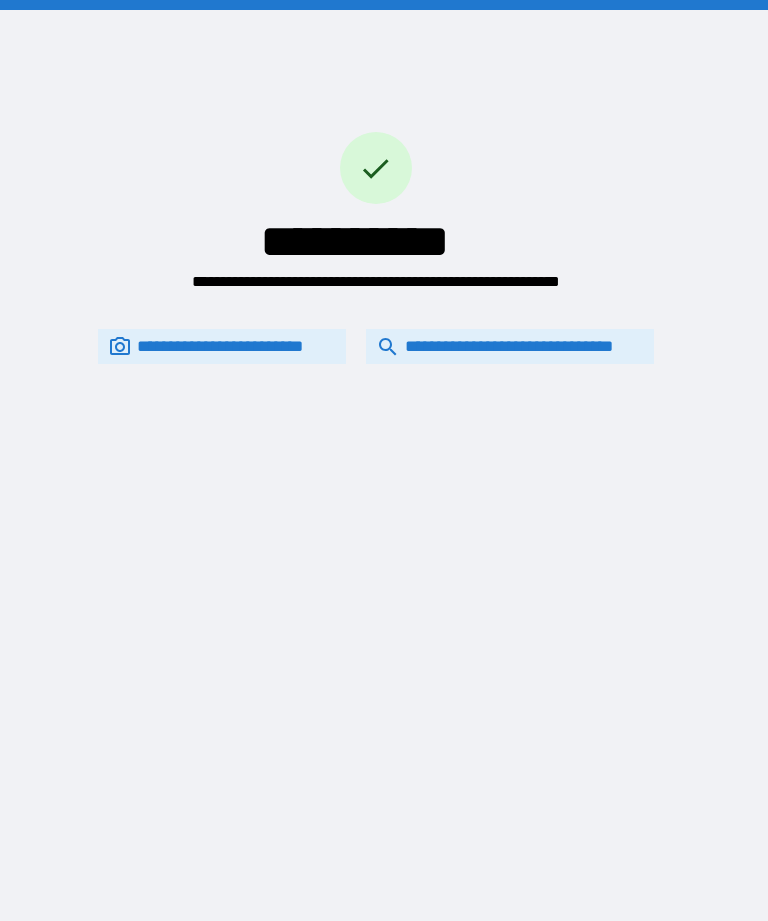 scroll, scrollTop: 0, scrollLeft: 0, axis: both 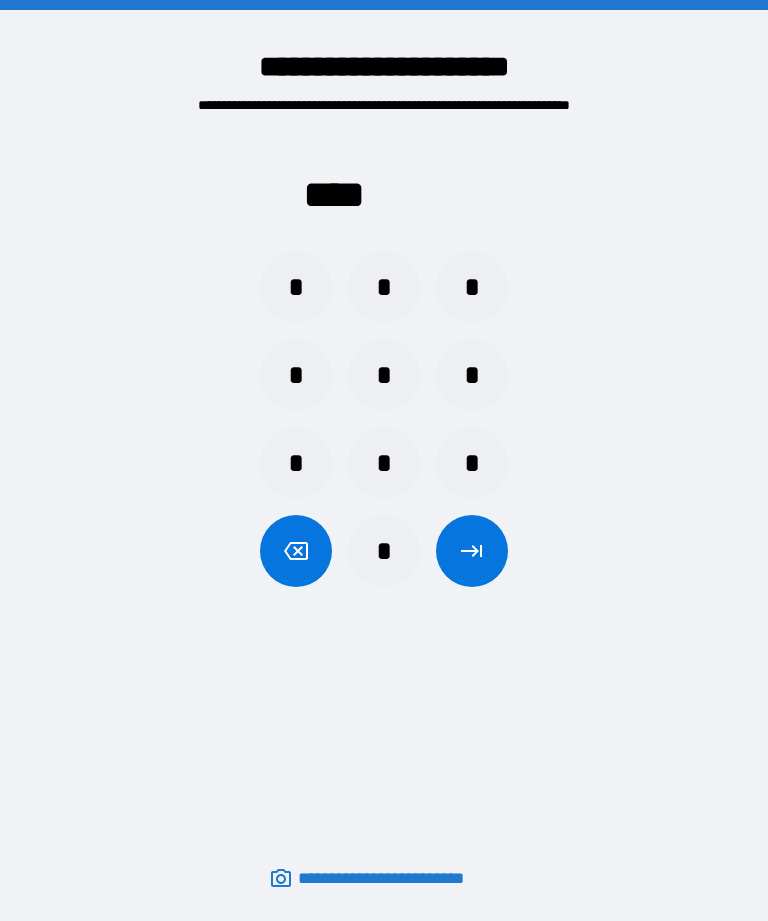 click on "*" at bounding box center [472, 463] 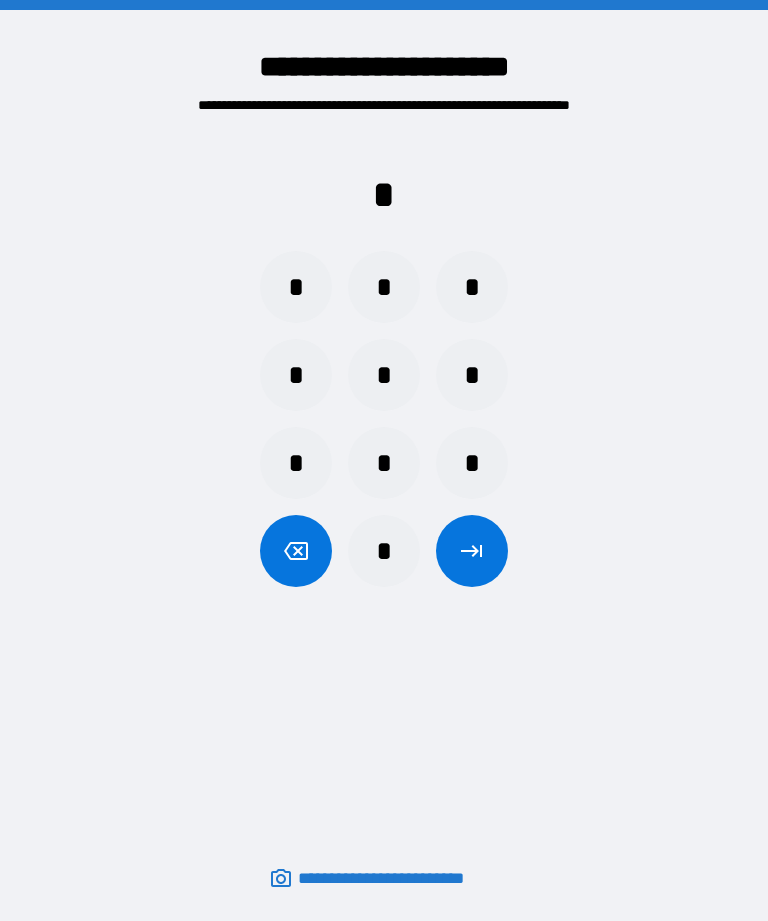 click on "*" at bounding box center [296, 375] 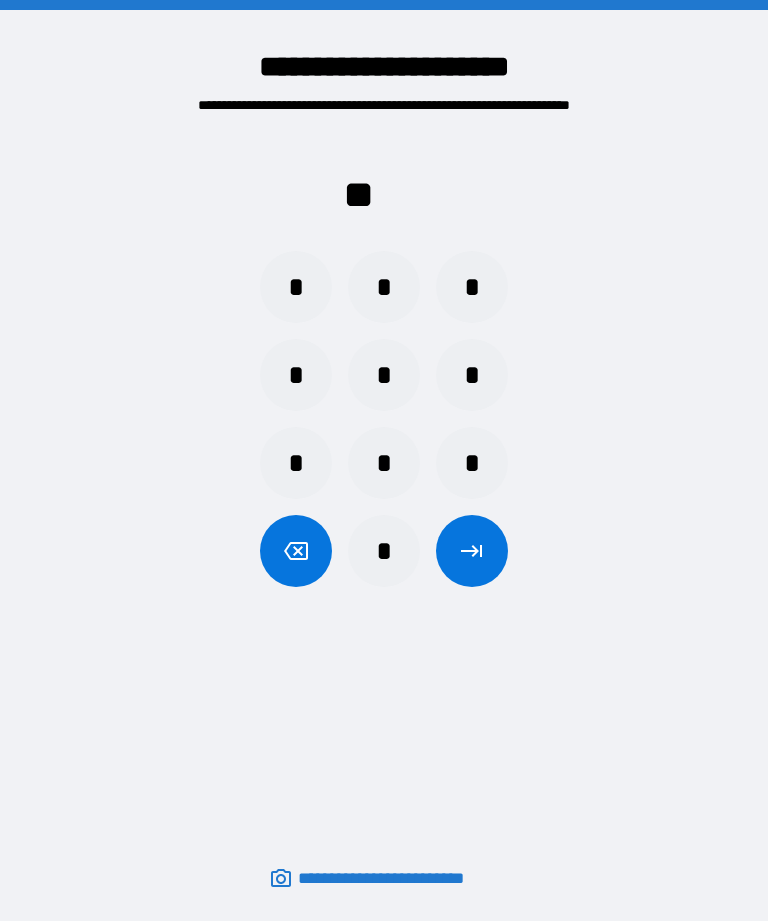 click on "*" at bounding box center [472, 463] 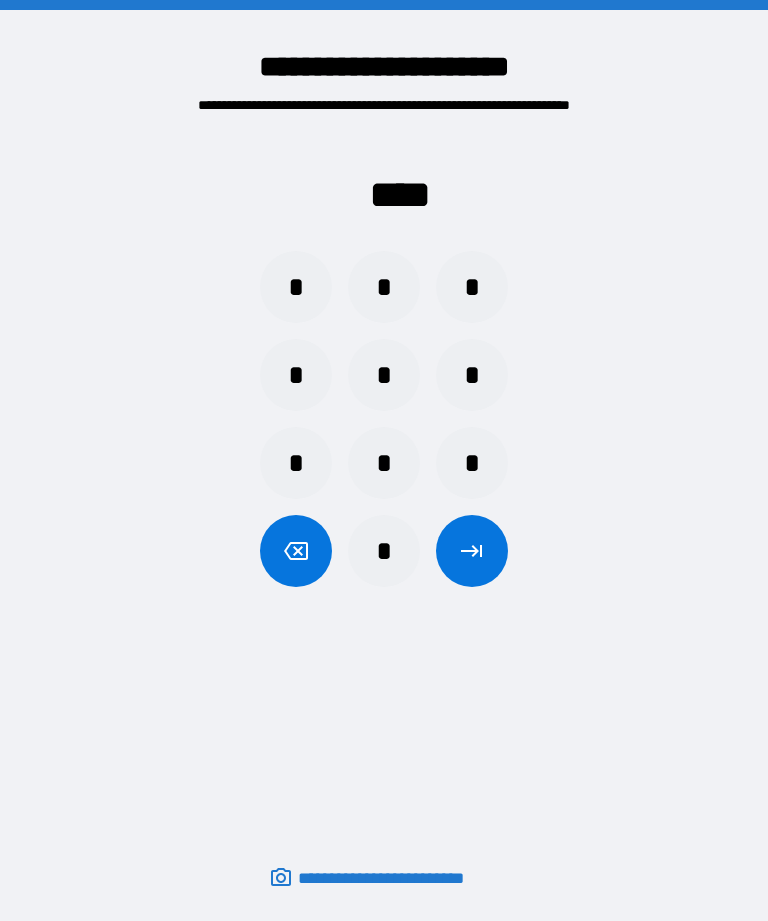 click at bounding box center (472, 551) 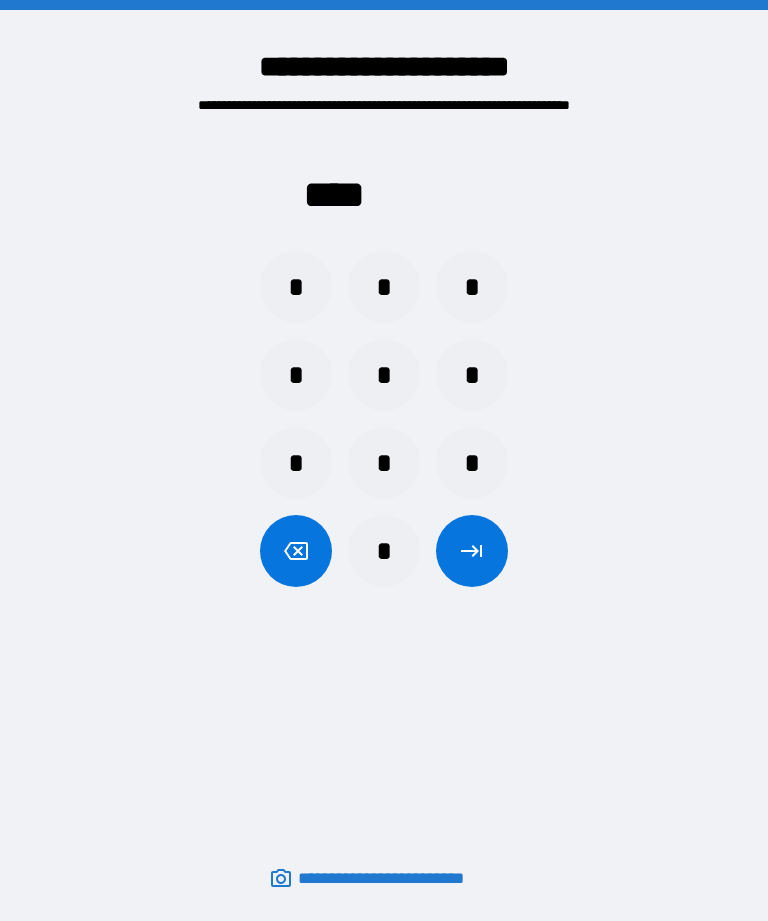 scroll, scrollTop: 0, scrollLeft: 0, axis: both 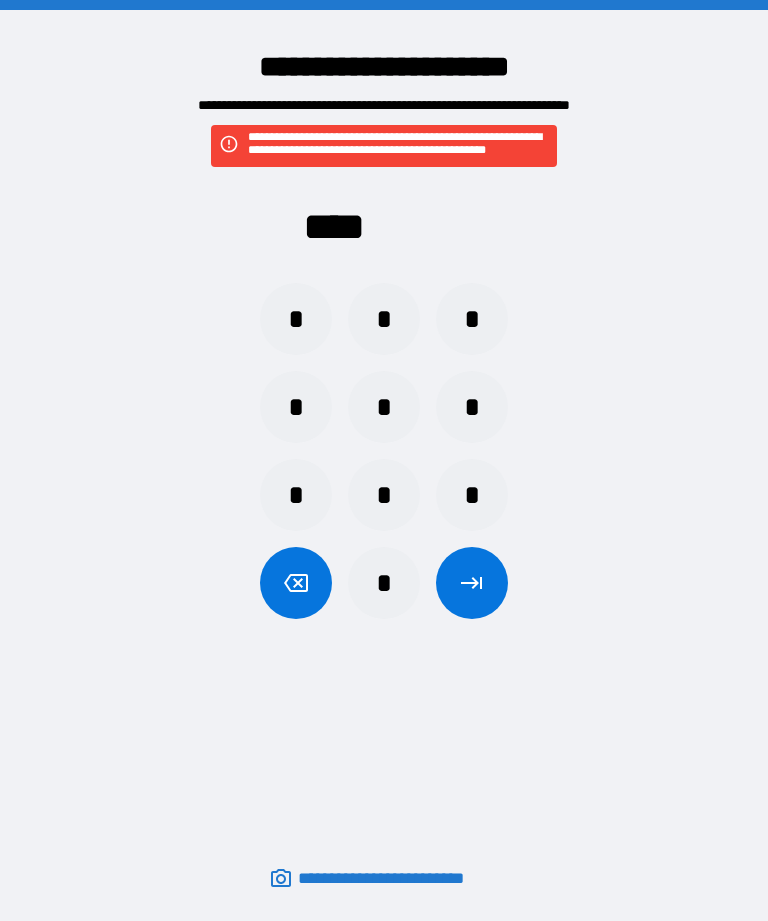 click on "*" at bounding box center (472, 495) 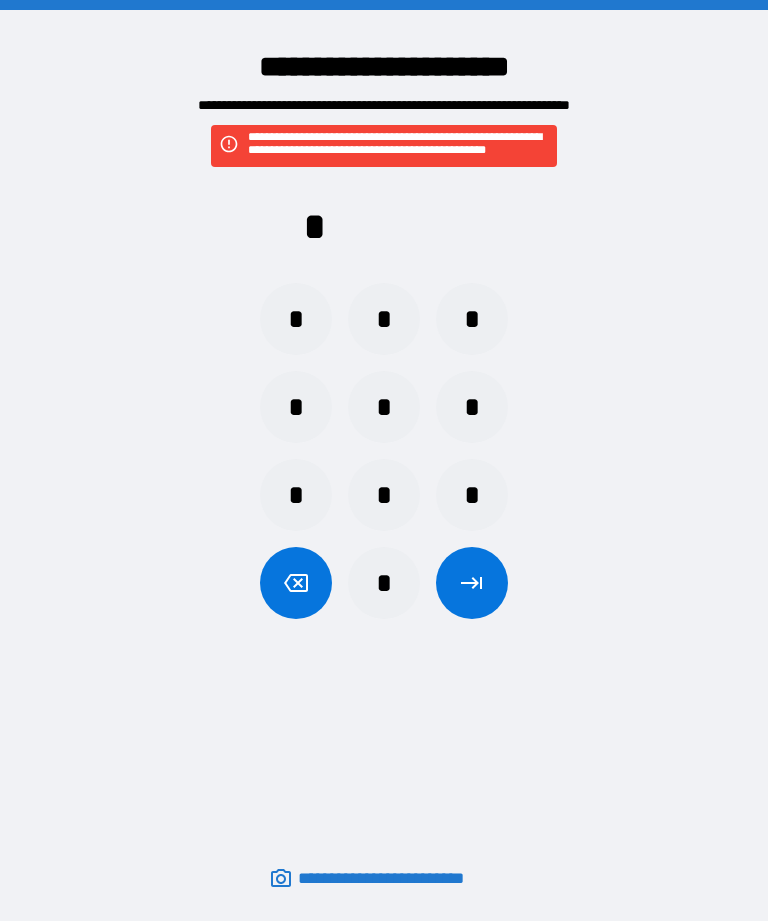 click on "*" at bounding box center [296, 407] 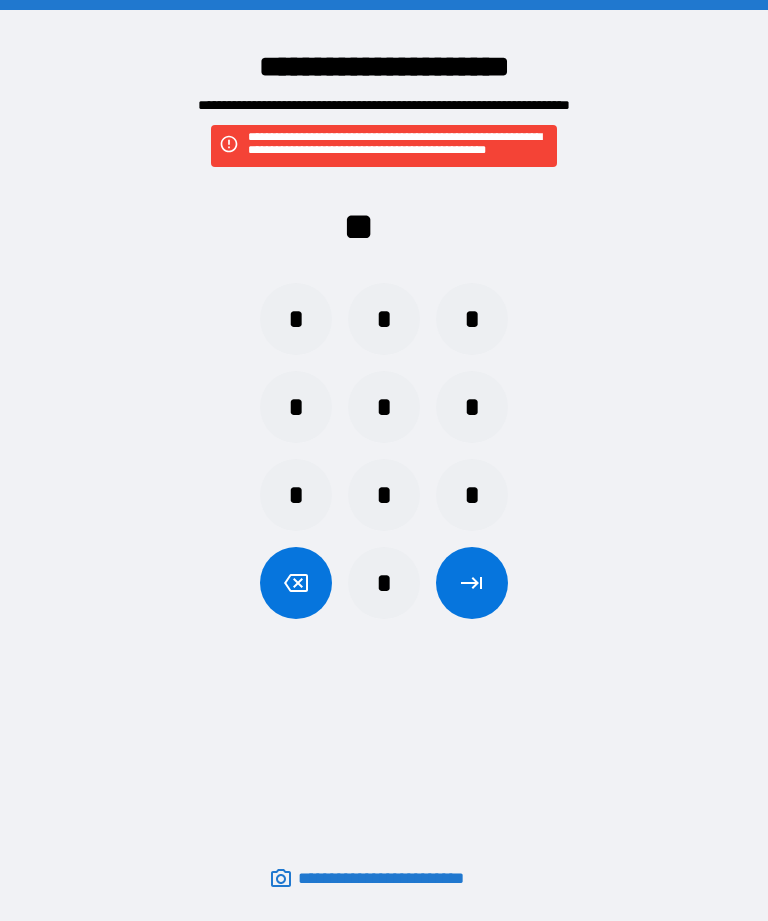 click on "*" at bounding box center [472, 495] 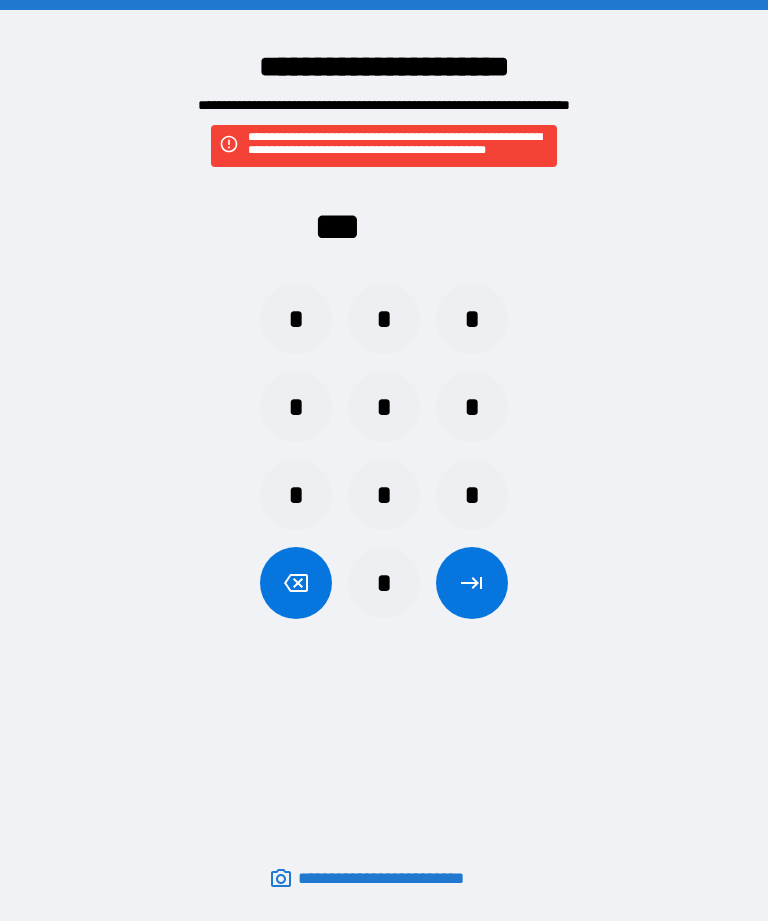 click on "*" at bounding box center (384, 407) 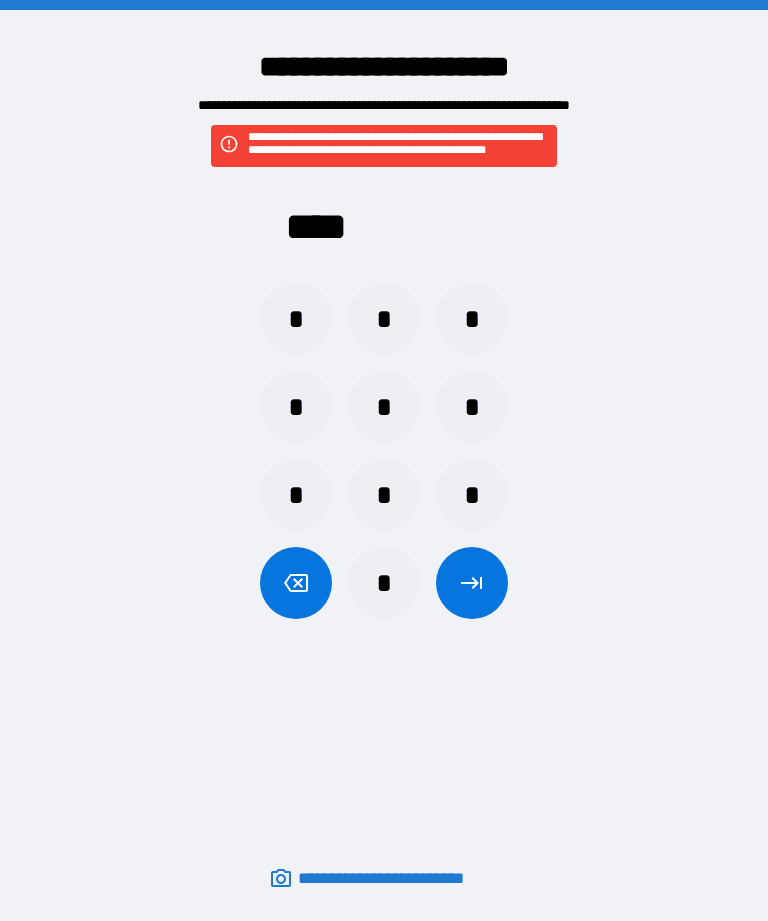 click 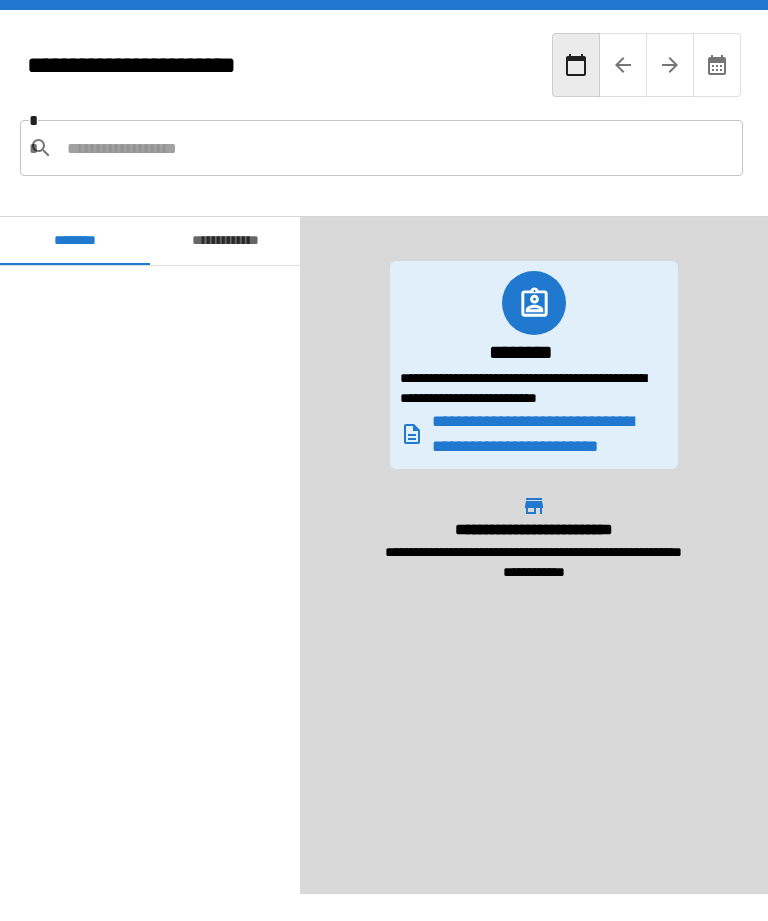 scroll, scrollTop: 1620, scrollLeft: 0, axis: vertical 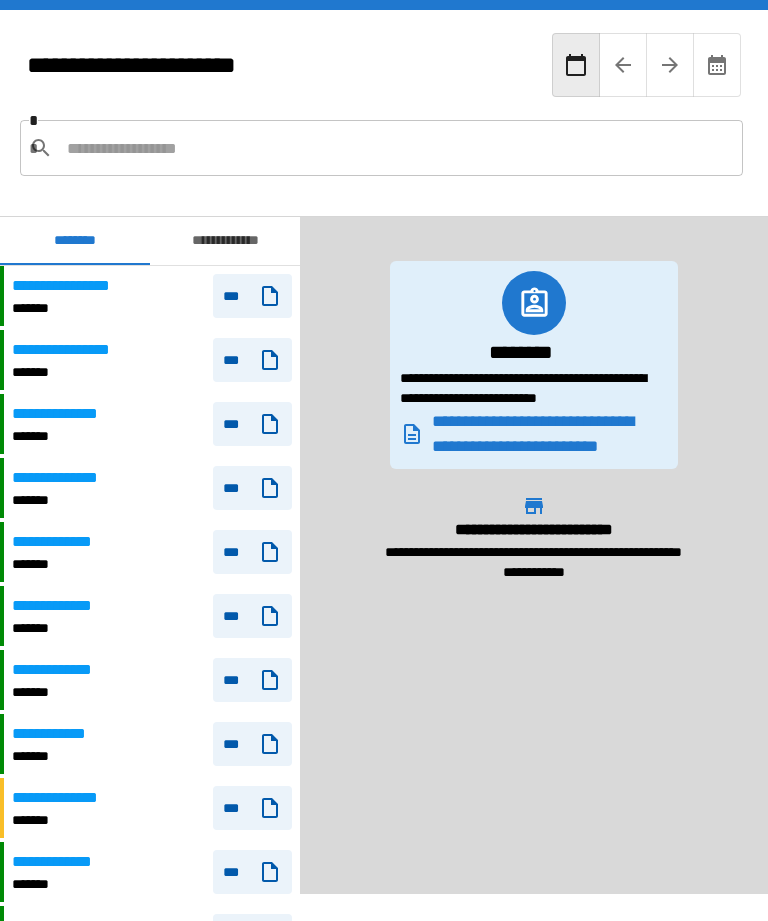 click on "**********" at bounding box center (152, 424) 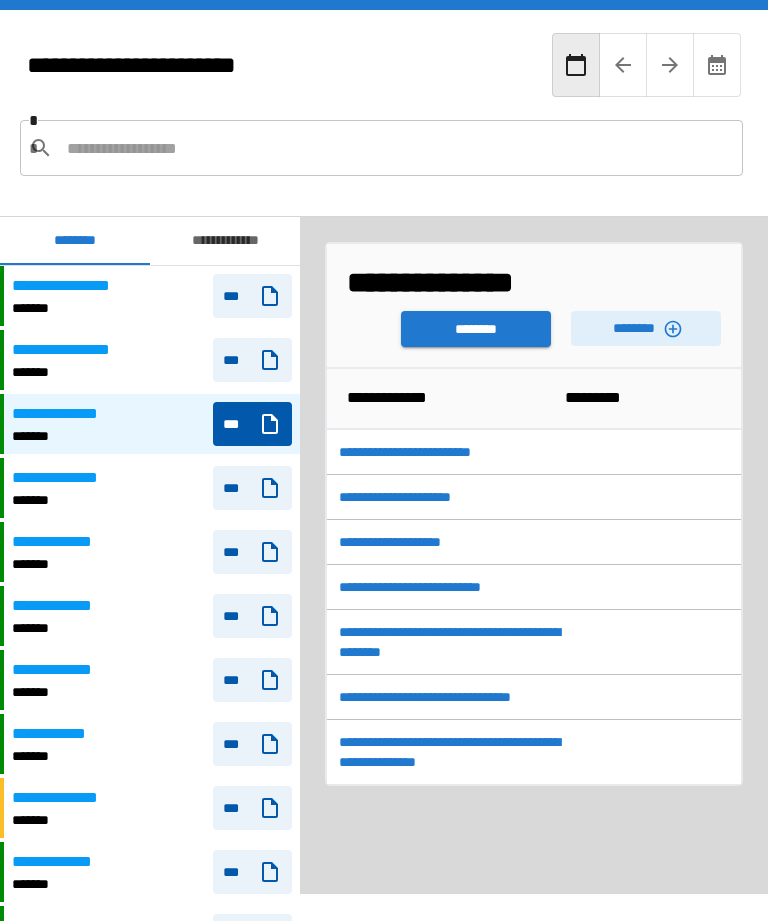 click on "********" at bounding box center (476, 329) 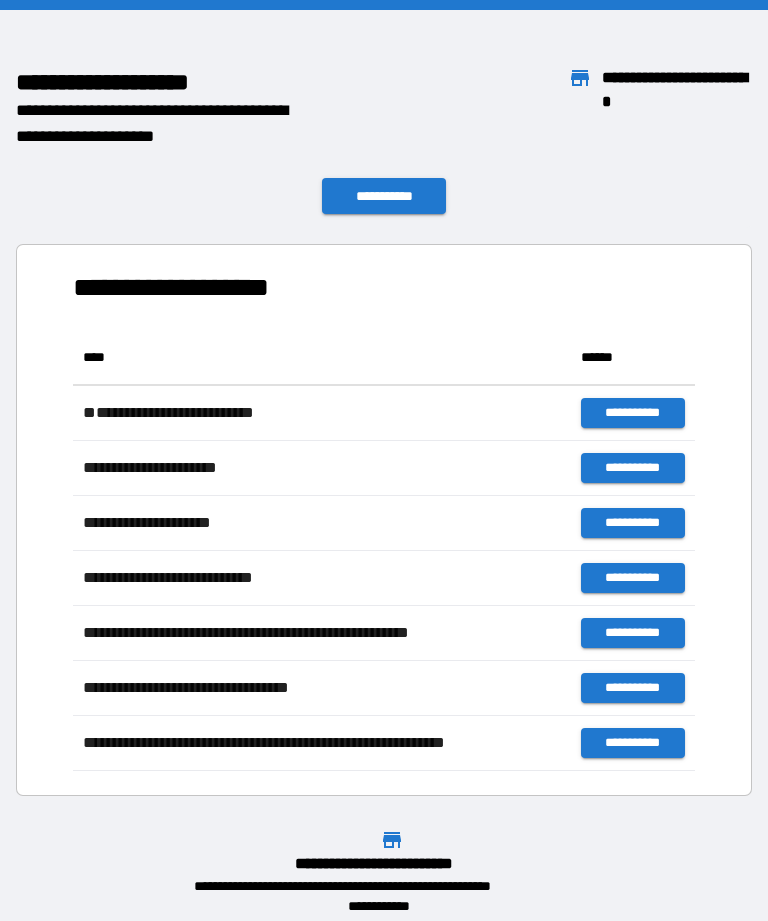 scroll, scrollTop: 441, scrollLeft: 622, axis: both 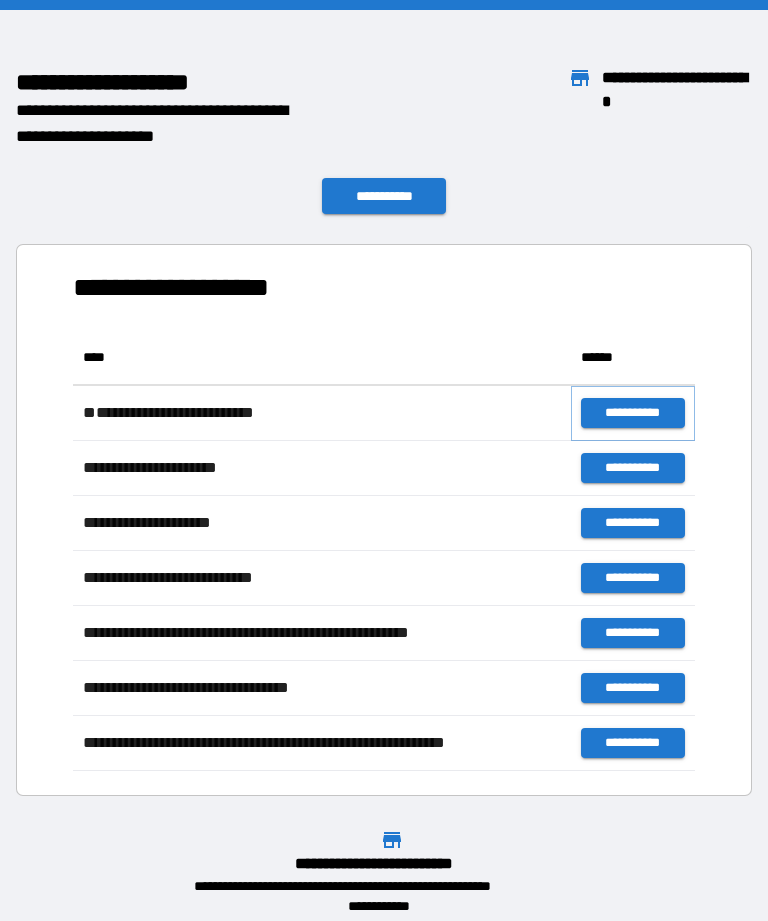 click on "**********" at bounding box center [633, 413] 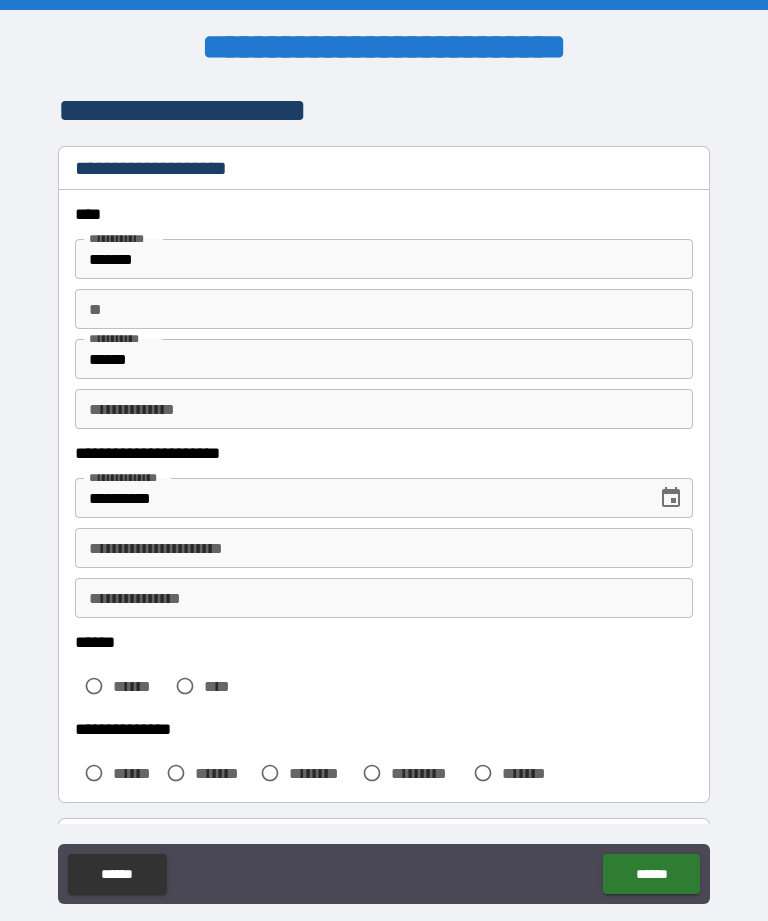 click on "******" at bounding box center (384, 359) 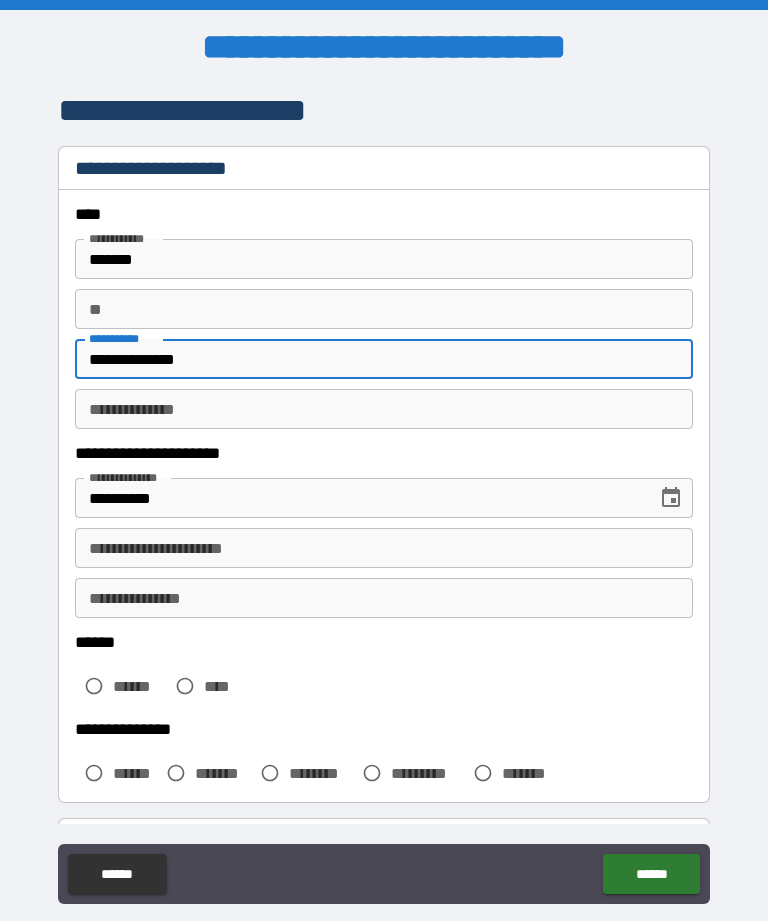 type on "**********" 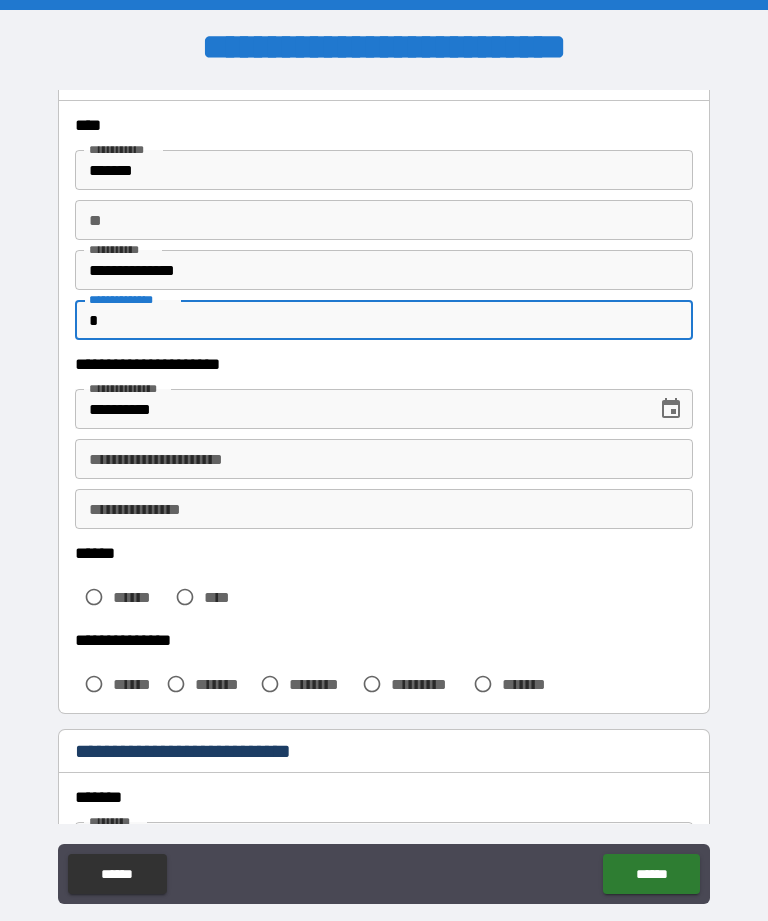 scroll, scrollTop: 90, scrollLeft: 0, axis: vertical 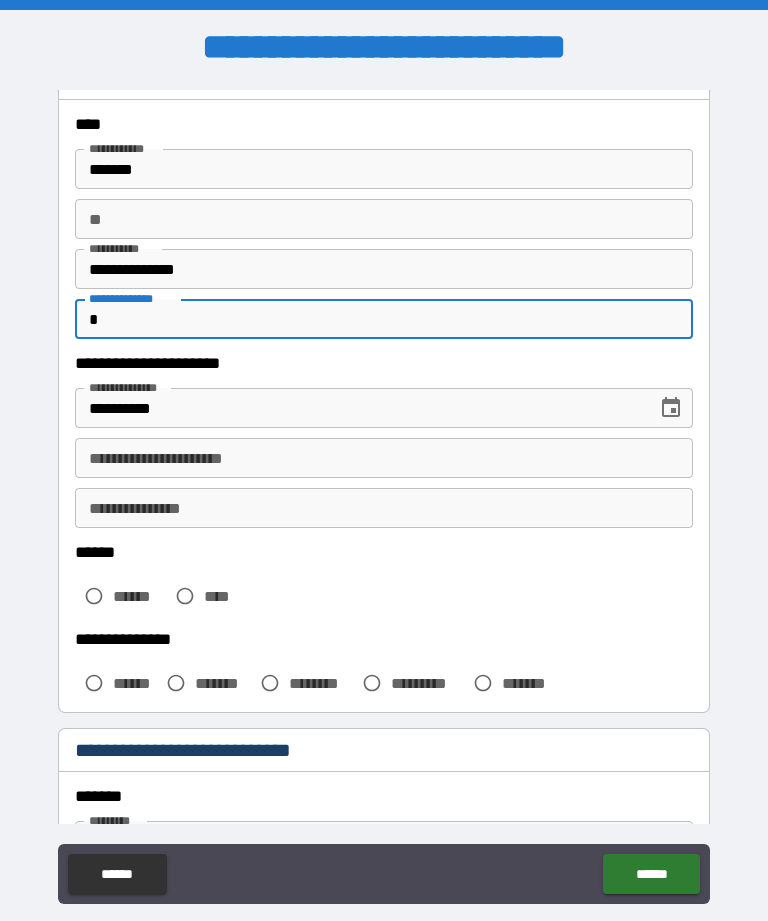 type on "*" 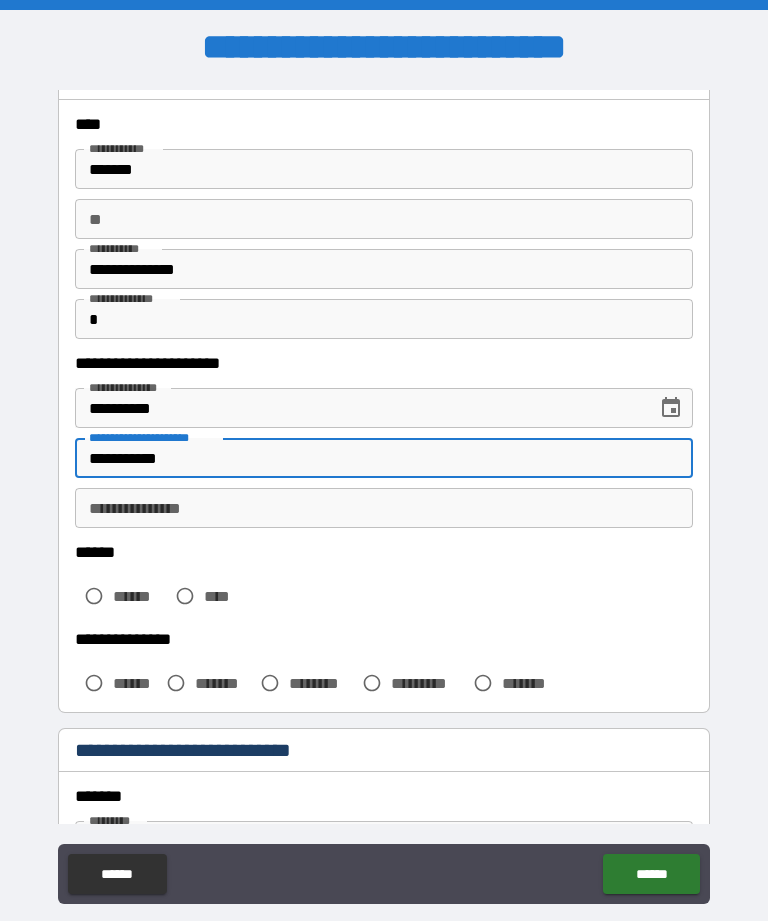 type on "**********" 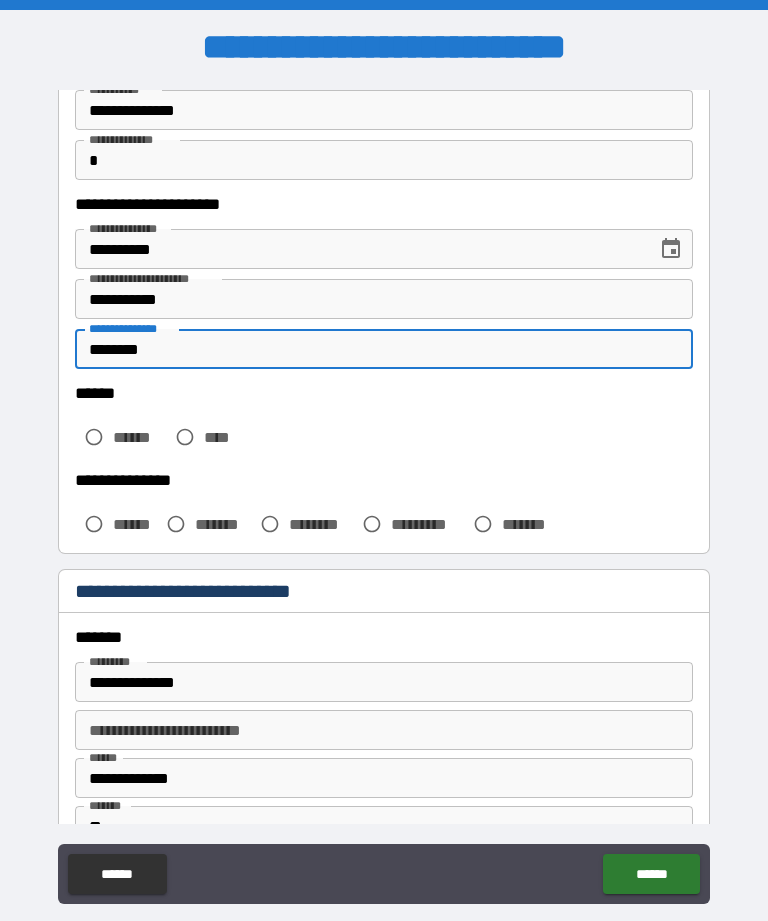 scroll, scrollTop: 256, scrollLeft: 0, axis: vertical 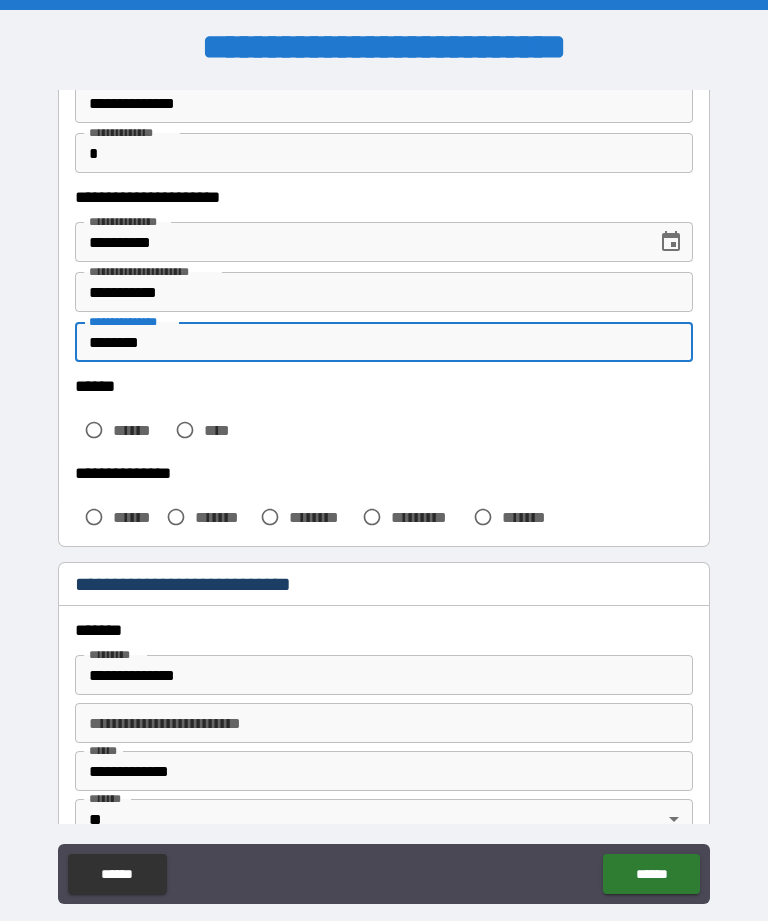type on "********" 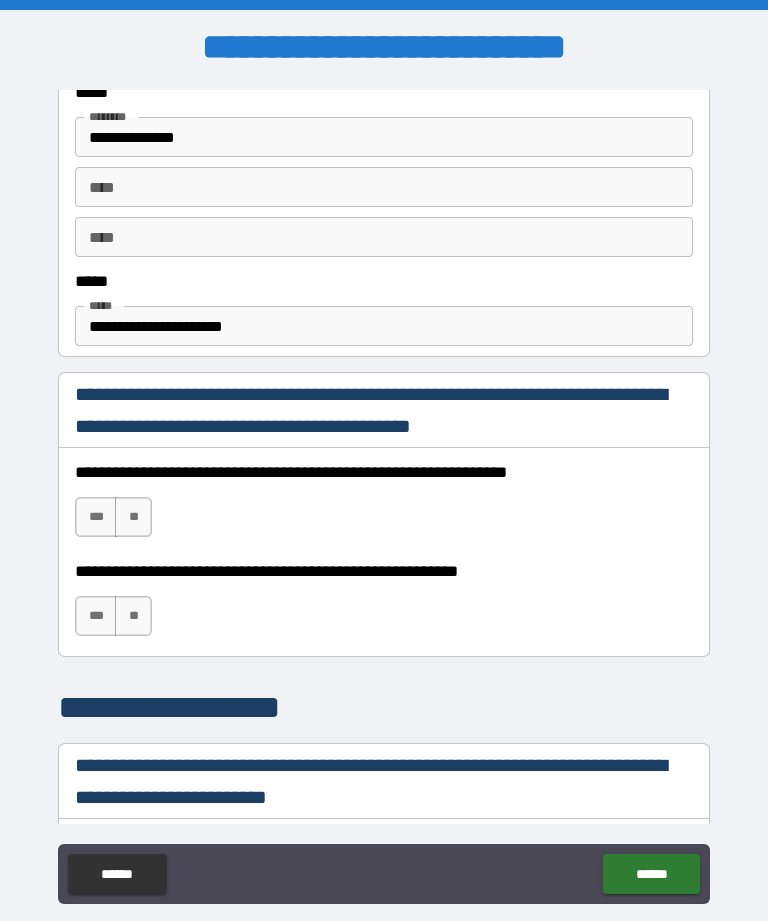 scroll, scrollTop: 1076, scrollLeft: 0, axis: vertical 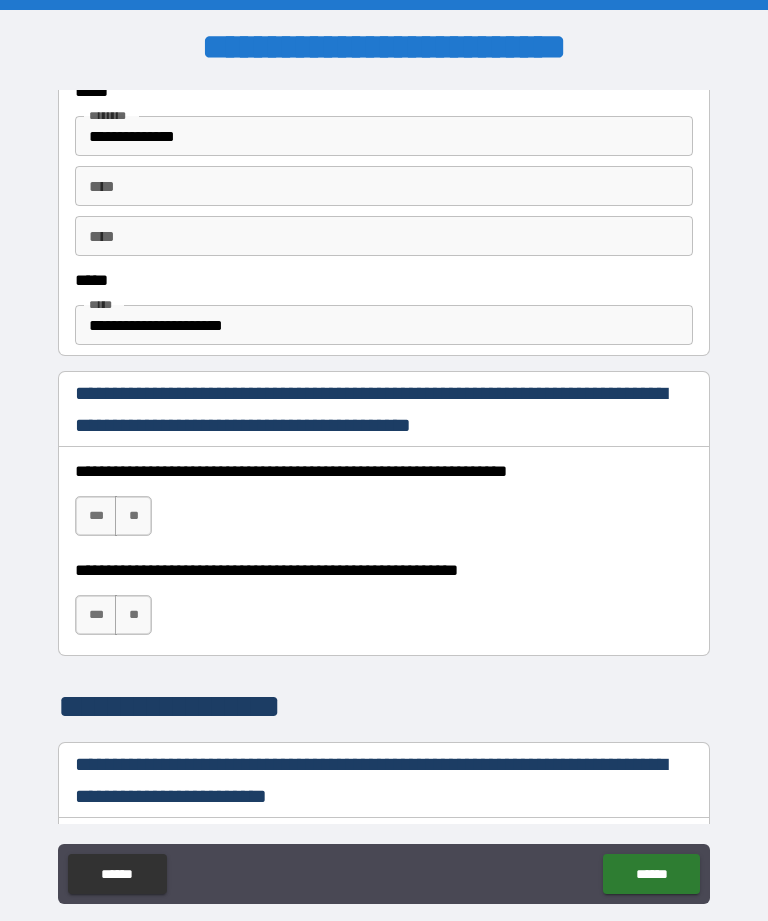 click on "***" at bounding box center [96, 516] 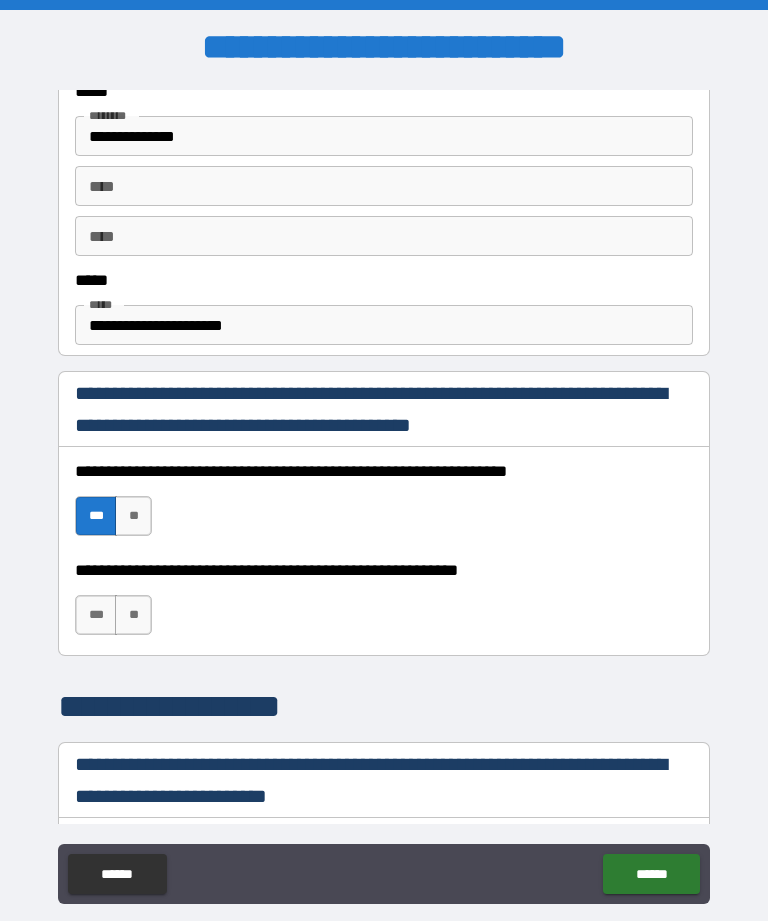scroll, scrollTop: 1112, scrollLeft: 0, axis: vertical 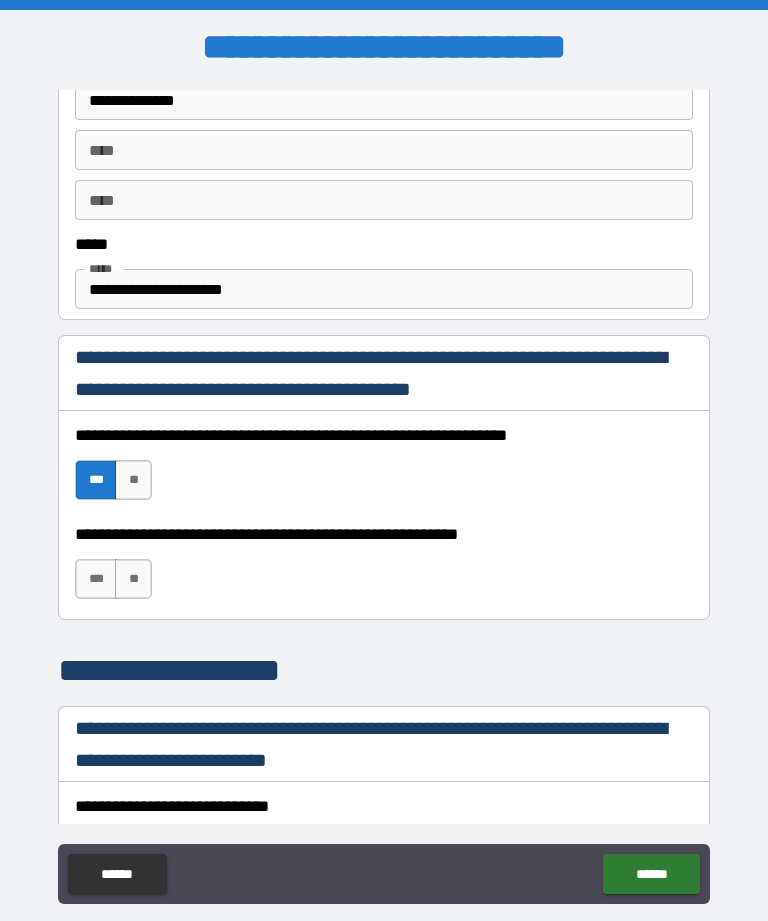click on "***" at bounding box center [96, 579] 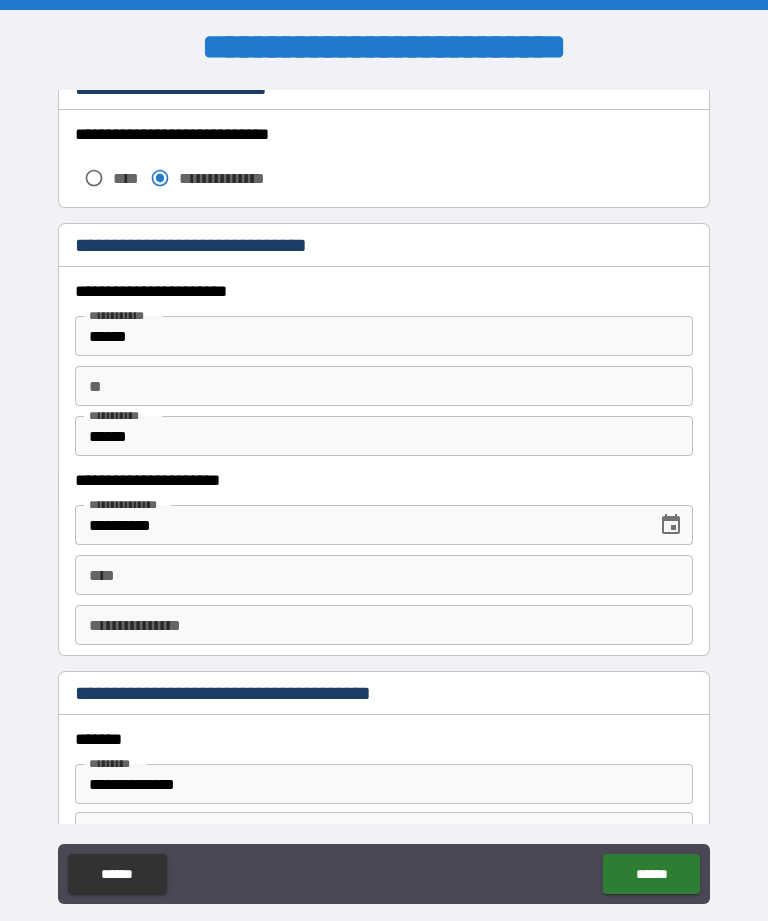 scroll, scrollTop: 1783, scrollLeft: 0, axis: vertical 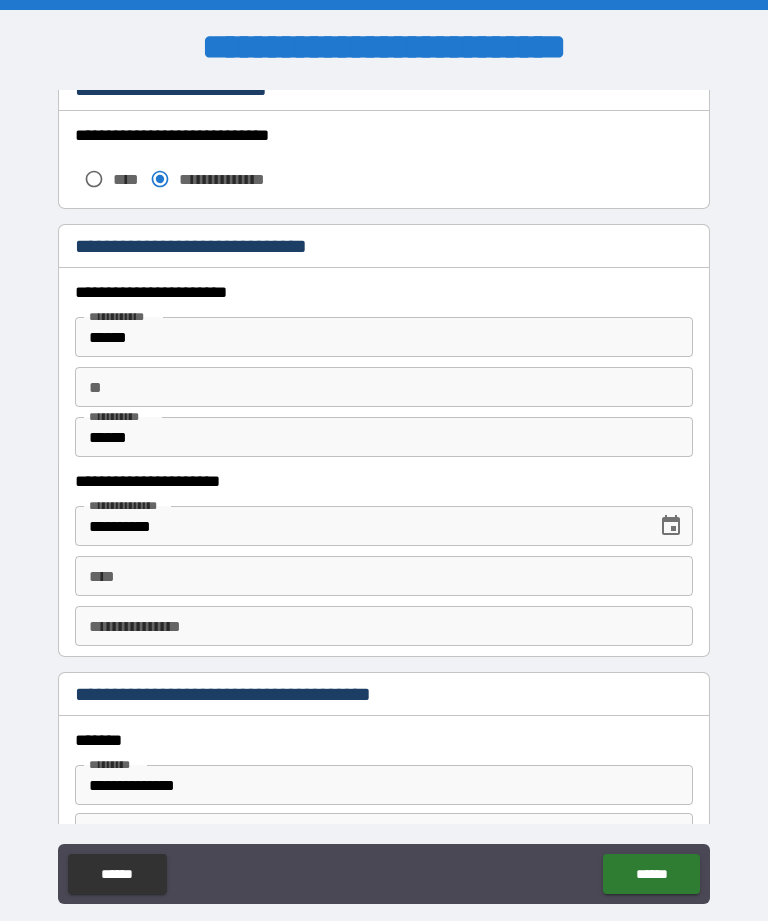 click on "****" at bounding box center (384, 576) 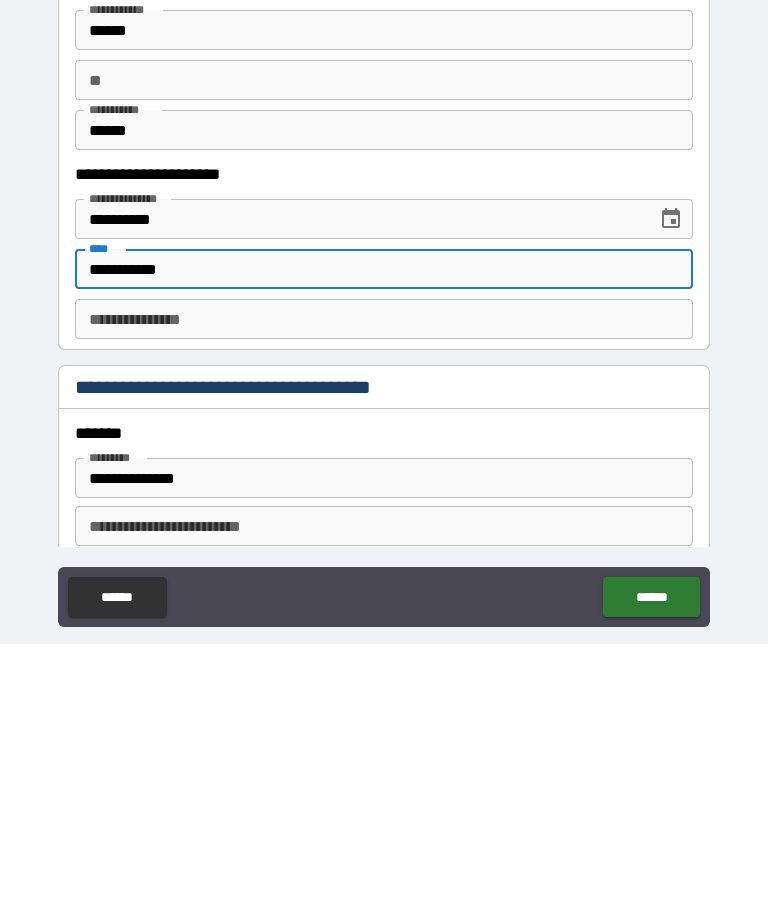 scroll, scrollTop: 1814, scrollLeft: 0, axis: vertical 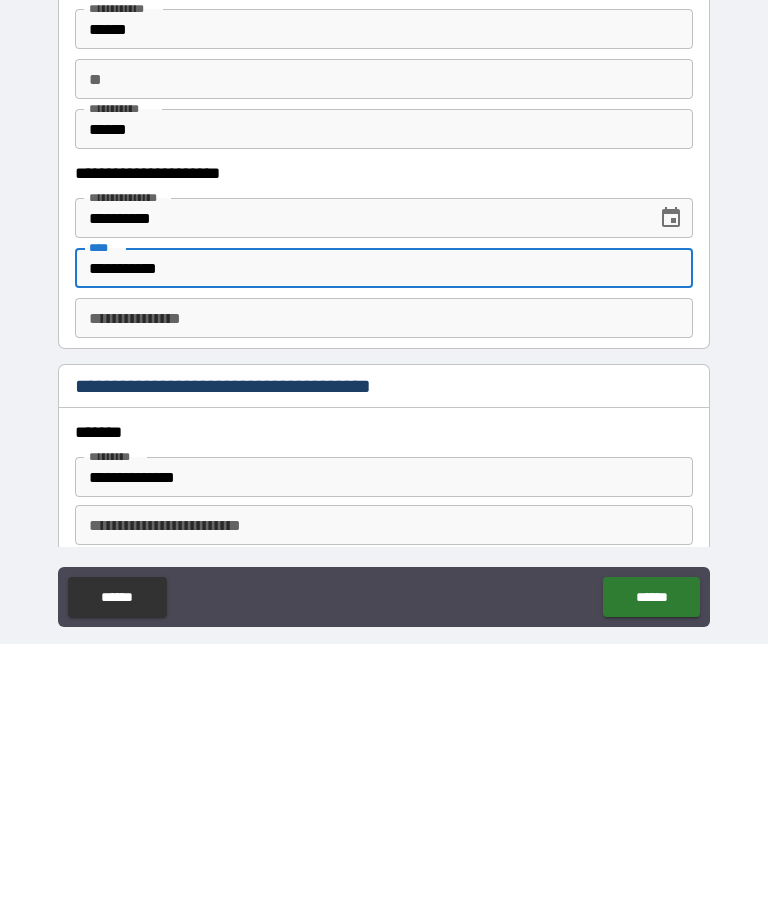 type on "**********" 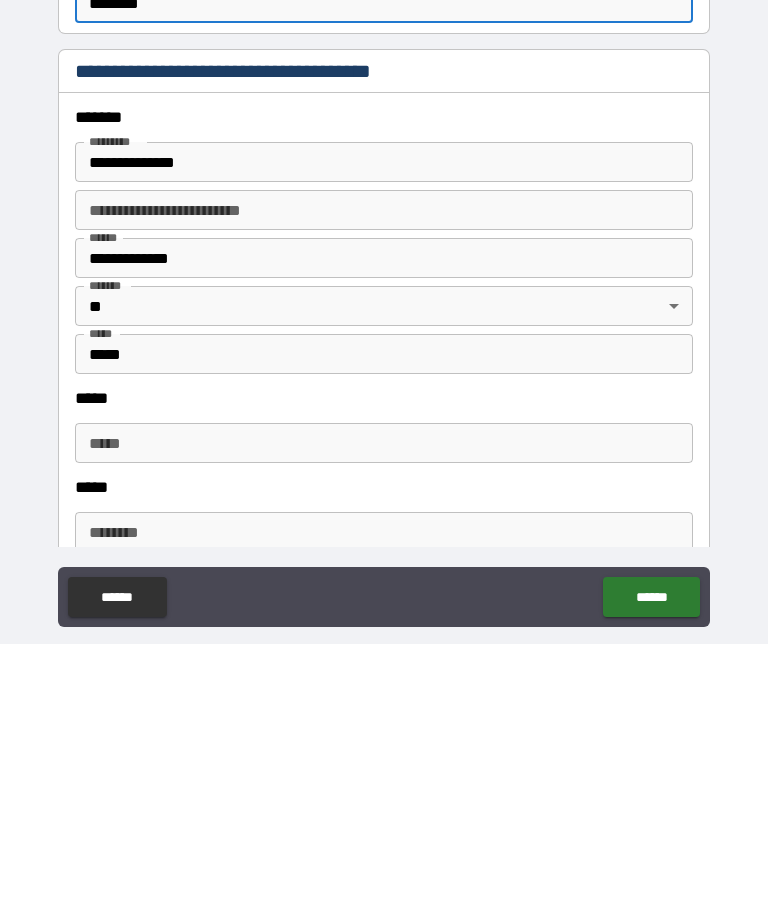 scroll, scrollTop: 2130, scrollLeft: 0, axis: vertical 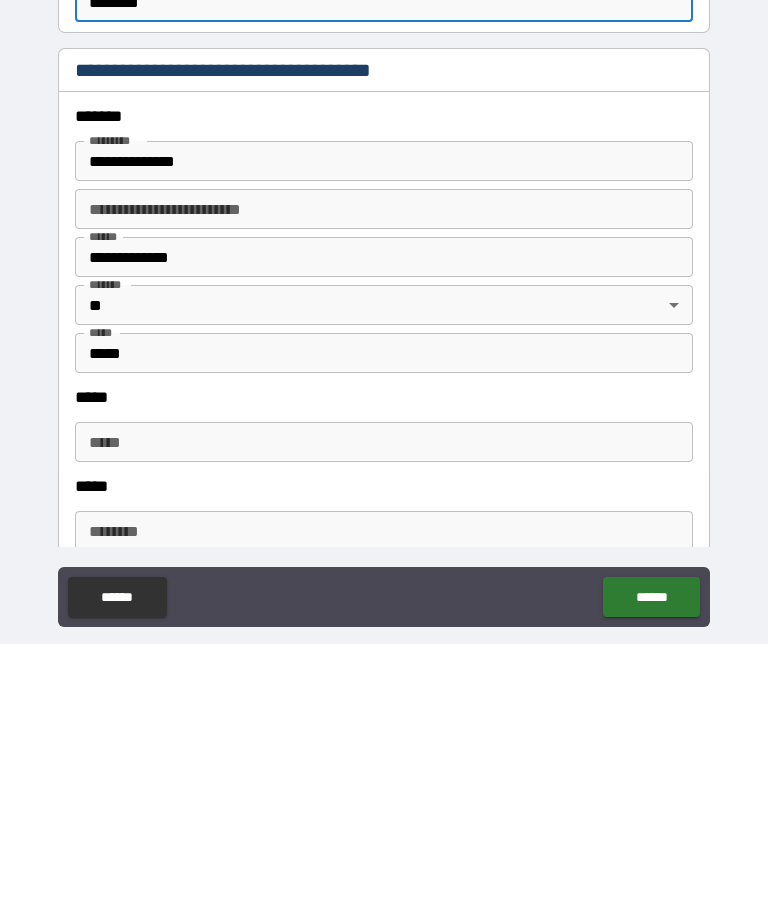 type on "********" 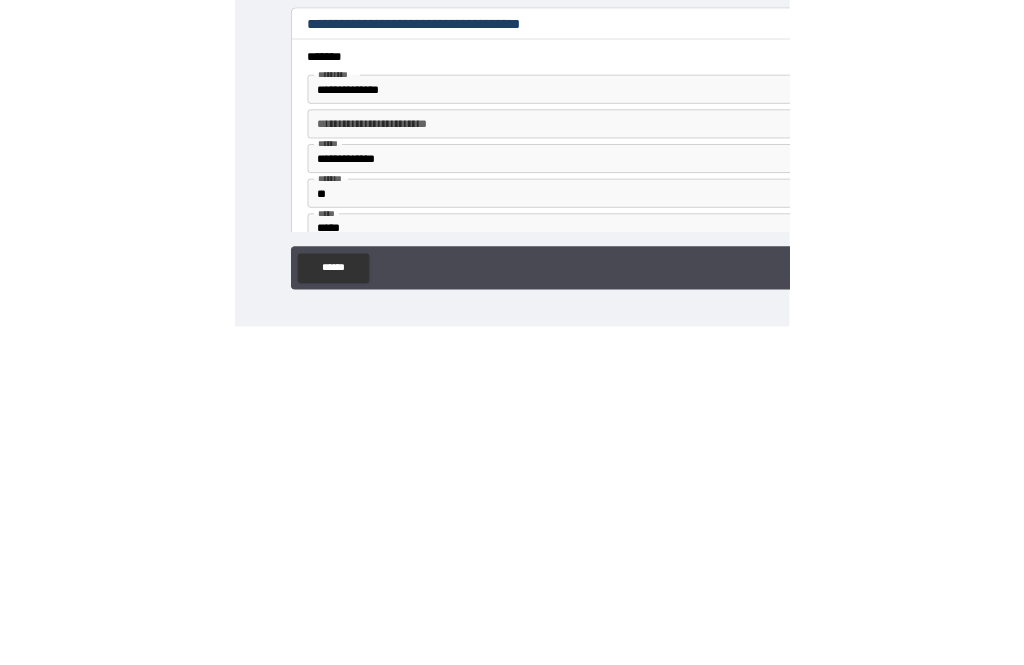 scroll, scrollTop: 64, scrollLeft: 0, axis: vertical 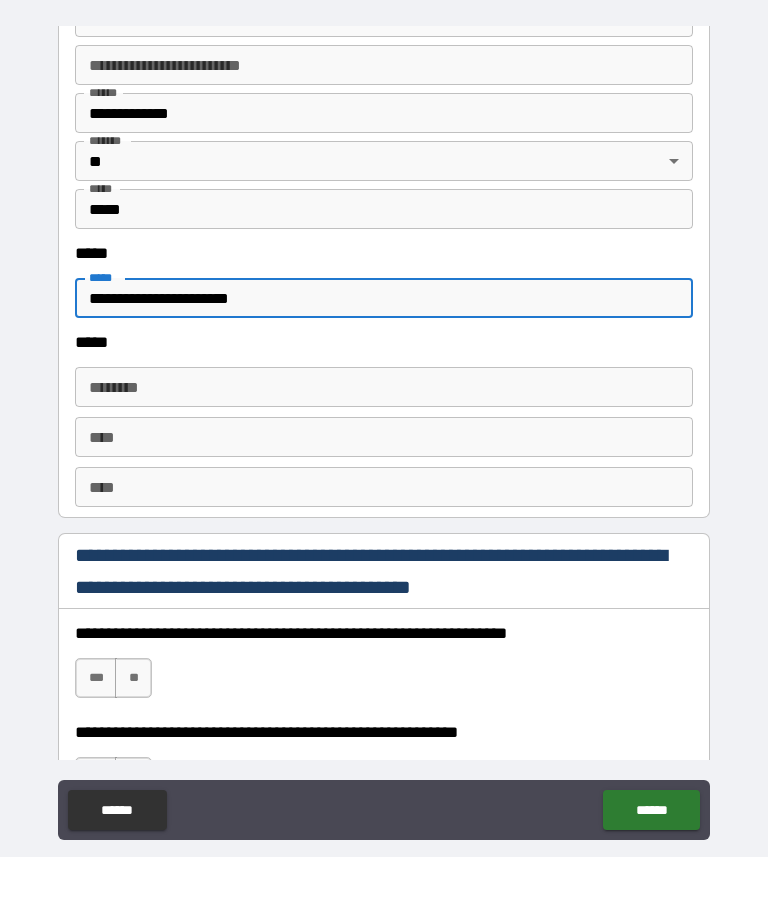 type on "**********" 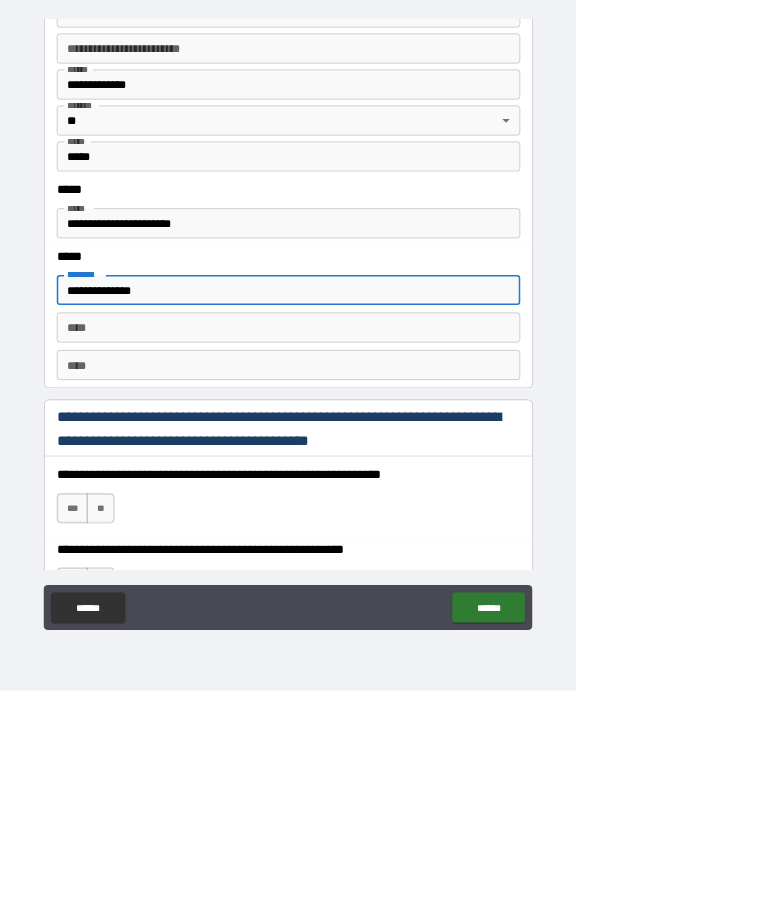 scroll, scrollTop: 0, scrollLeft: 0, axis: both 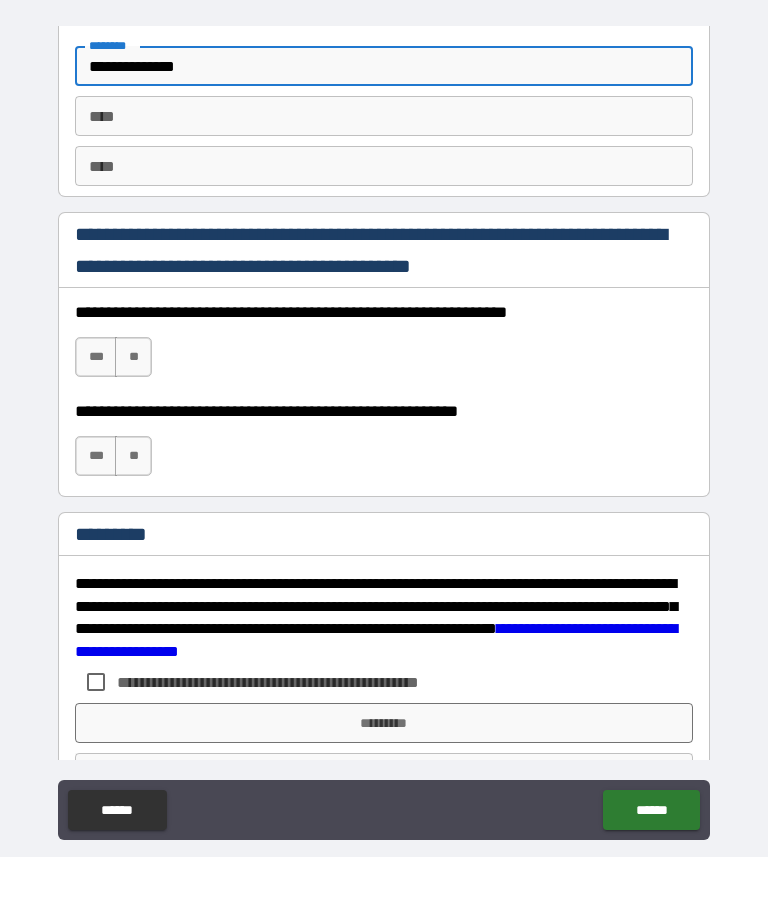 type on "**********" 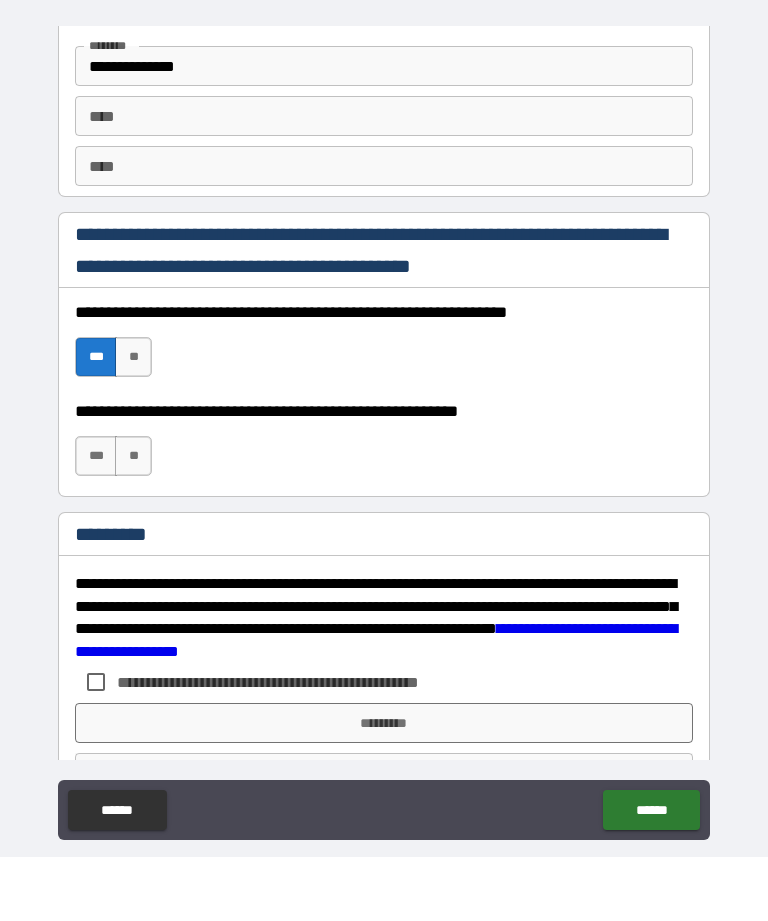 scroll, scrollTop: 64, scrollLeft: 0, axis: vertical 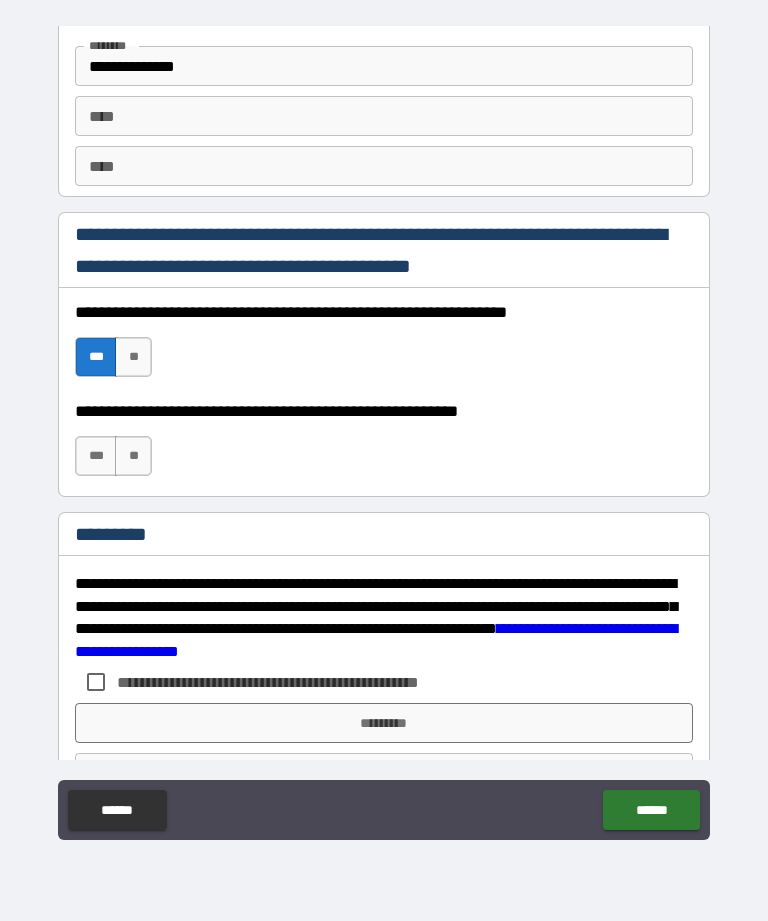 click on "***" at bounding box center [96, 456] 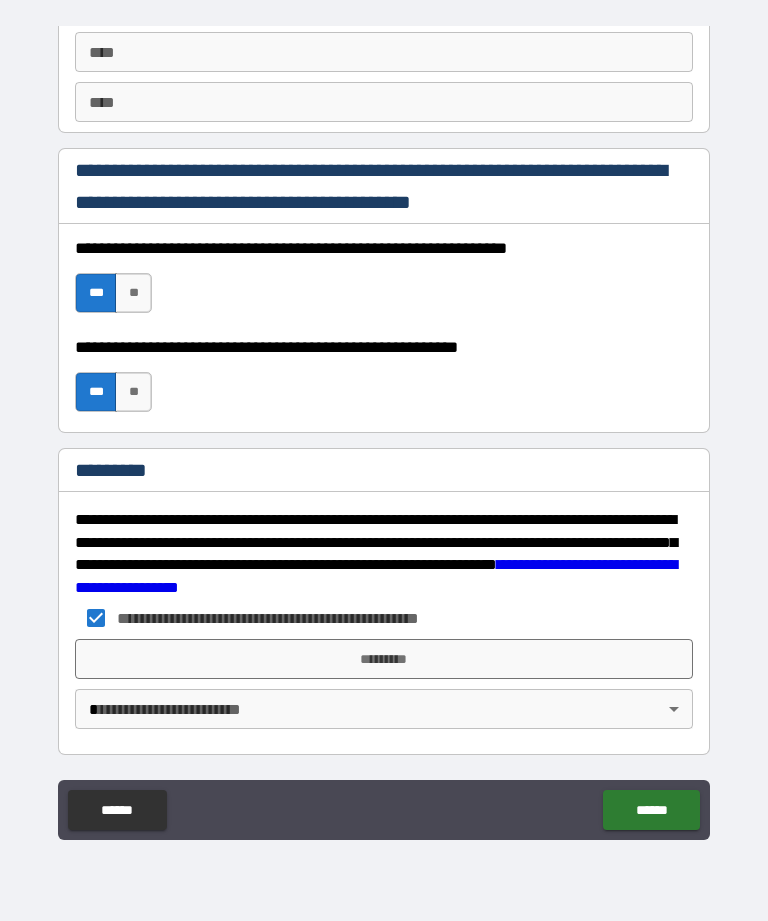 scroll, scrollTop: 2872, scrollLeft: 0, axis: vertical 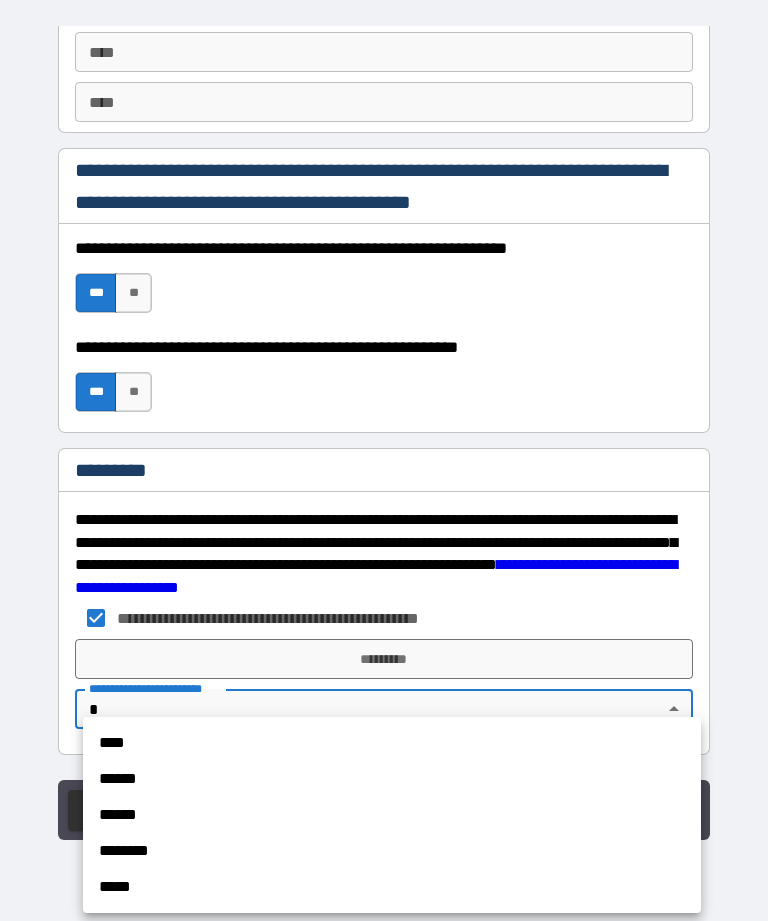 click on "*****" at bounding box center (392, 887) 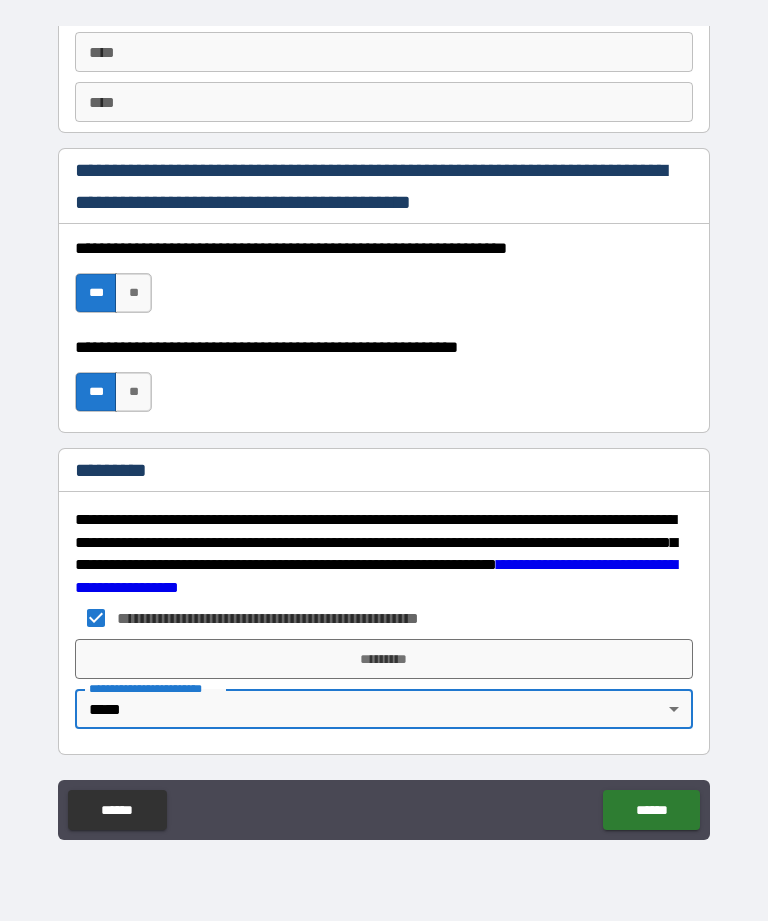 type on "*" 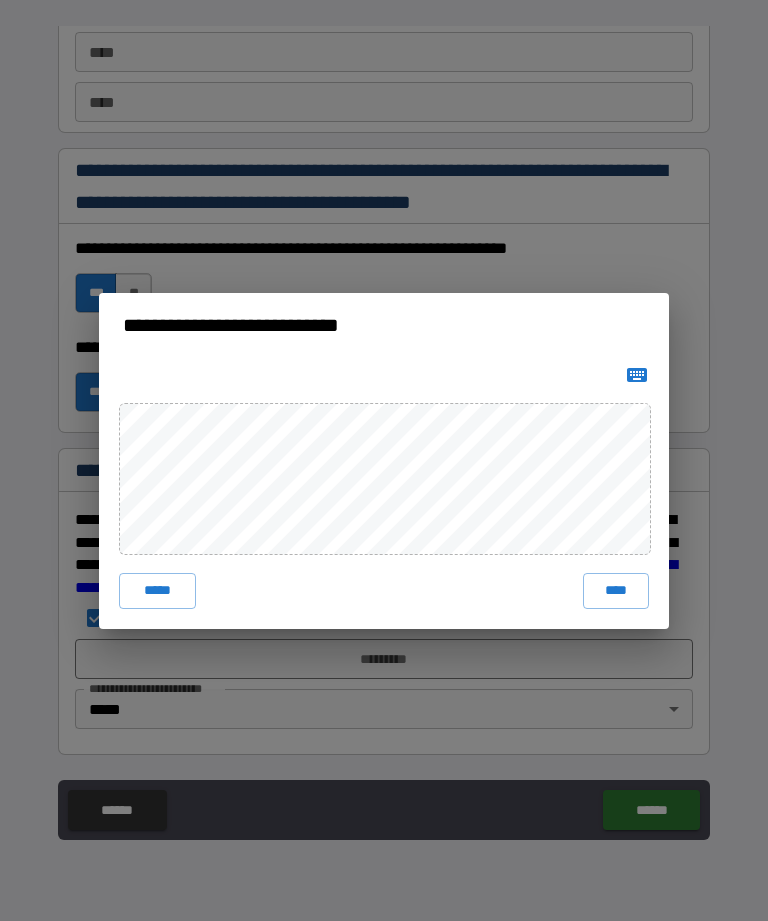 click on "****" at bounding box center (616, 591) 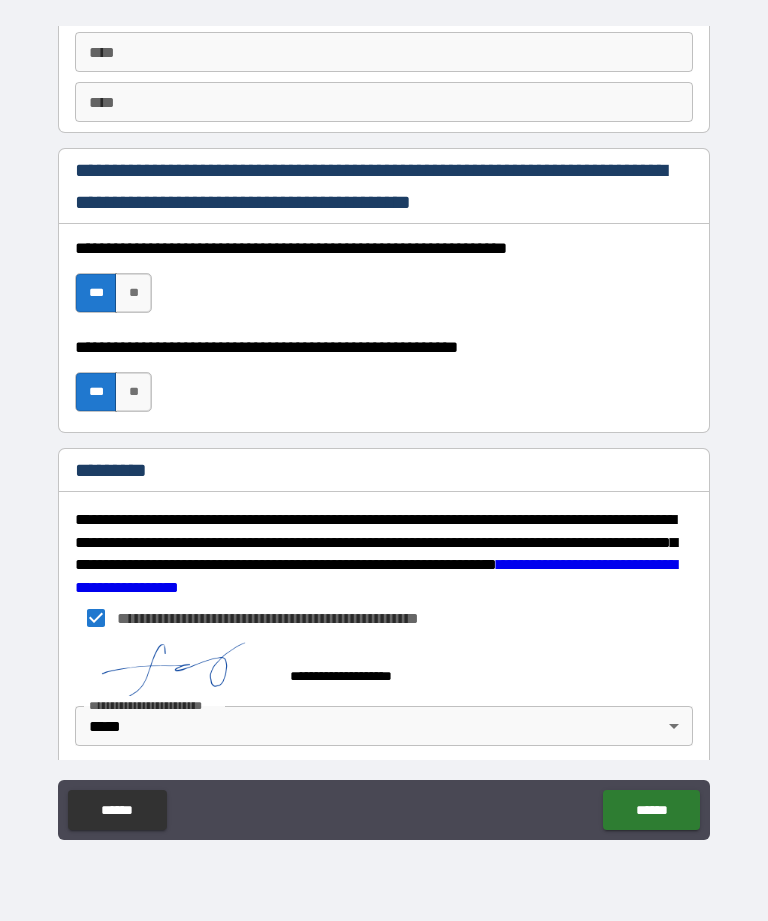 click on "******" at bounding box center [651, 810] 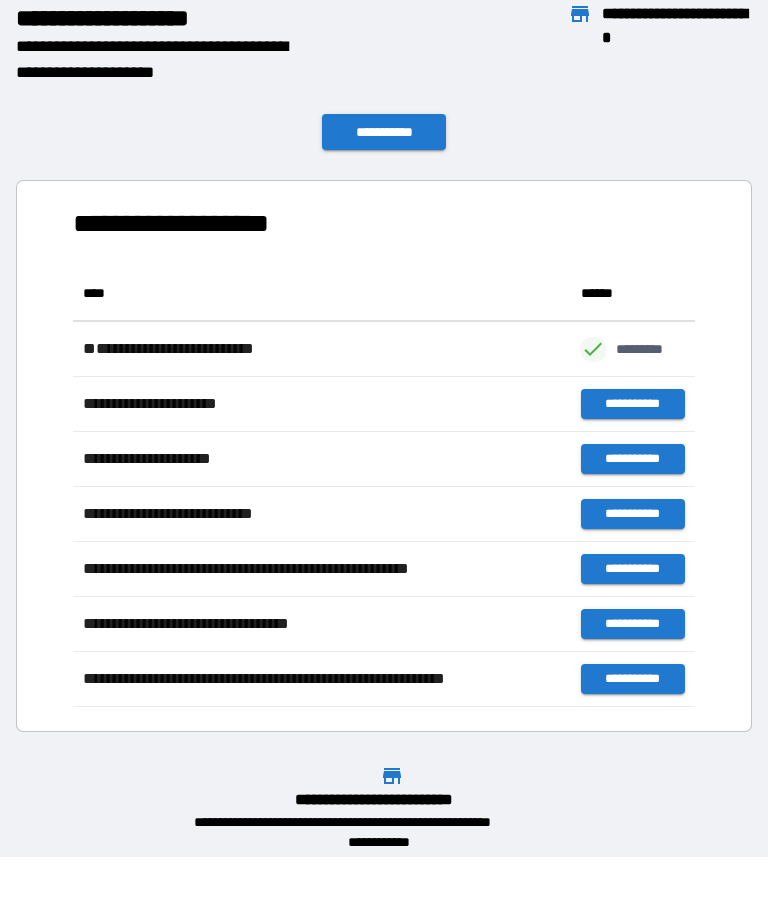scroll, scrollTop: 1, scrollLeft: 1, axis: both 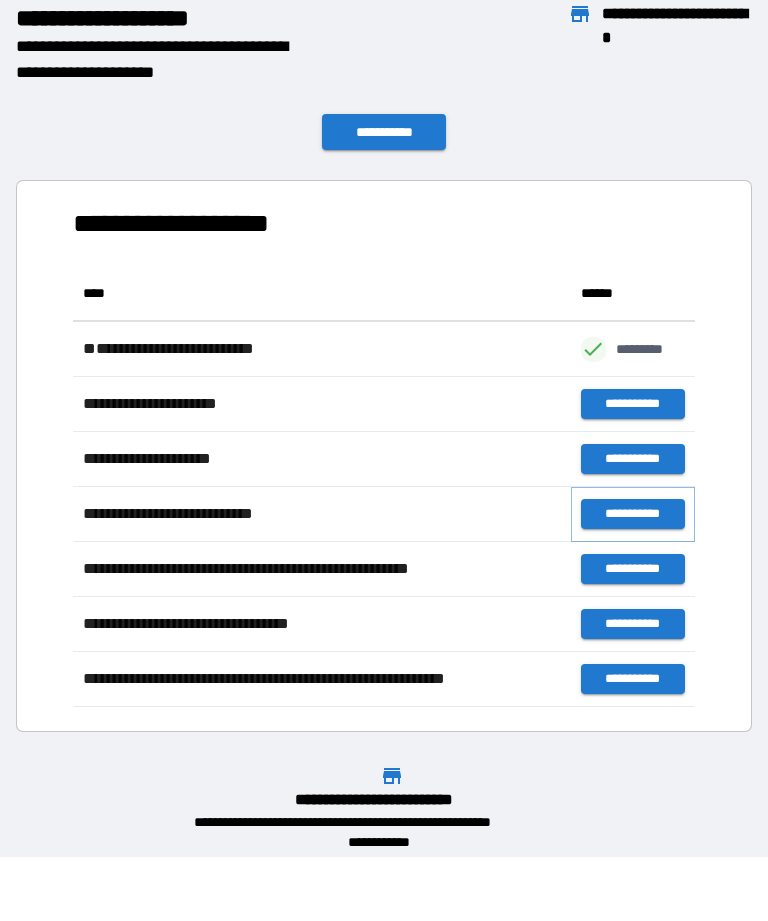 click on "**********" at bounding box center (633, 514) 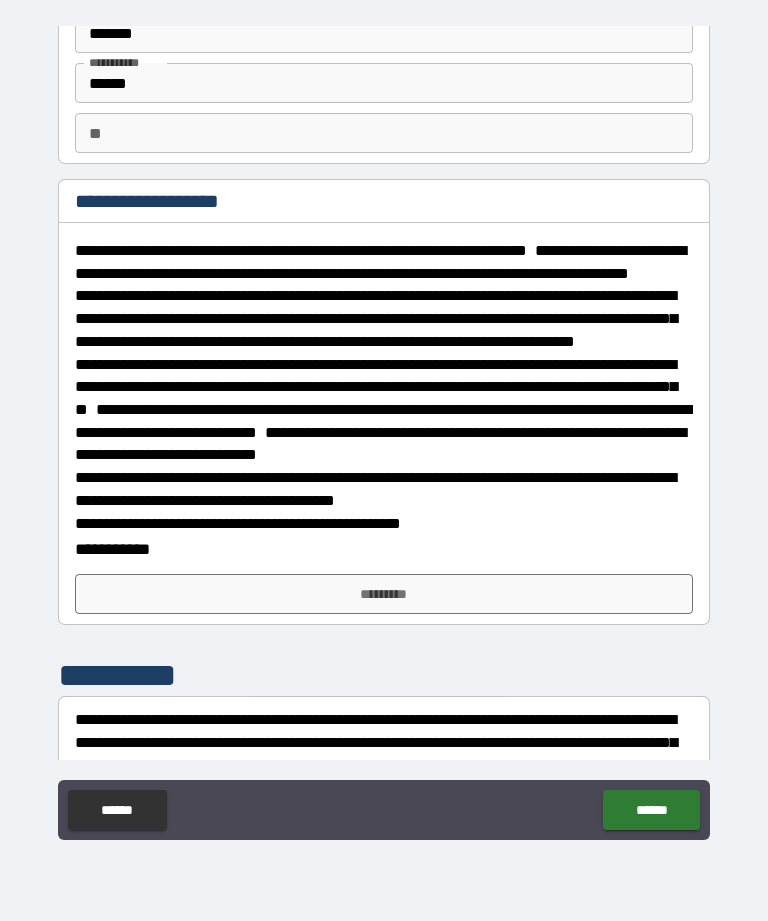 scroll, scrollTop: 131, scrollLeft: 0, axis: vertical 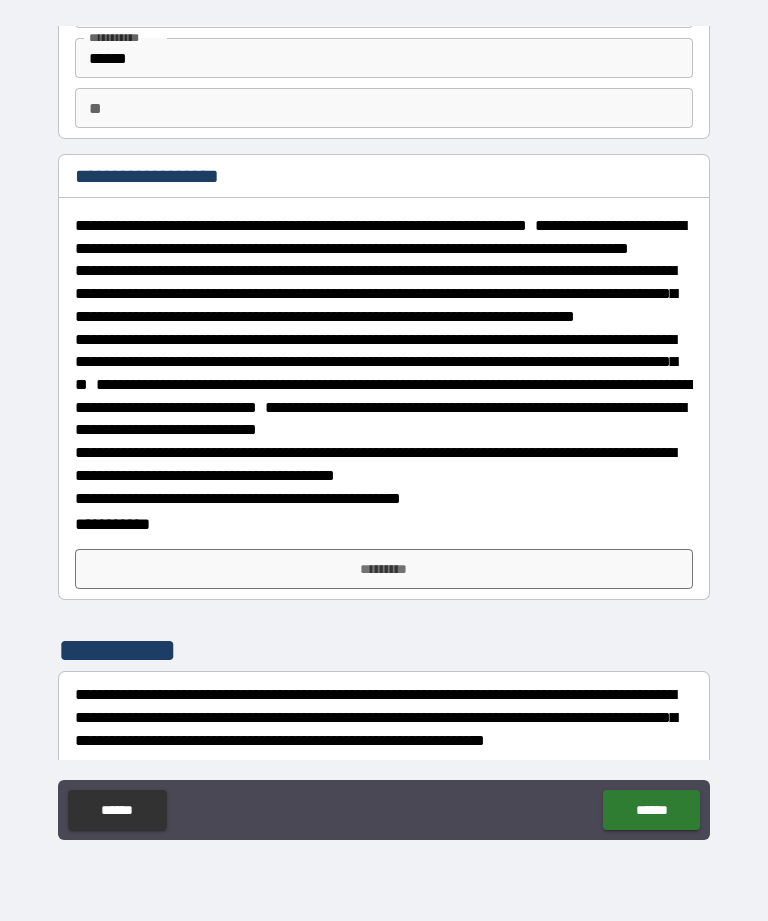 click on "*********" at bounding box center (384, 569) 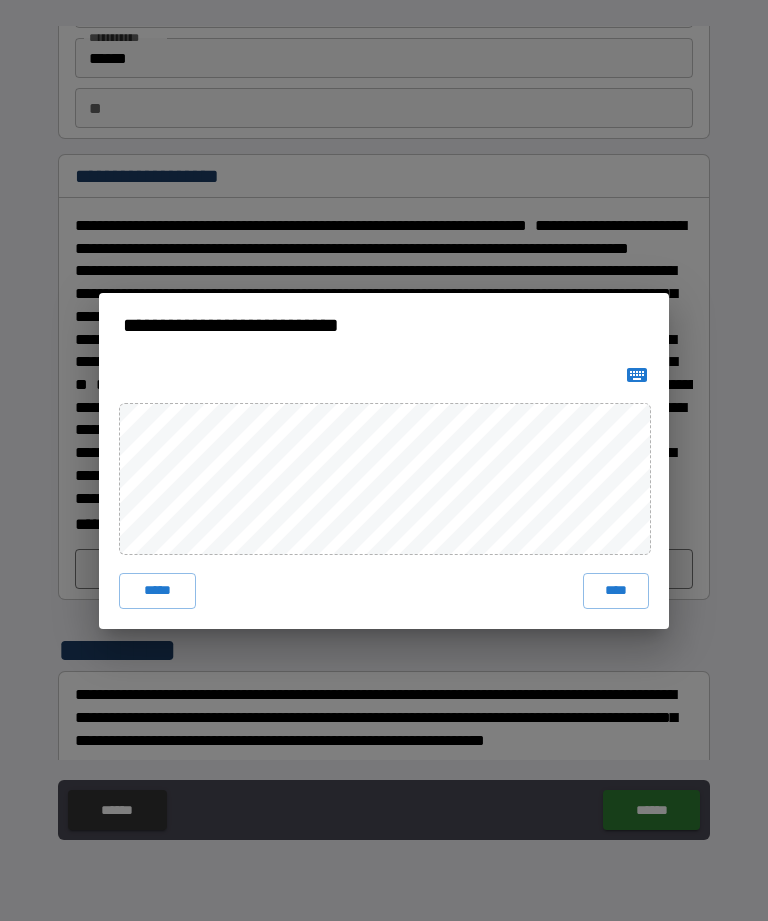 click on "*****" at bounding box center (157, 591) 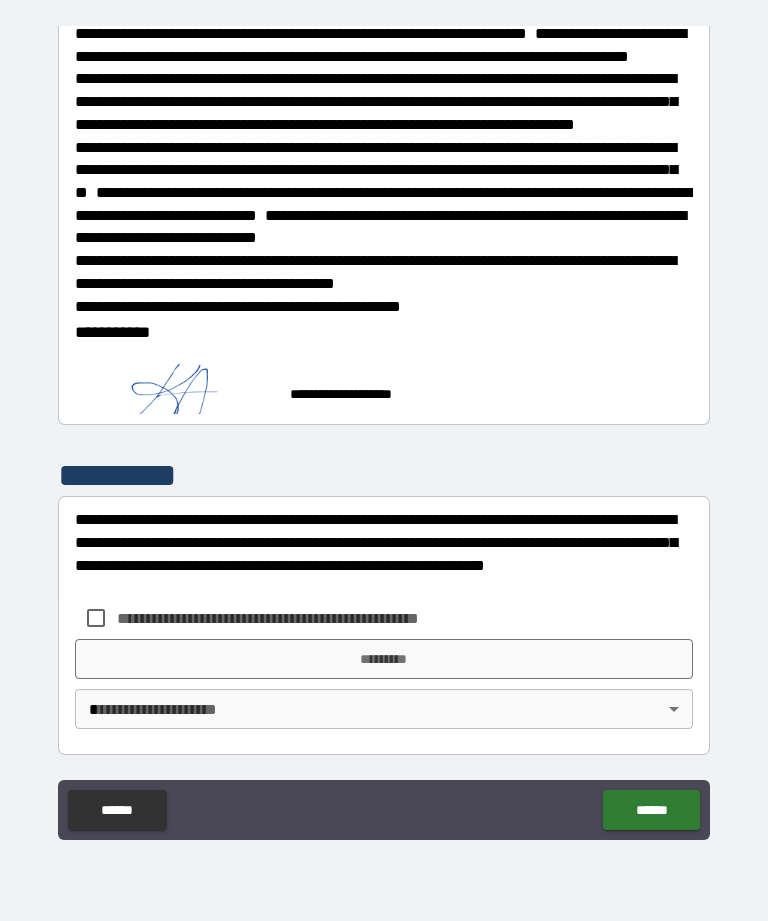 scroll, scrollTop: 358, scrollLeft: 0, axis: vertical 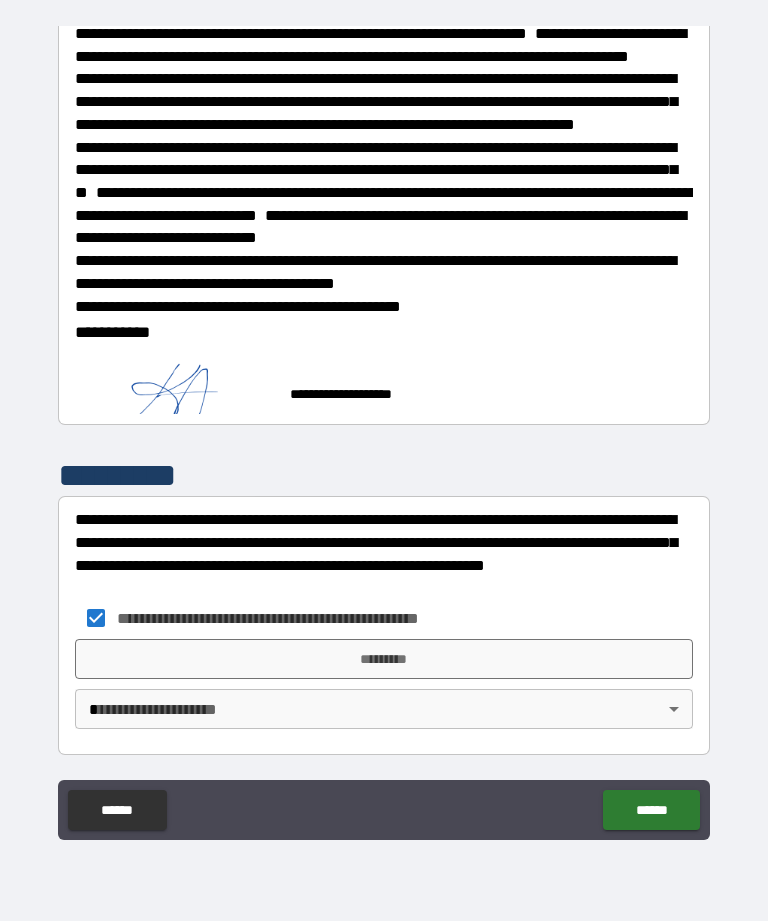 click on "*********" at bounding box center [384, 659] 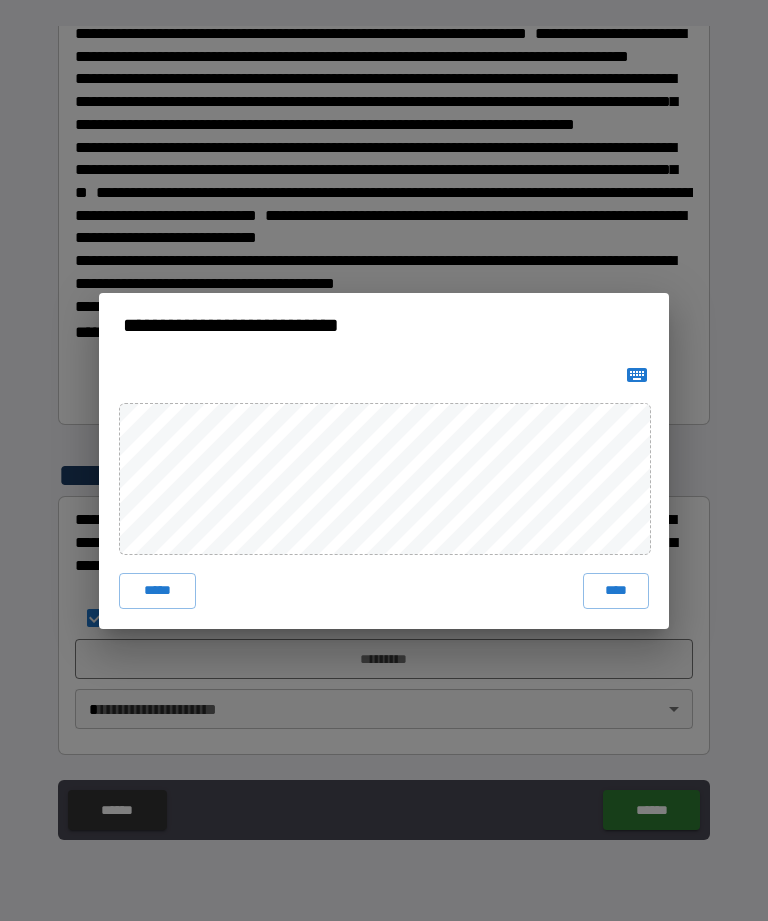 click on "*****" at bounding box center [157, 591] 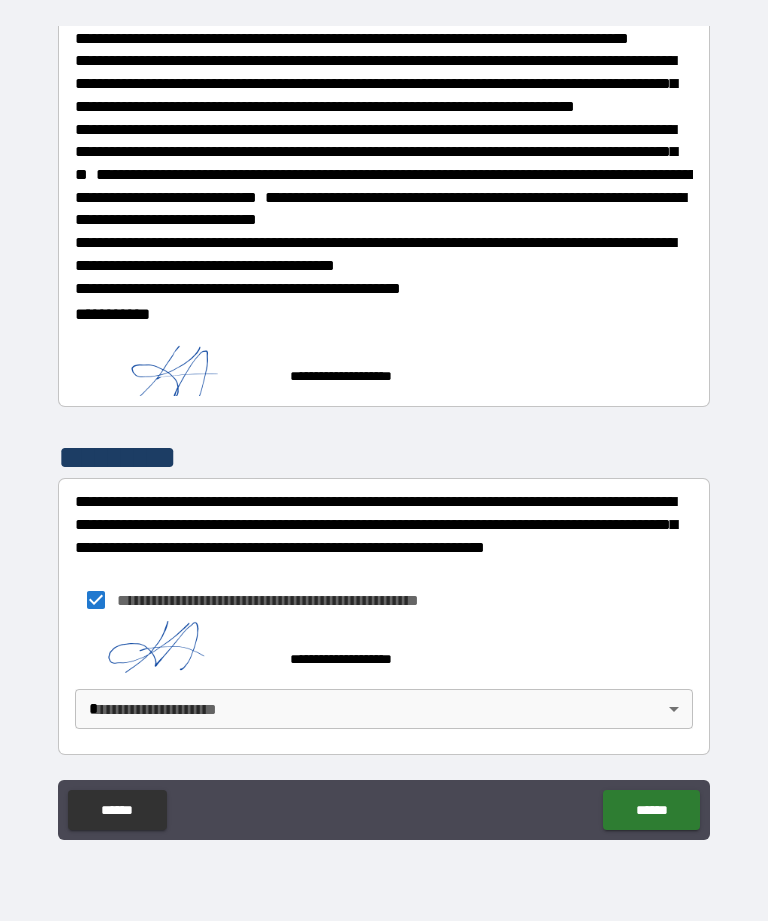 click at bounding box center [175, 367] 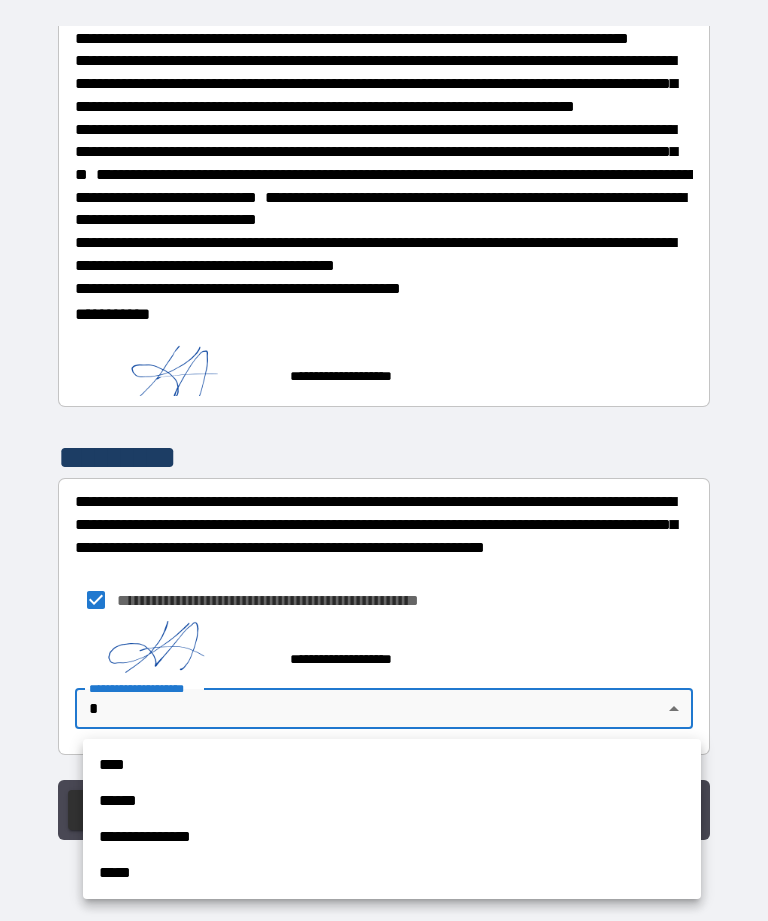 click on "****" at bounding box center (392, 765) 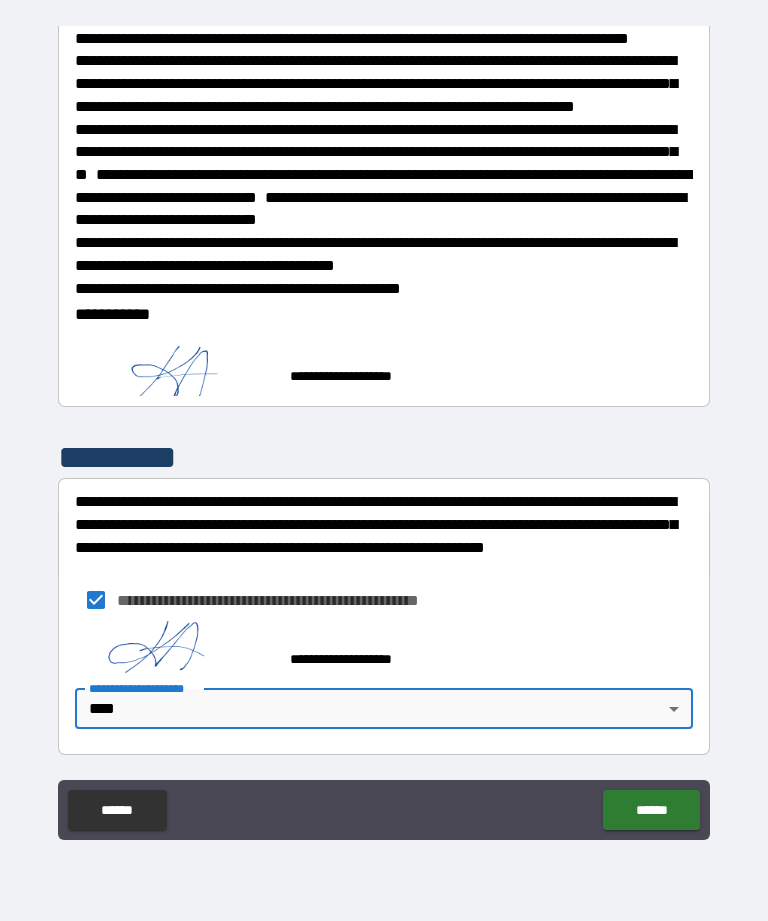 click on "******" at bounding box center (651, 810) 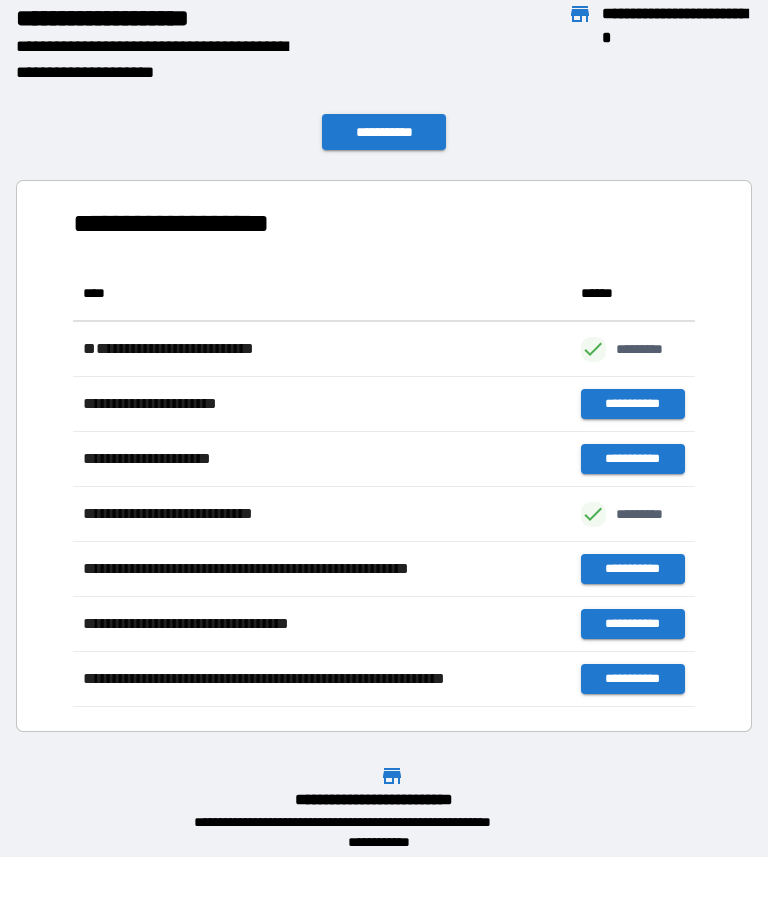 scroll, scrollTop: 1, scrollLeft: 1, axis: both 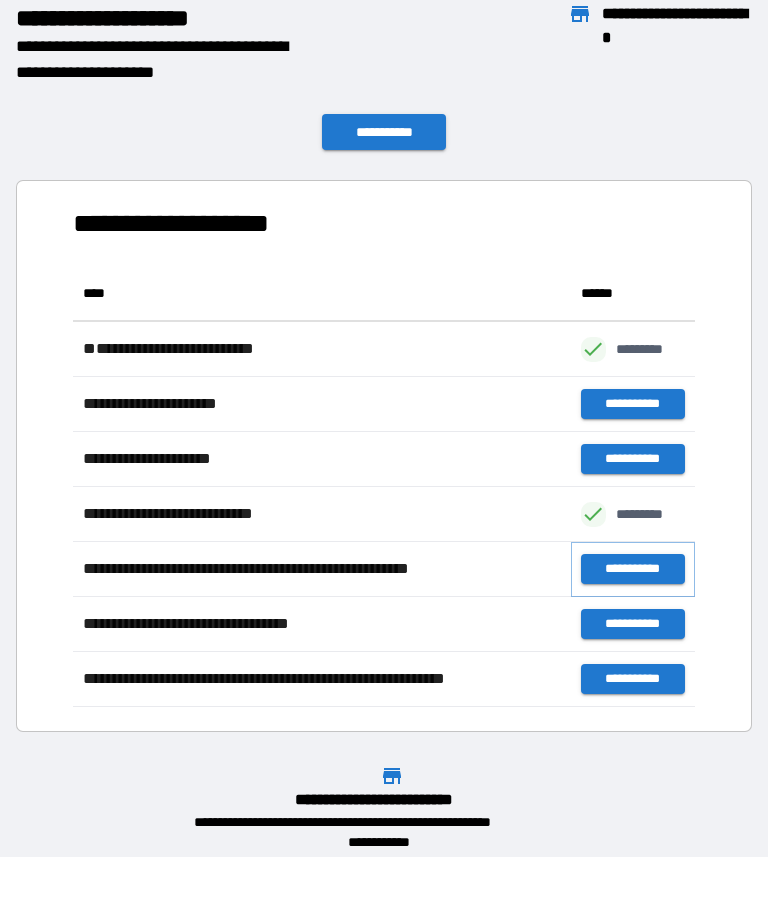click on "**********" at bounding box center (633, 569) 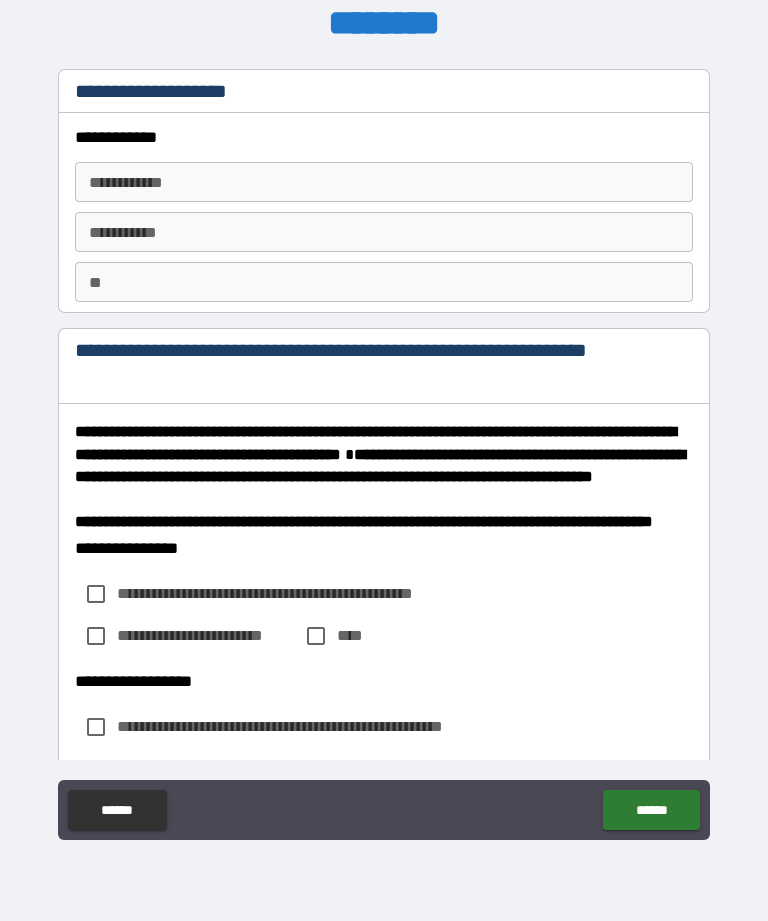 type on "*" 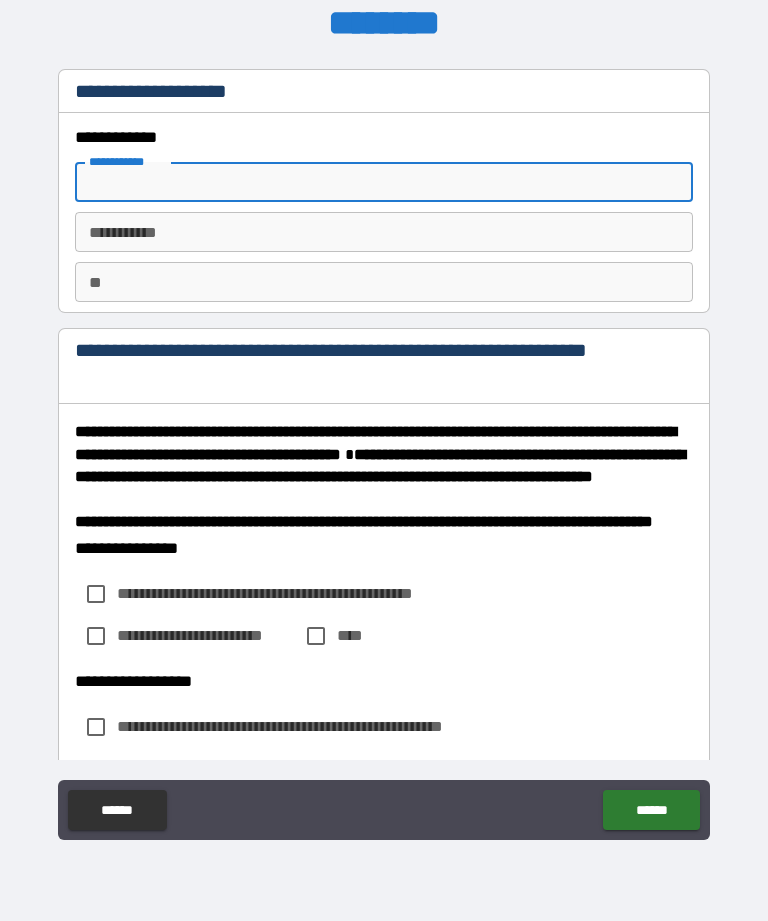 type on "*" 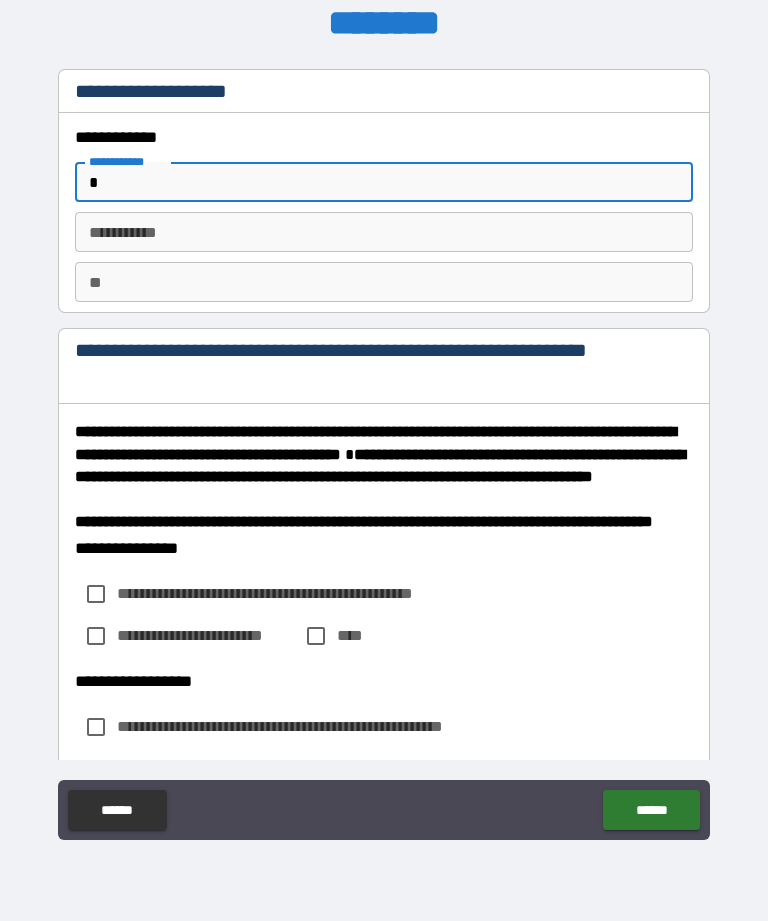 type on "*" 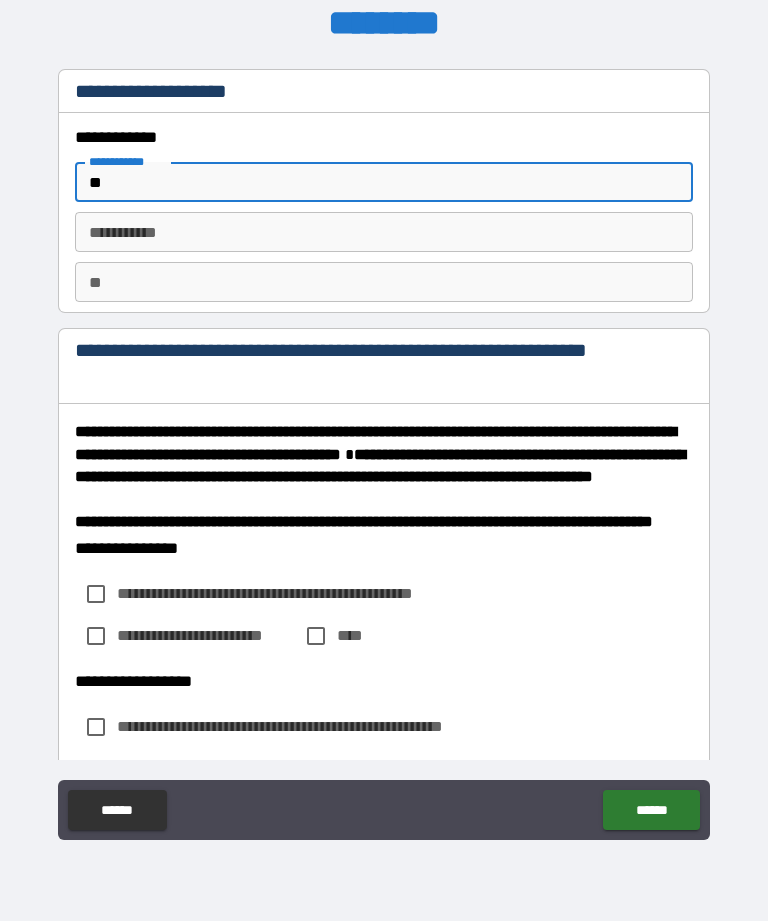 type on "*" 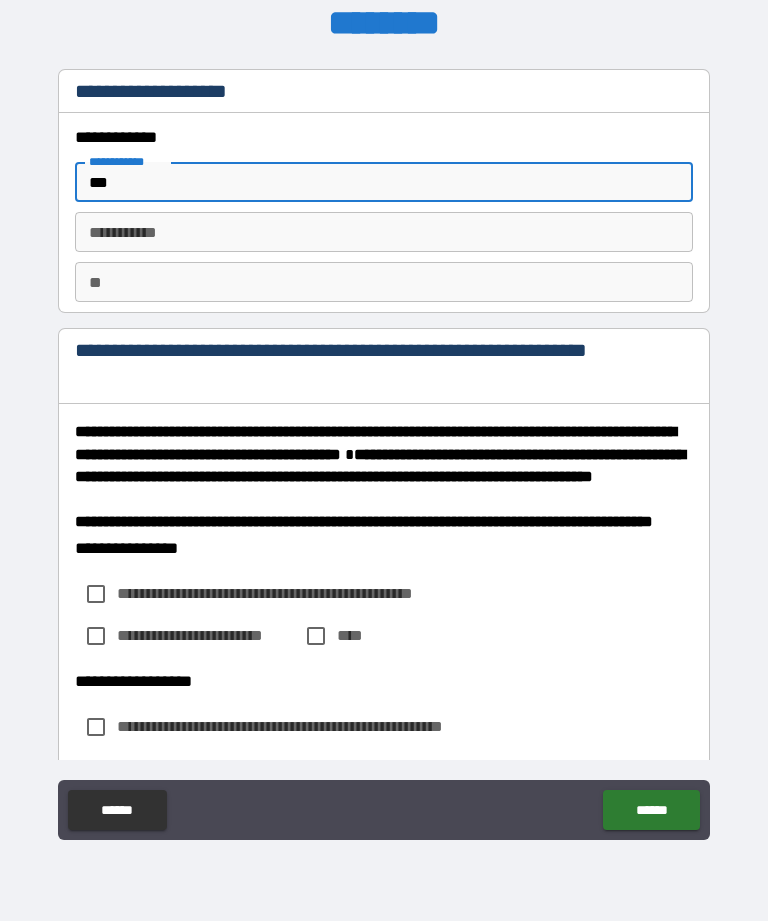 type on "*" 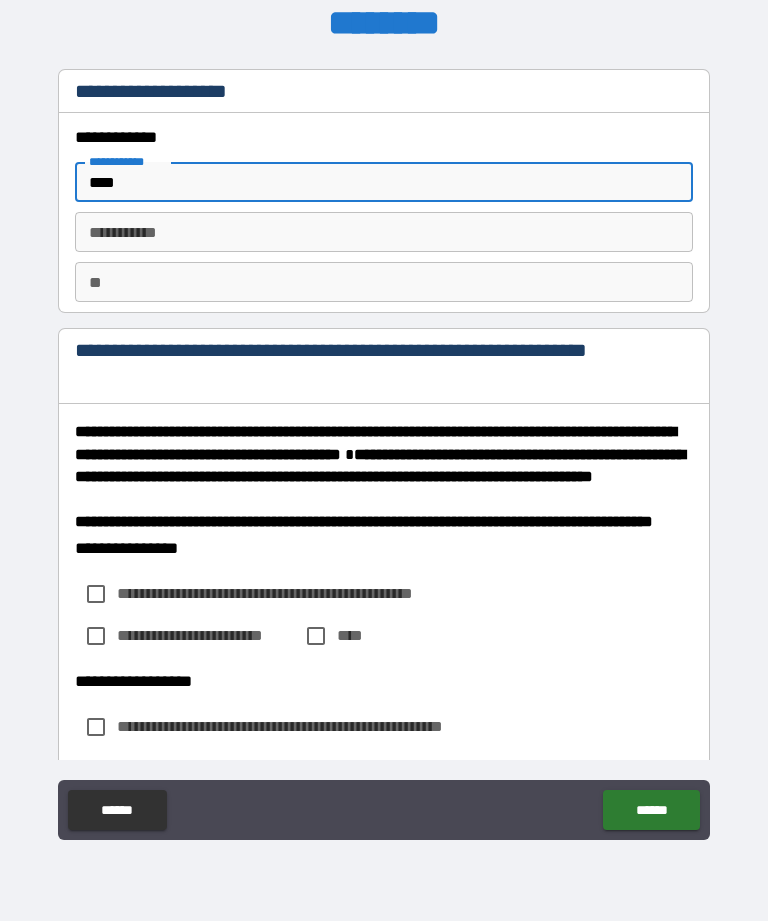 type on "*" 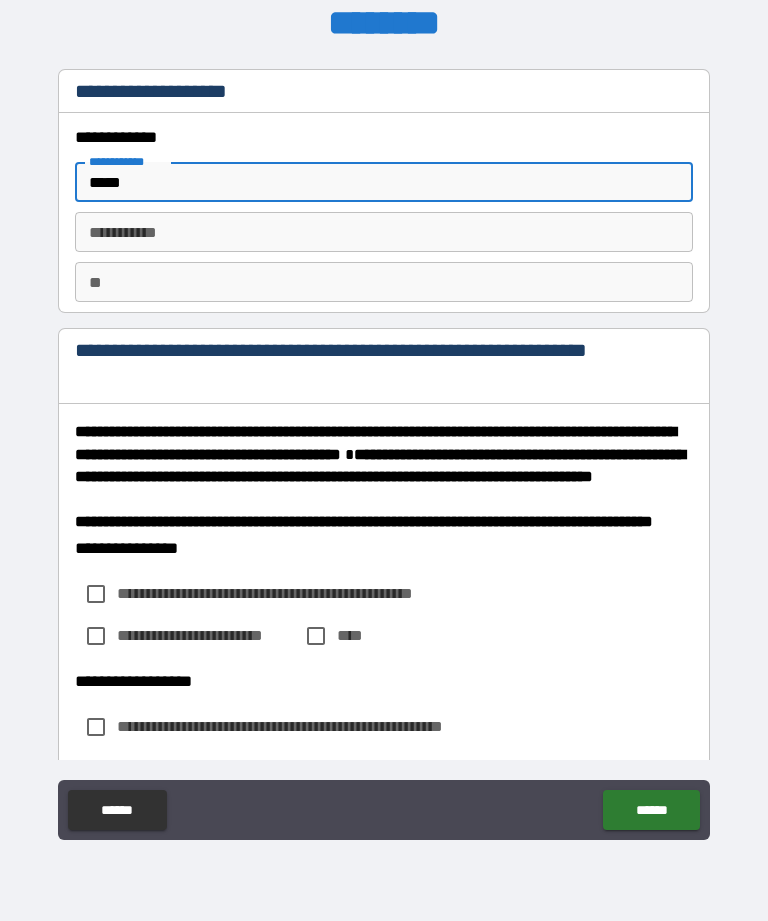 type on "*" 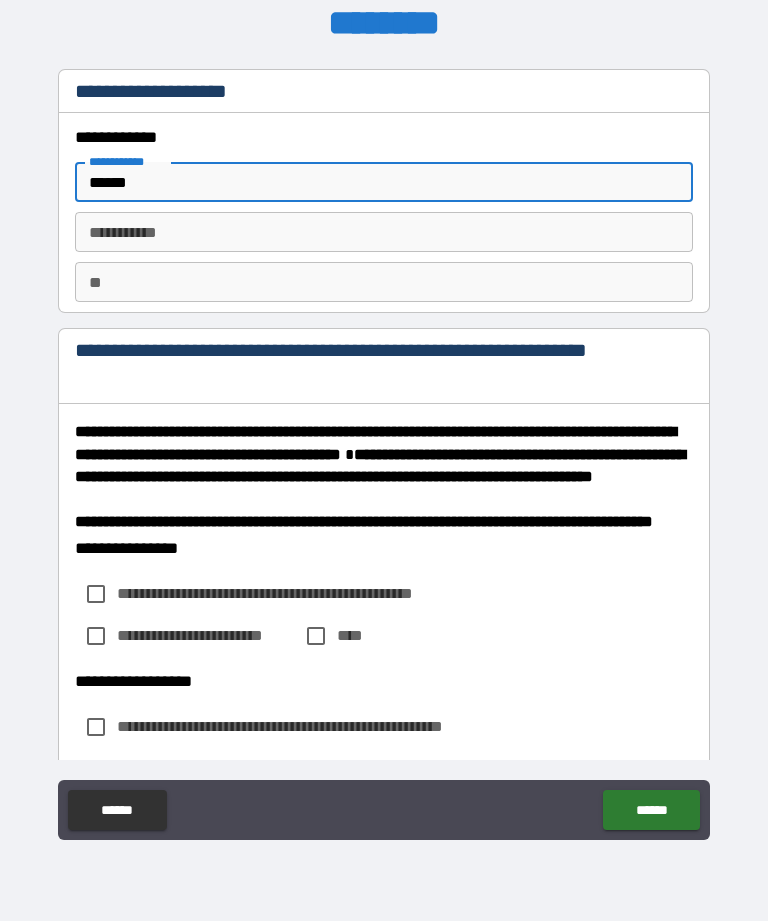 type on "*" 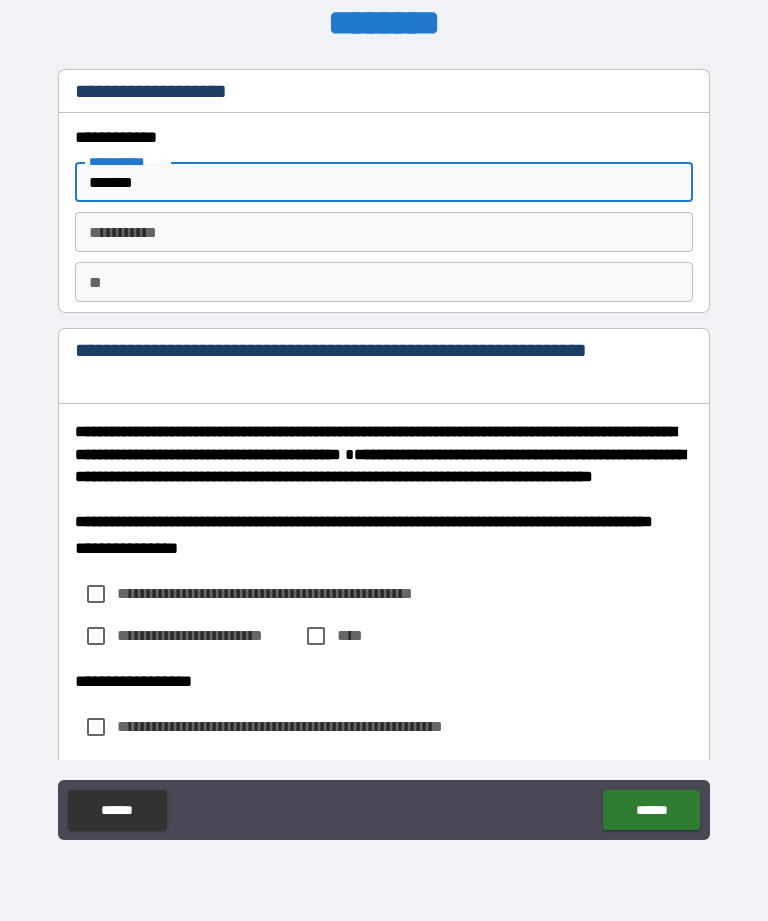 type on "*" 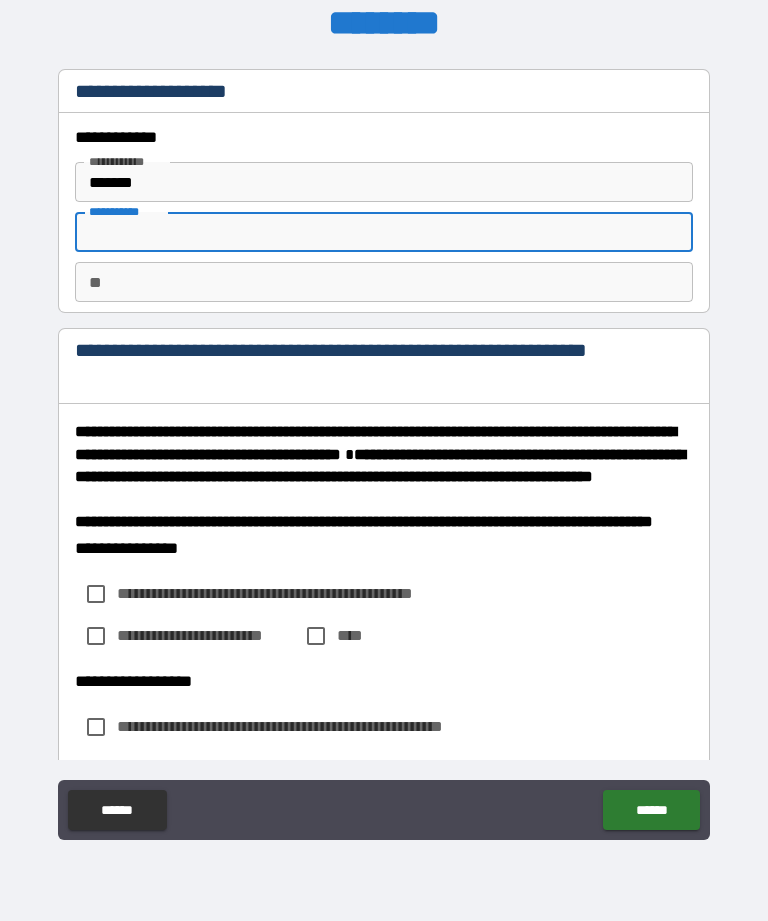 type on "*" 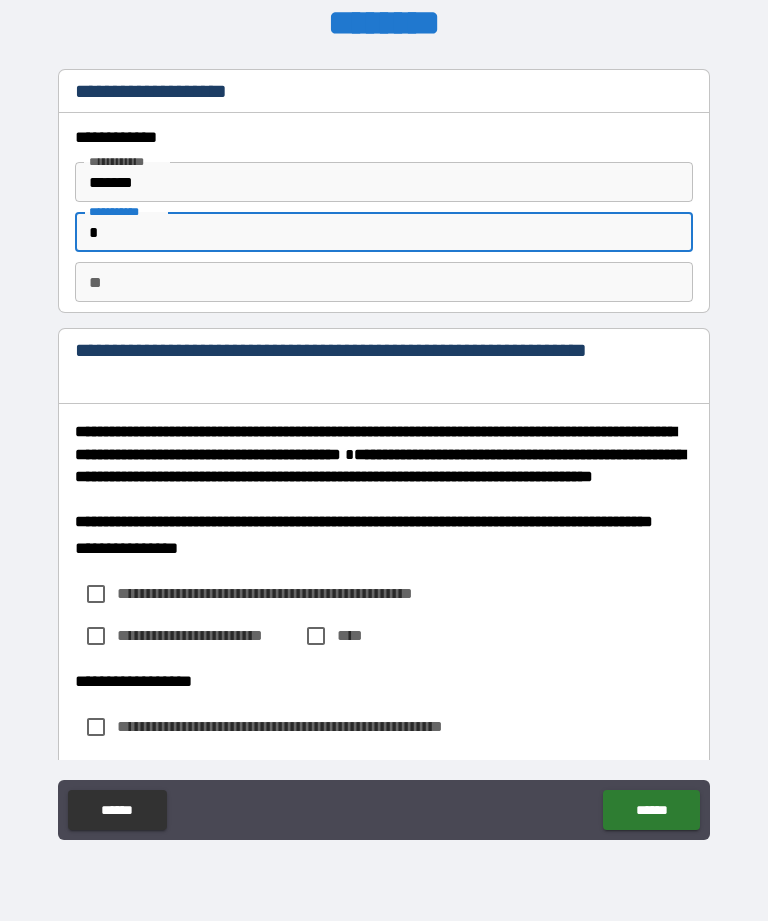 type on "*" 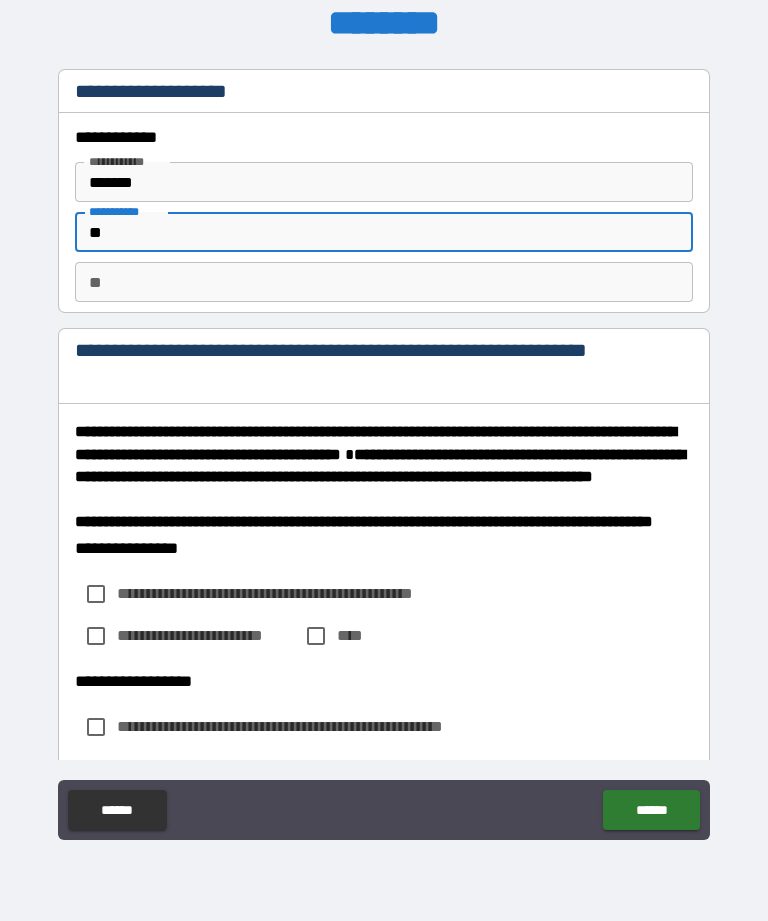 type on "*" 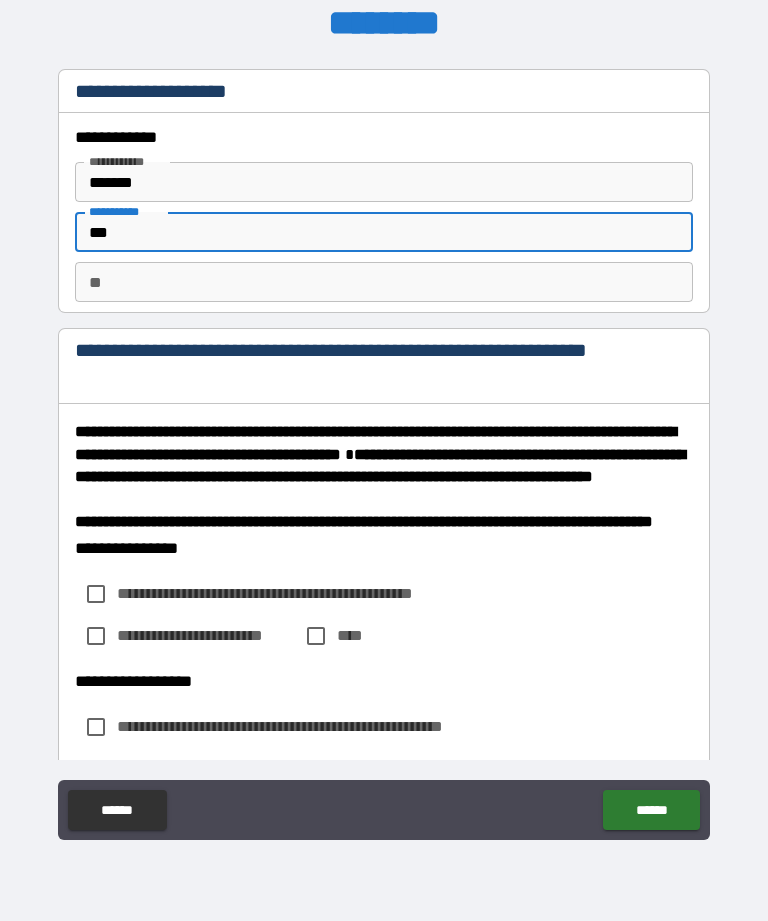 type on "*" 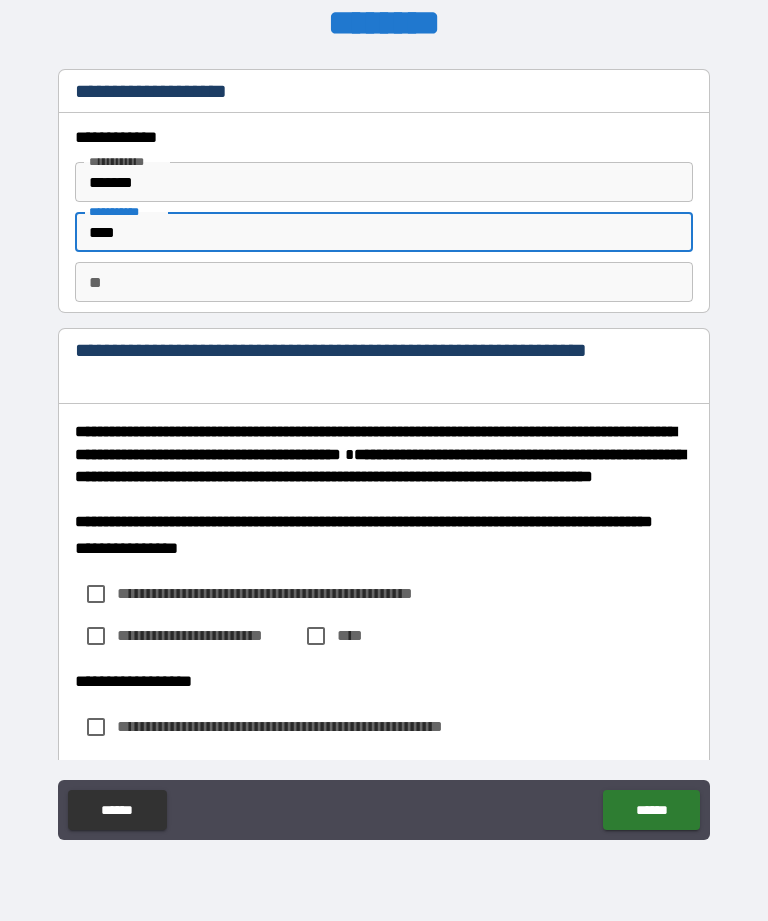 type on "*" 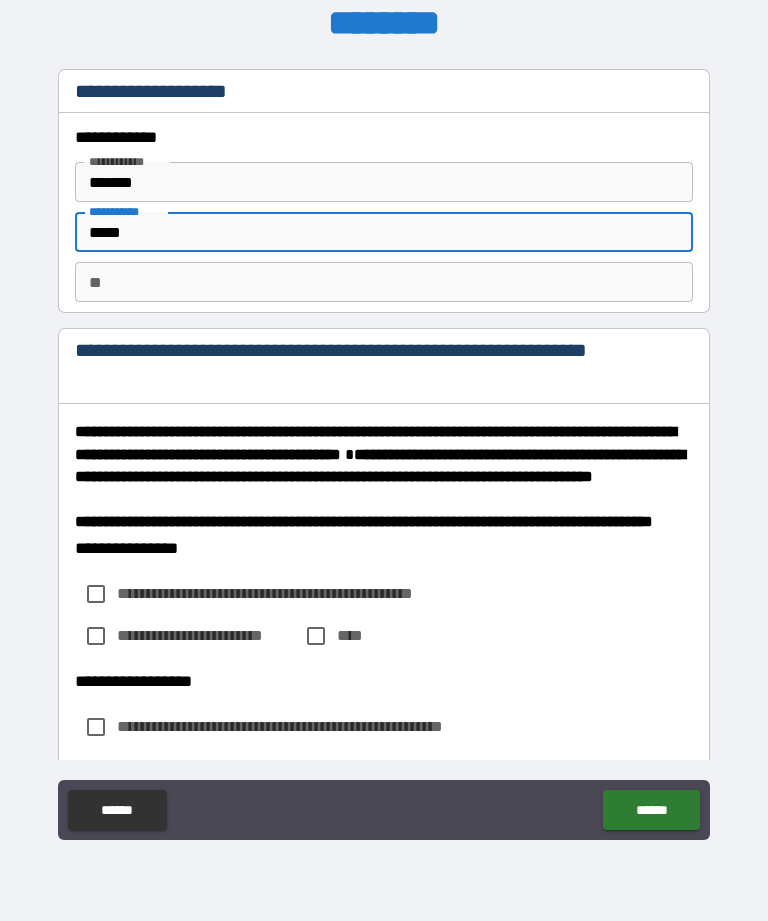 type on "*" 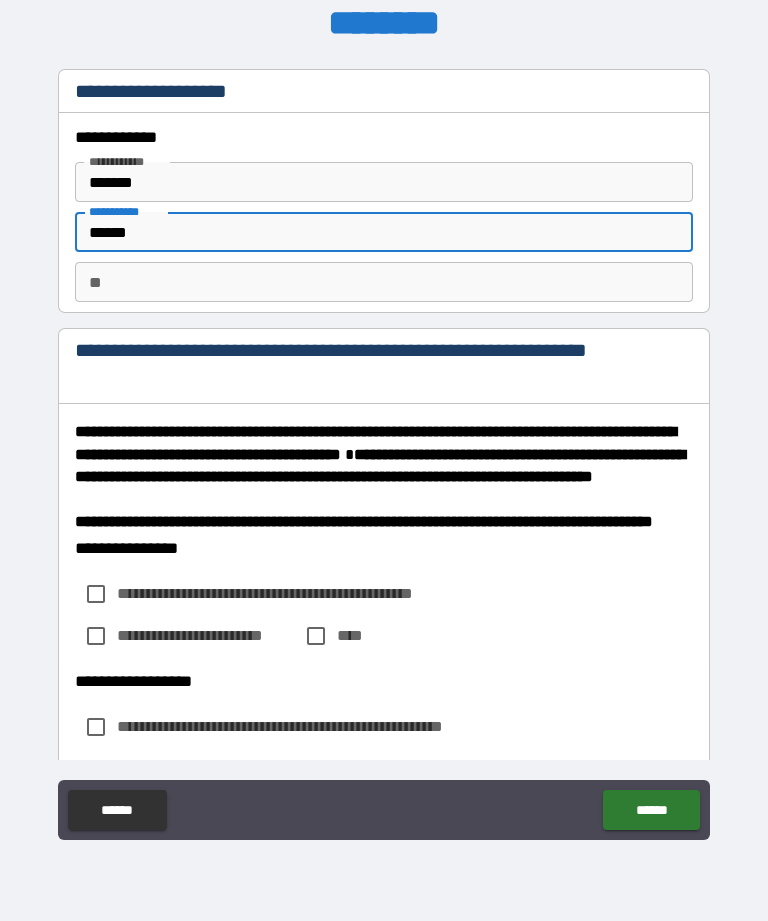 type on "*" 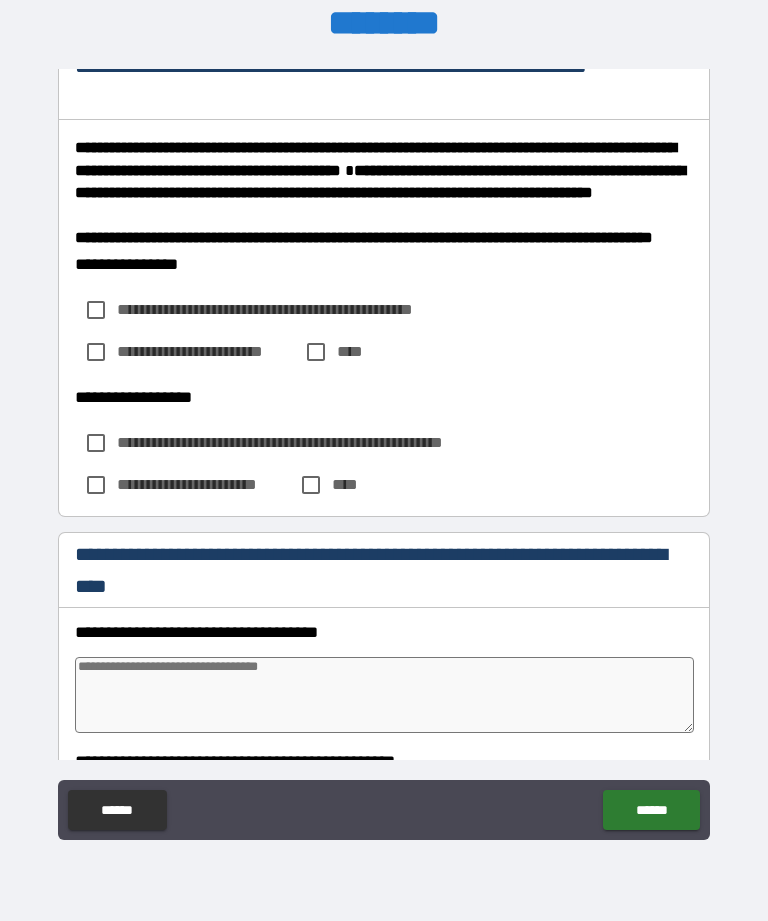scroll, scrollTop: 283, scrollLeft: 0, axis: vertical 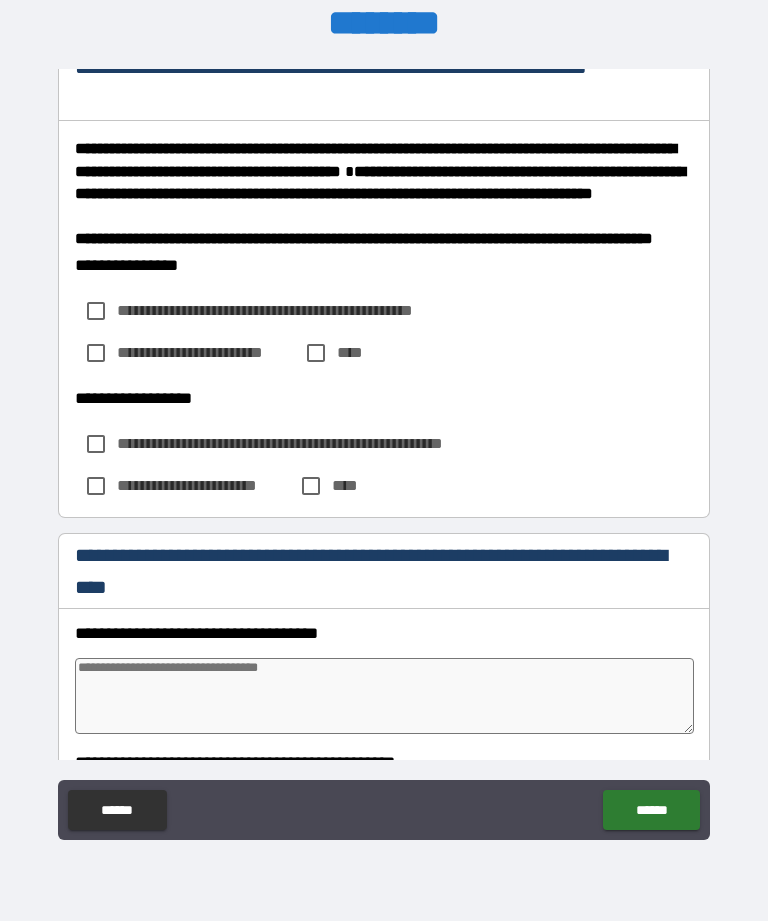 type on "******" 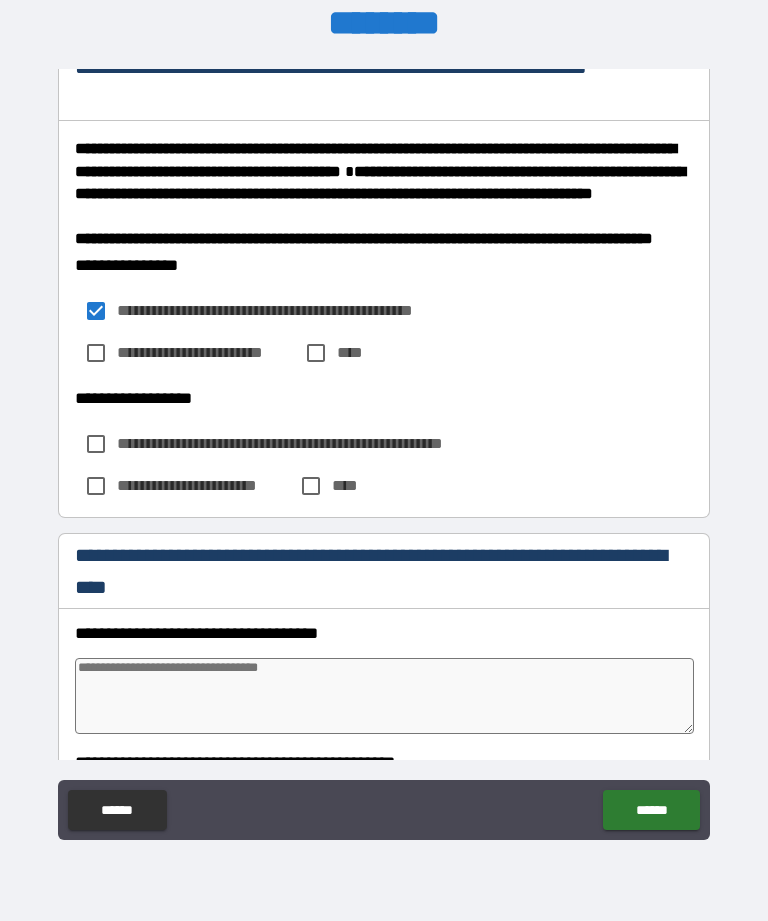 type on "*" 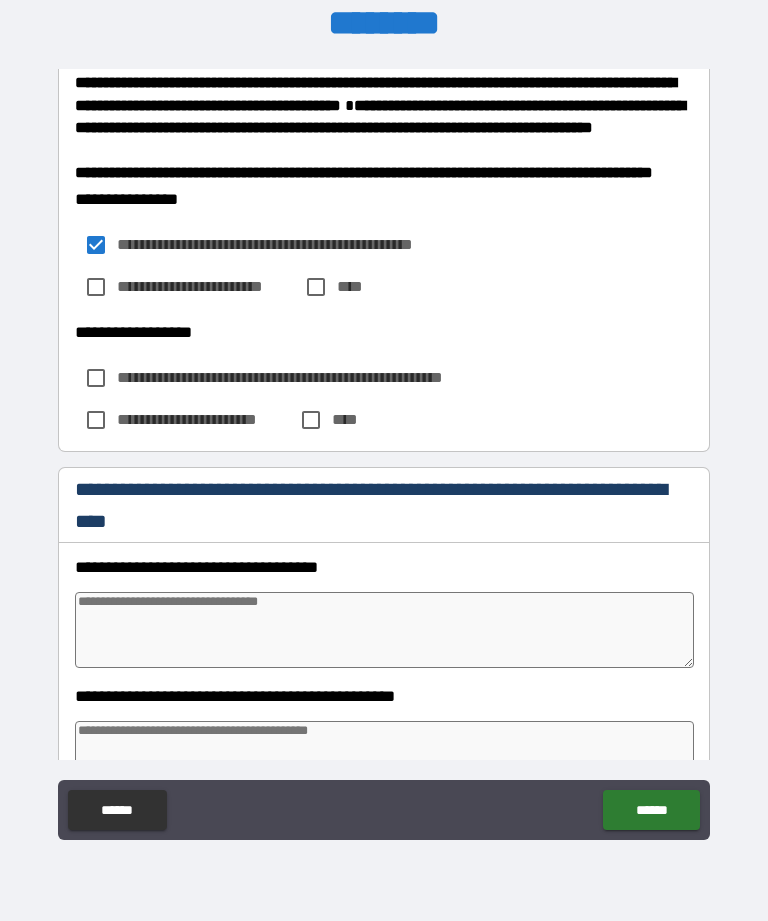 scroll, scrollTop: 355, scrollLeft: 0, axis: vertical 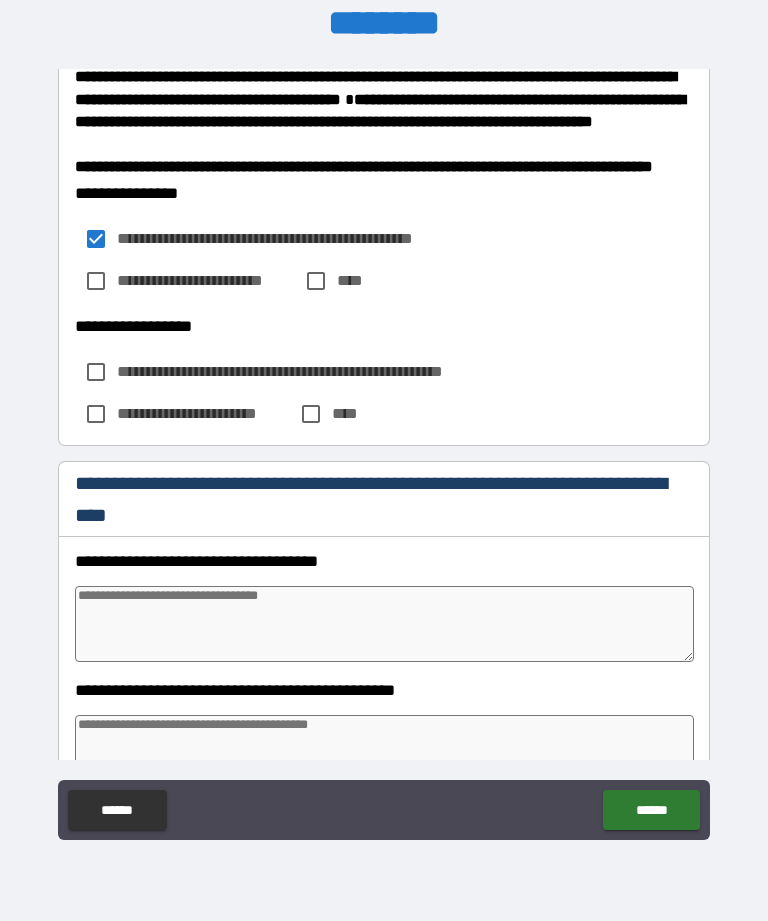 type on "*" 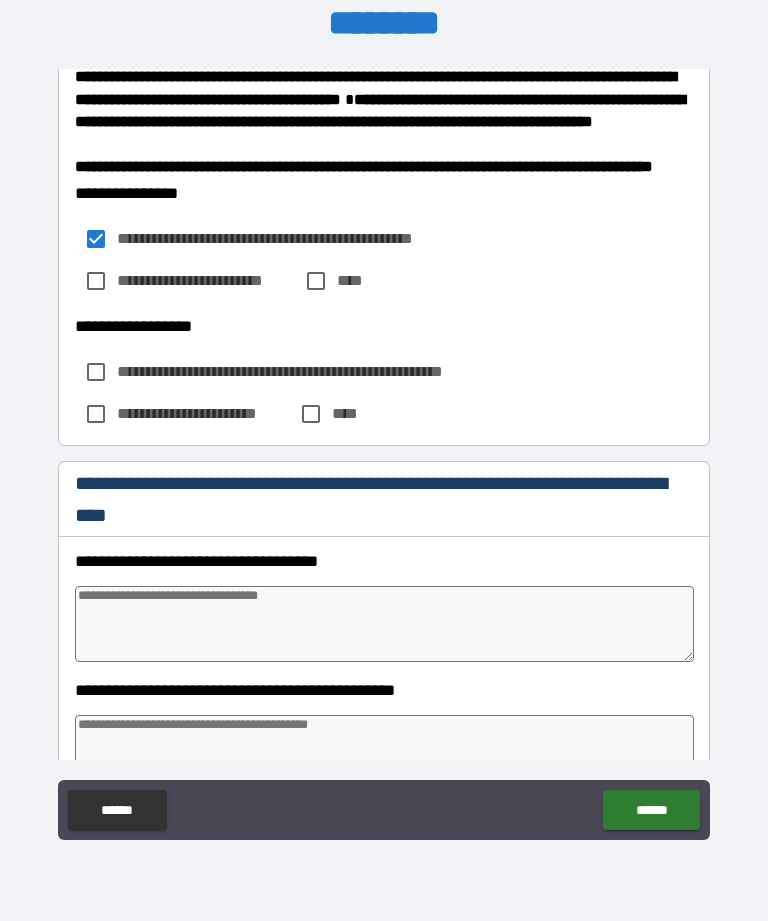 type on "*" 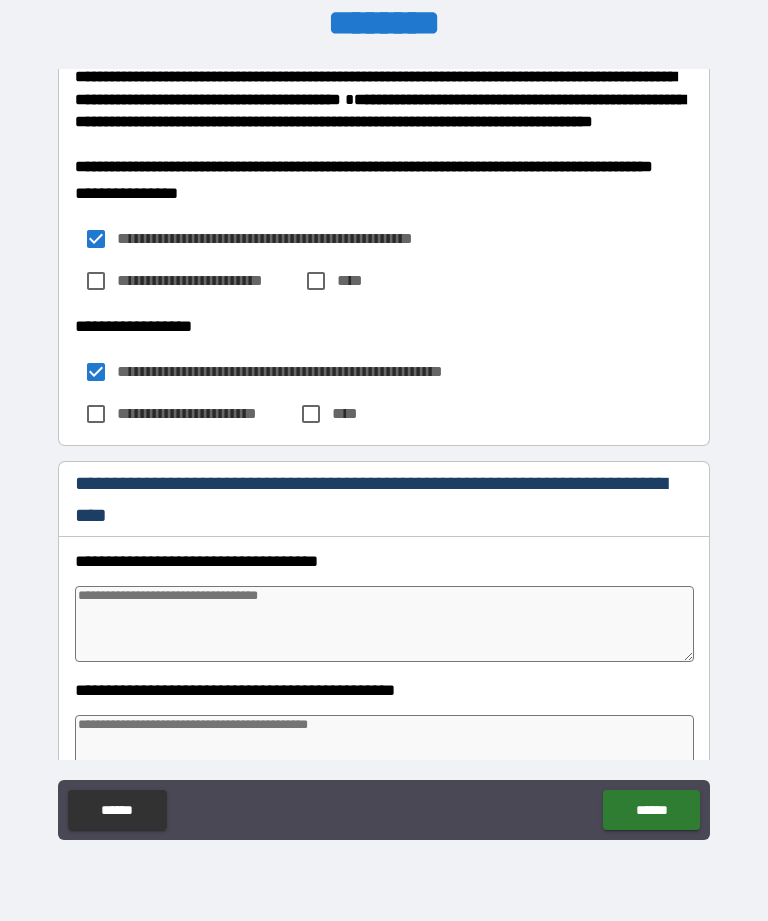 type on "*" 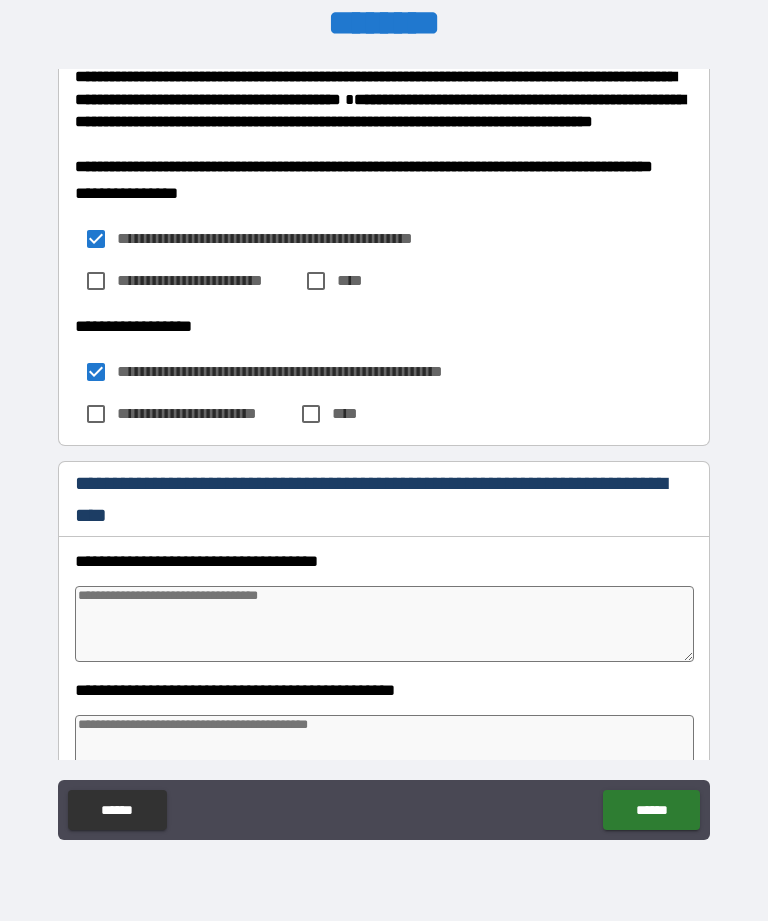 type on "*" 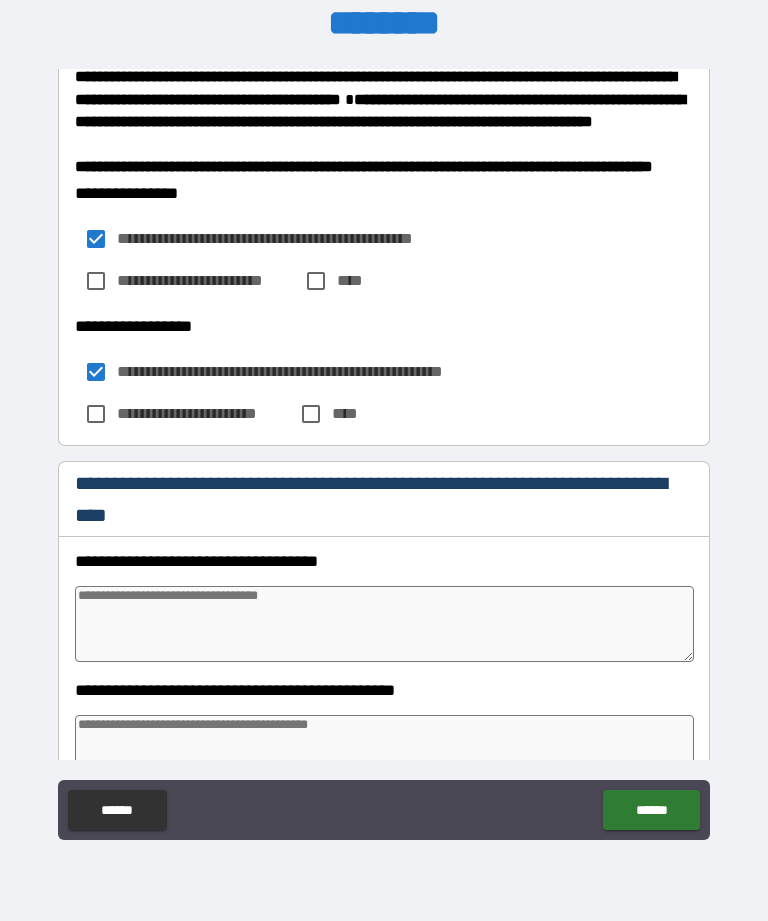type on "*" 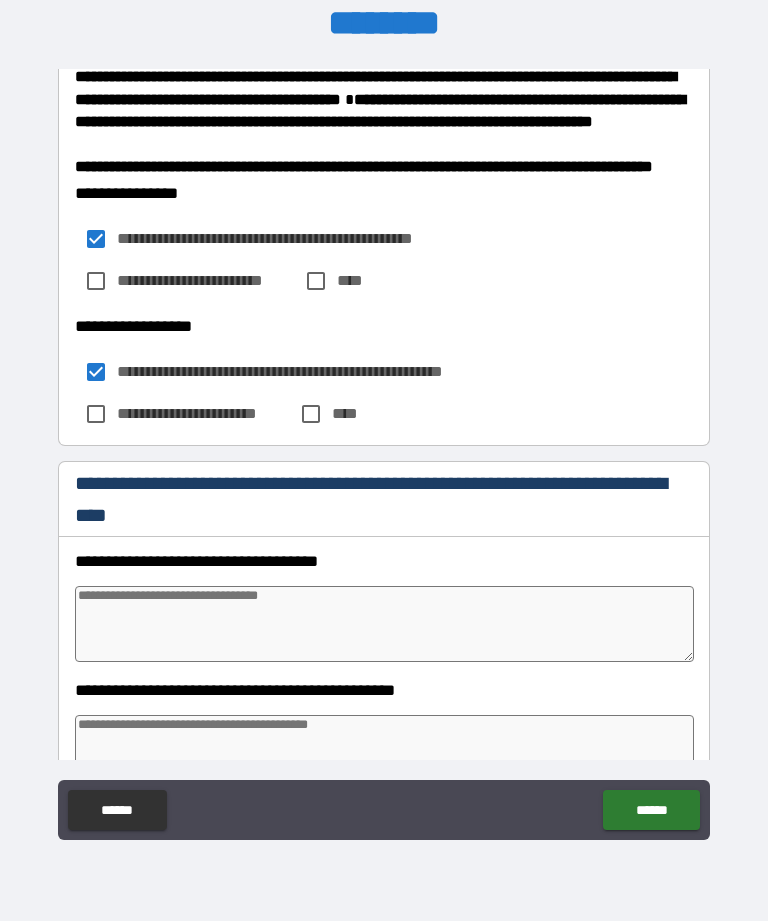 type on "*" 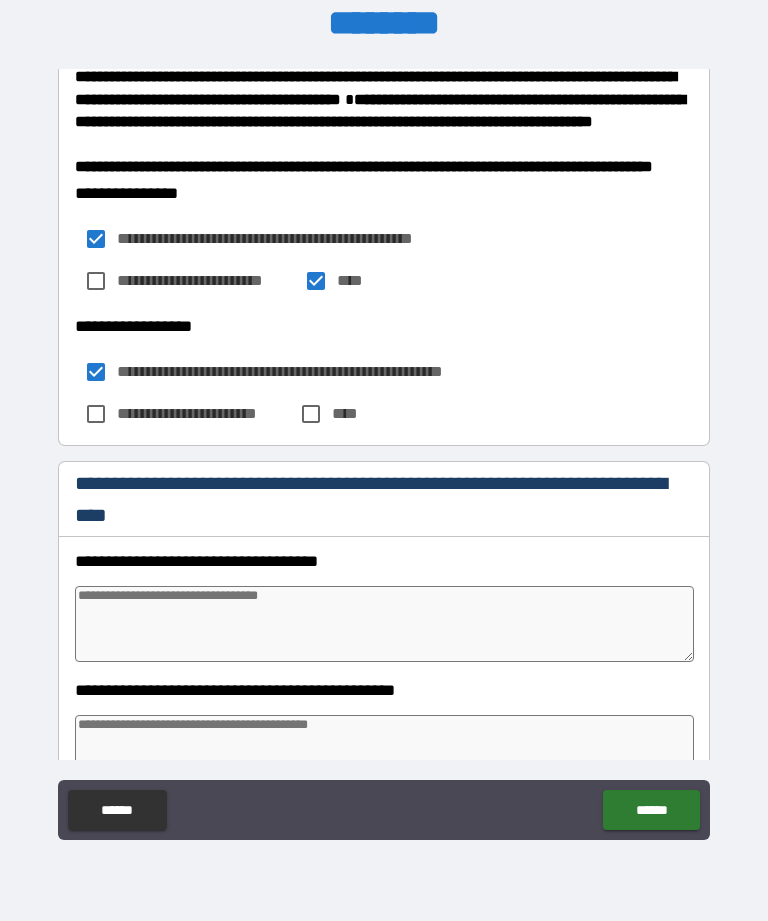 type on "*" 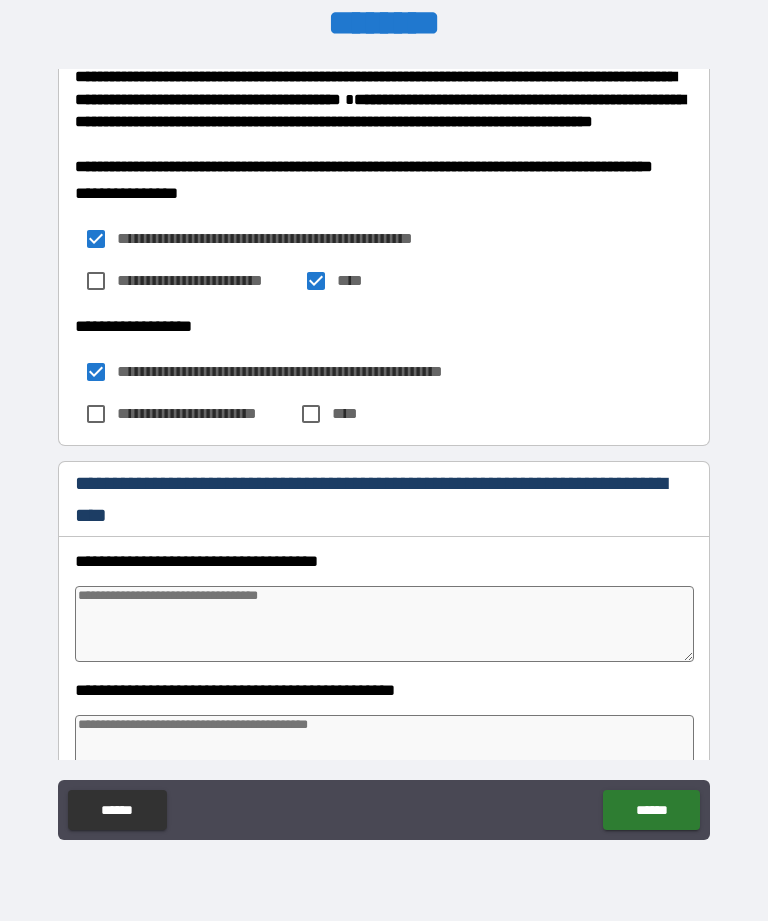 type on "*" 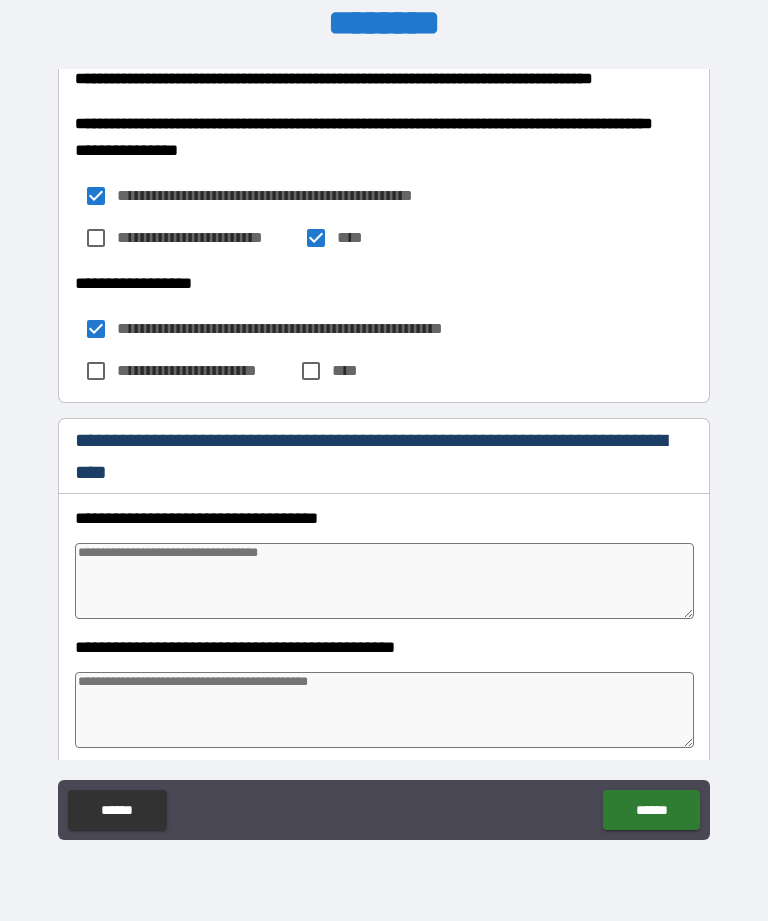 scroll, scrollTop: 408, scrollLeft: 0, axis: vertical 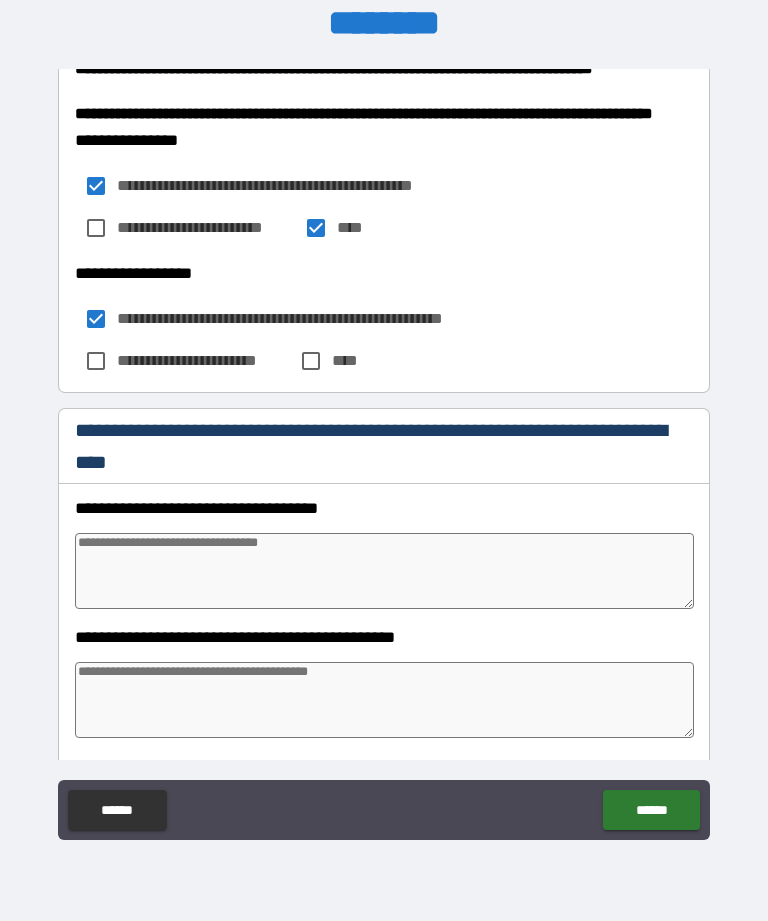 type on "*" 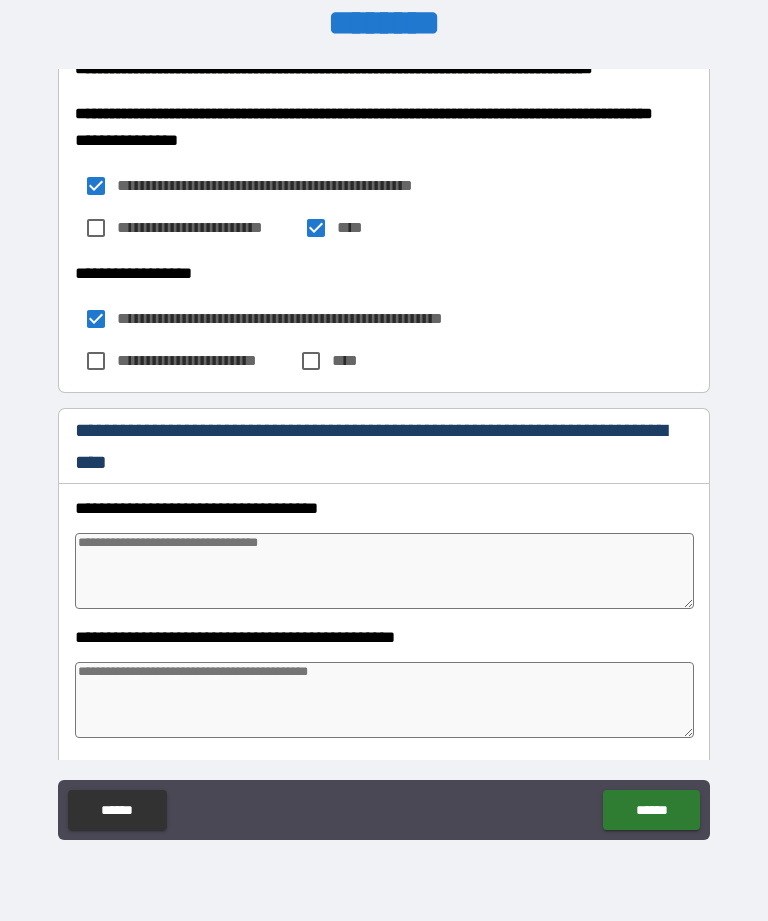 type on "*" 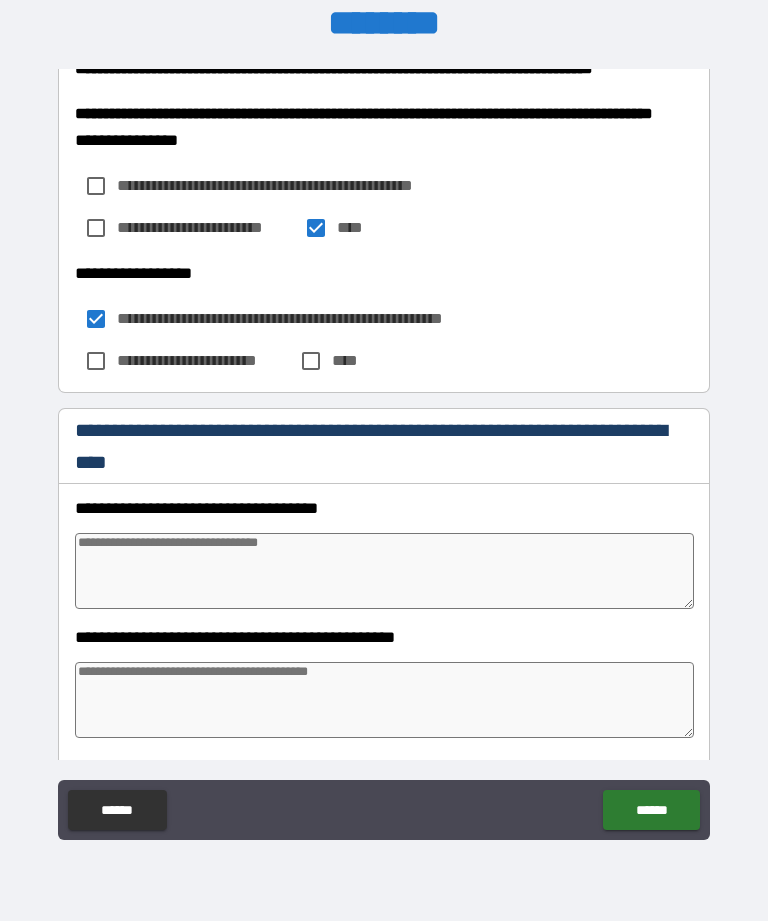 type on "*" 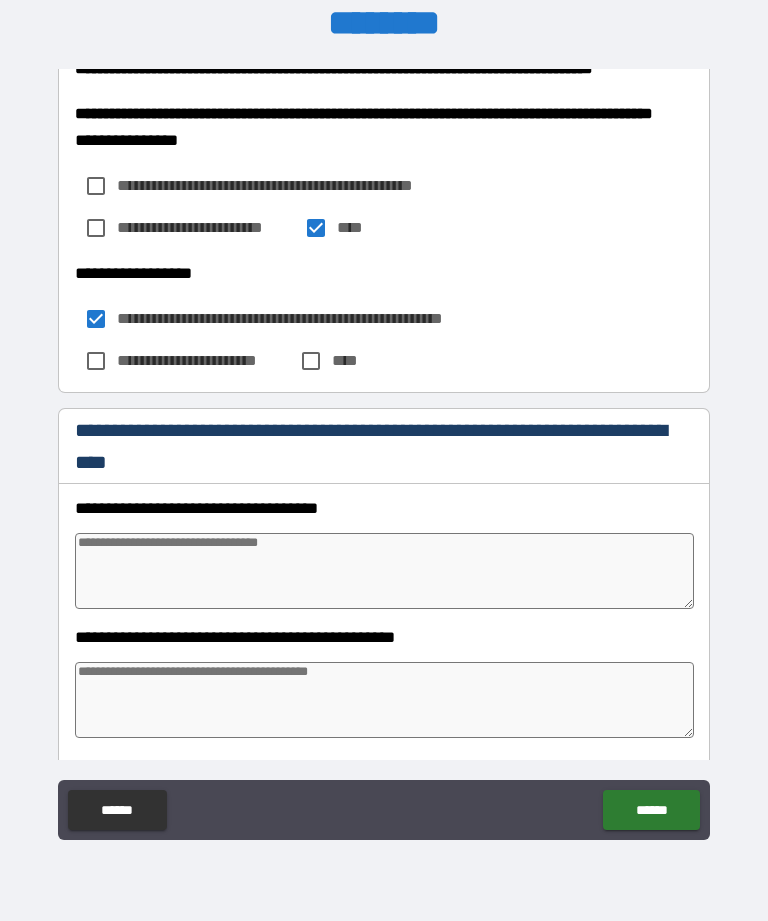 type on "*" 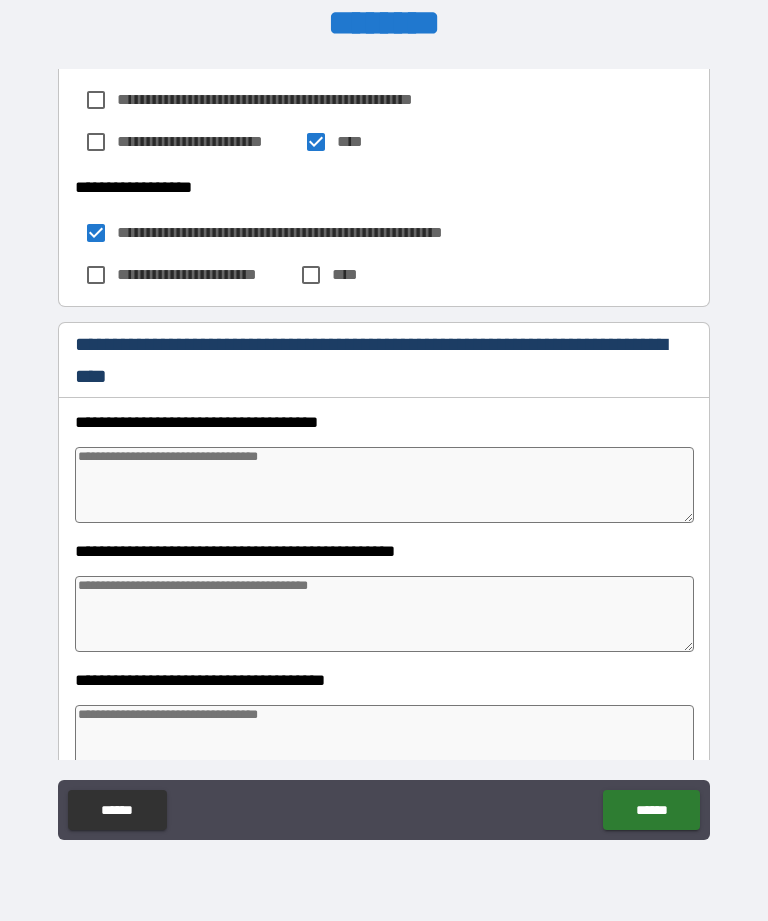 scroll, scrollTop: 496, scrollLeft: 0, axis: vertical 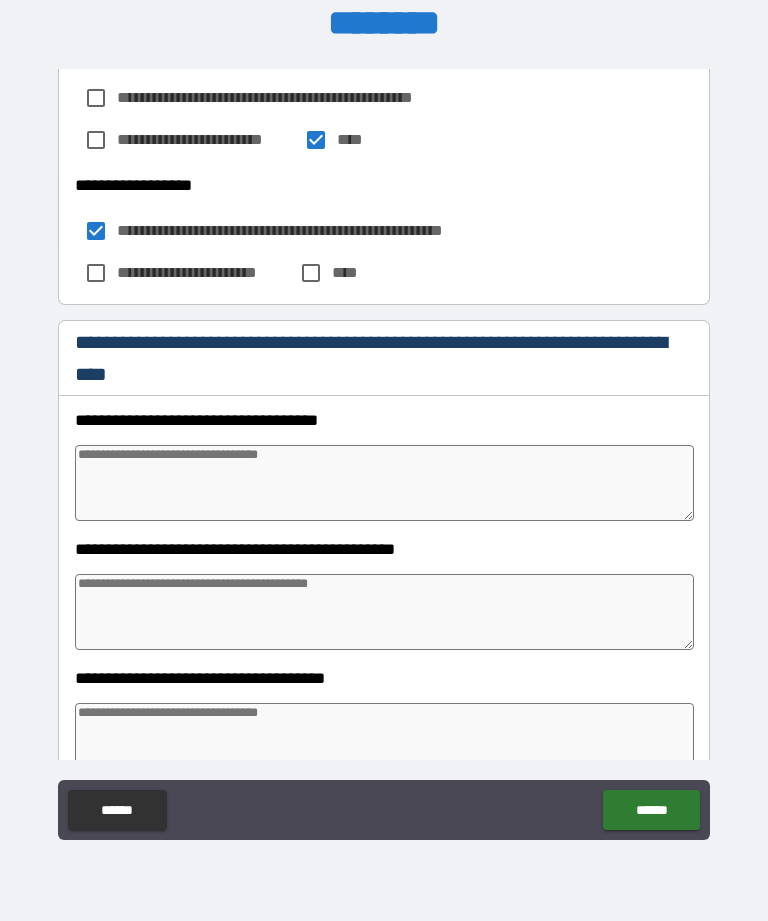 click at bounding box center [384, 483] 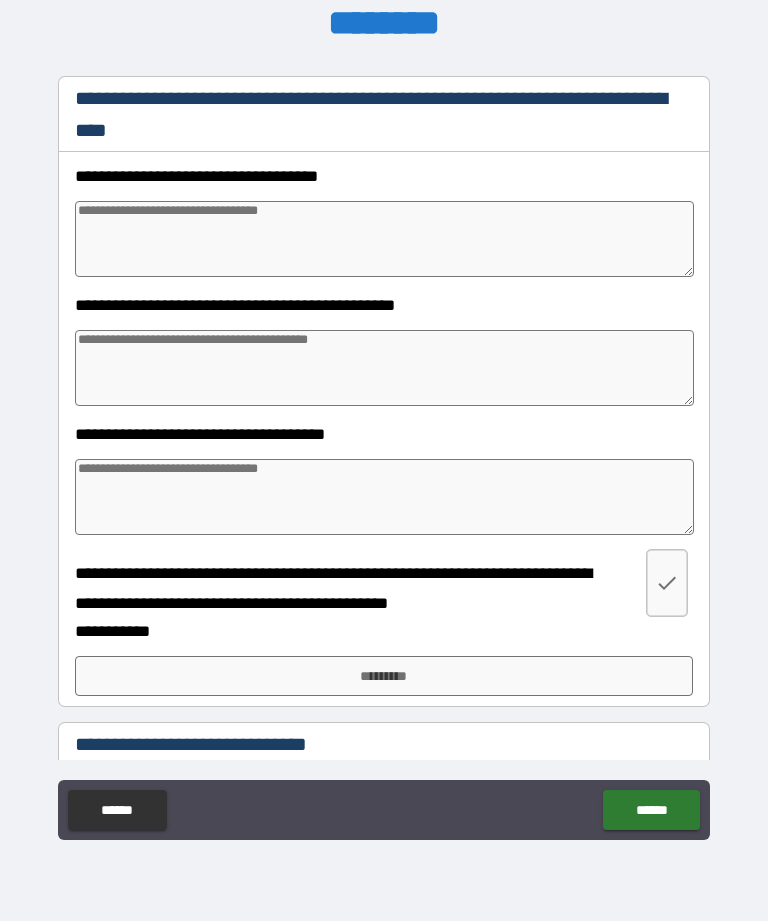 scroll, scrollTop: 741, scrollLeft: 0, axis: vertical 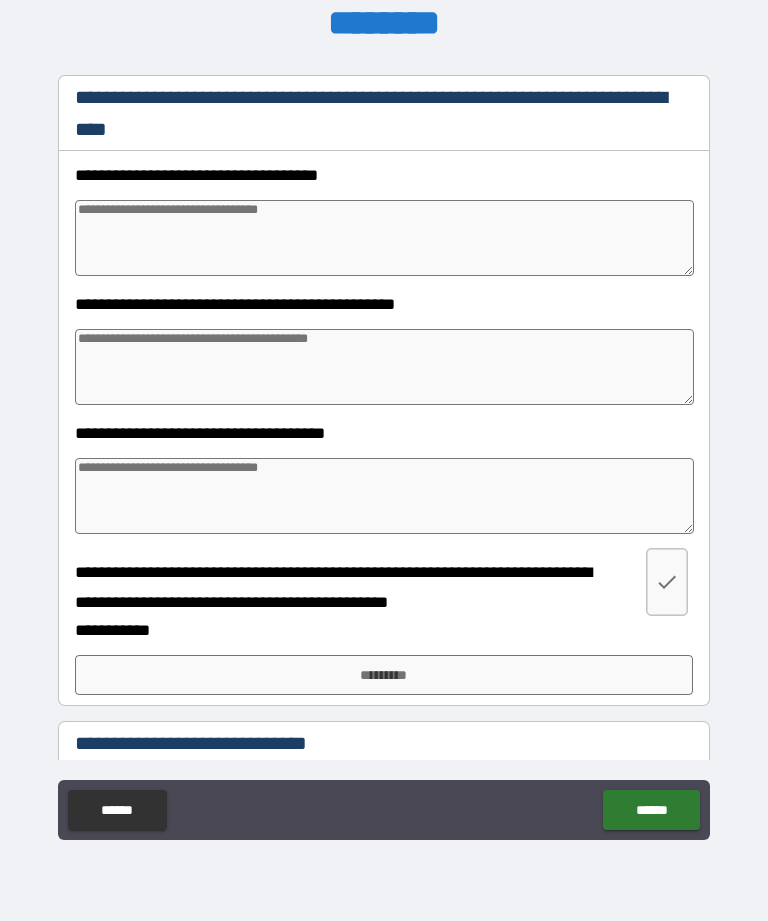 type on "*" 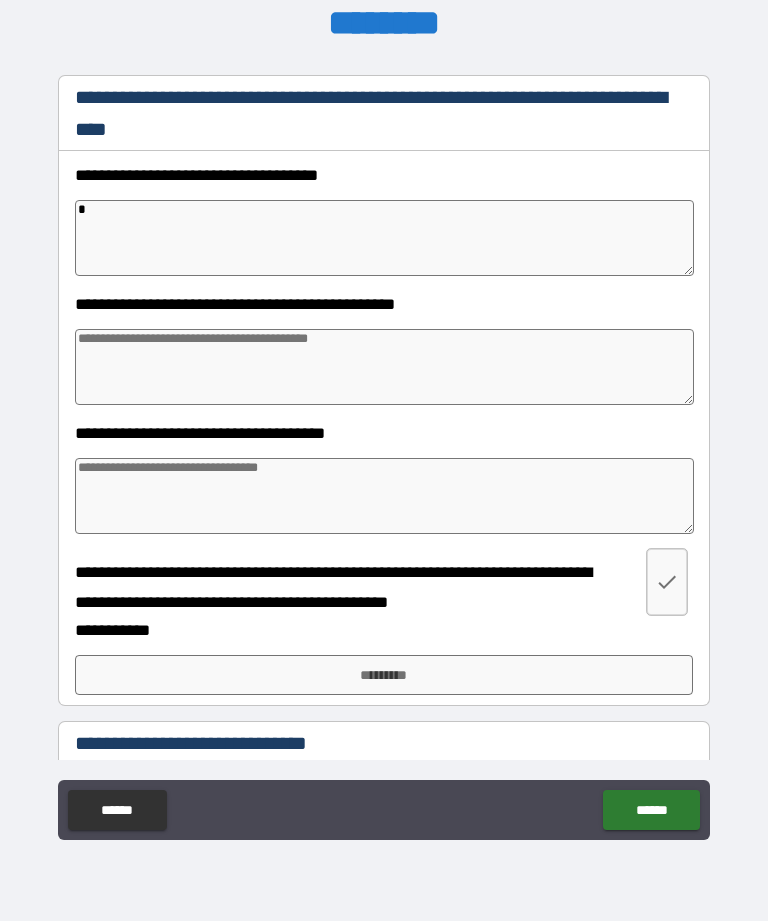 type on "*" 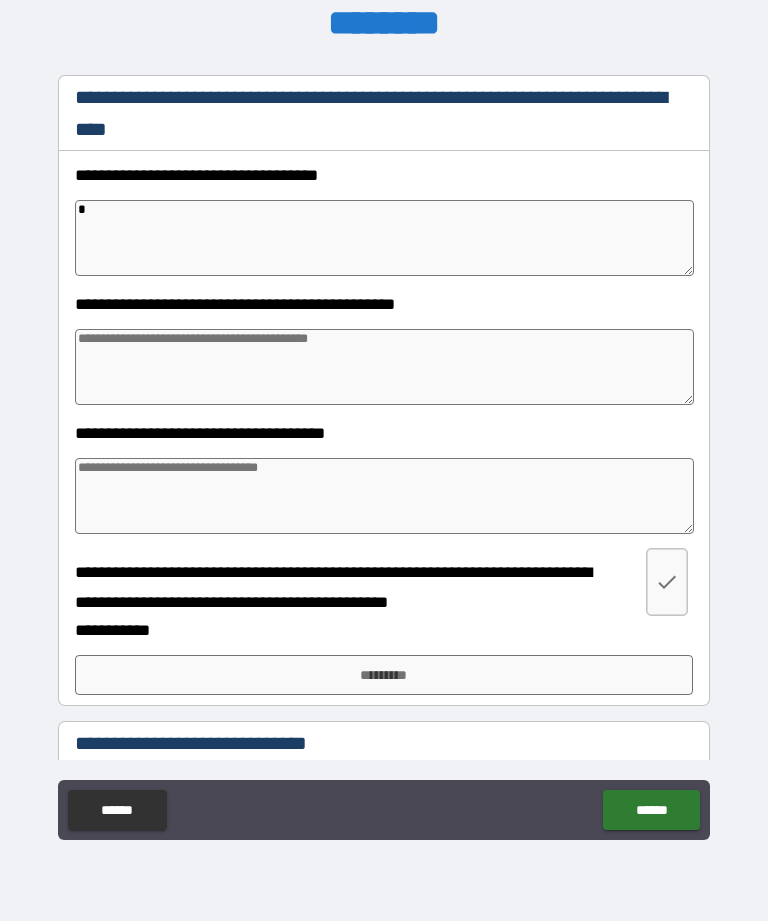 type on "**" 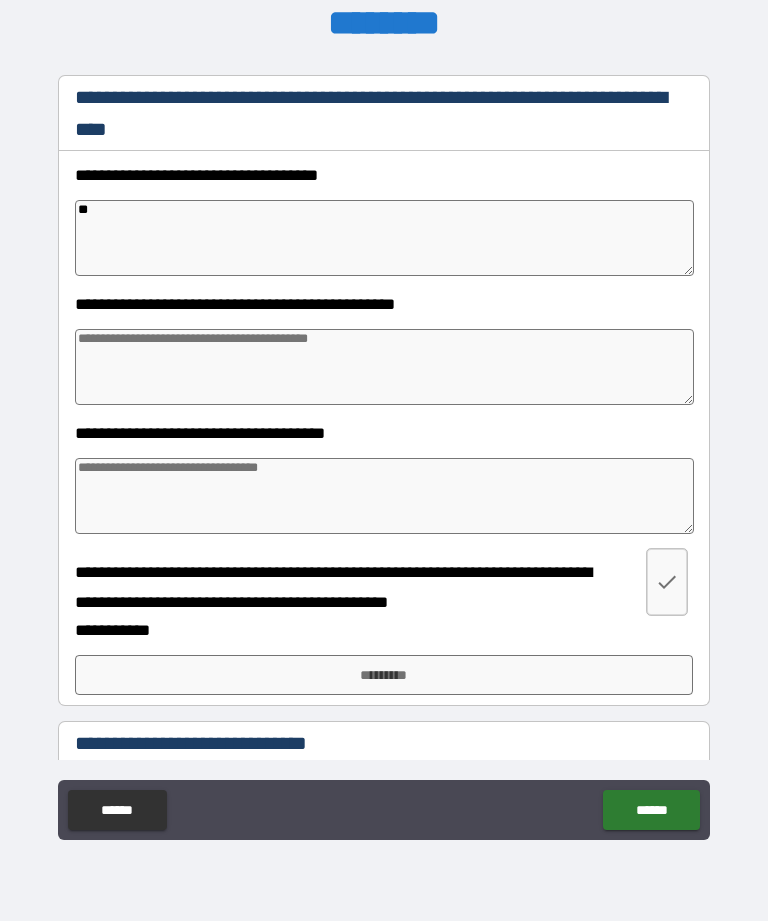 type on "*" 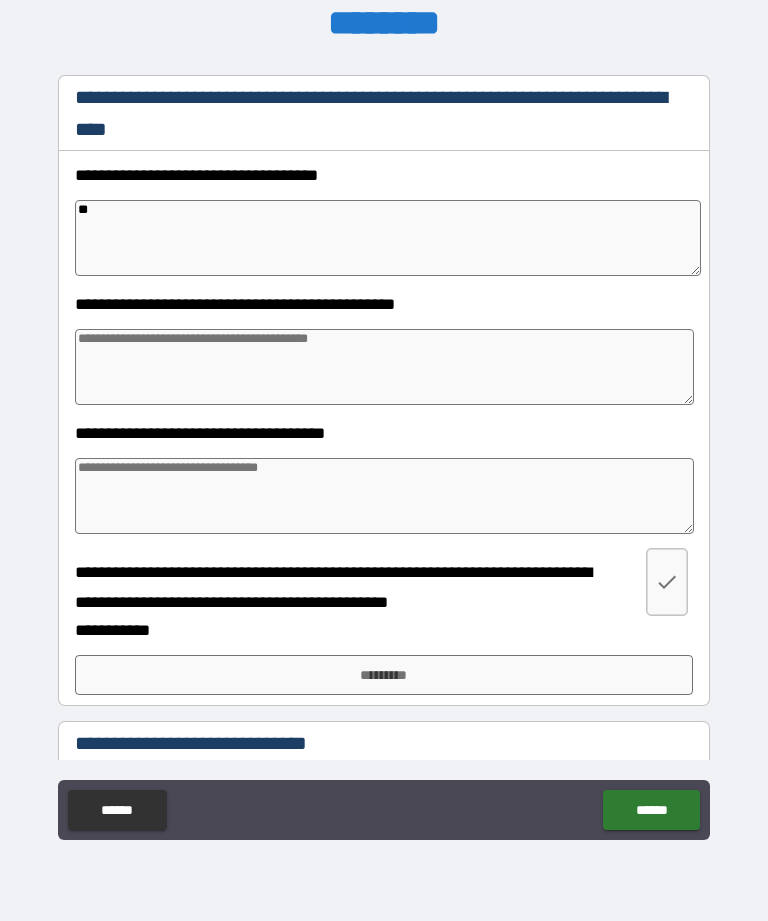 type on "***" 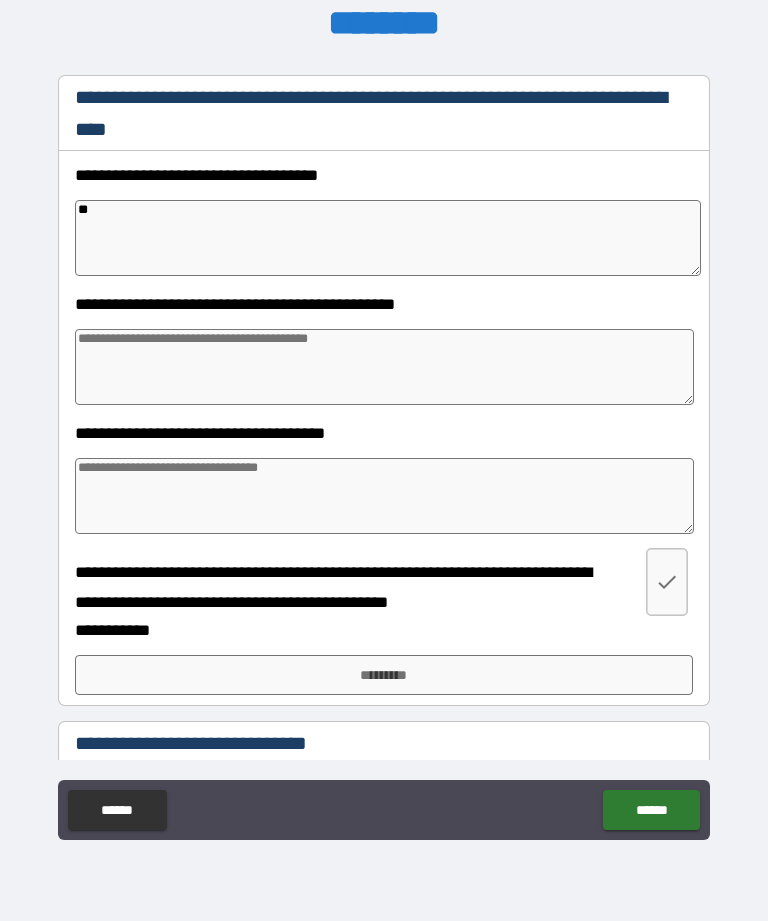 type on "*" 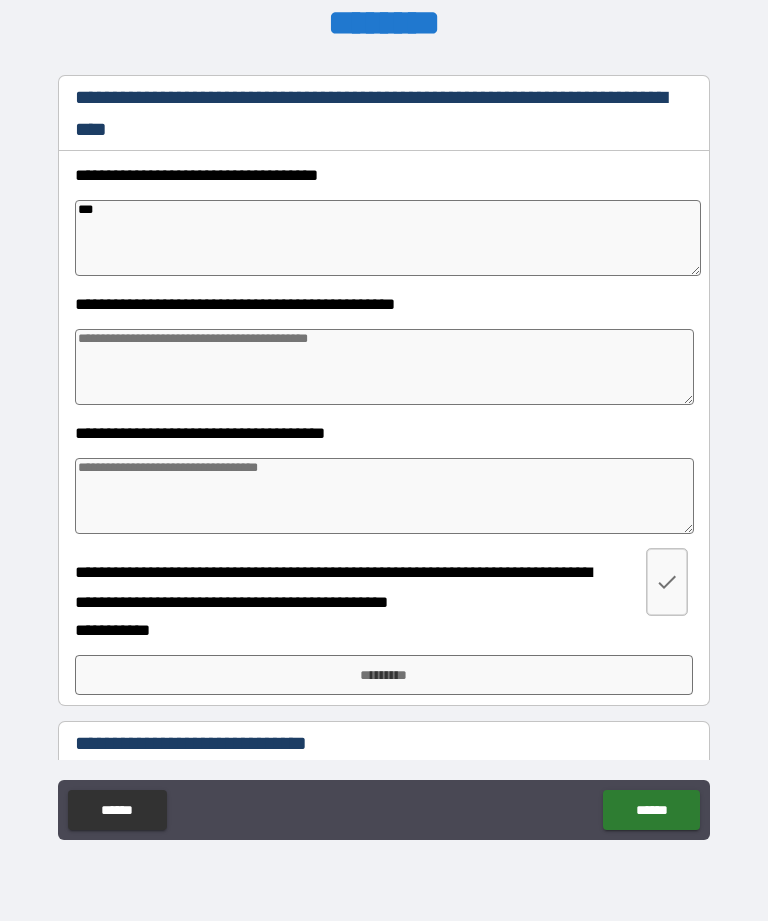 type on "*" 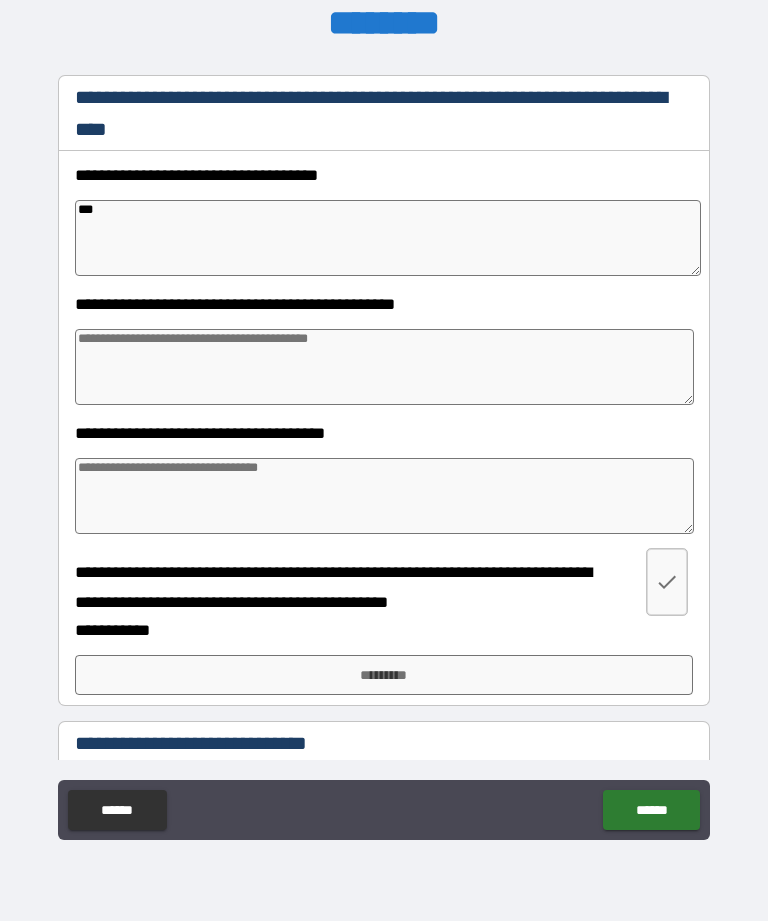 type on "*" 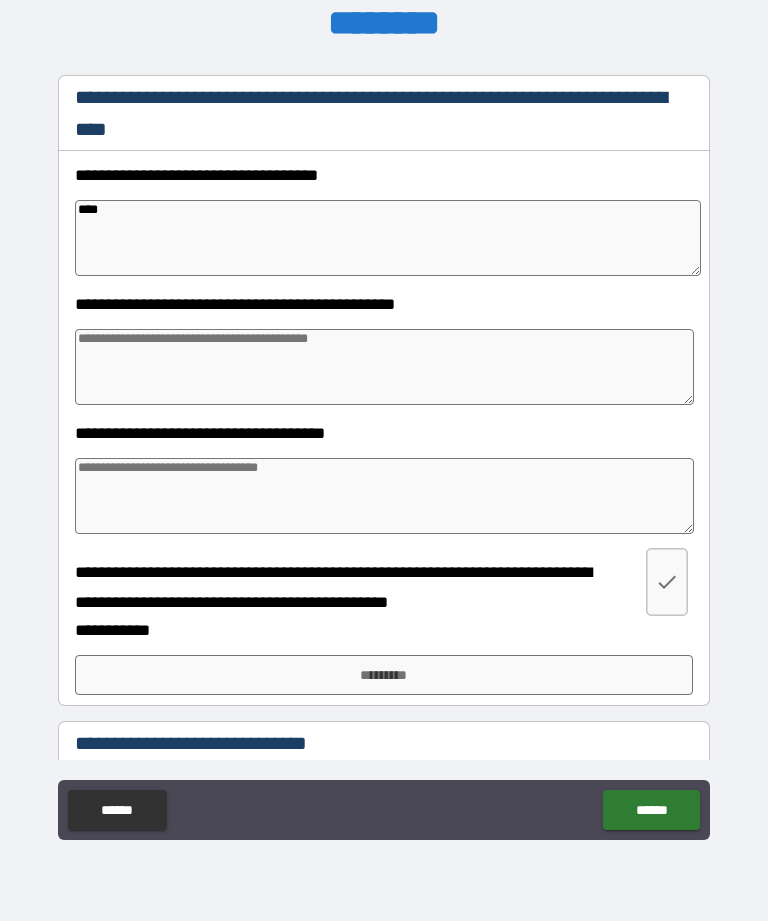 type on "*" 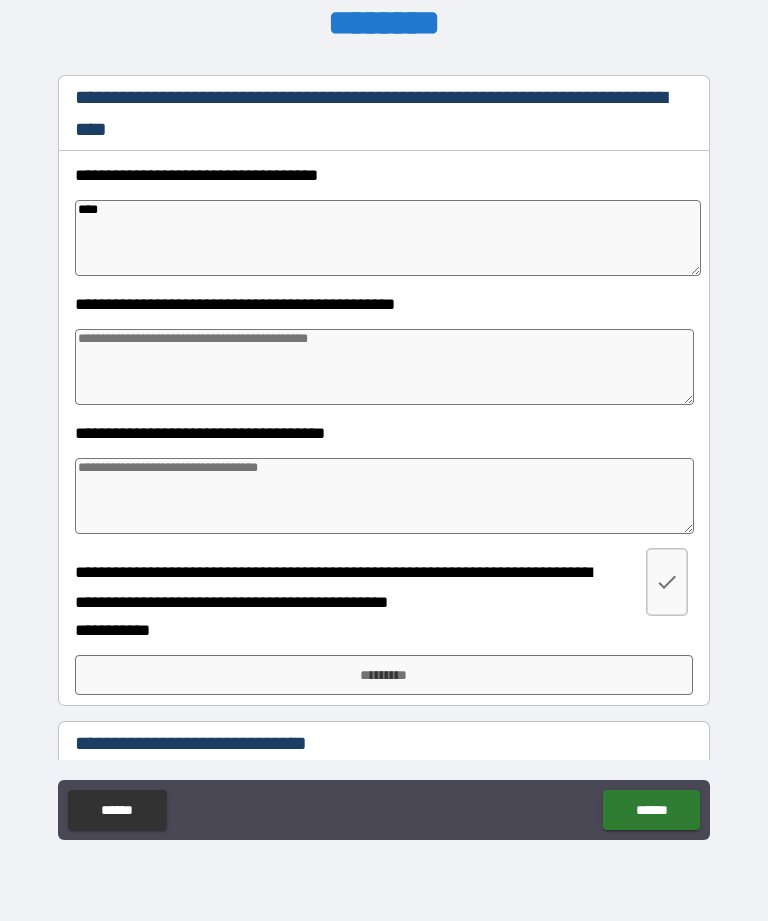 type on "*" 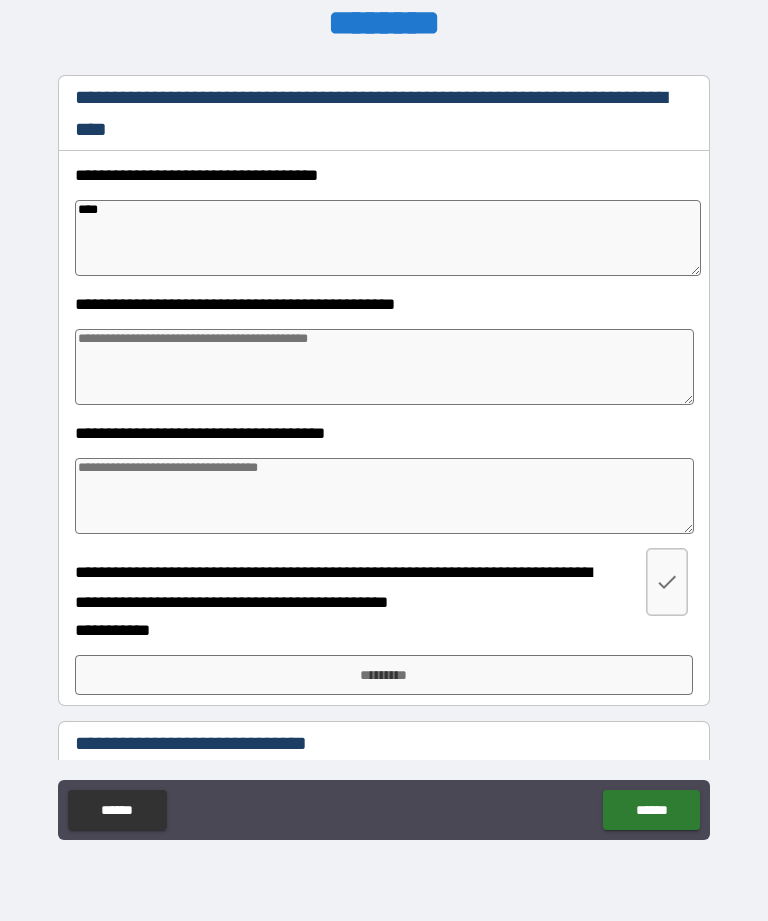 type on "*" 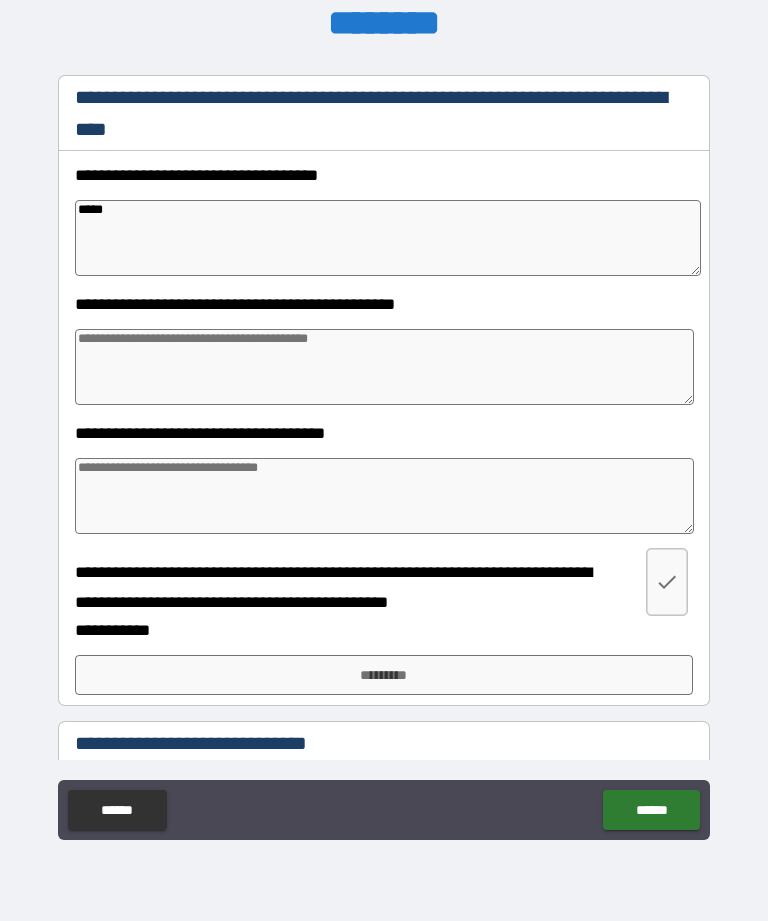type on "*" 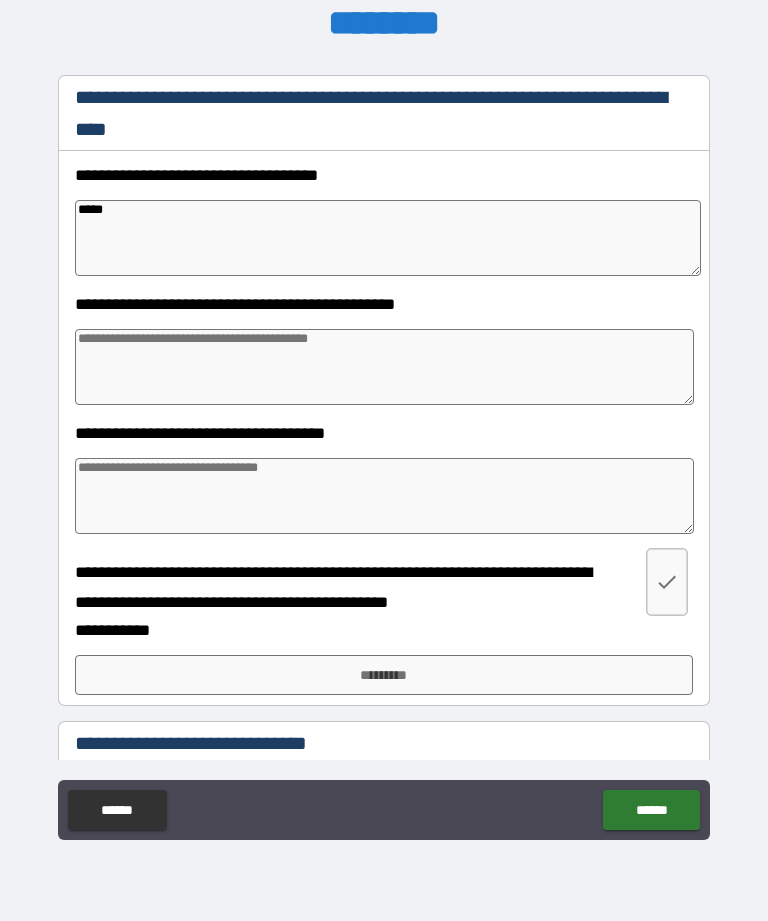 type on "*" 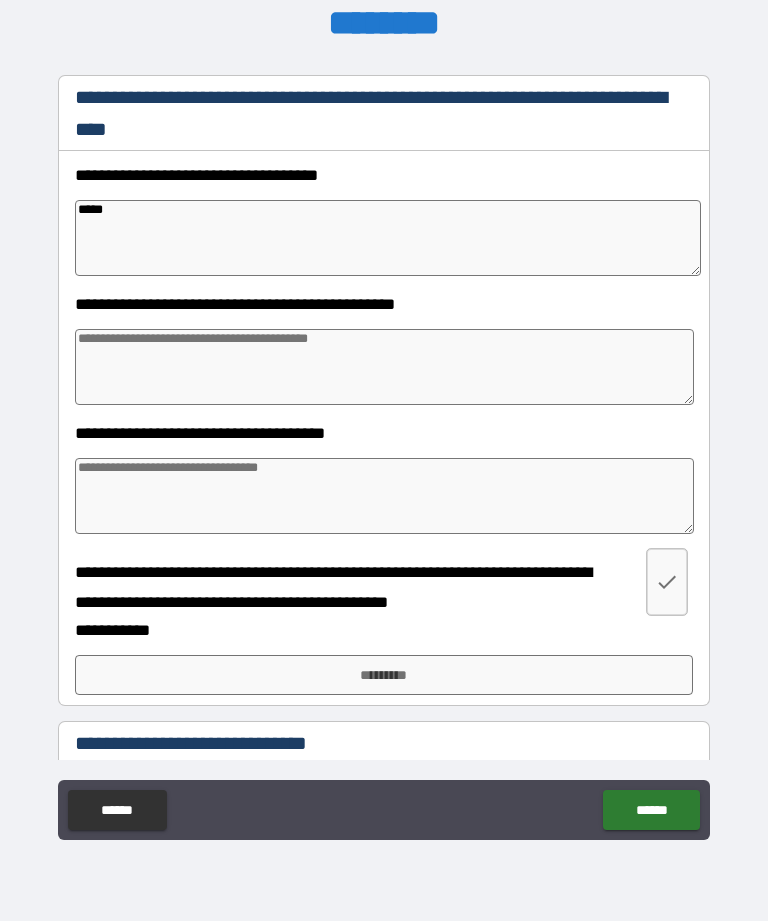 type on "*" 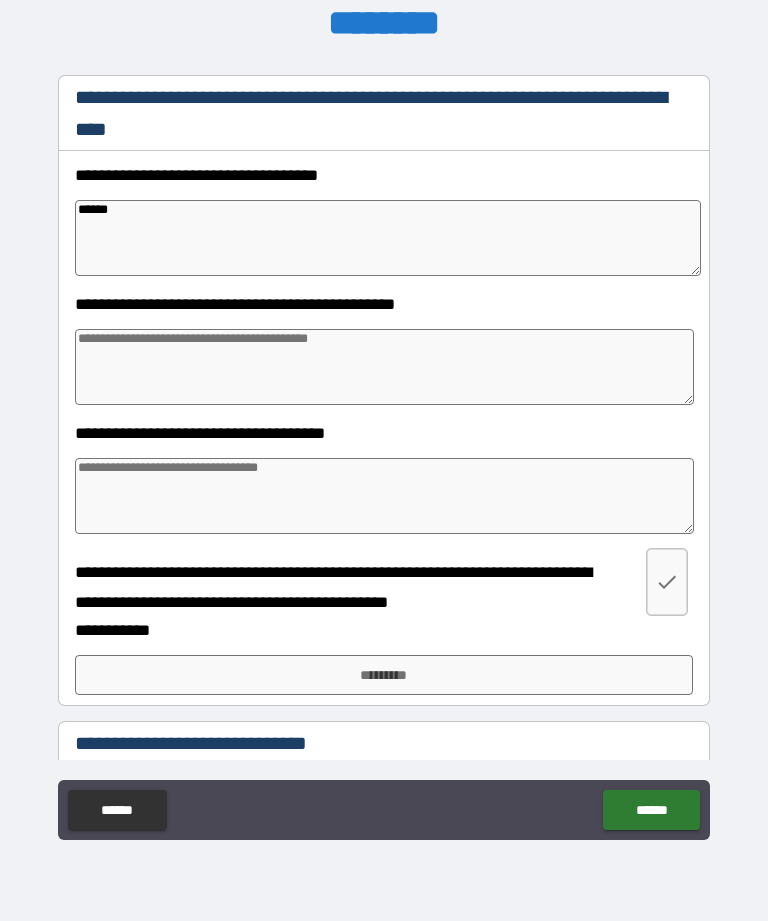 type on "*" 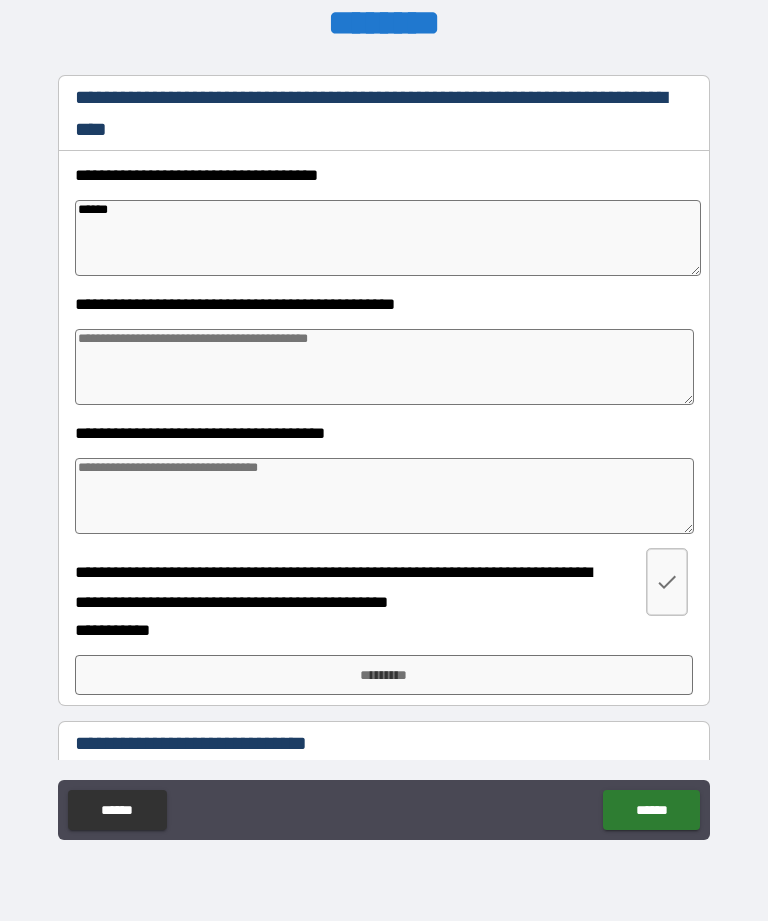 type on "*" 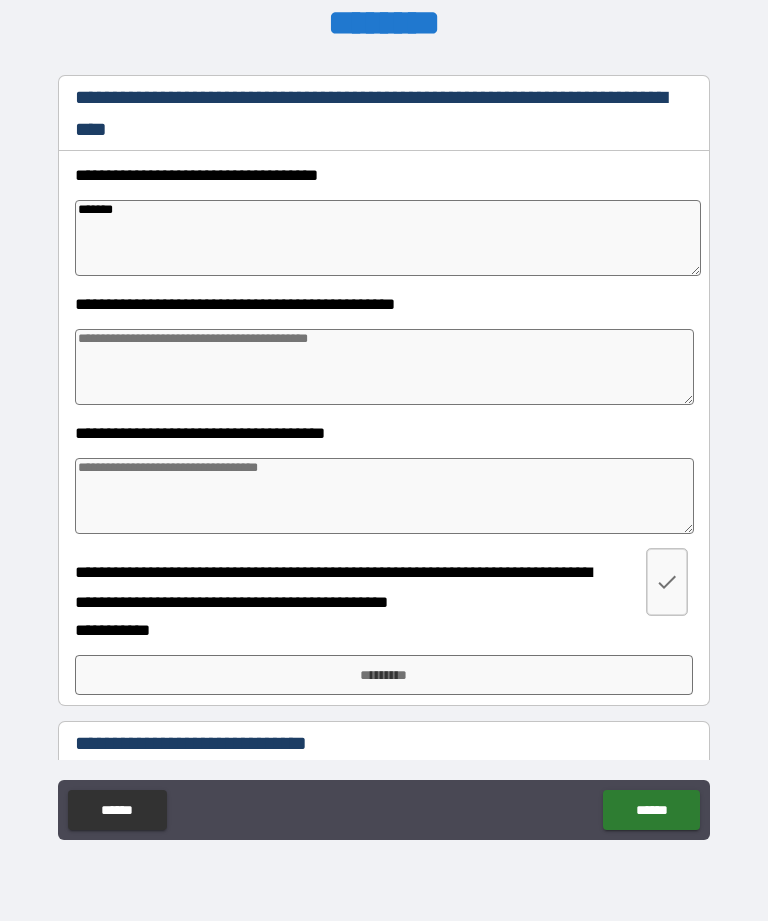 type on "*" 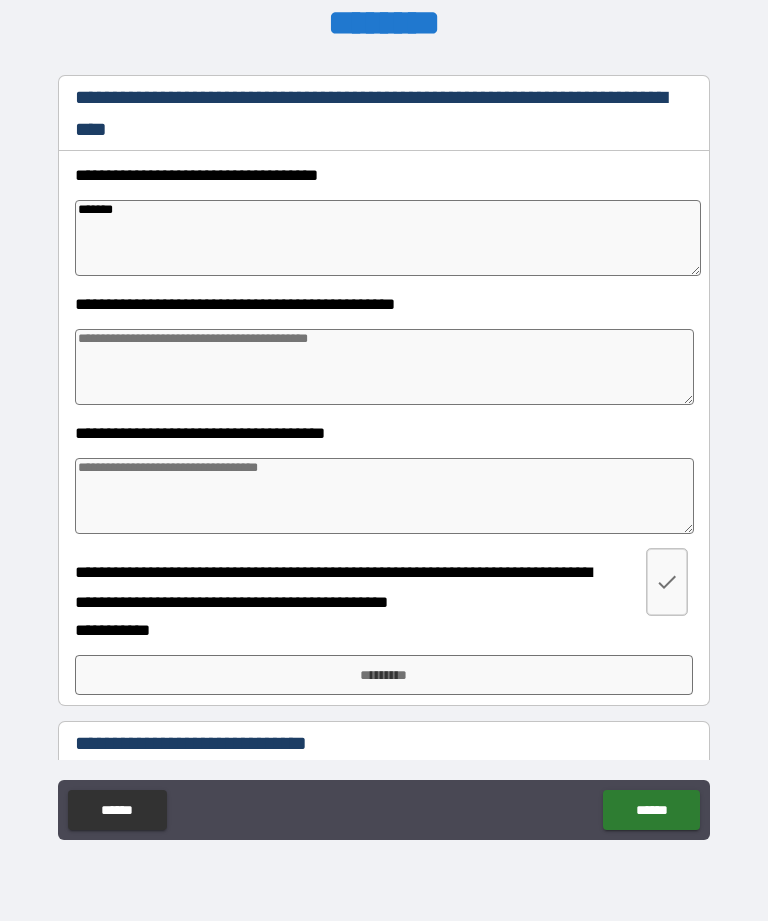 type on "*" 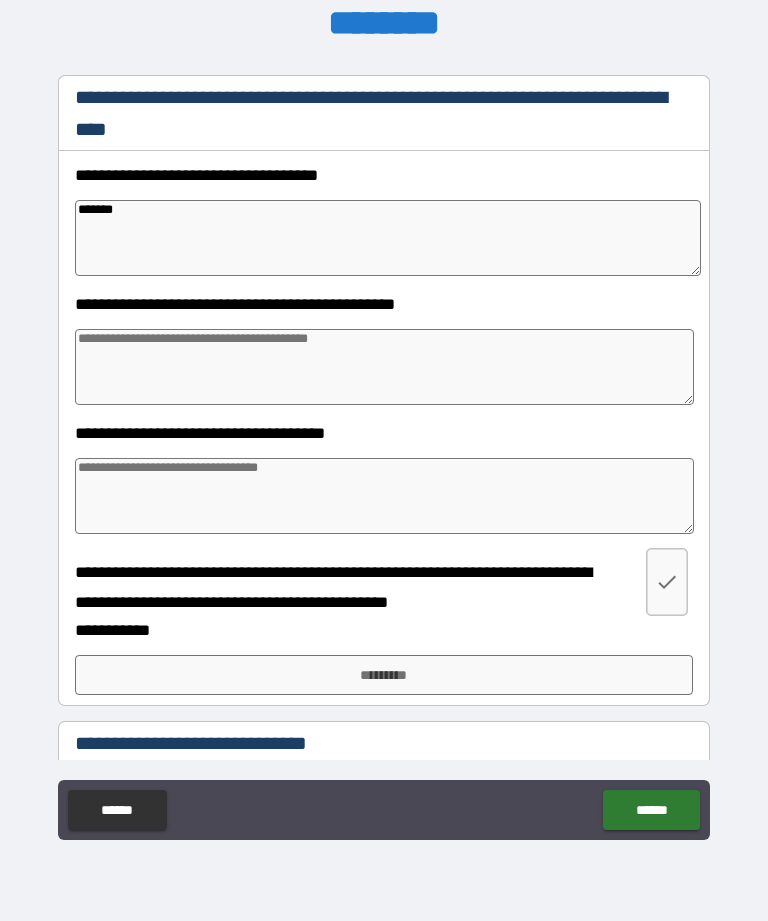 type on "*" 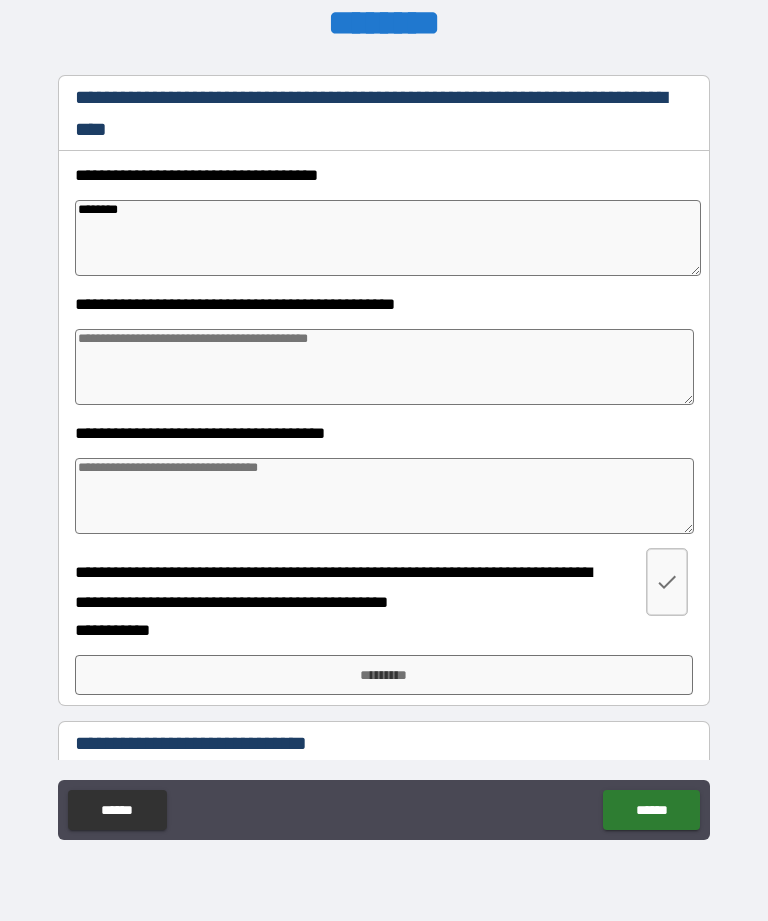 type on "*" 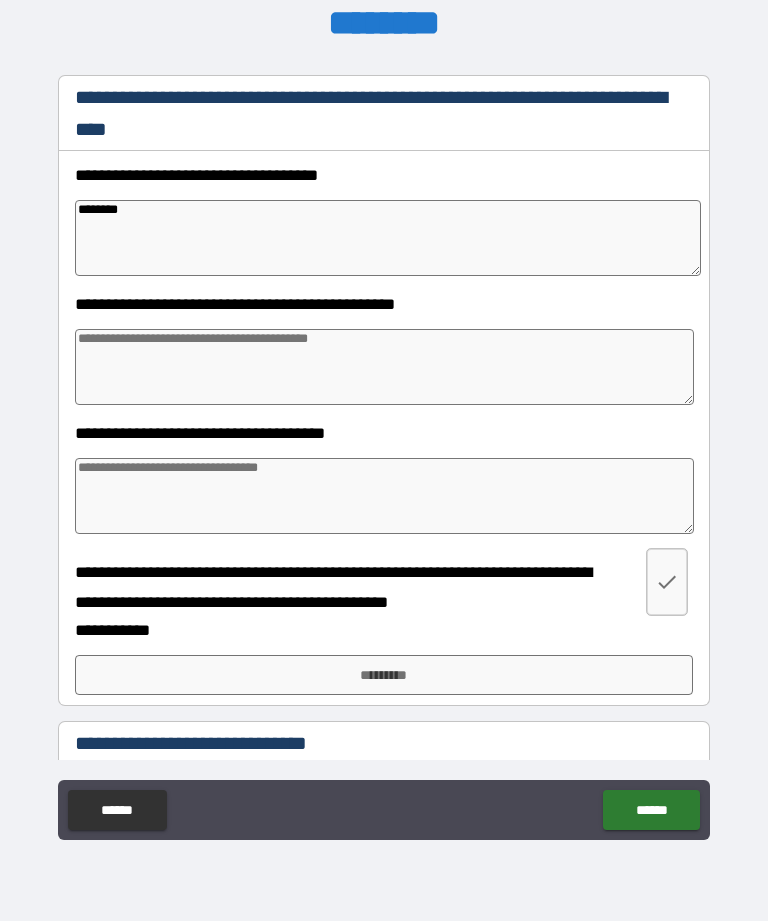 type on "*" 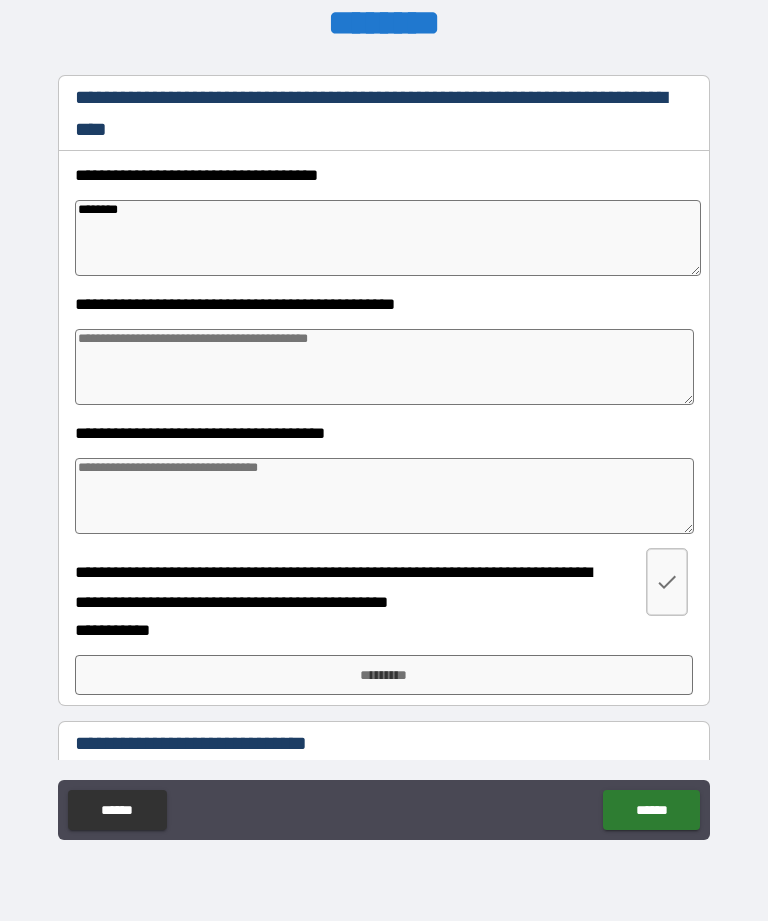type on "*" 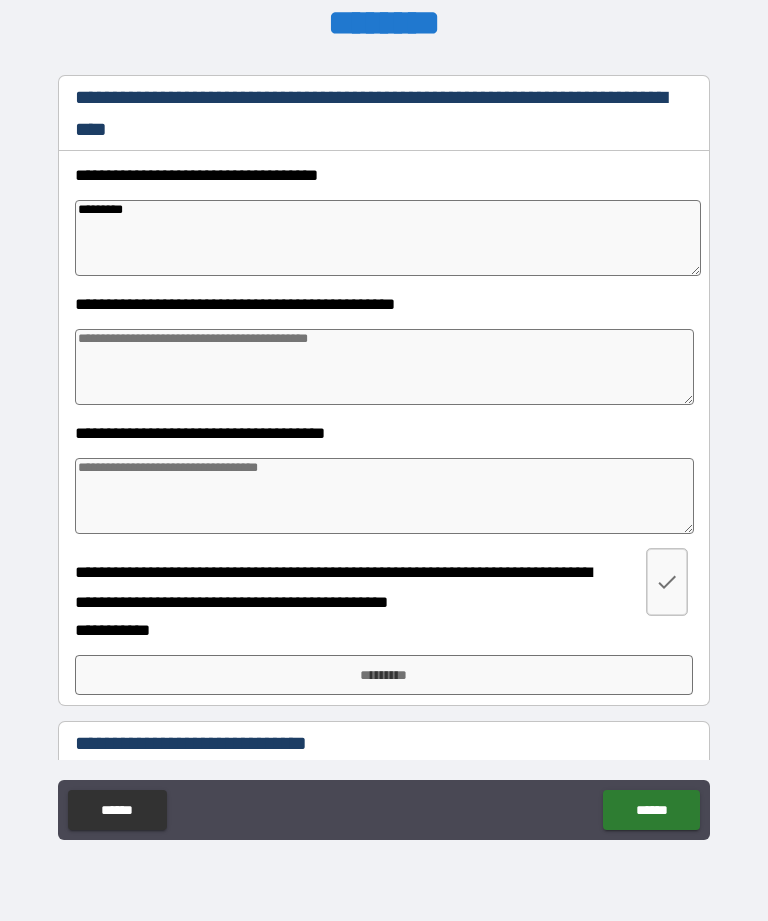 type on "*" 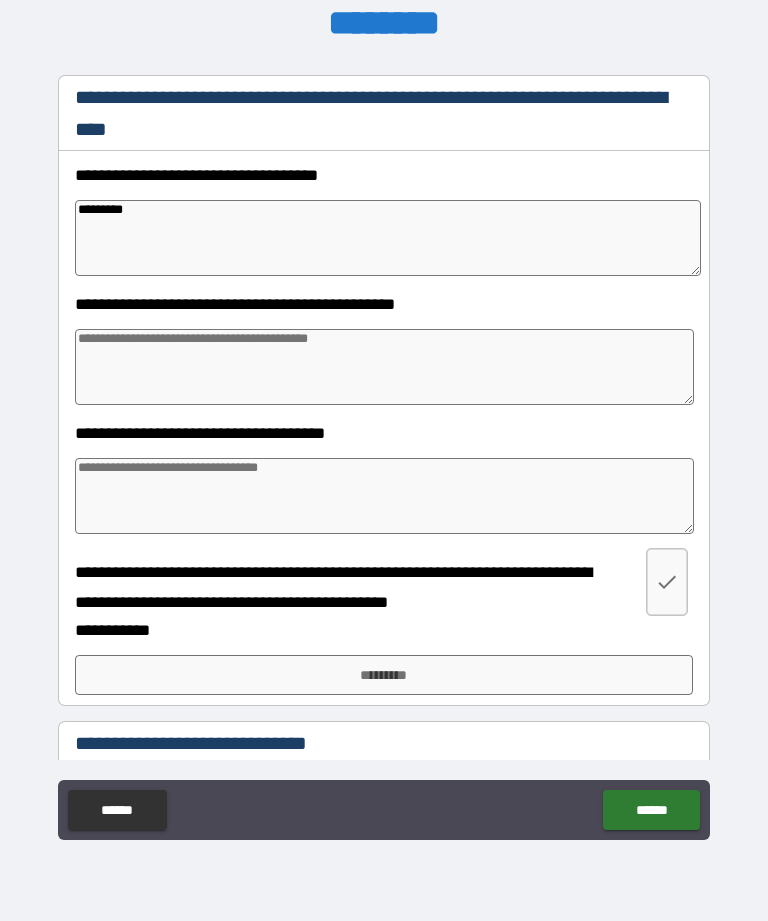 type on "*" 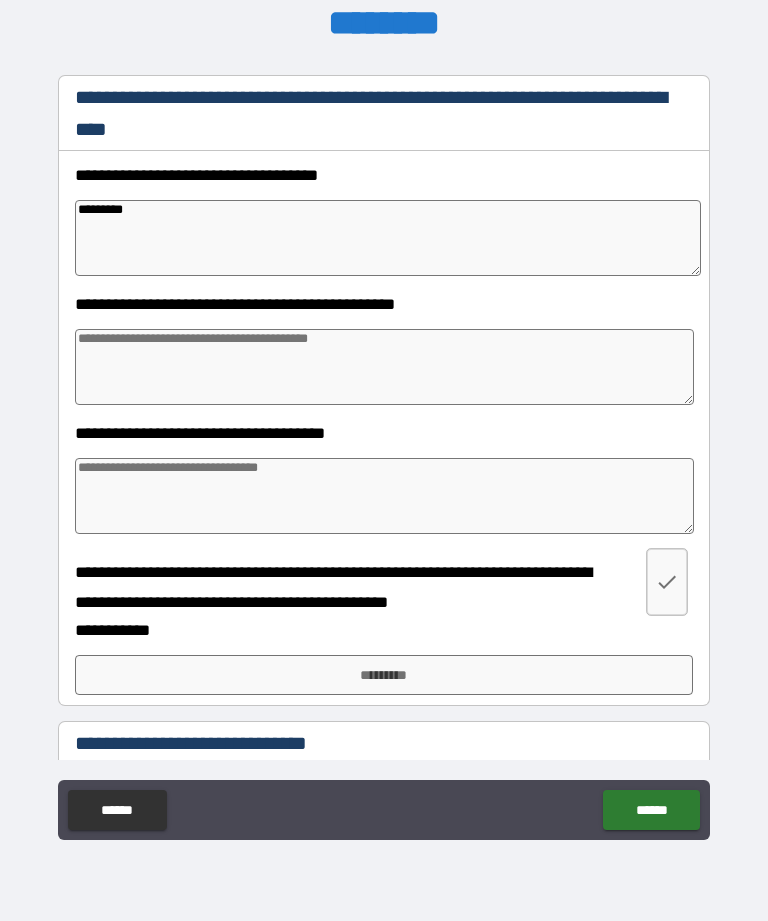 type on "*" 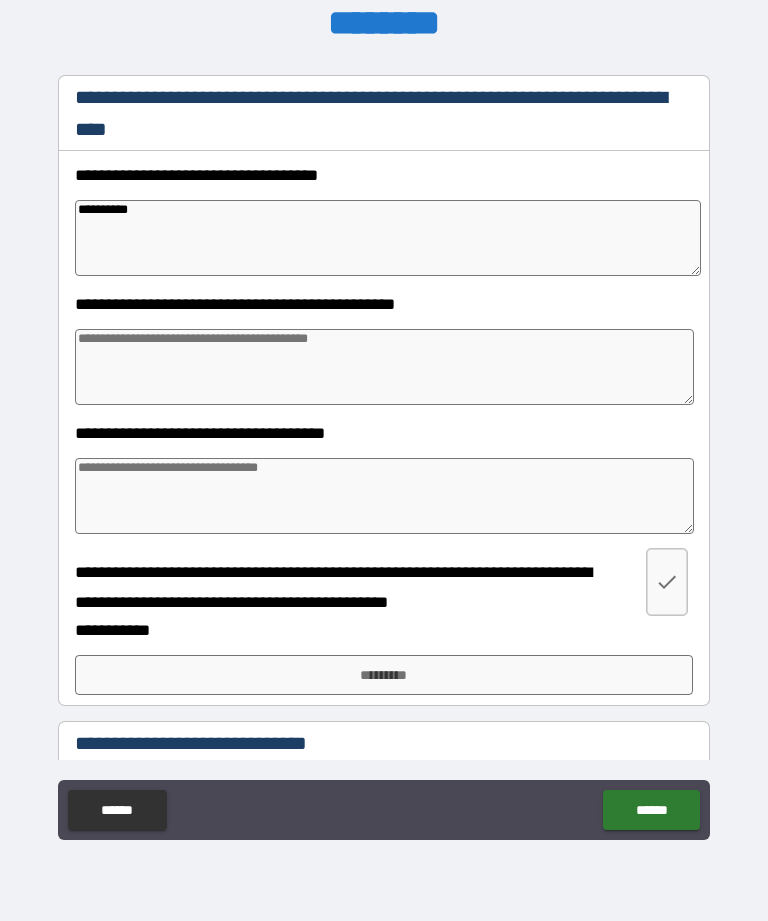 type on "**********" 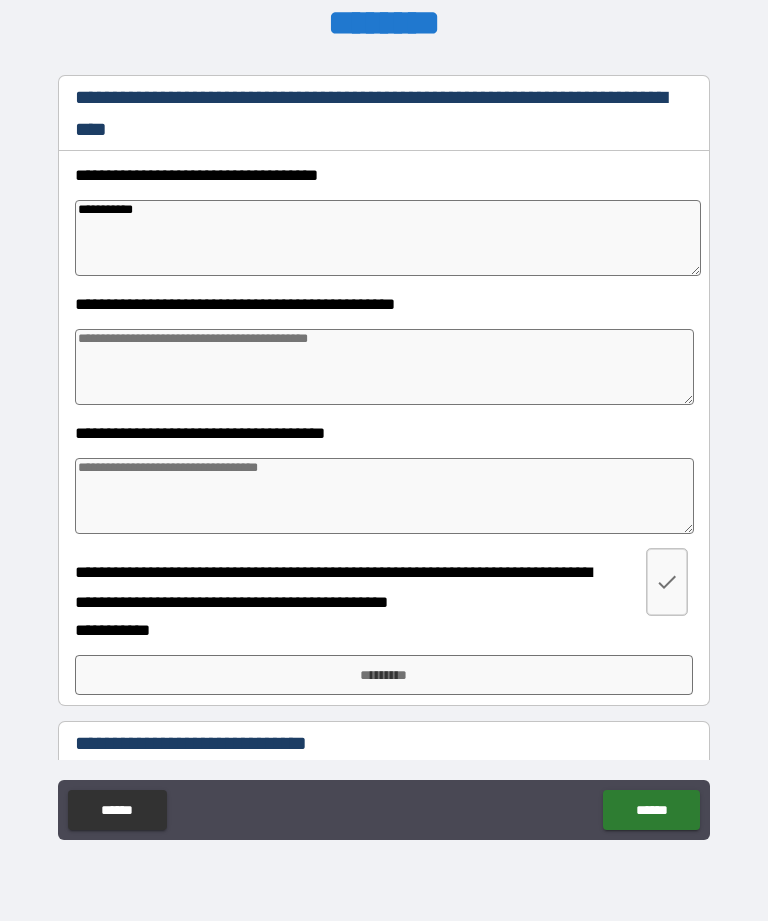 type on "*" 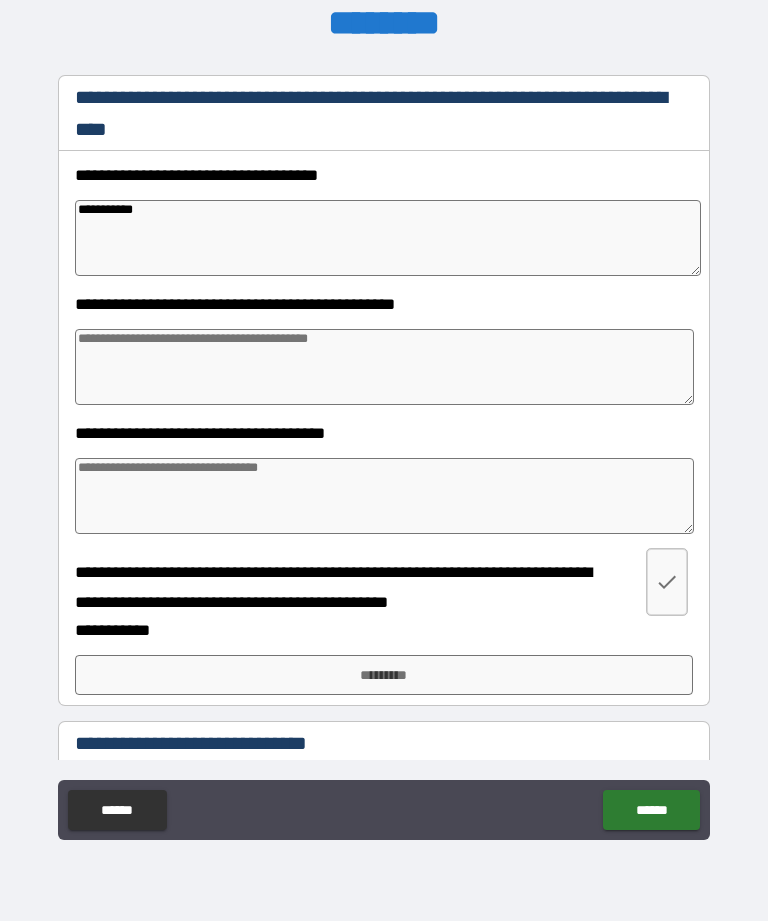 type on "*" 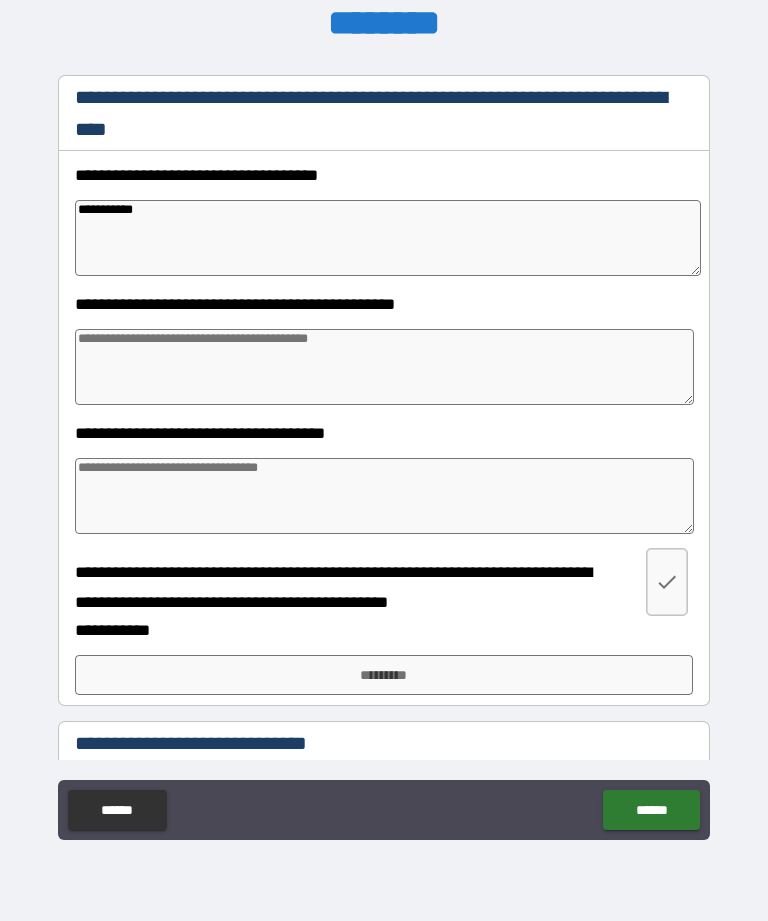 type on "*" 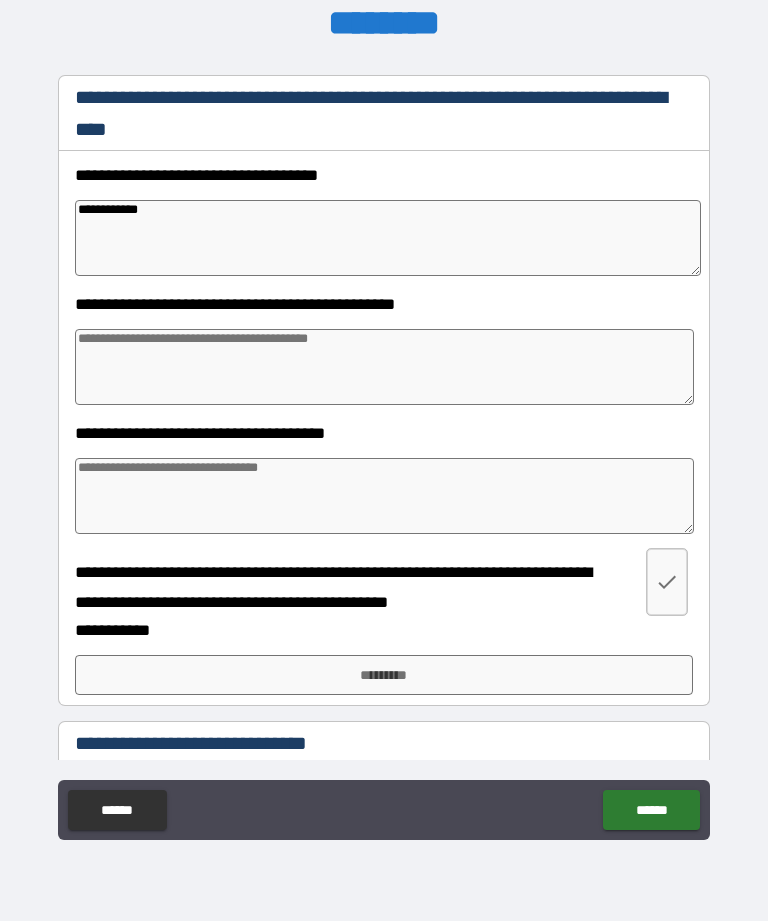type on "*" 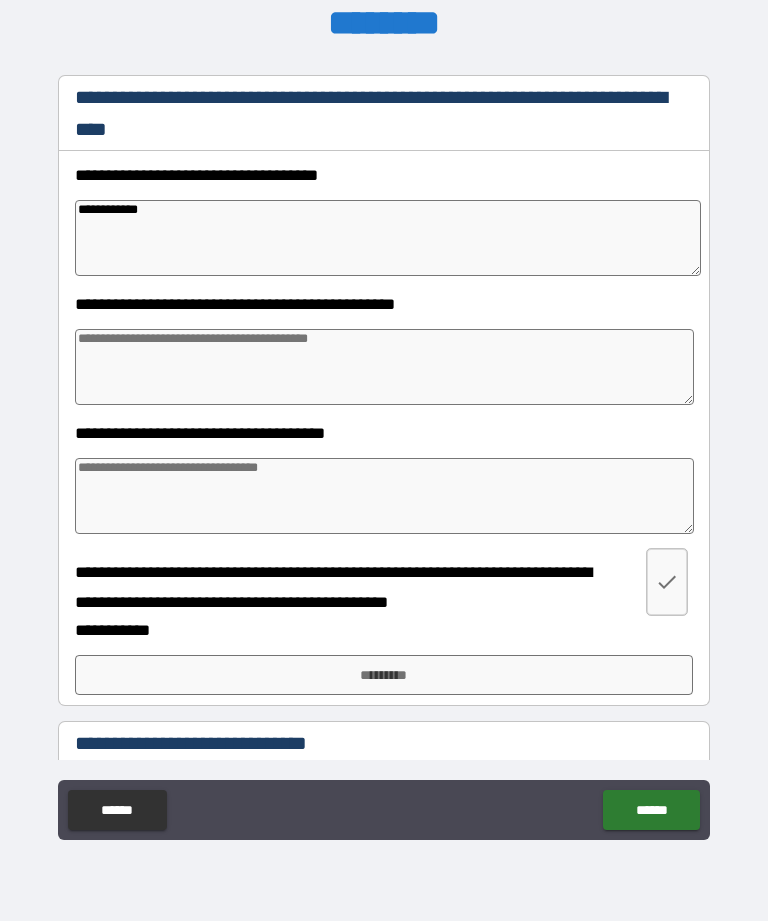 type 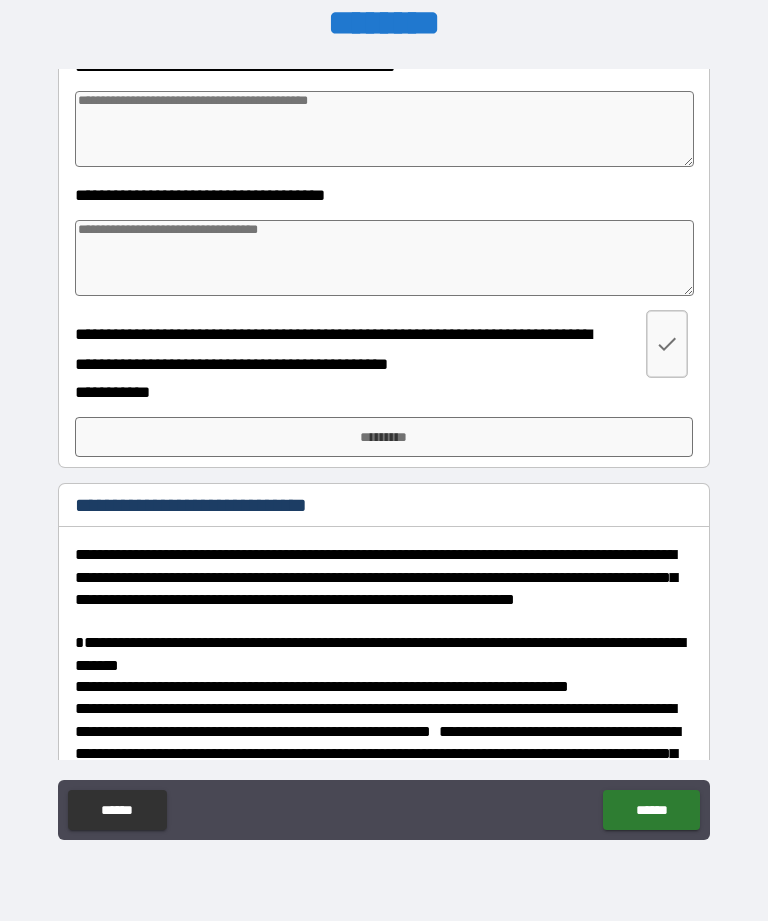 scroll, scrollTop: 985, scrollLeft: 0, axis: vertical 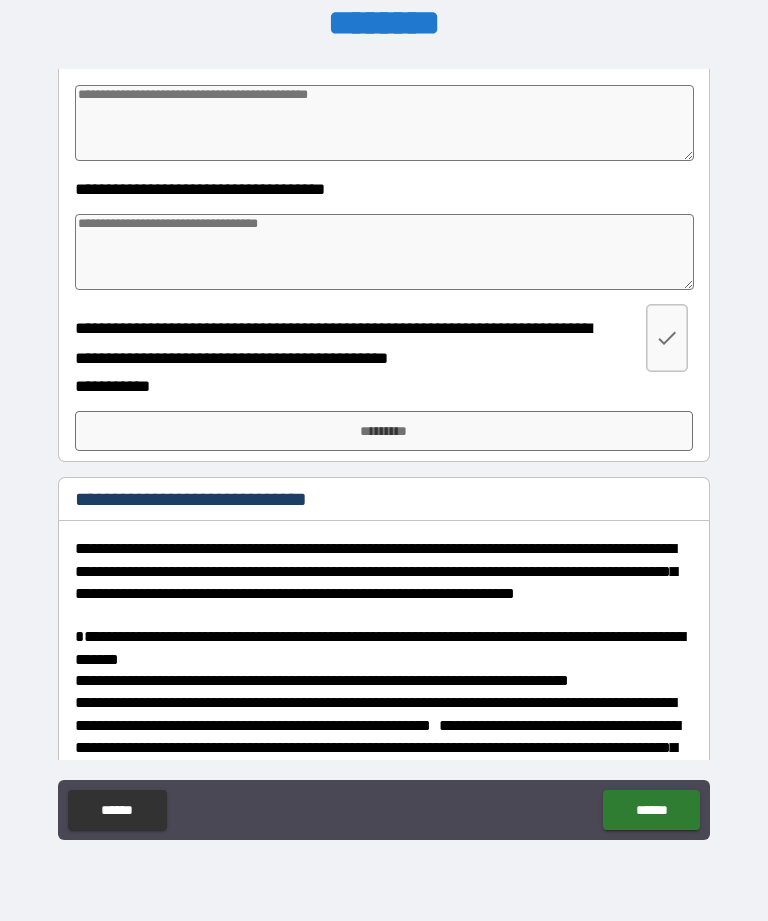 click on "*********" at bounding box center (384, 431) 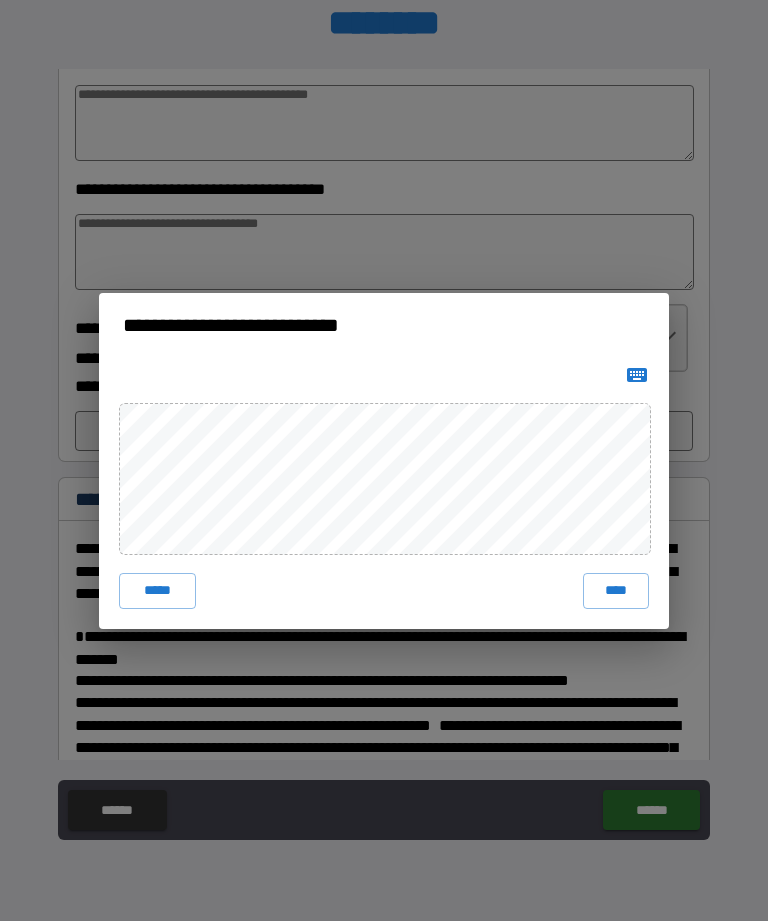click on "****" at bounding box center [616, 591] 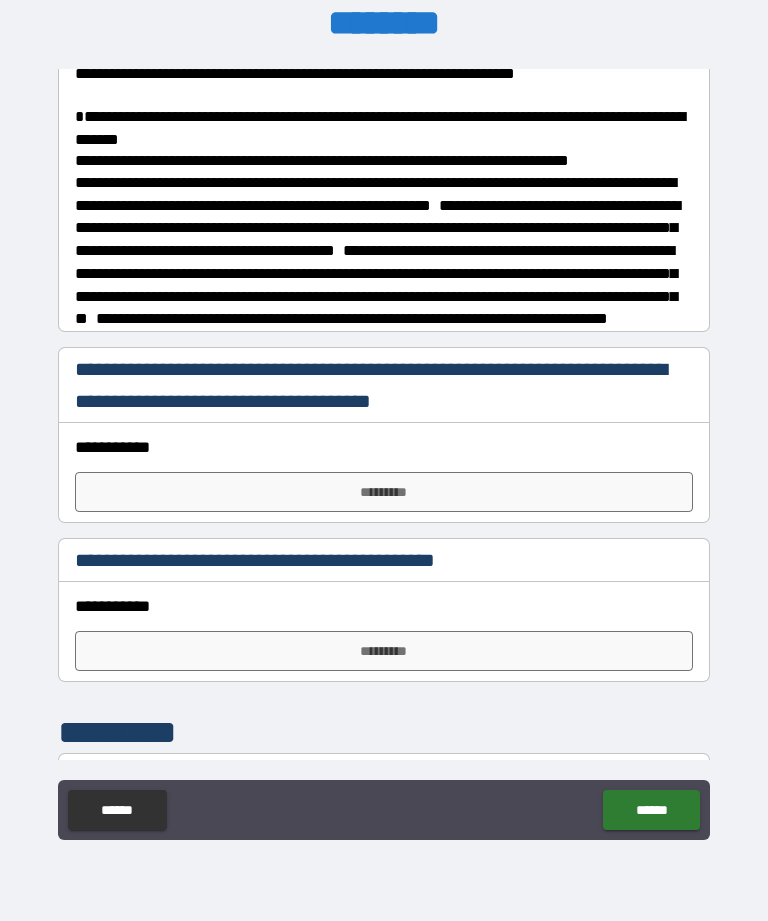 scroll, scrollTop: 1527, scrollLeft: 0, axis: vertical 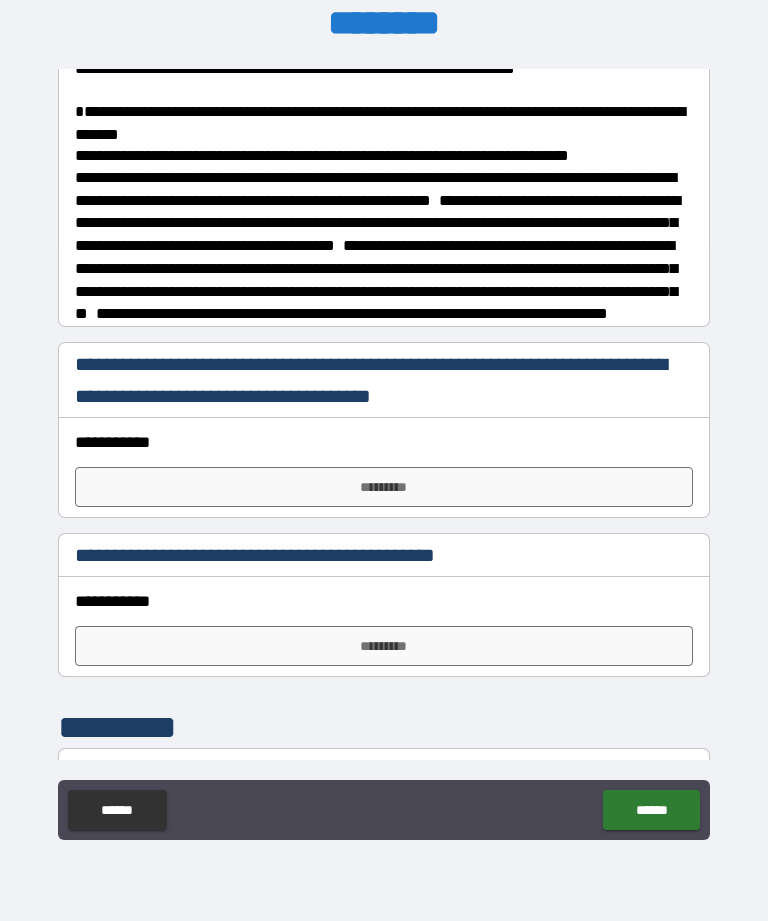 click on "*********" at bounding box center (384, 487) 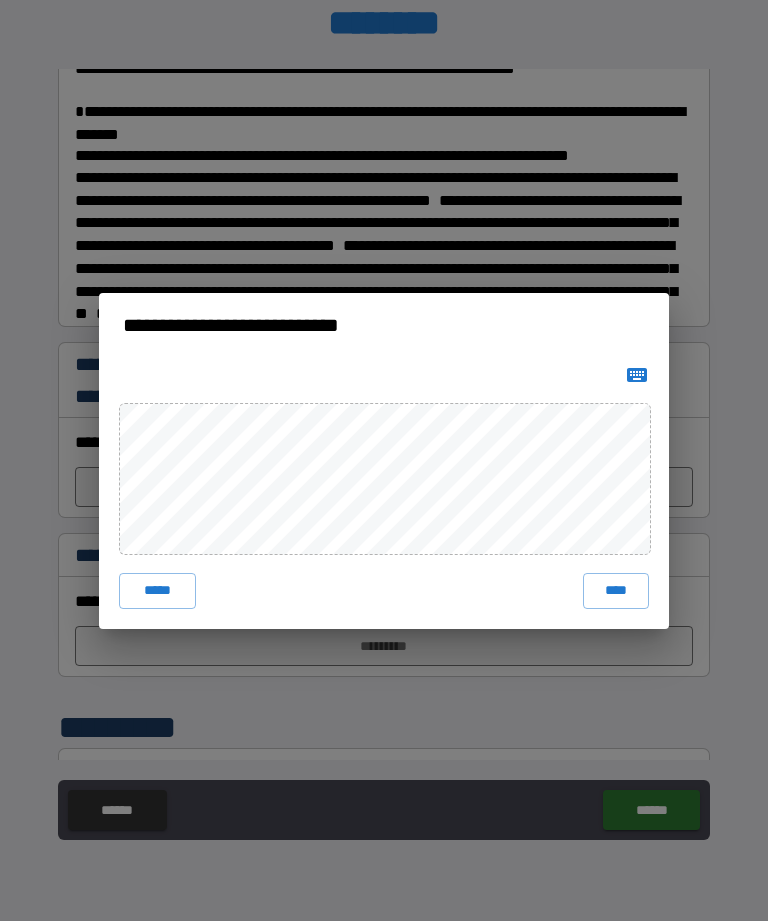 click on "****" at bounding box center [616, 591] 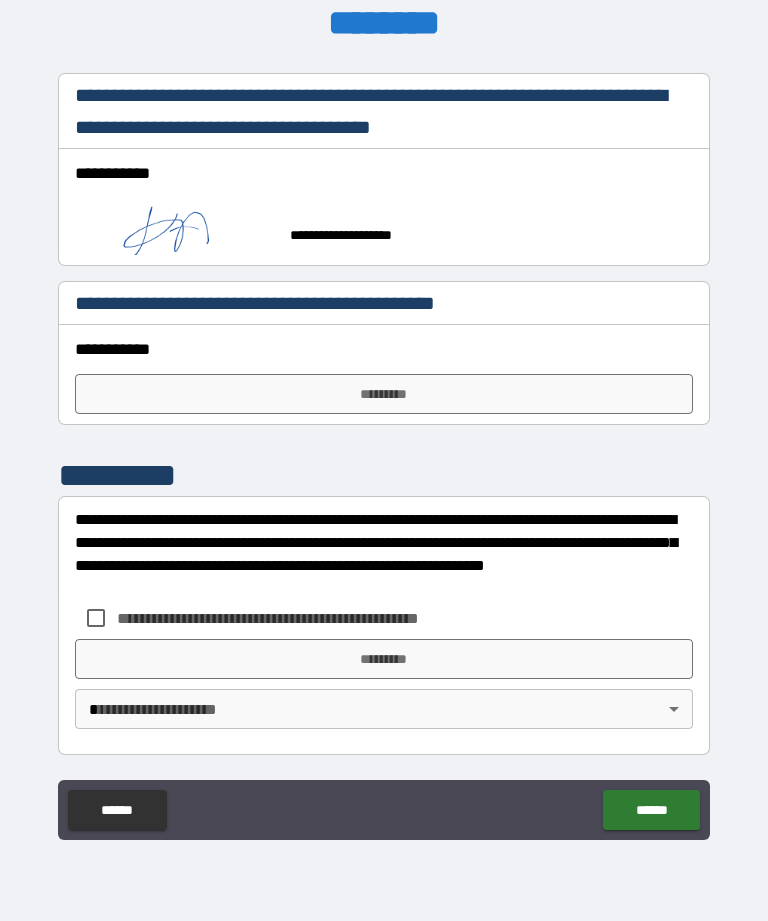 scroll, scrollTop: 1854, scrollLeft: 0, axis: vertical 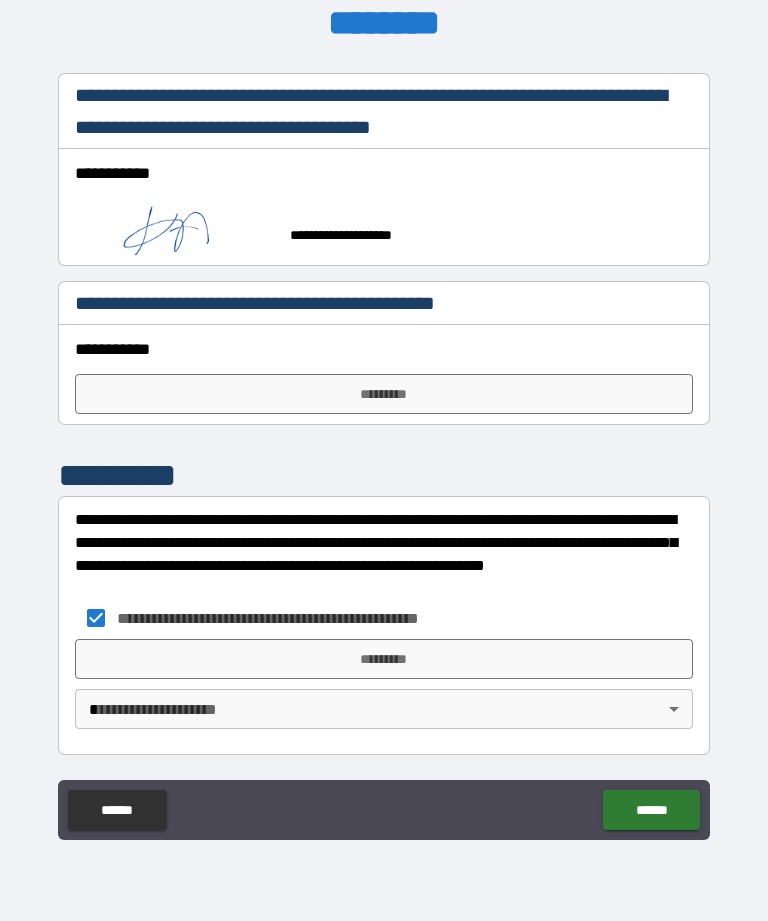 click on "*********" at bounding box center (384, 659) 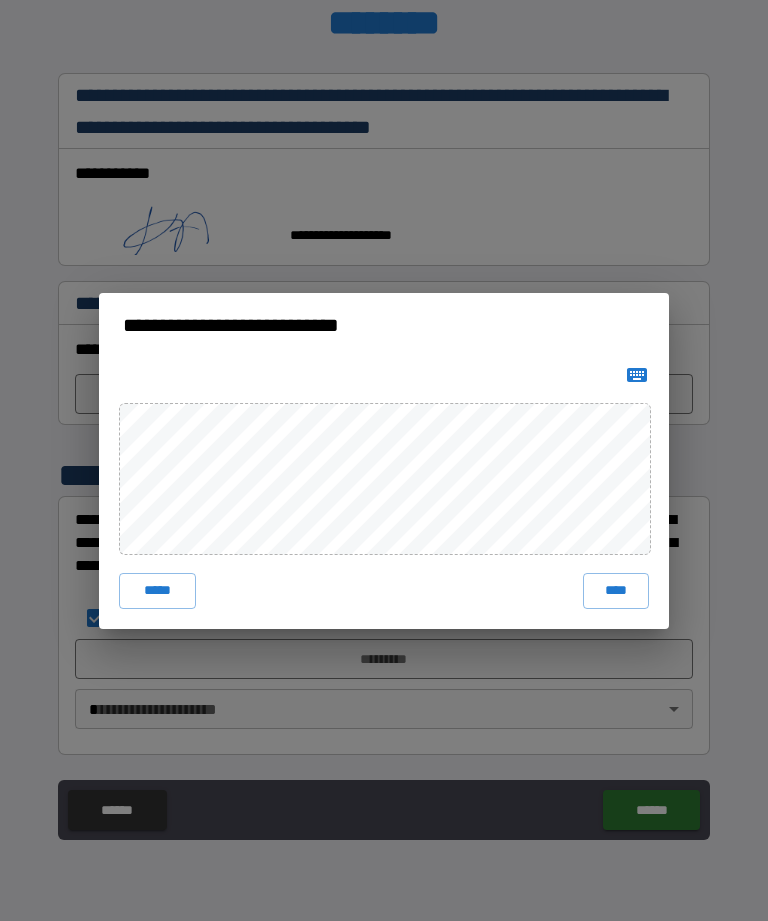 click on "****" at bounding box center (616, 591) 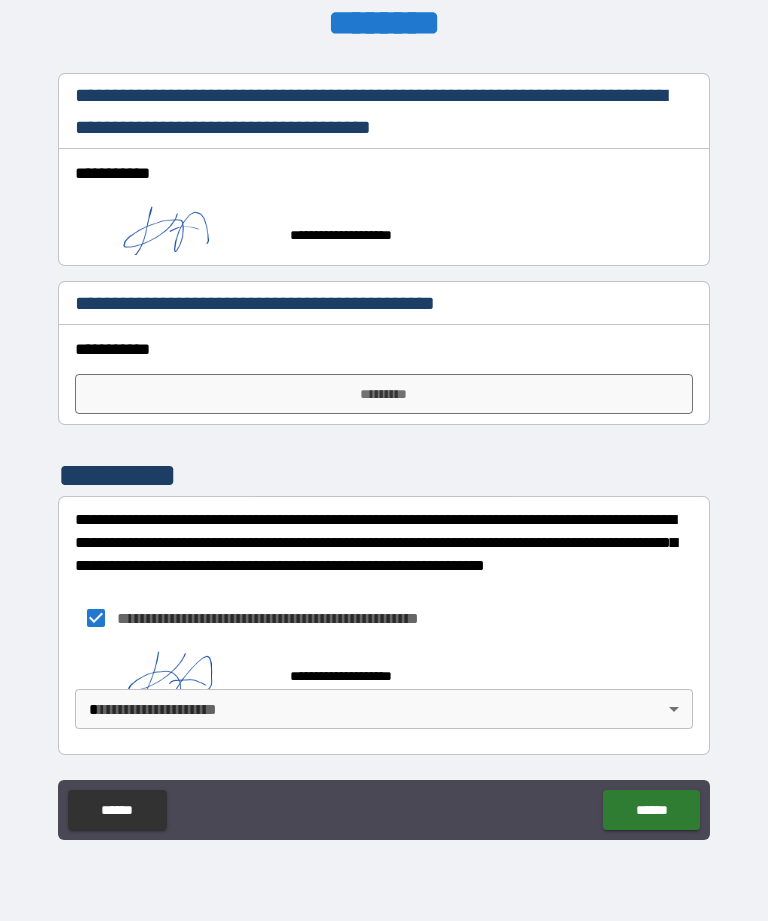 scroll, scrollTop: 1844, scrollLeft: 0, axis: vertical 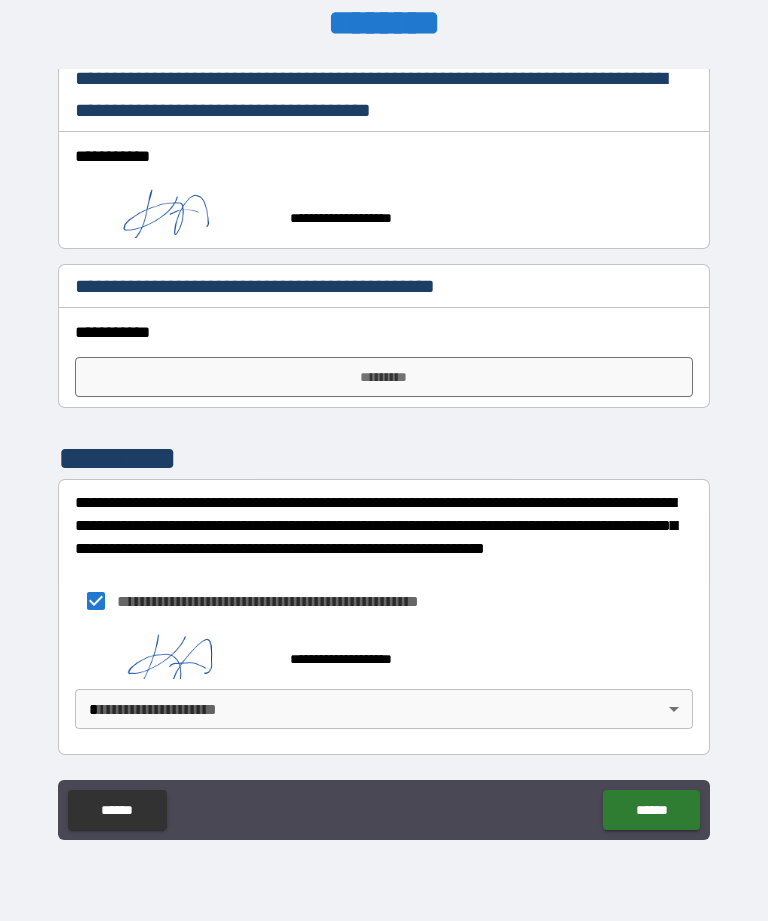 click on "**********" at bounding box center [384, 428] 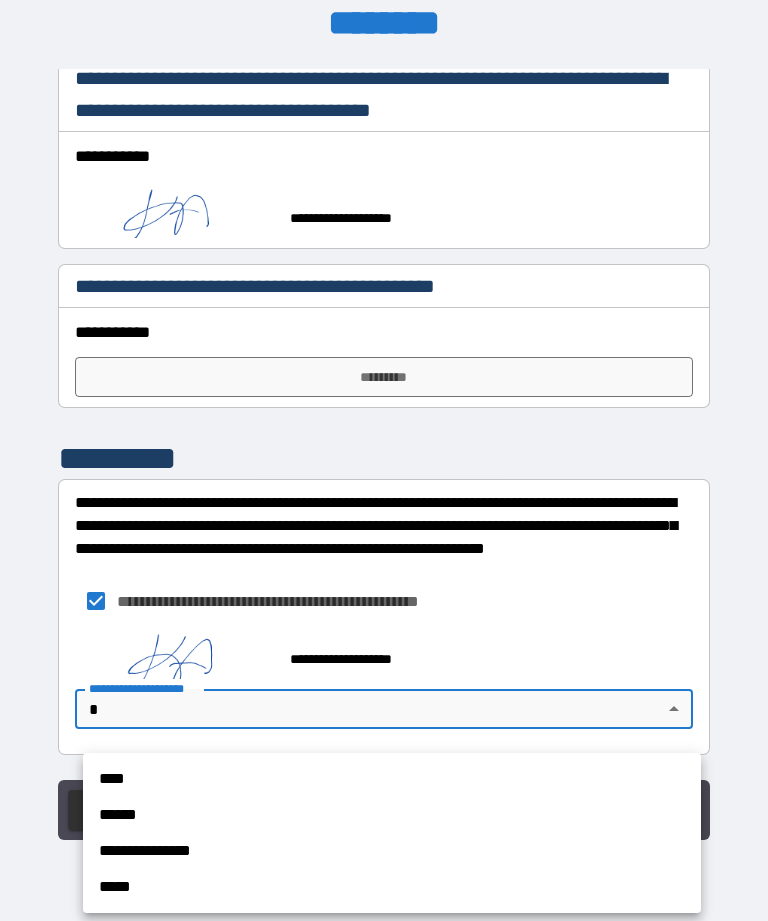 click on "****" at bounding box center (392, 779) 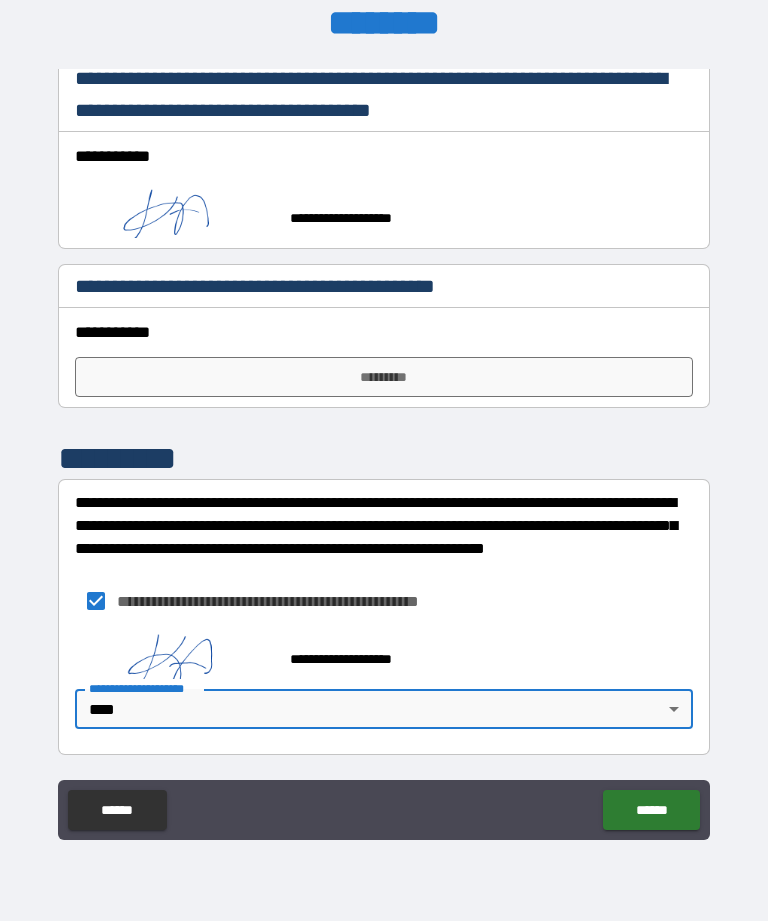 click on "******" at bounding box center (651, 810) 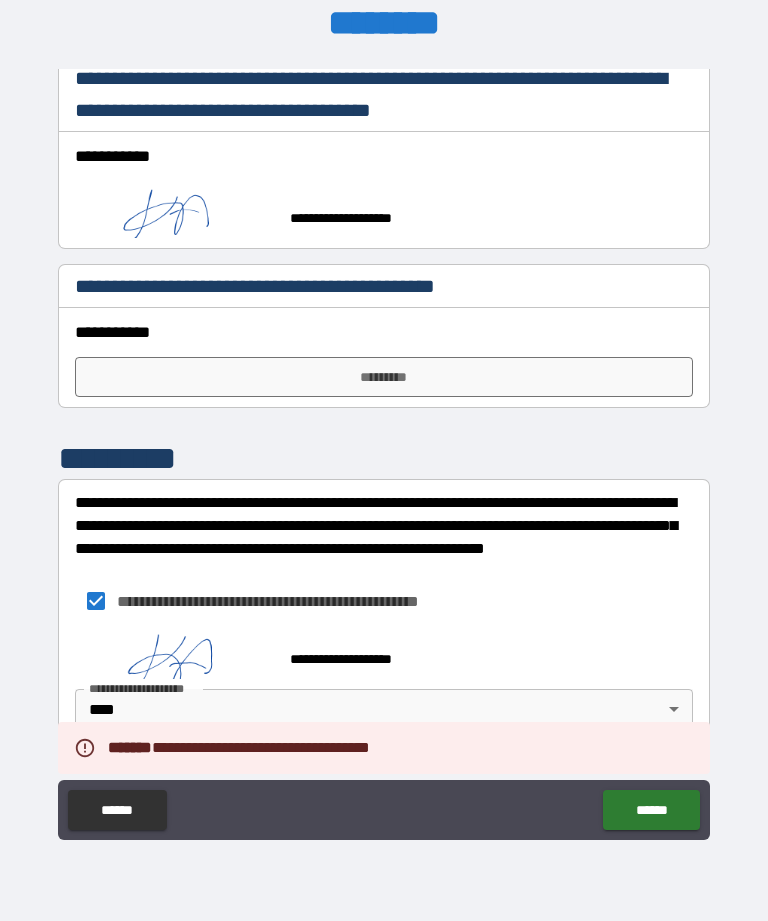 click on "**********" at bounding box center [384, 601] 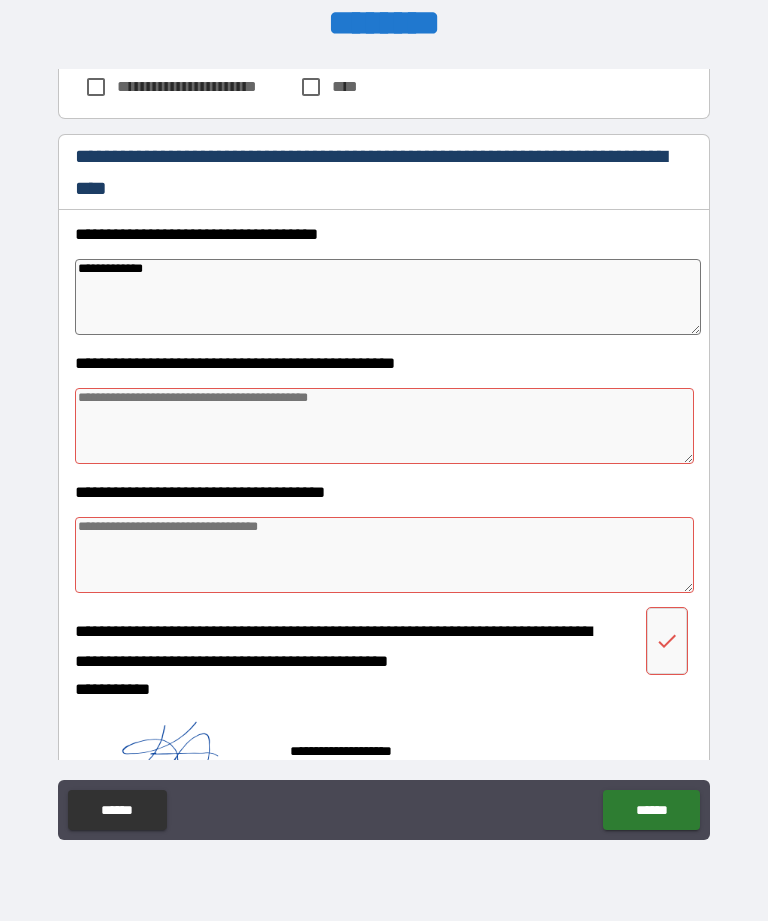 scroll, scrollTop: 697, scrollLeft: 0, axis: vertical 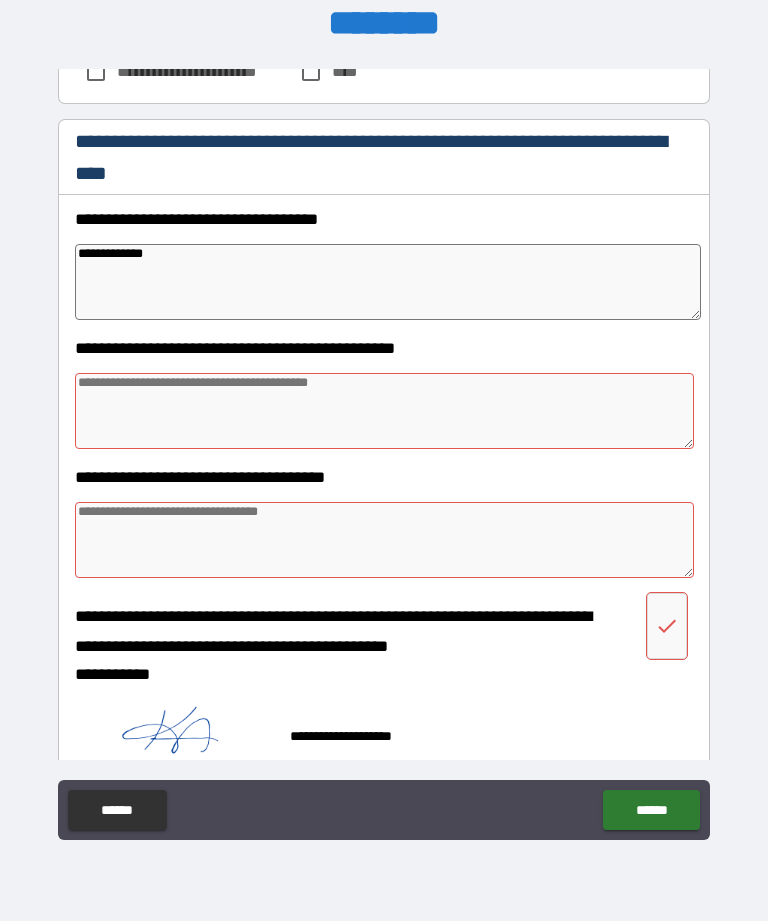 click at bounding box center [384, 411] 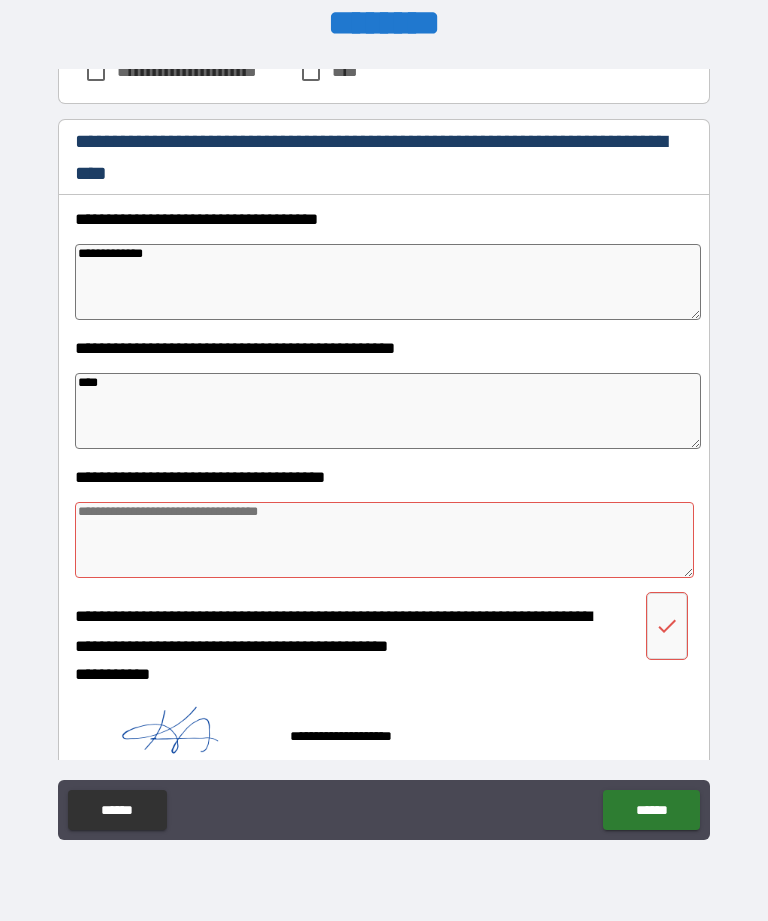 click at bounding box center [384, 540] 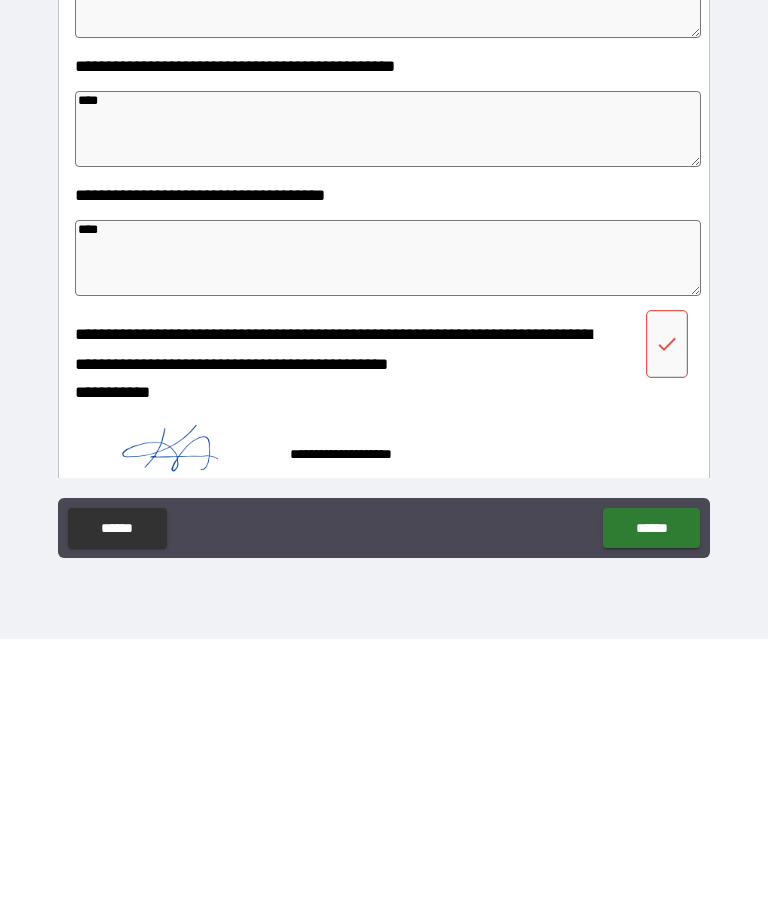 click on "******" at bounding box center [651, 810] 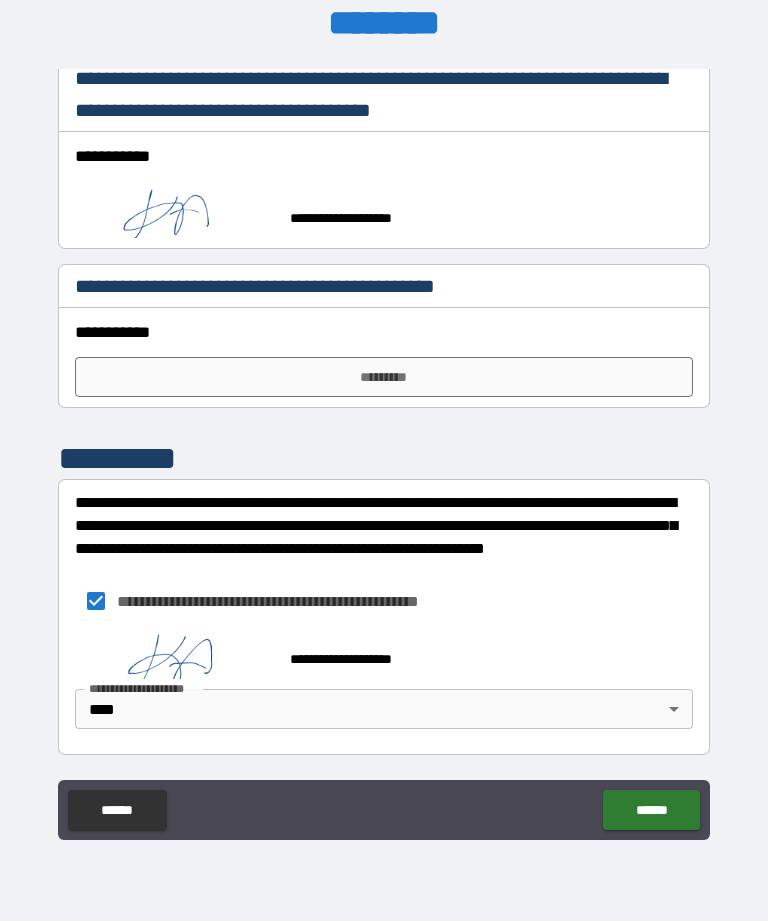 scroll, scrollTop: 1871, scrollLeft: 0, axis: vertical 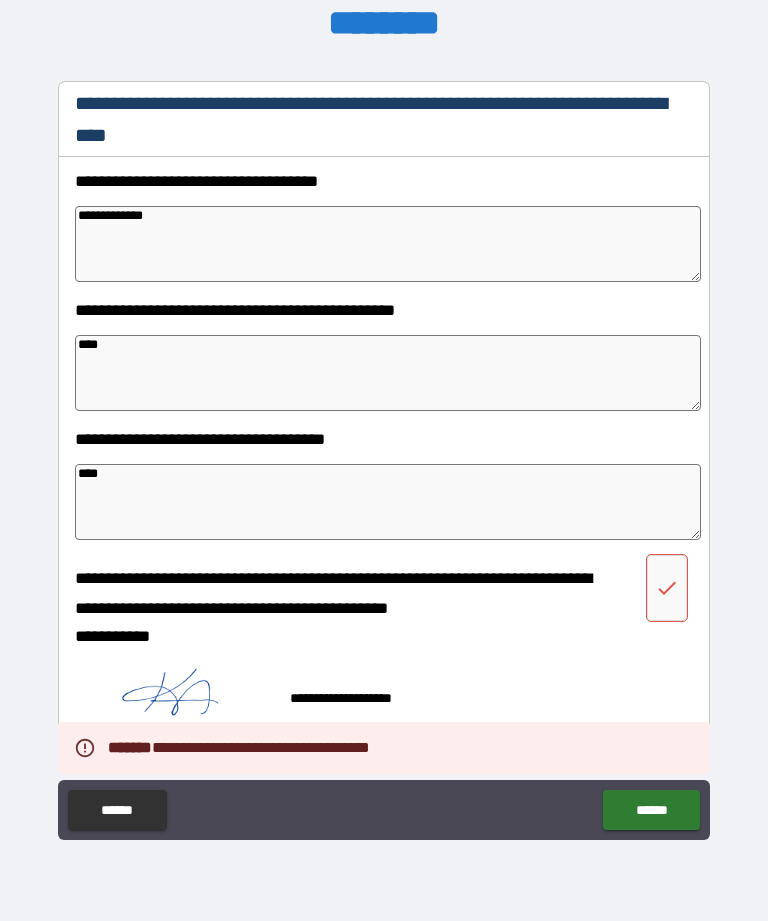 click 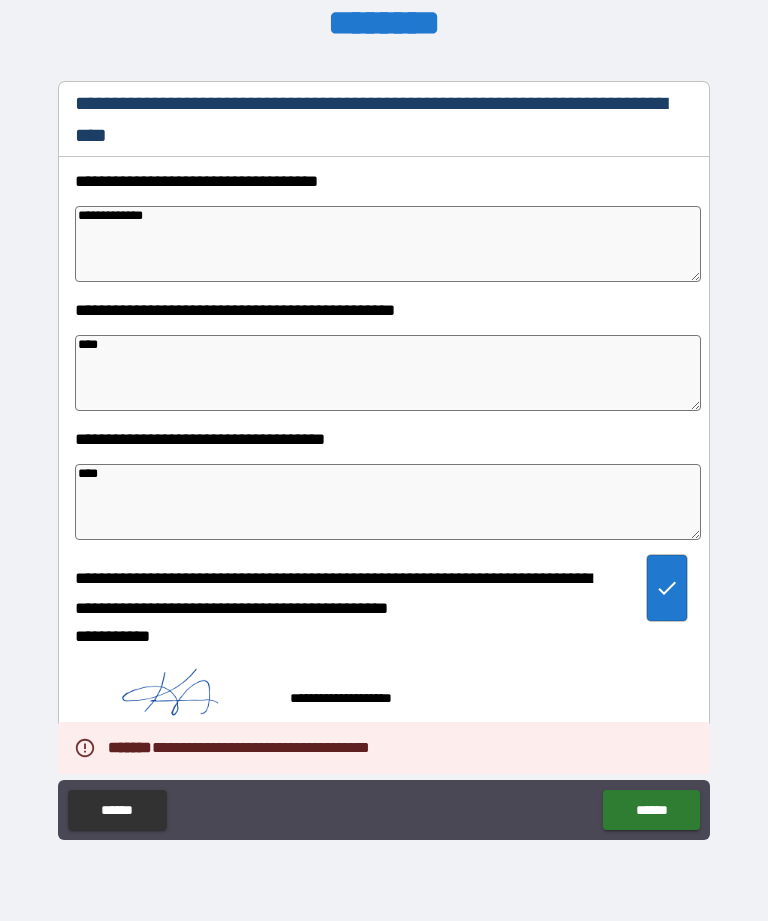 click on "******" at bounding box center [651, 810] 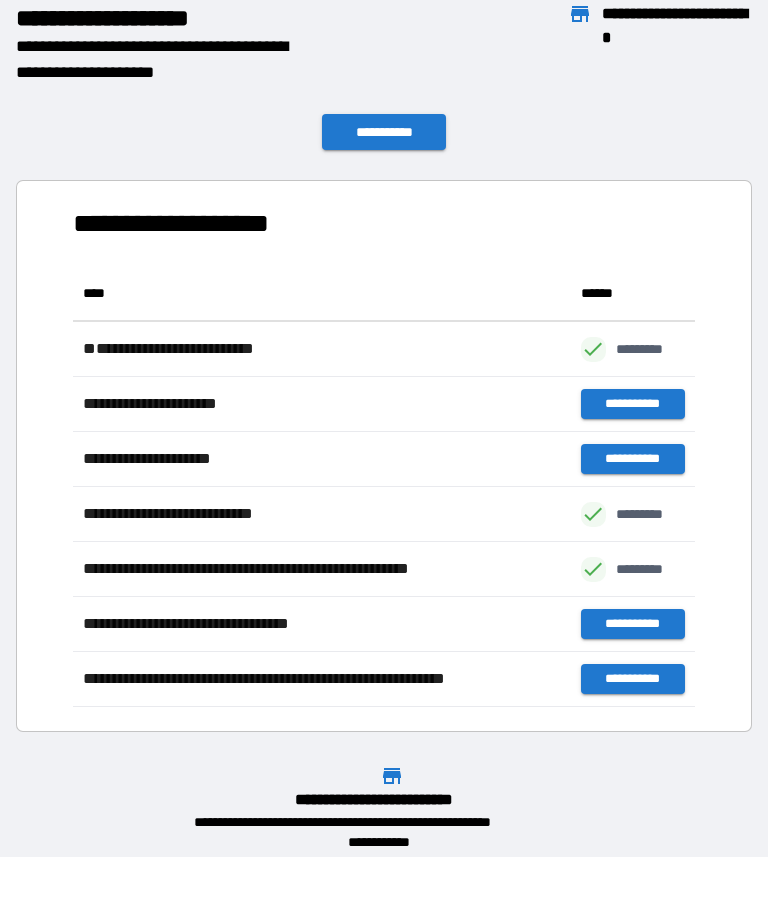 scroll, scrollTop: 441, scrollLeft: 622, axis: both 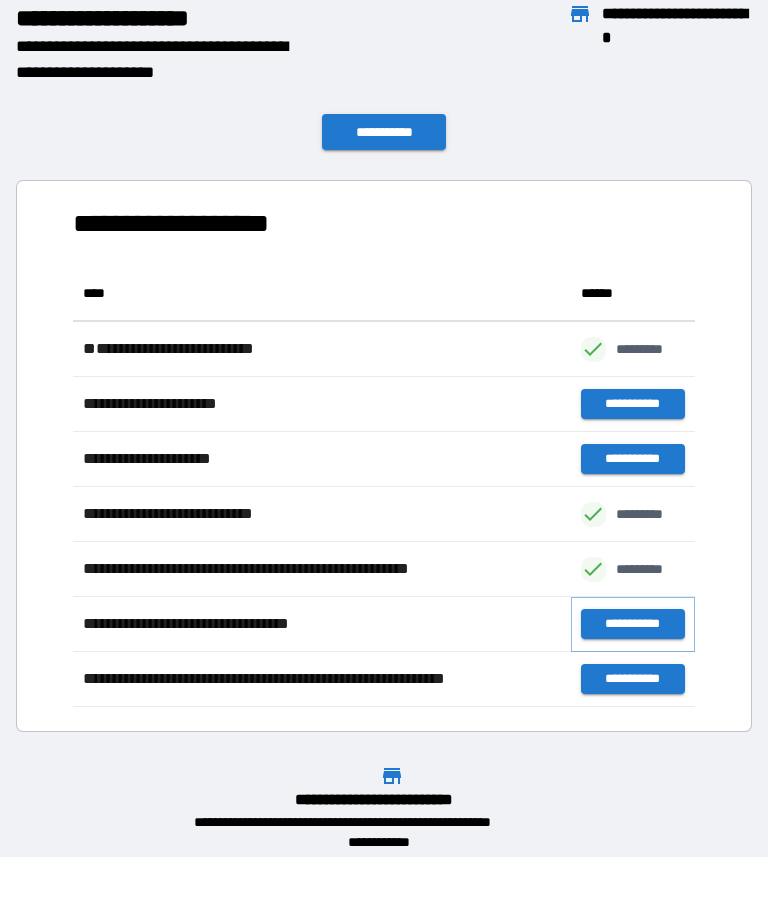 click on "**********" at bounding box center [633, 624] 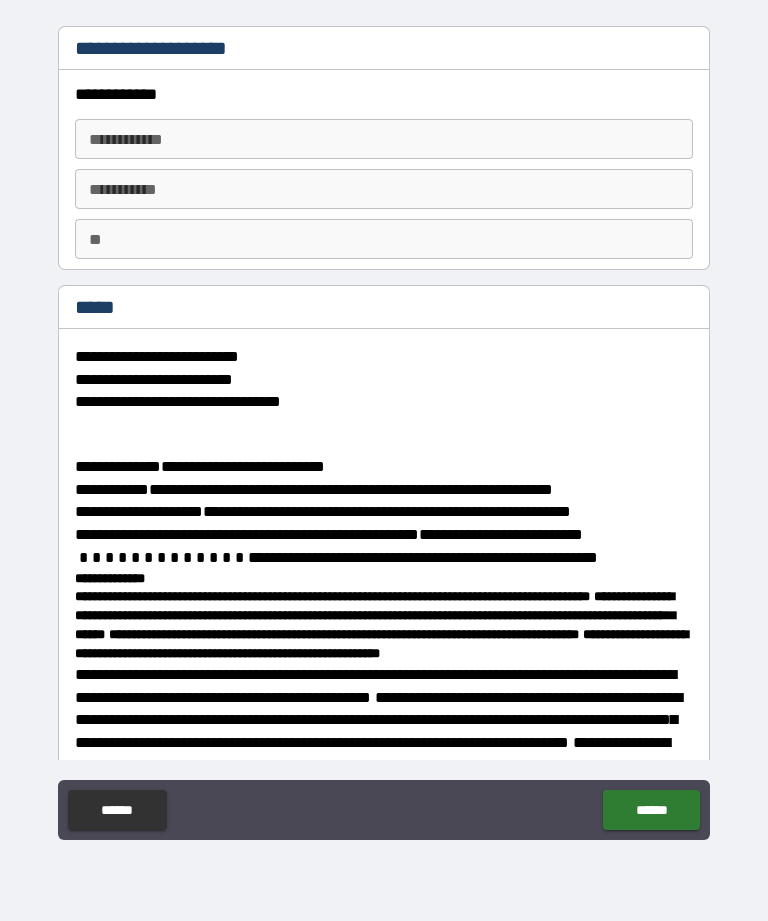 click on "**********" at bounding box center (384, 139) 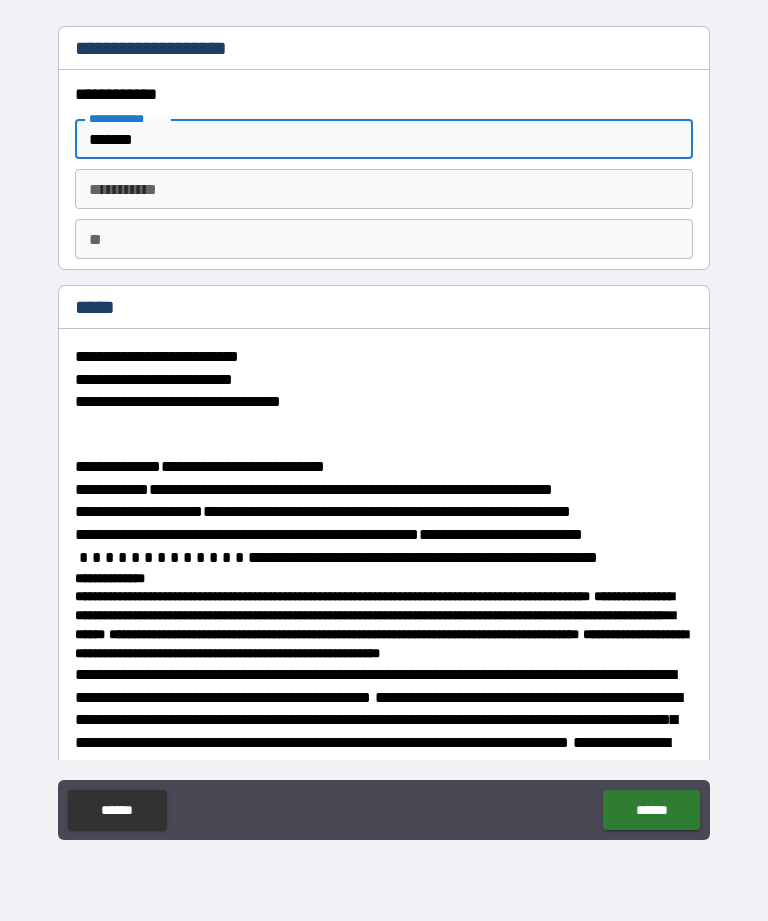 click on "*********   *" at bounding box center [384, 189] 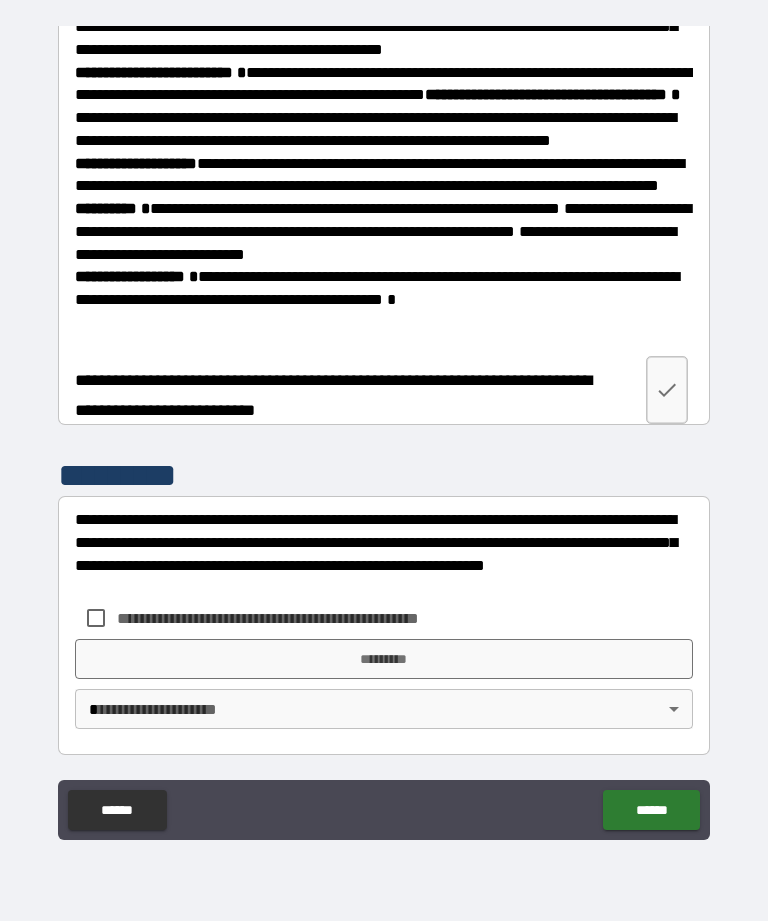 click 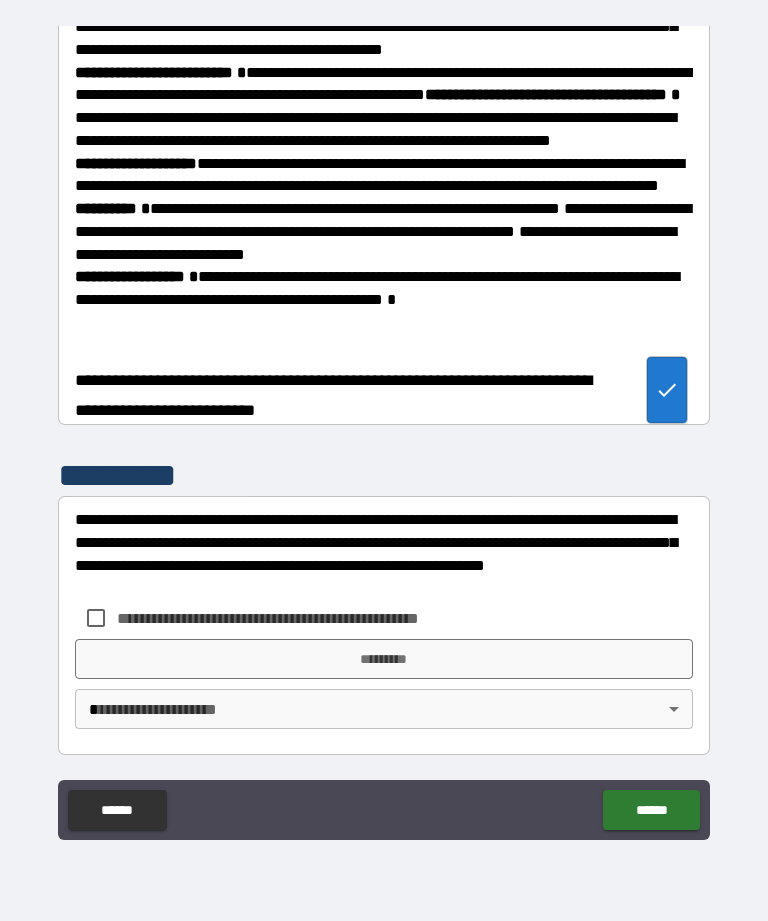scroll, scrollTop: 3236, scrollLeft: 0, axis: vertical 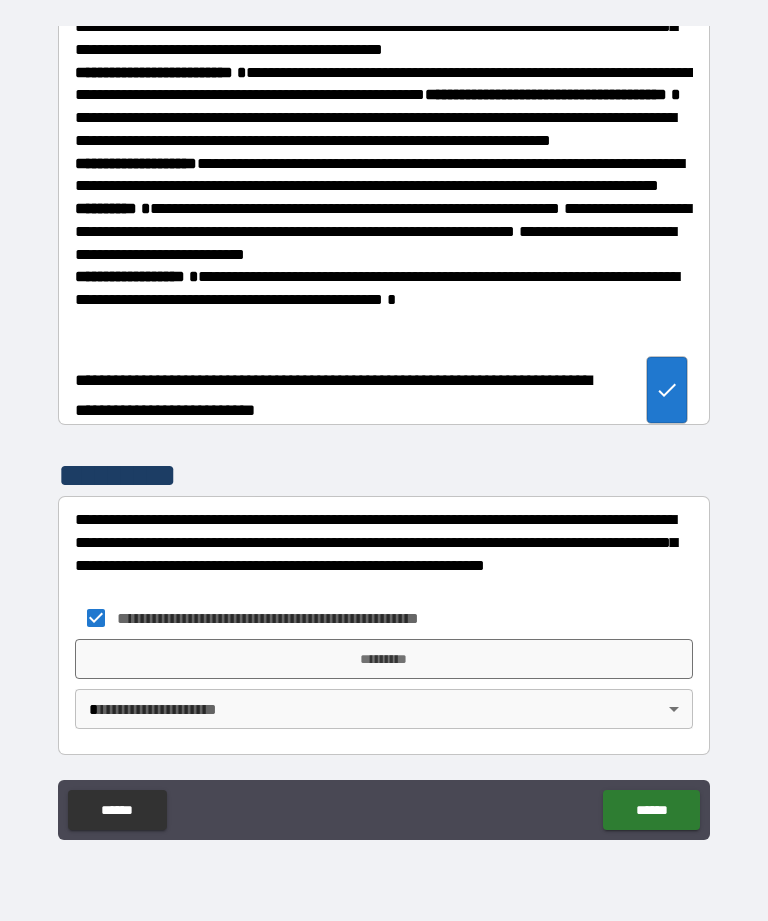 click on "*********" at bounding box center [384, 659] 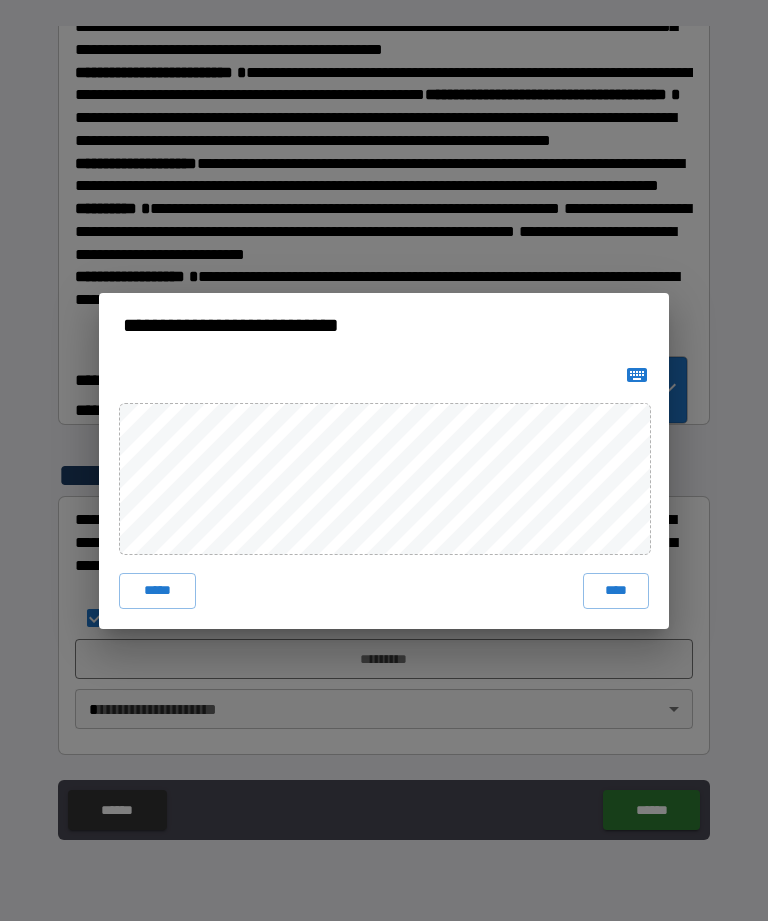 click on "****" at bounding box center (616, 591) 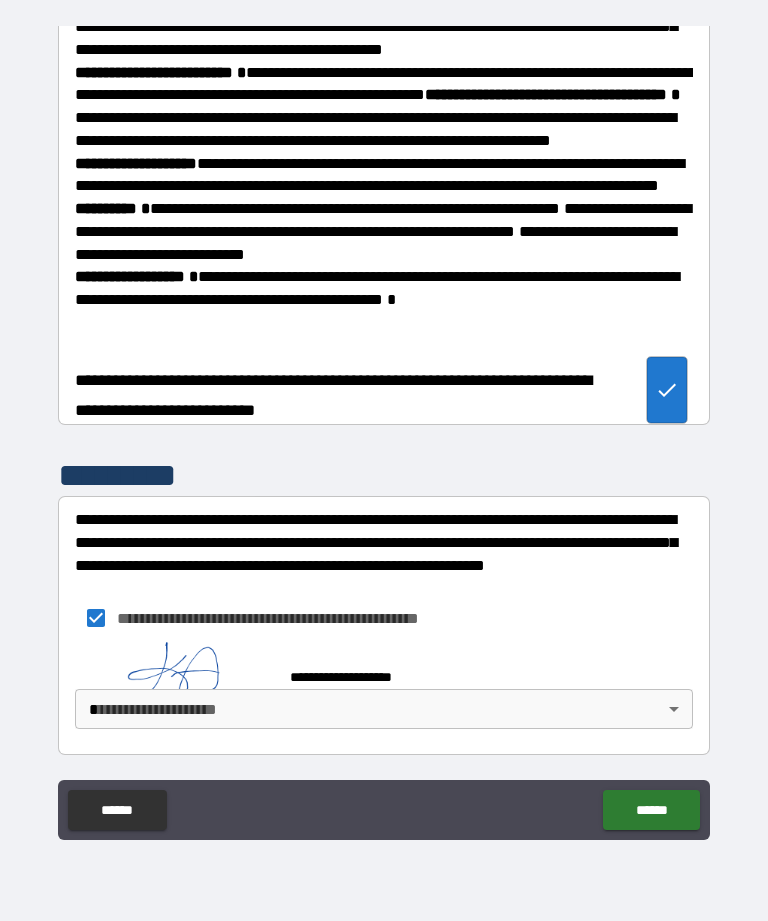 scroll, scrollTop: 3226, scrollLeft: 0, axis: vertical 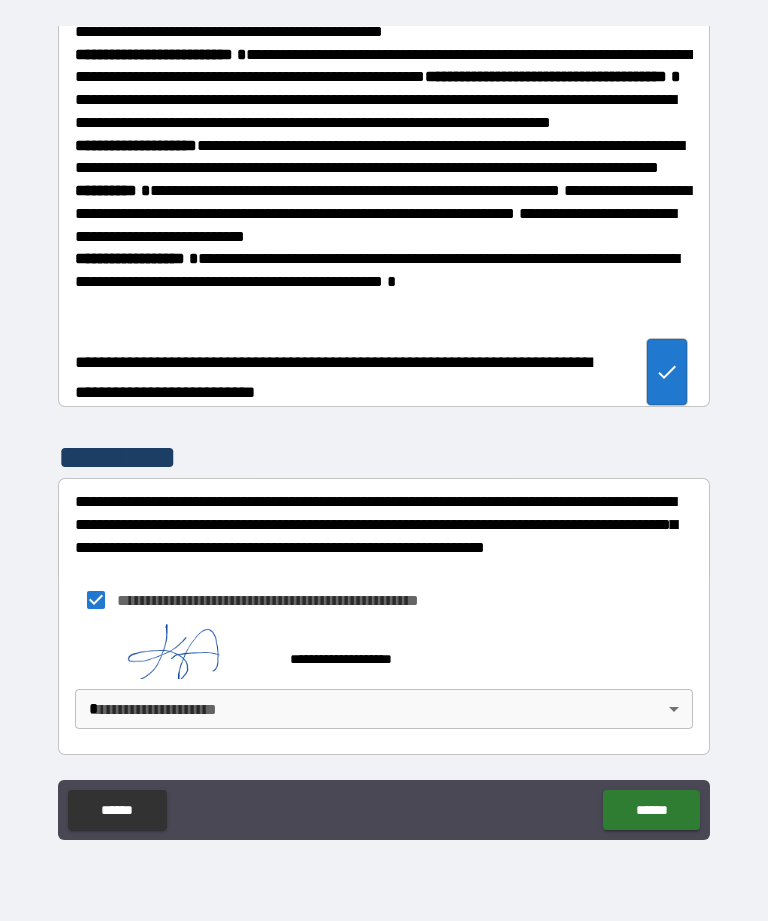 click on "**********" at bounding box center (384, 428) 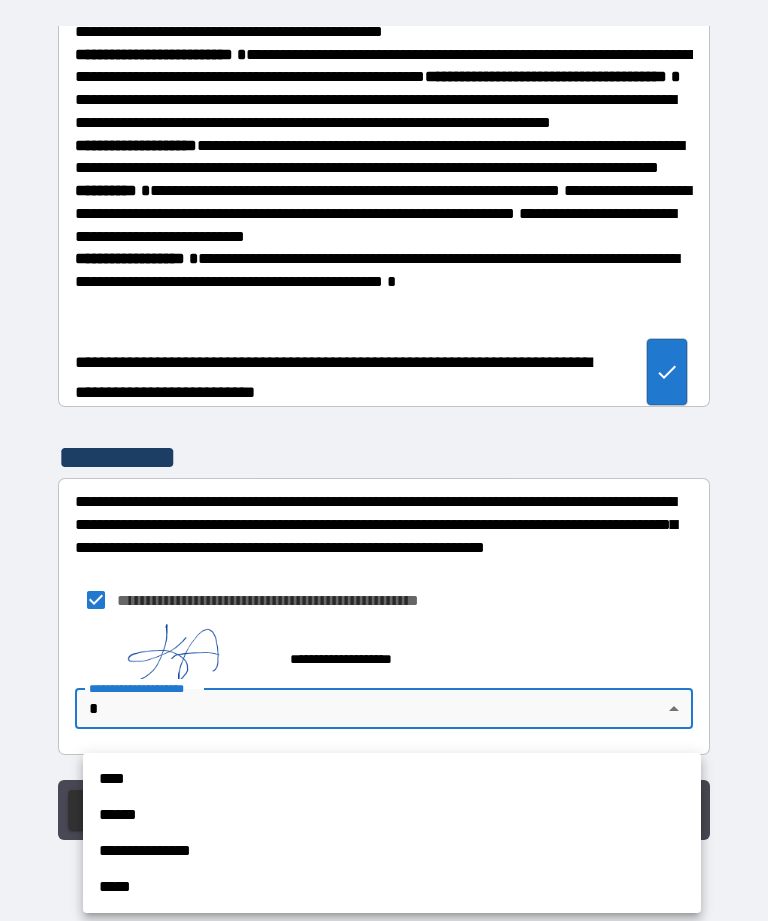 click on "****" at bounding box center [392, 779] 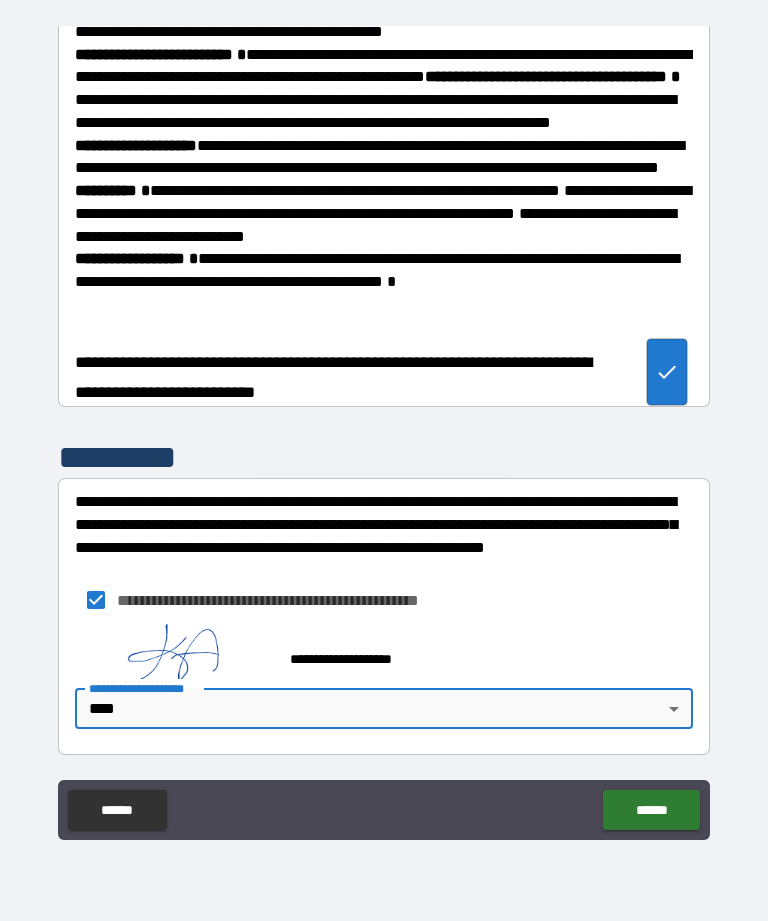 click on "******" at bounding box center [651, 810] 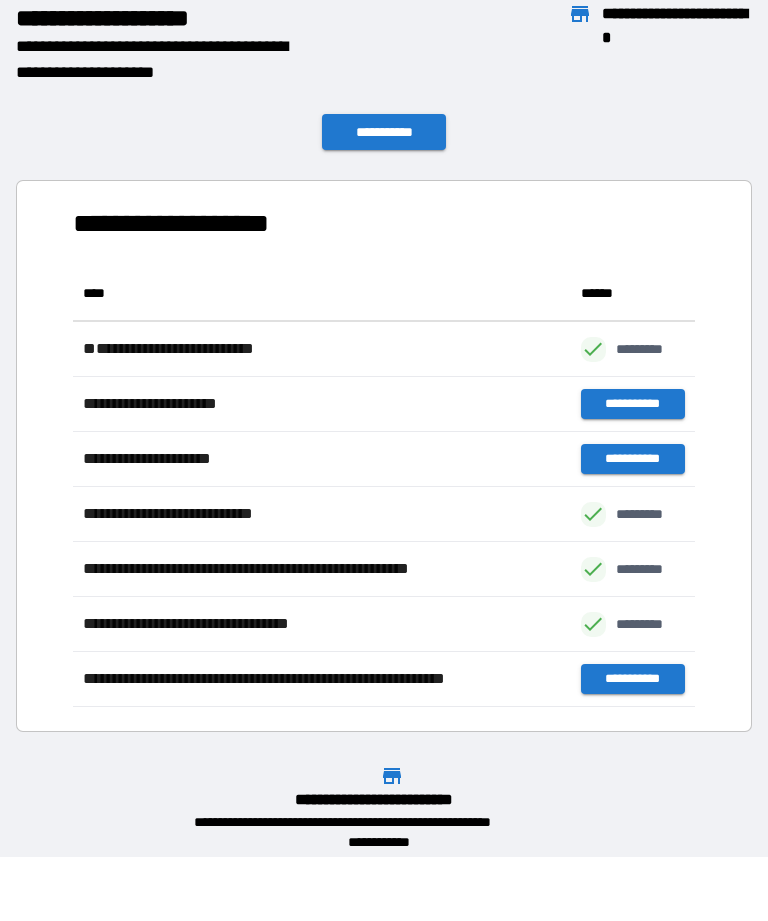 scroll, scrollTop: 1, scrollLeft: 1, axis: both 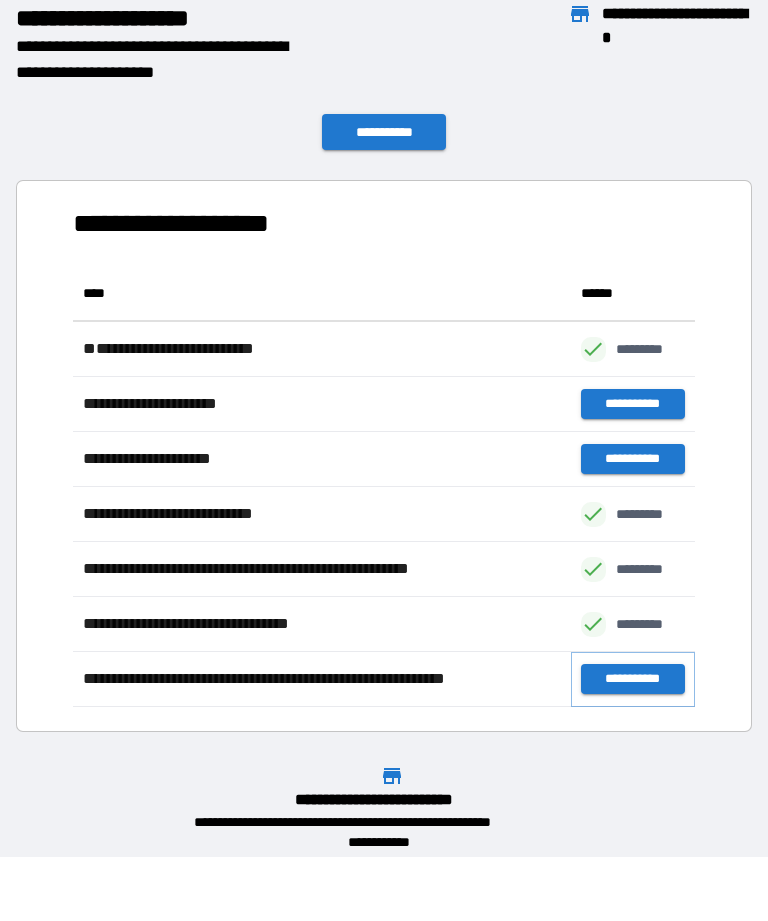 click on "**********" at bounding box center (633, 679) 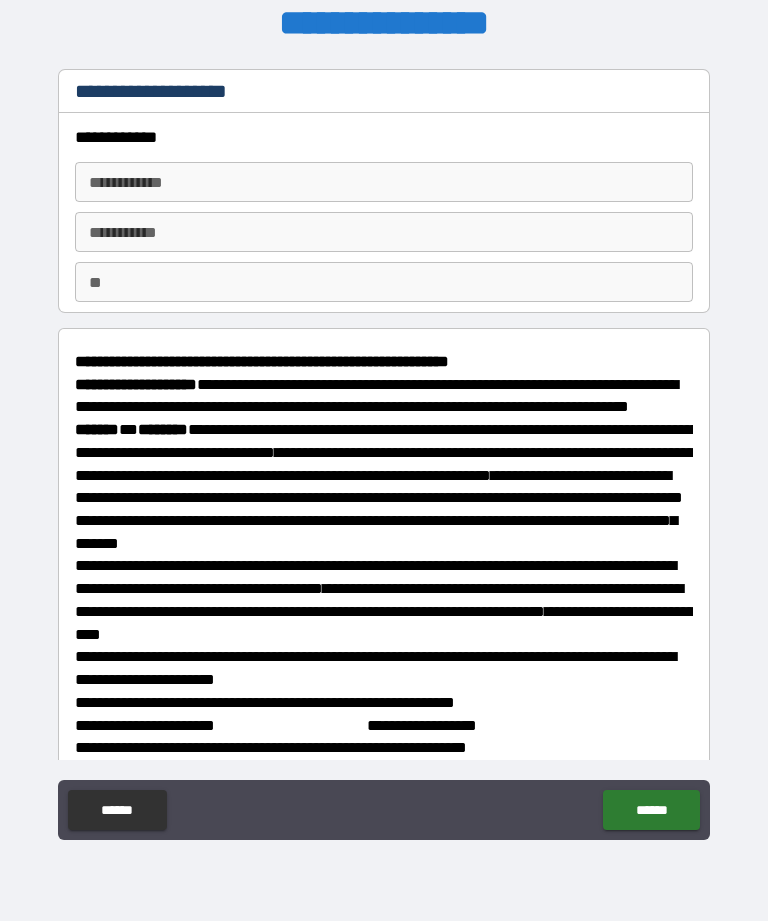 click on "**********" at bounding box center (384, 182) 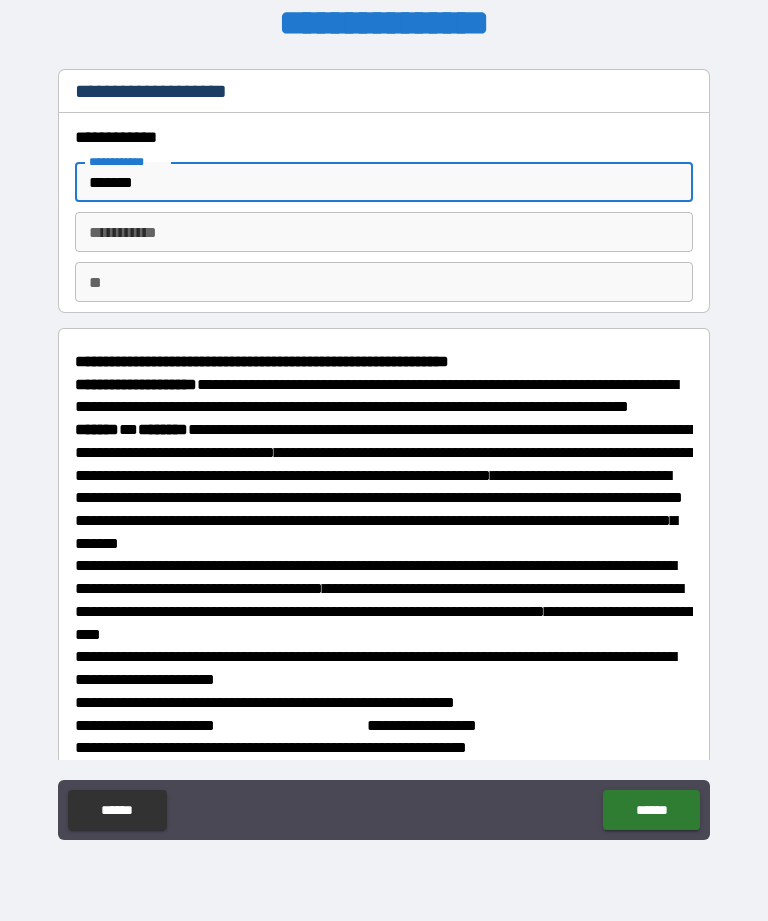 click on "*********   *" at bounding box center (384, 232) 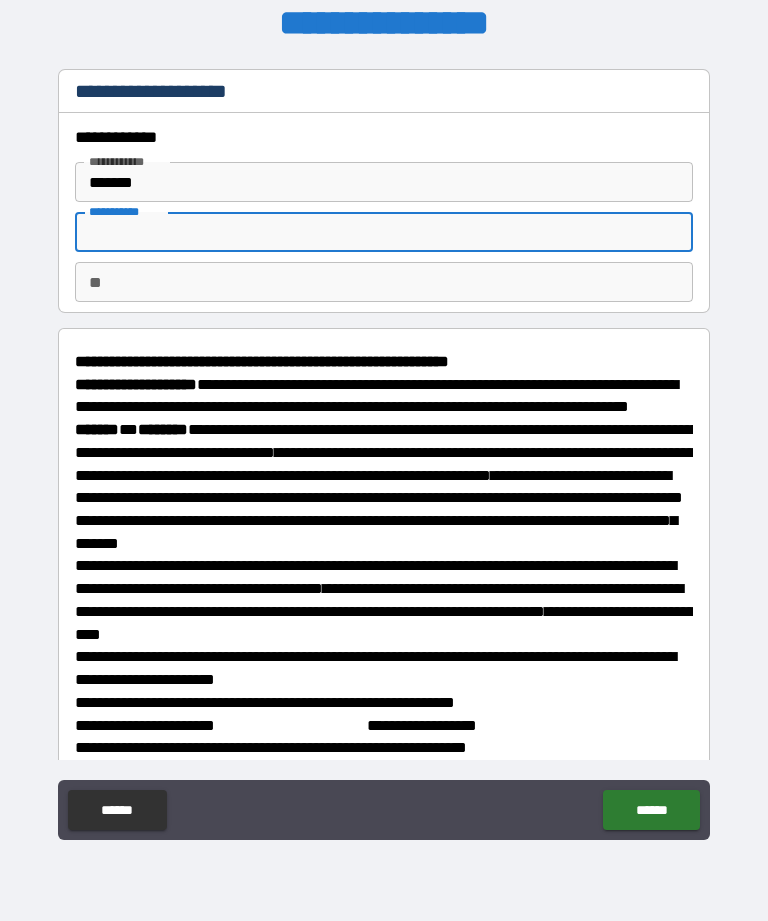 click on "*********   *" at bounding box center [384, 232] 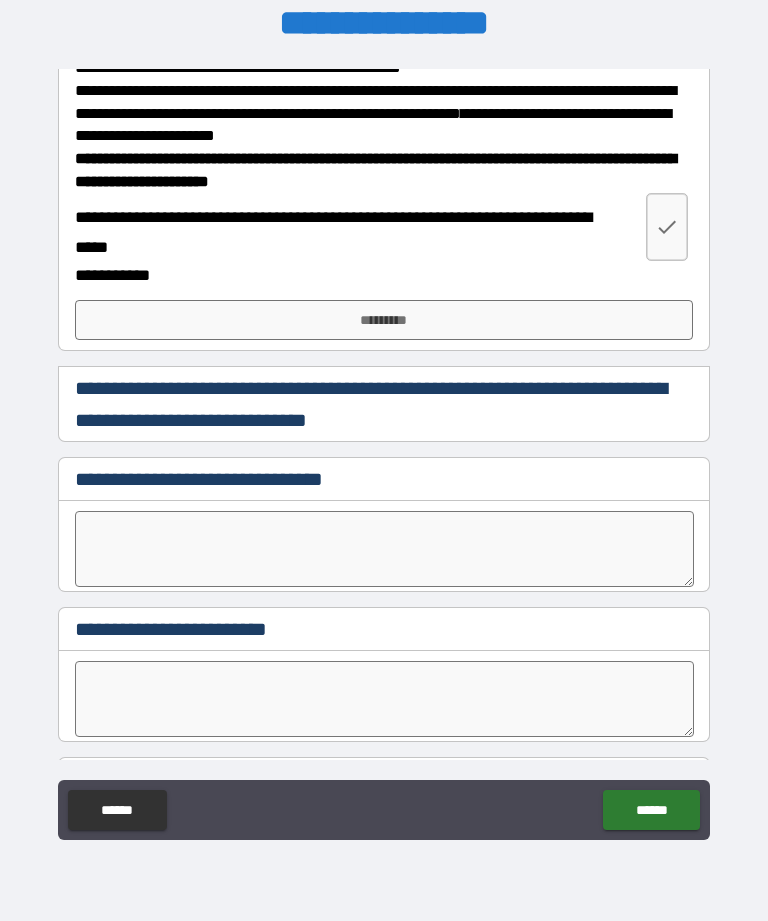 scroll, scrollTop: 980, scrollLeft: 0, axis: vertical 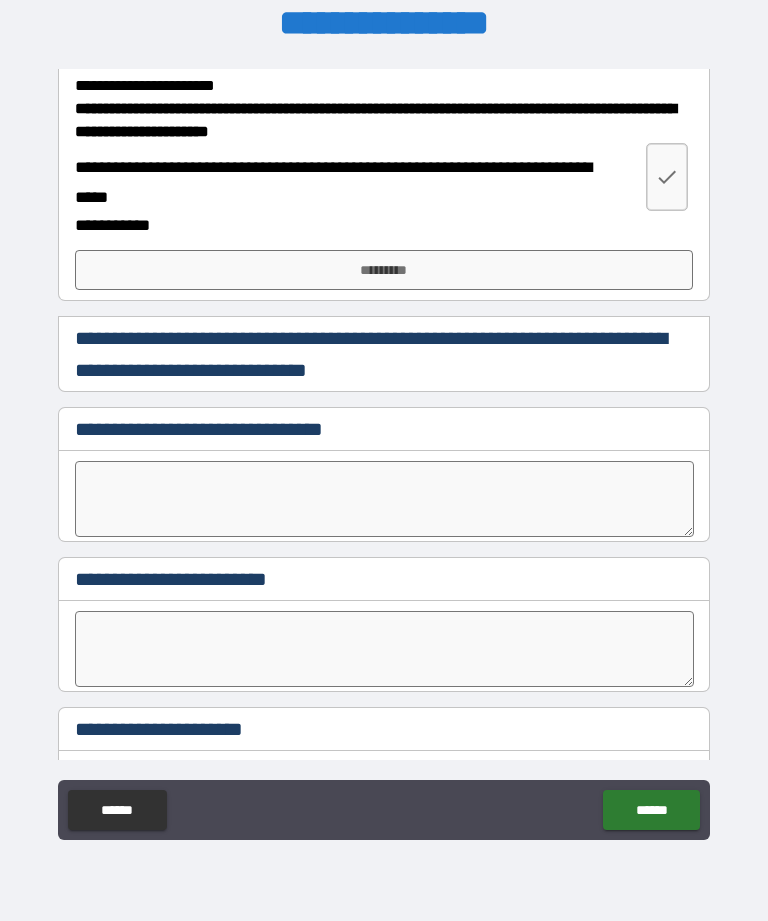 click 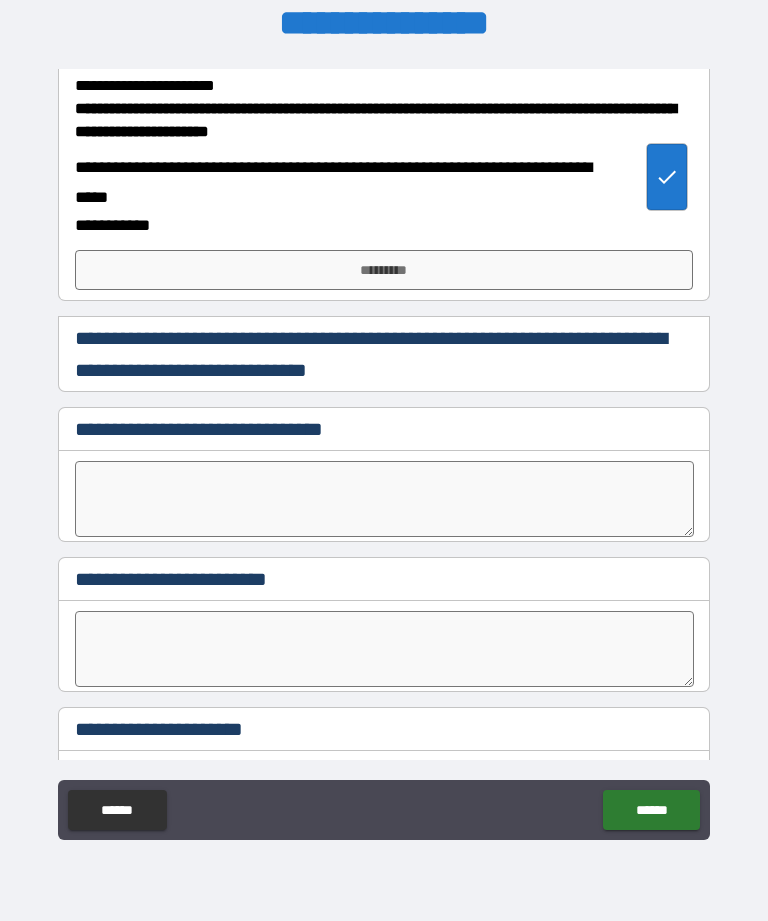 click on "*********" at bounding box center [384, 270] 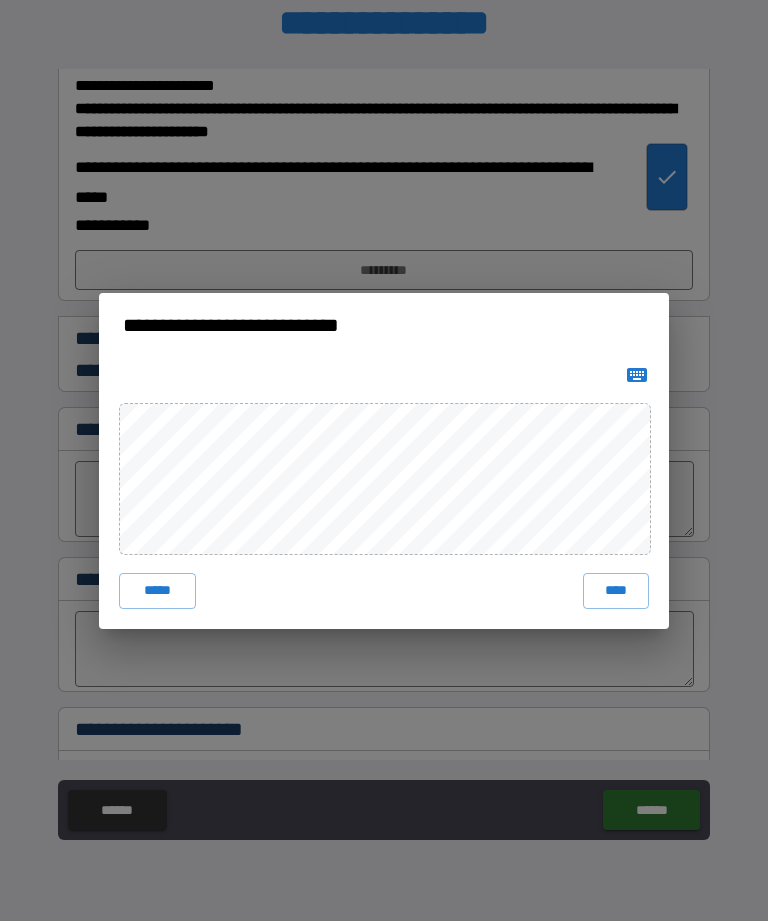 click on "****" at bounding box center [616, 591] 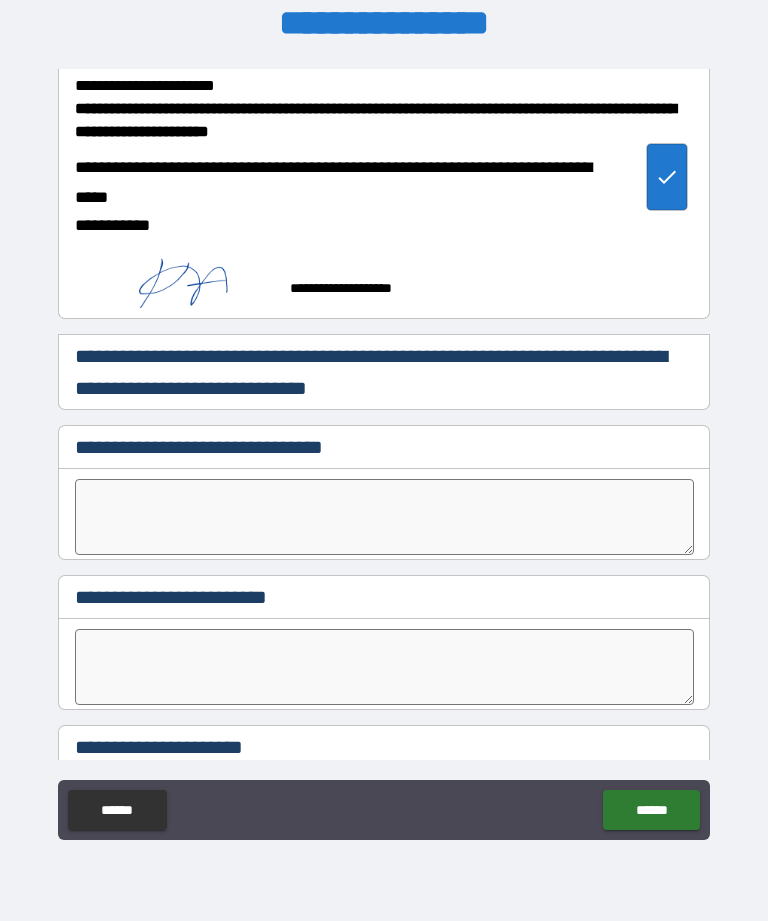 click on "******" at bounding box center (651, 810) 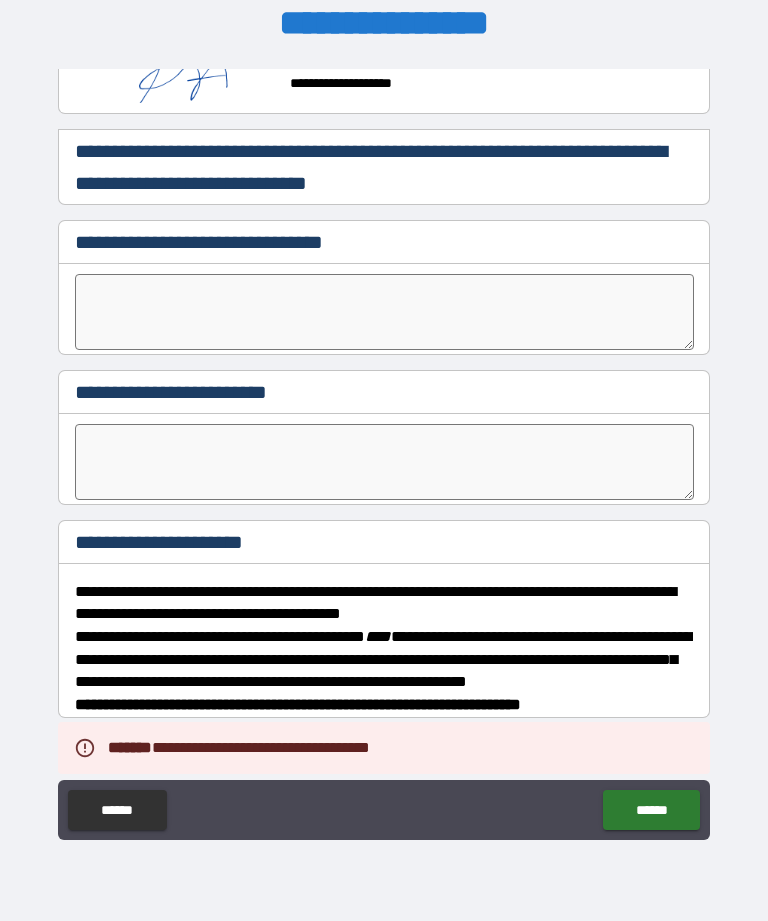 scroll, scrollTop: 1186, scrollLeft: 0, axis: vertical 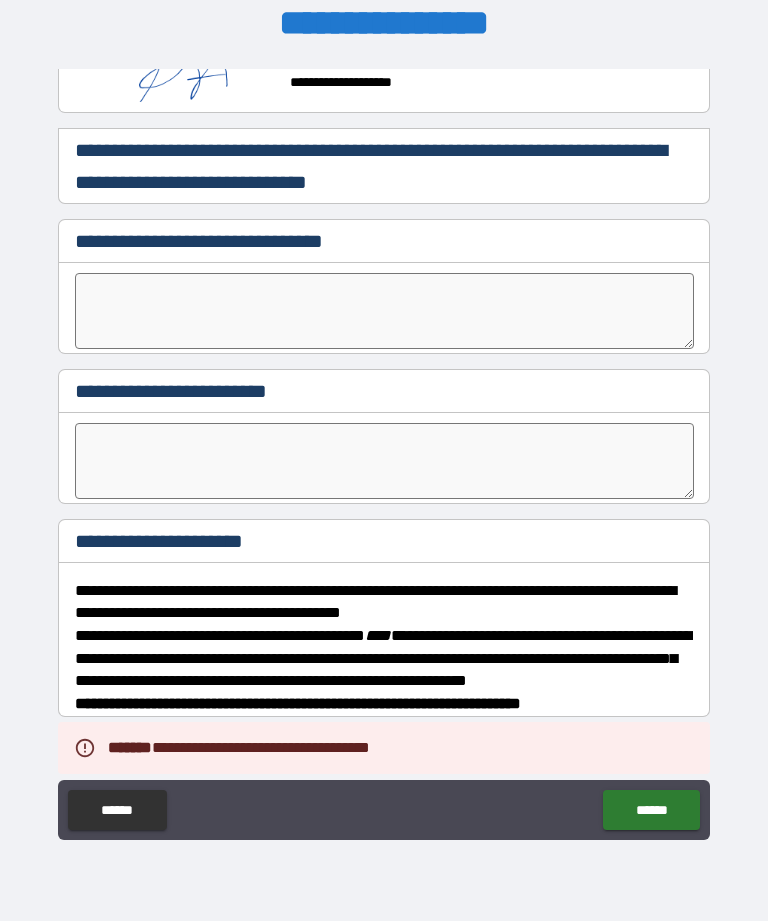 click at bounding box center [384, 311] 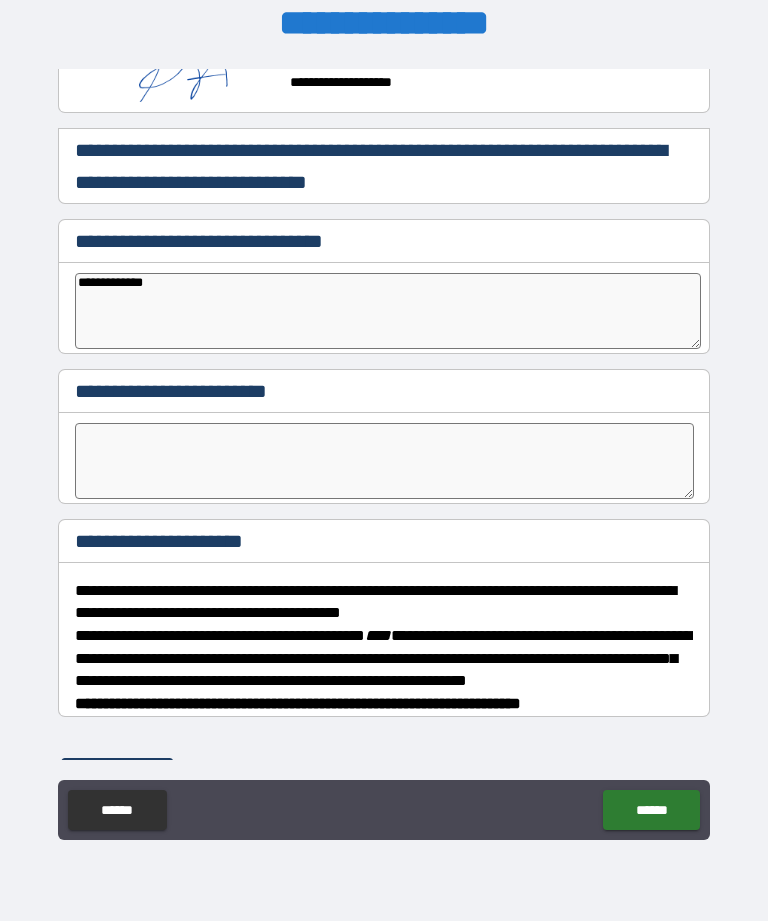 click at bounding box center [384, 461] 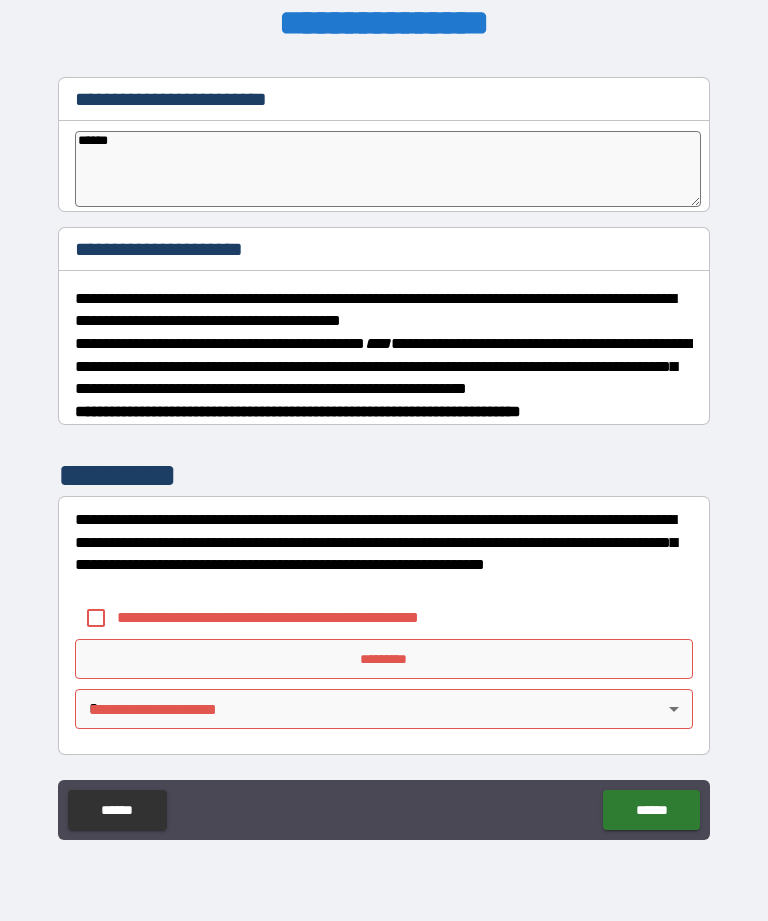 scroll, scrollTop: 1559, scrollLeft: 0, axis: vertical 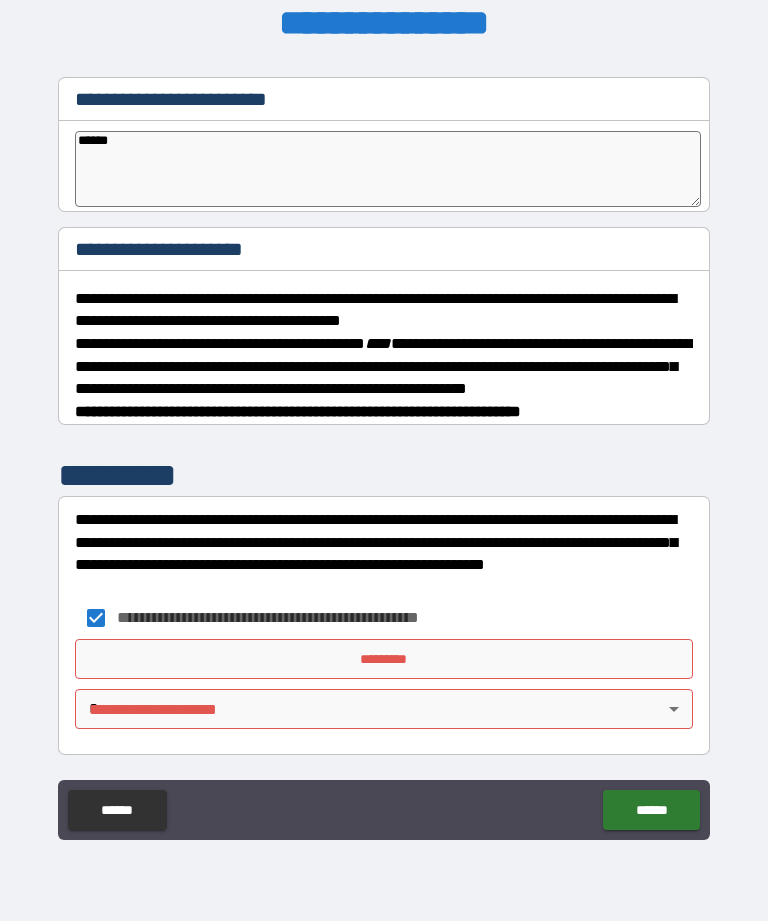 click on "*********" at bounding box center (384, 659) 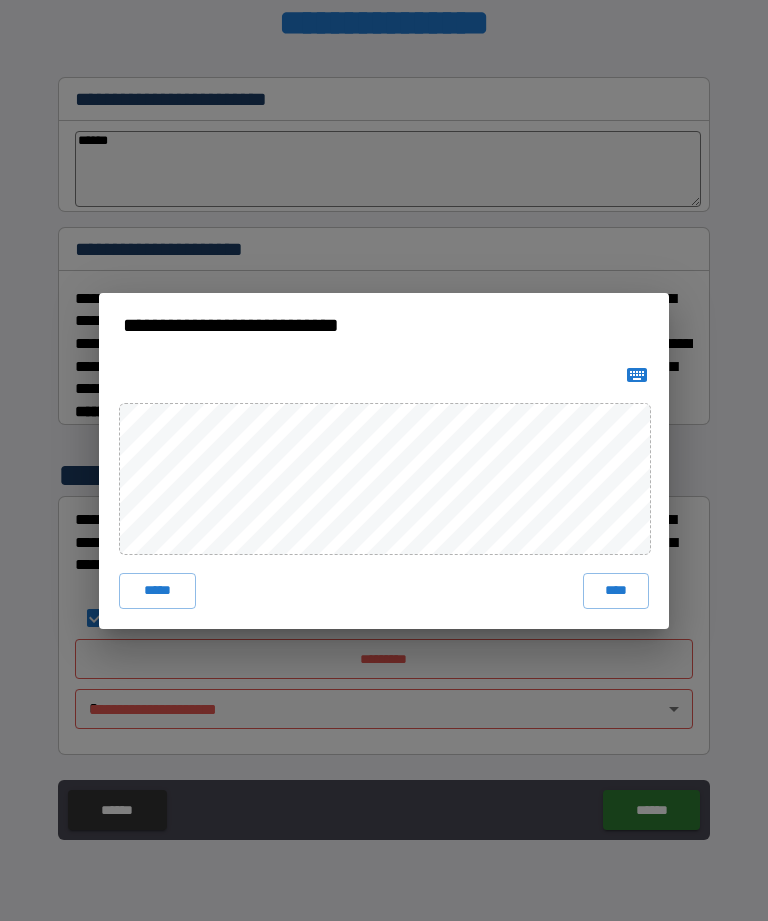 click on "****" at bounding box center [616, 591] 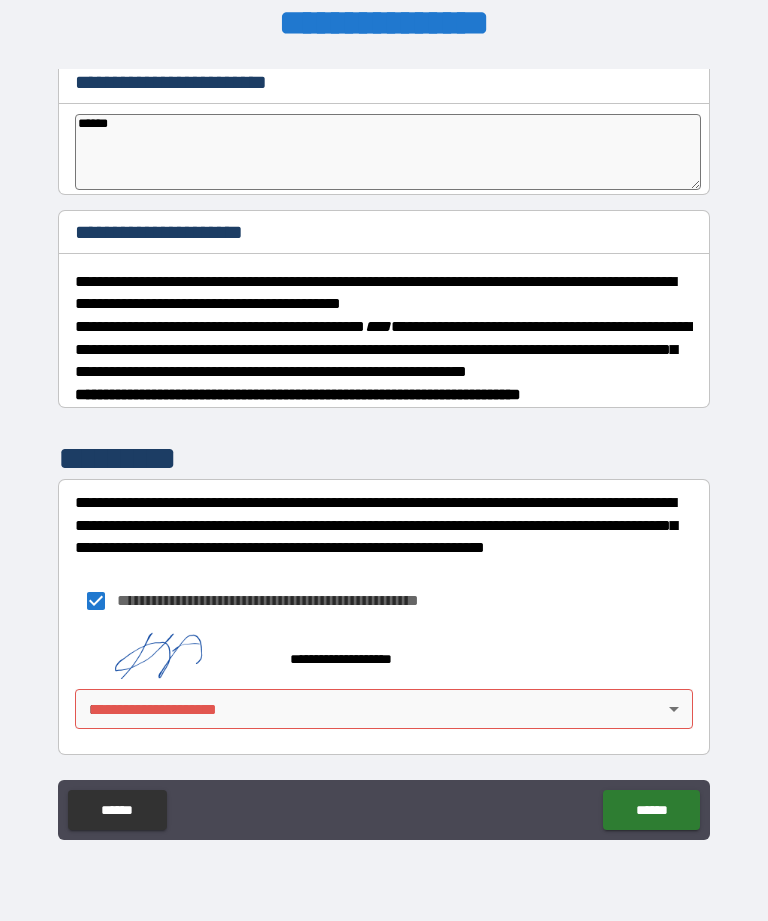 scroll, scrollTop: 1576, scrollLeft: 0, axis: vertical 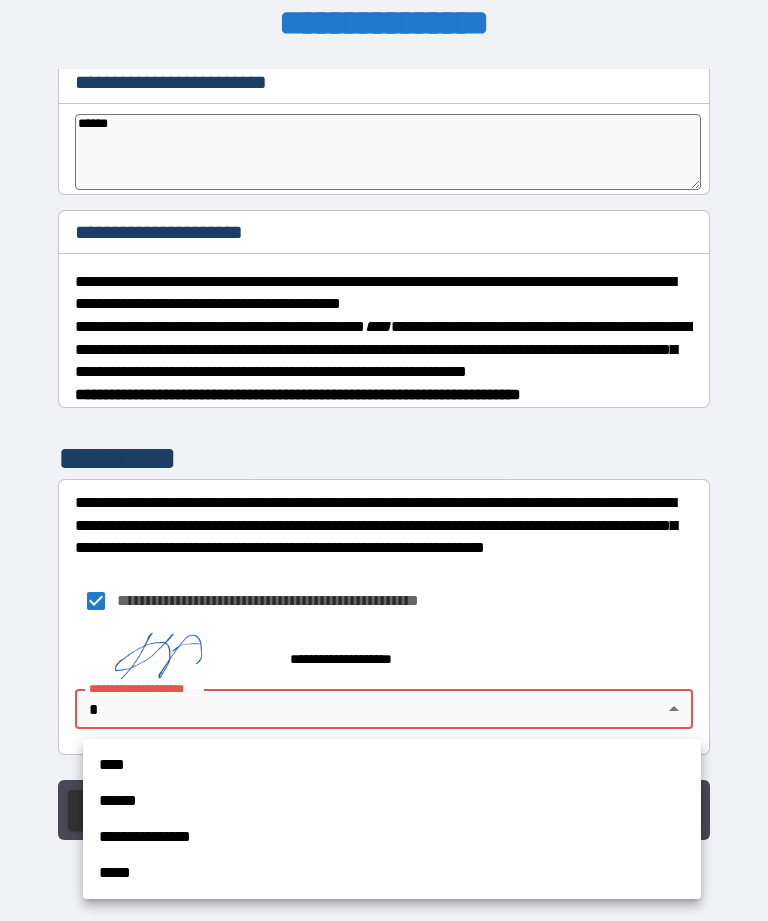 click on "*****" at bounding box center [392, 873] 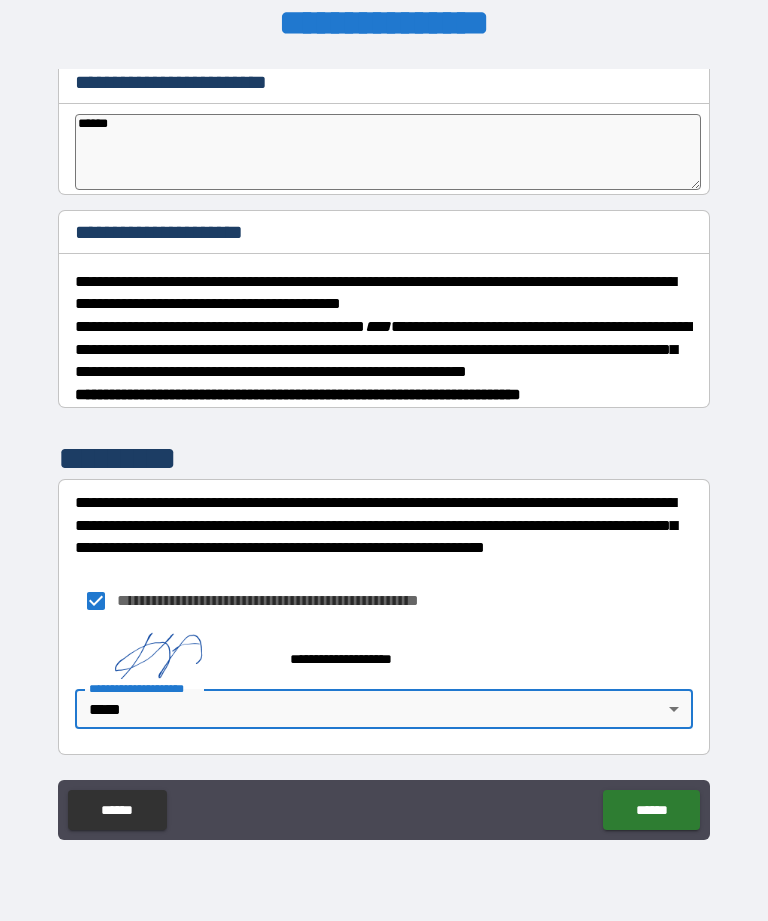 click on "******" at bounding box center [651, 810] 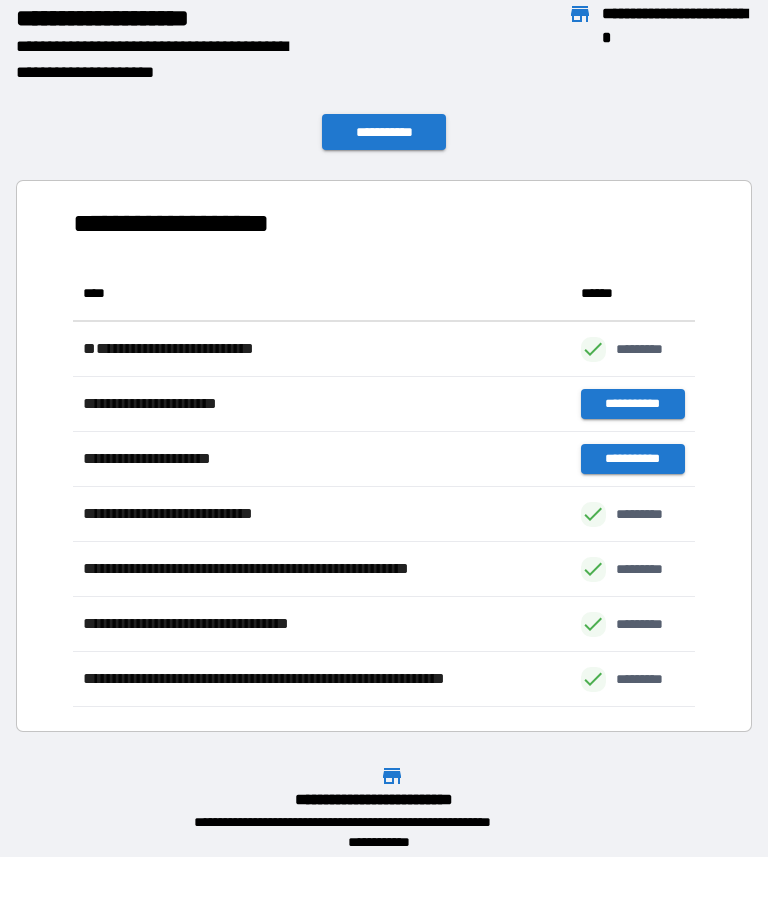 scroll, scrollTop: 441, scrollLeft: 622, axis: both 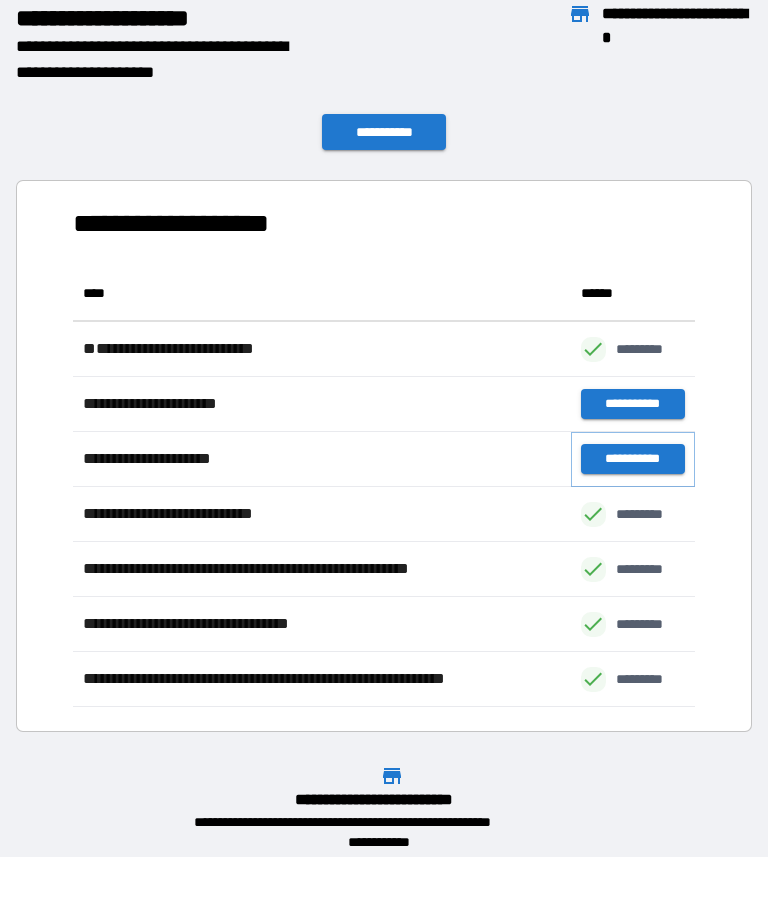 click on "**********" at bounding box center (633, 459) 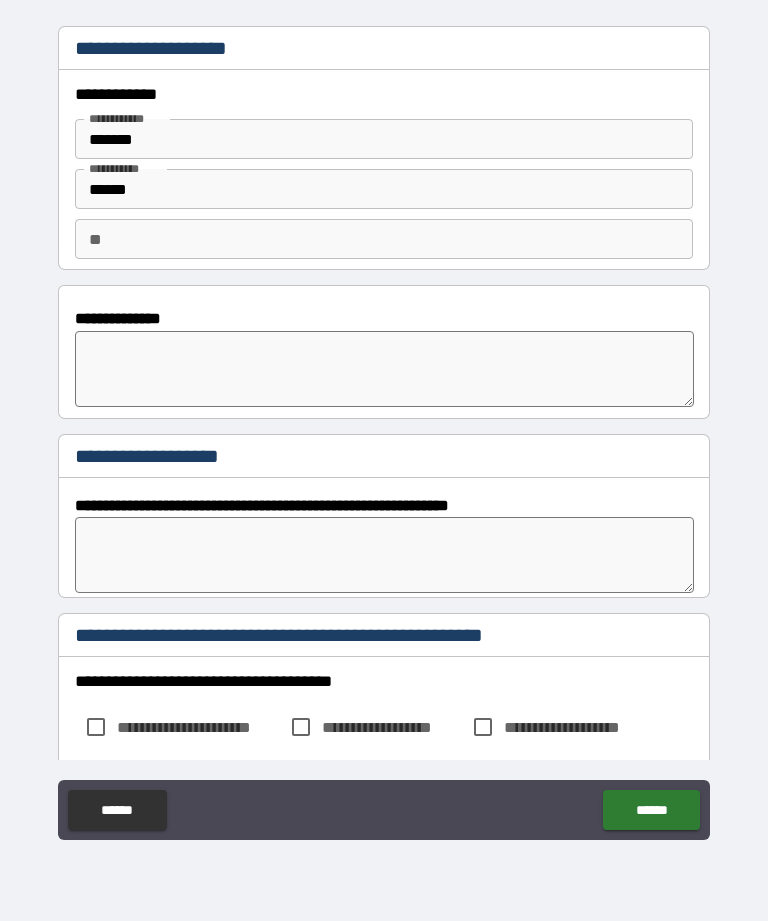 scroll, scrollTop: 0, scrollLeft: 0, axis: both 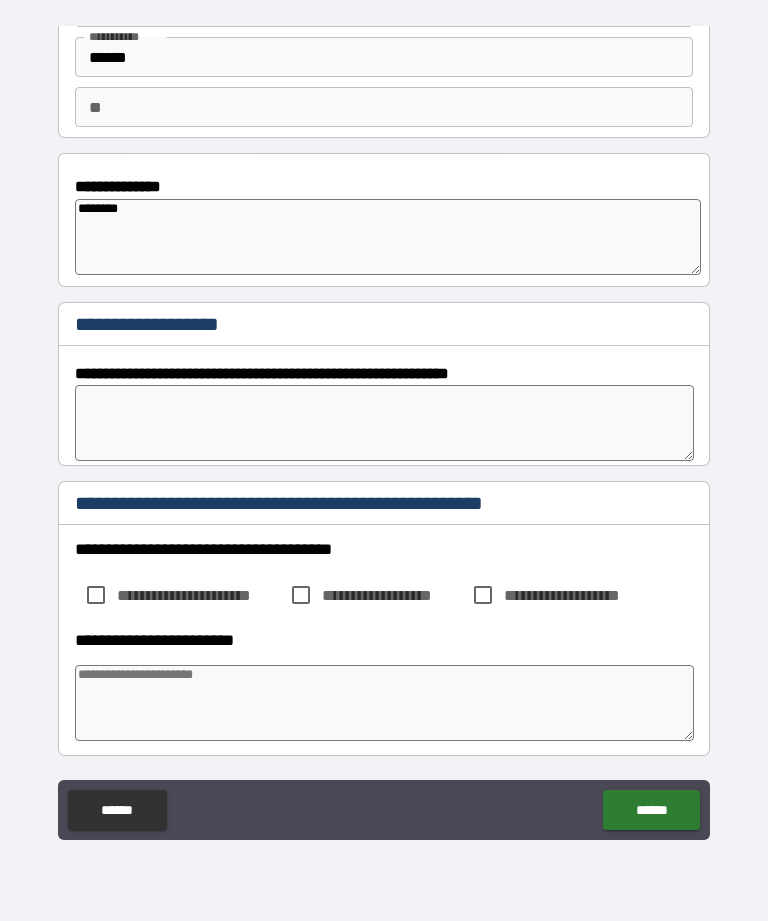 click at bounding box center (384, 423) 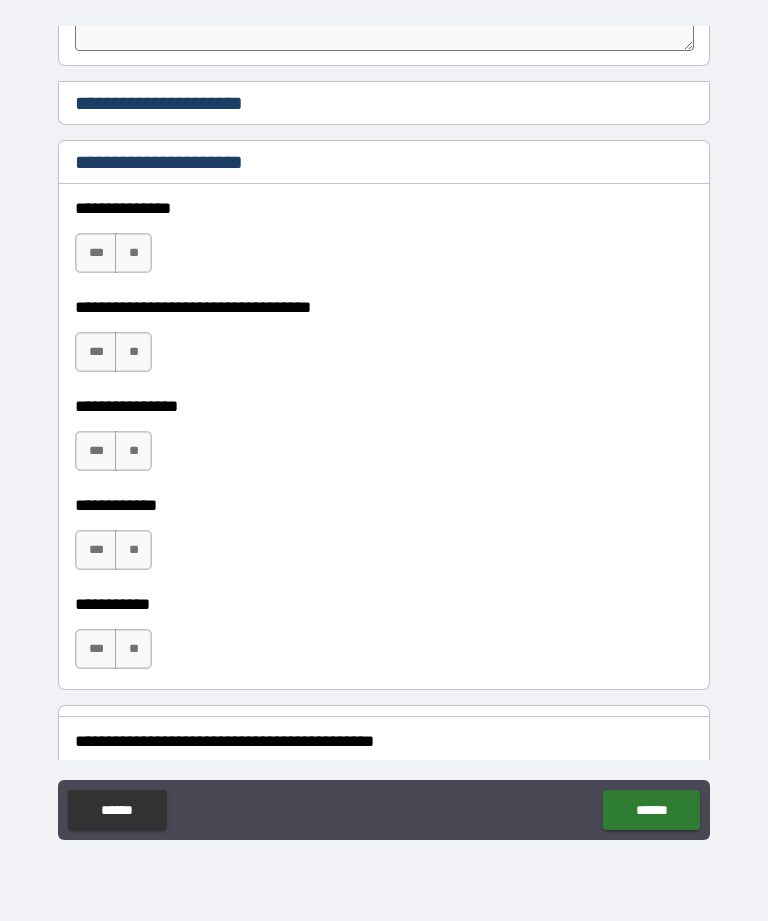 scroll, scrollTop: 821, scrollLeft: 0, axis: vertical 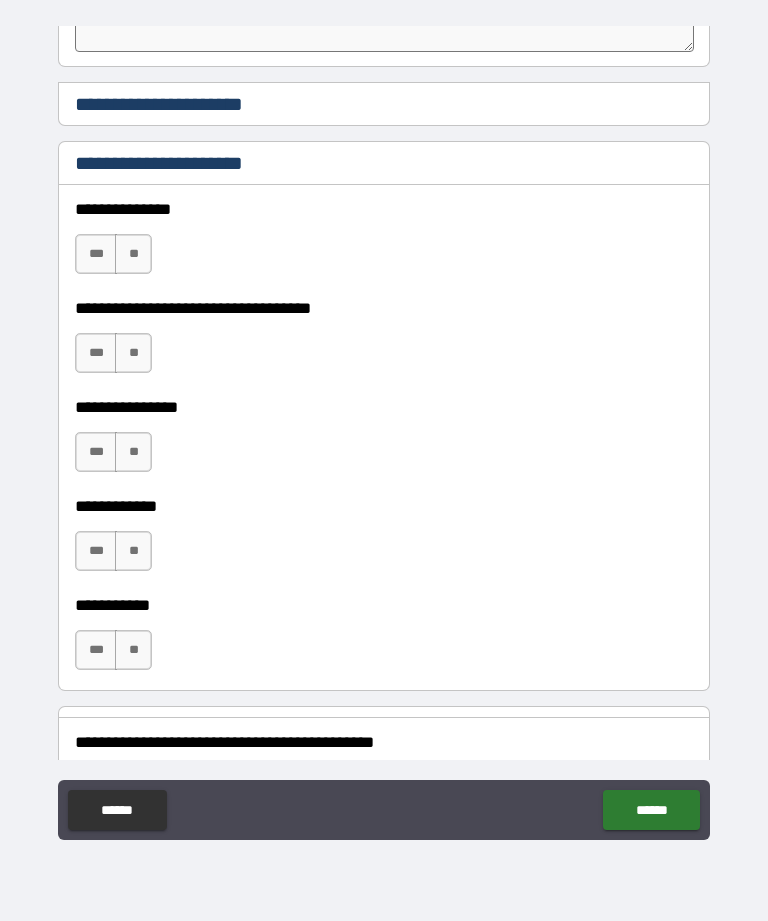 click on "***" at bounding box center (96, 254) 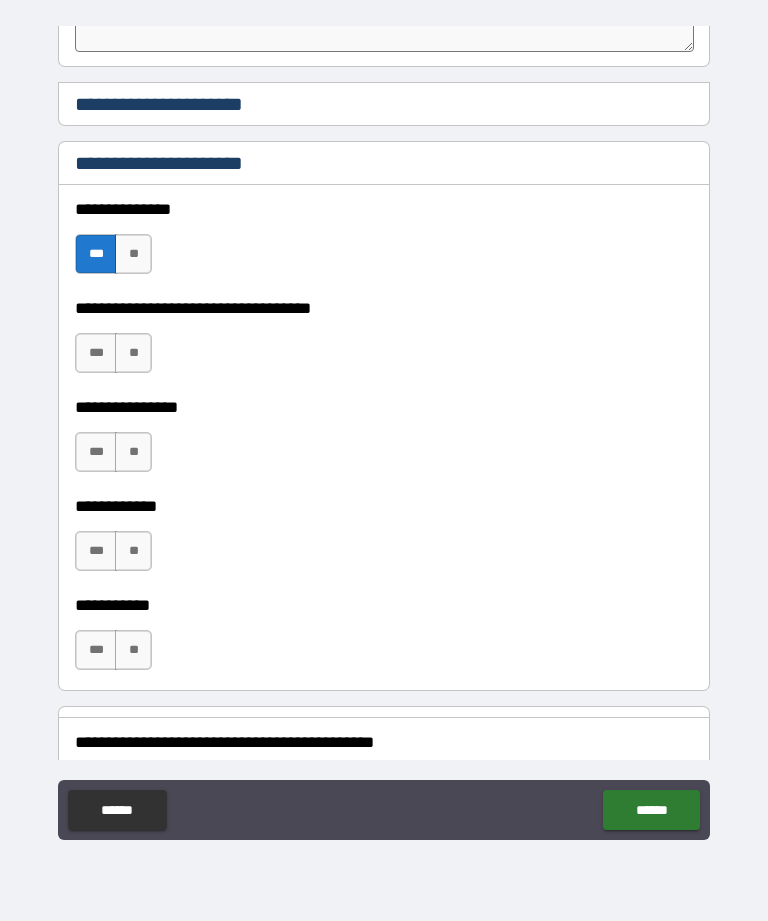 click on "**" at bounding box center [133, 254] 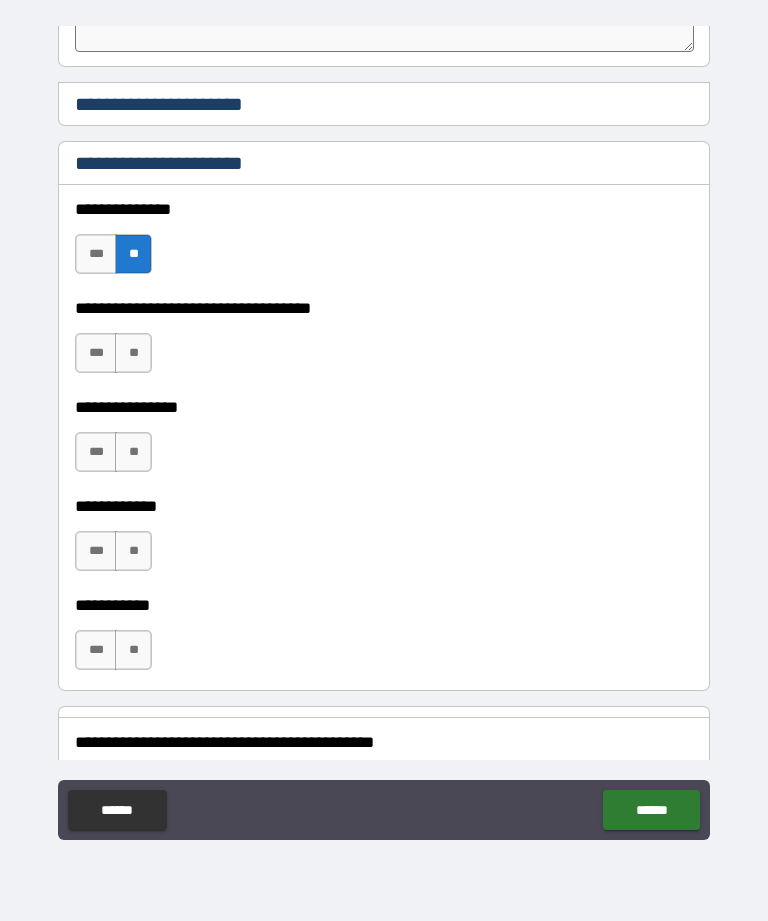click on "**" at bounding box center [133, 452] 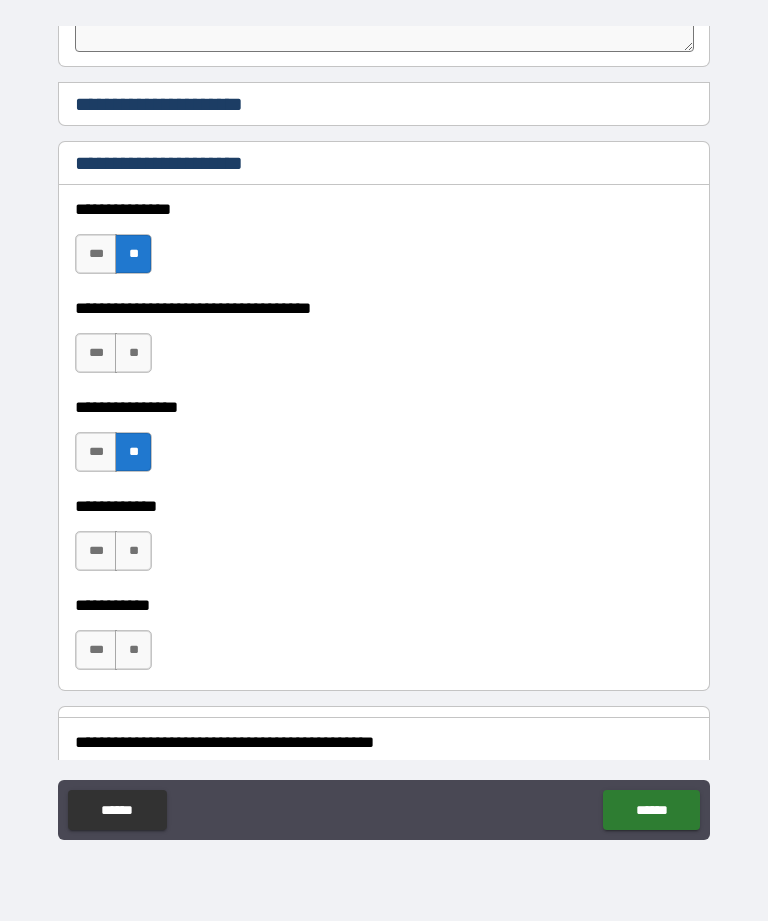 click on "**" at bounding box center [133, 551] 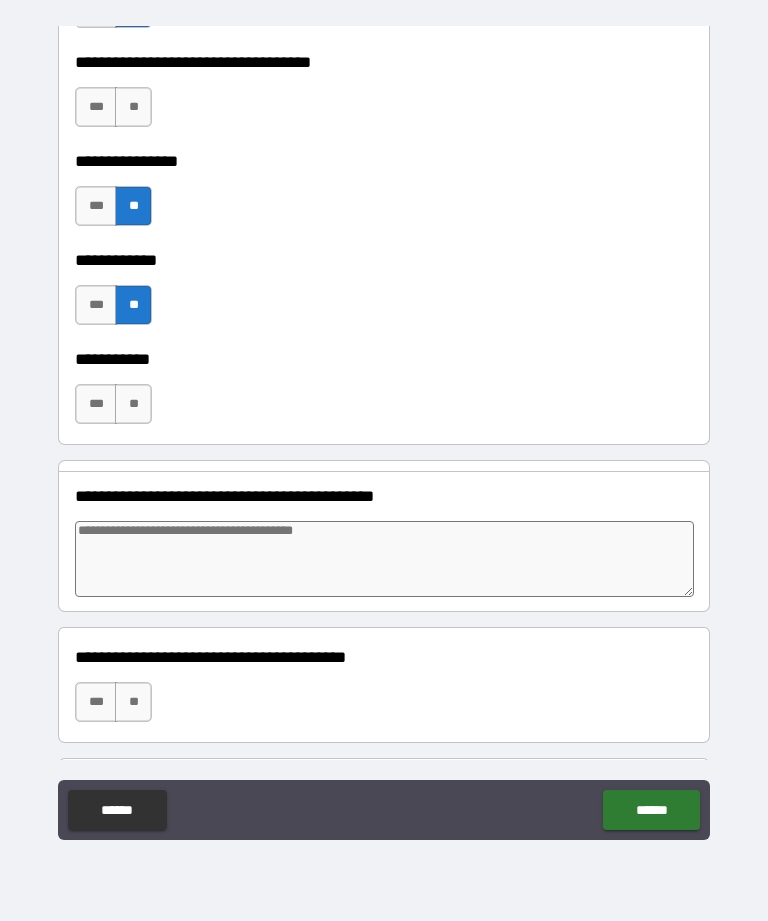 scroll, scrollTop: 1068, scrollLeft: 0, axis: vertical 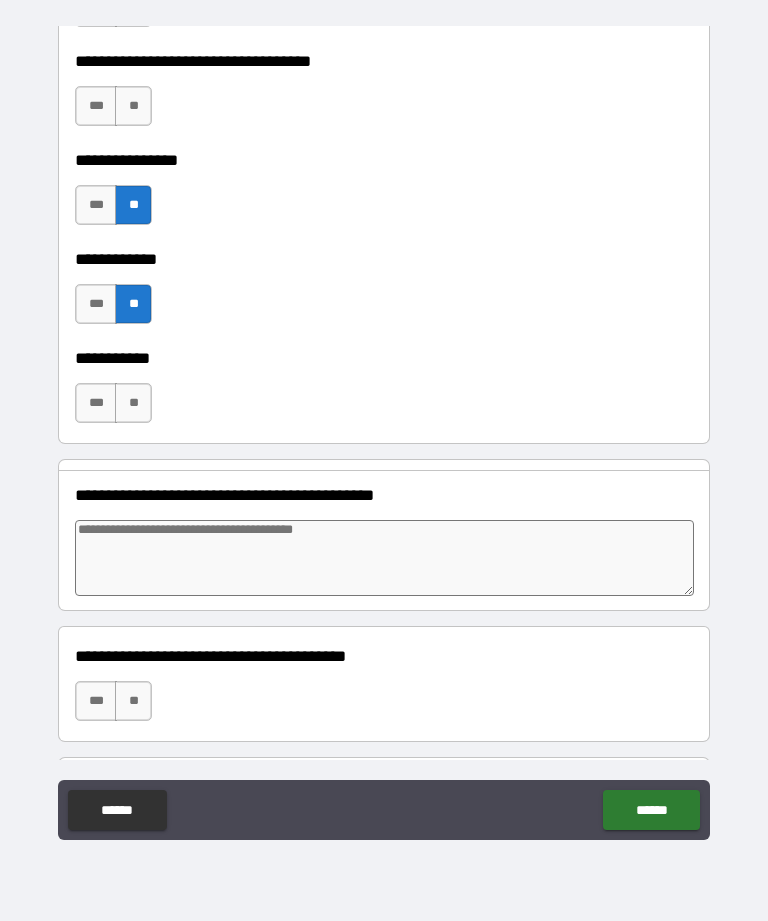 click on "**" at bounding box center (133, 701) 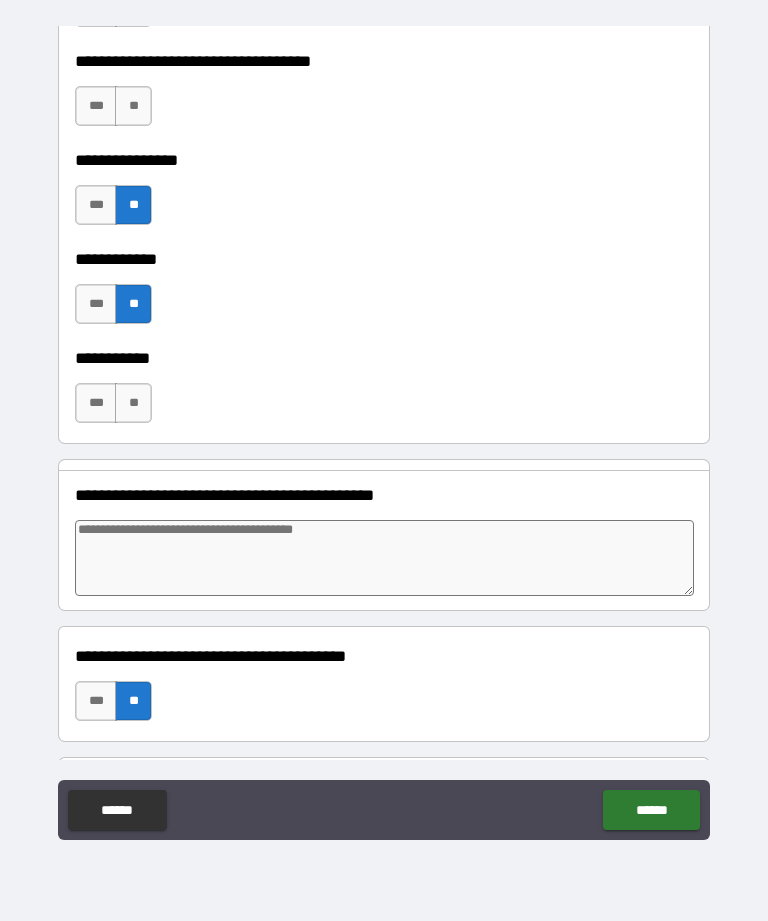 click on "**" at bounding box center (133, 403) 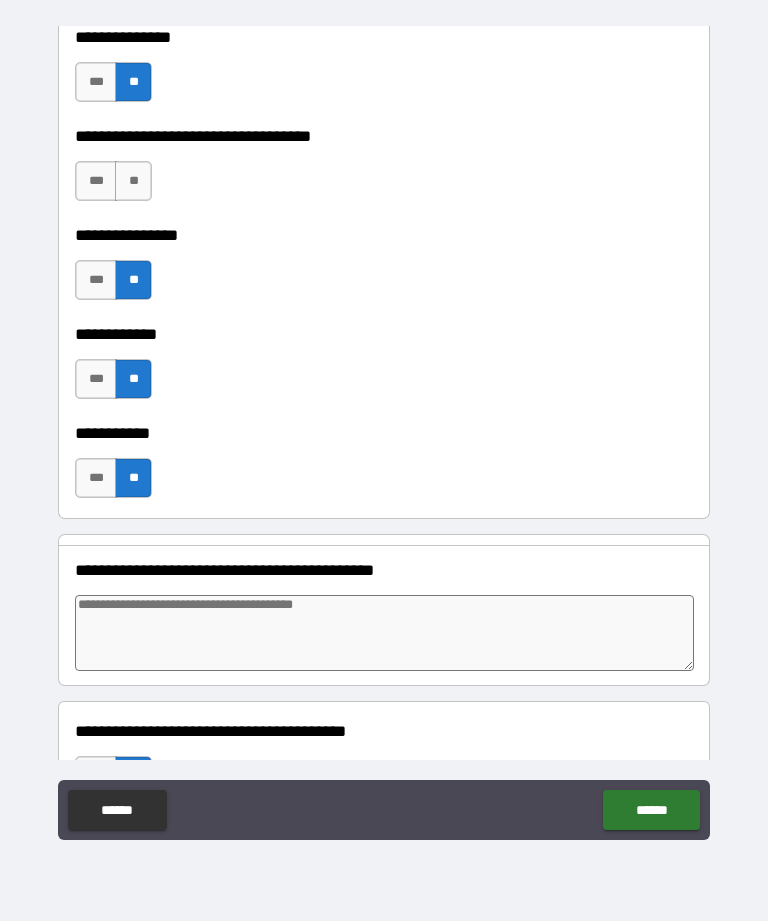 scroll, scrollTop: 987, scrollLeft: 0, axis: vertical 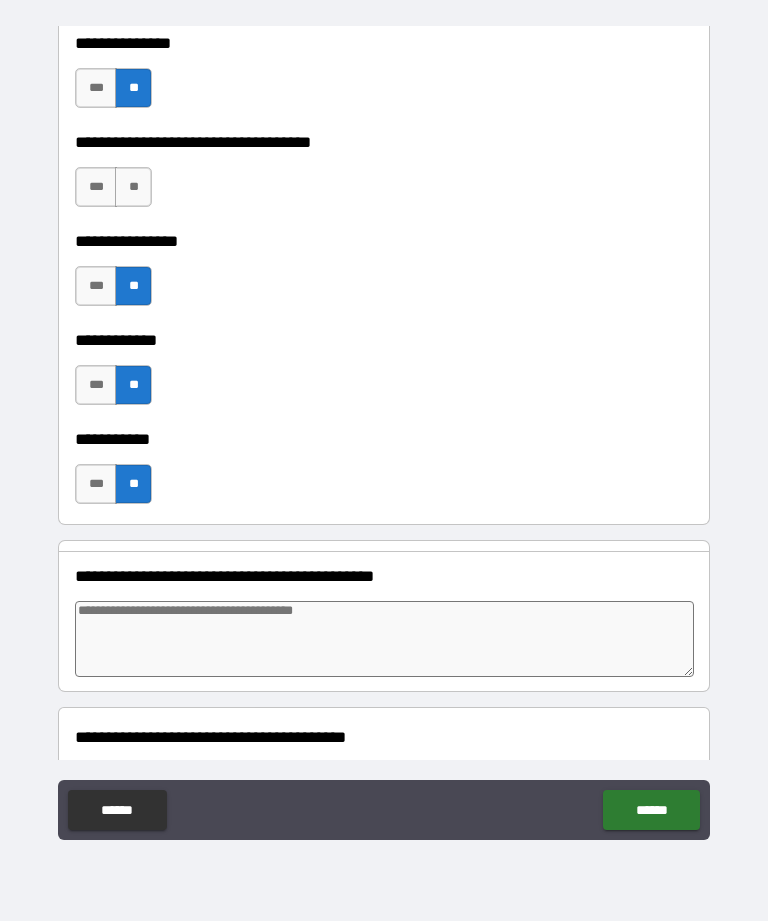 click on "**" at bounding box center (133, 187) 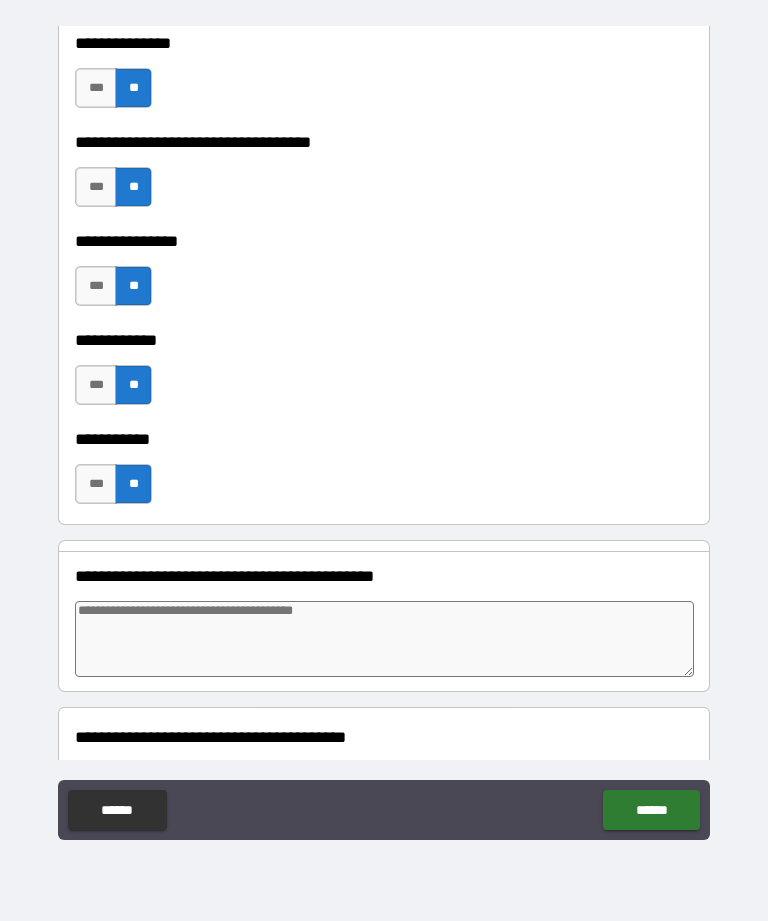 scroll, scrollTop: 920, scrollLeft: 0, axis: vertical 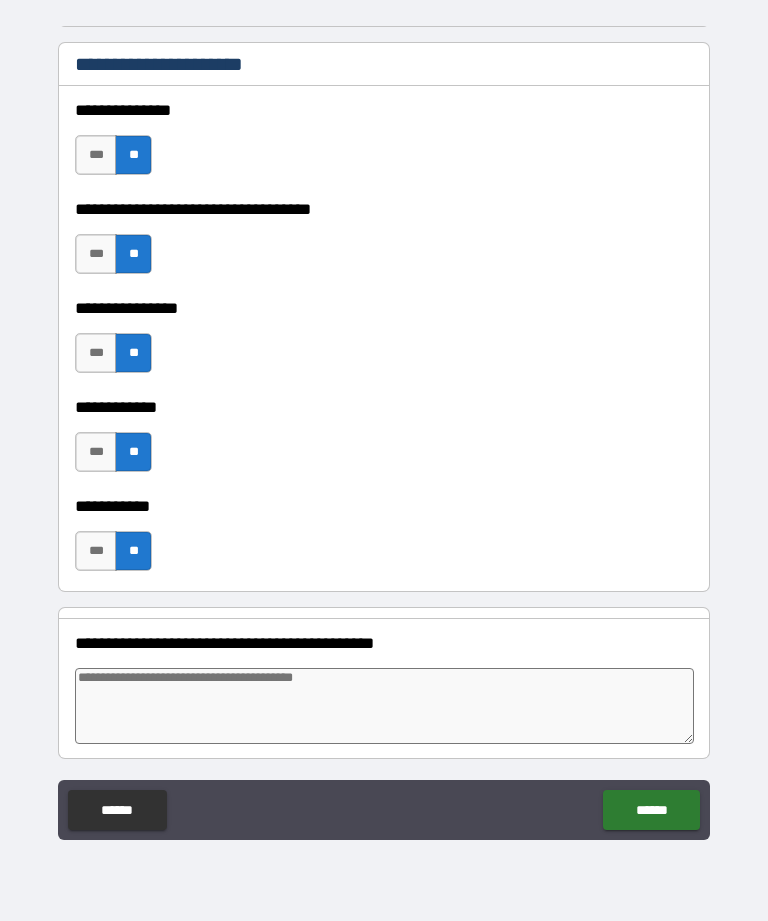click on "***" at bounding box center [96, 155] 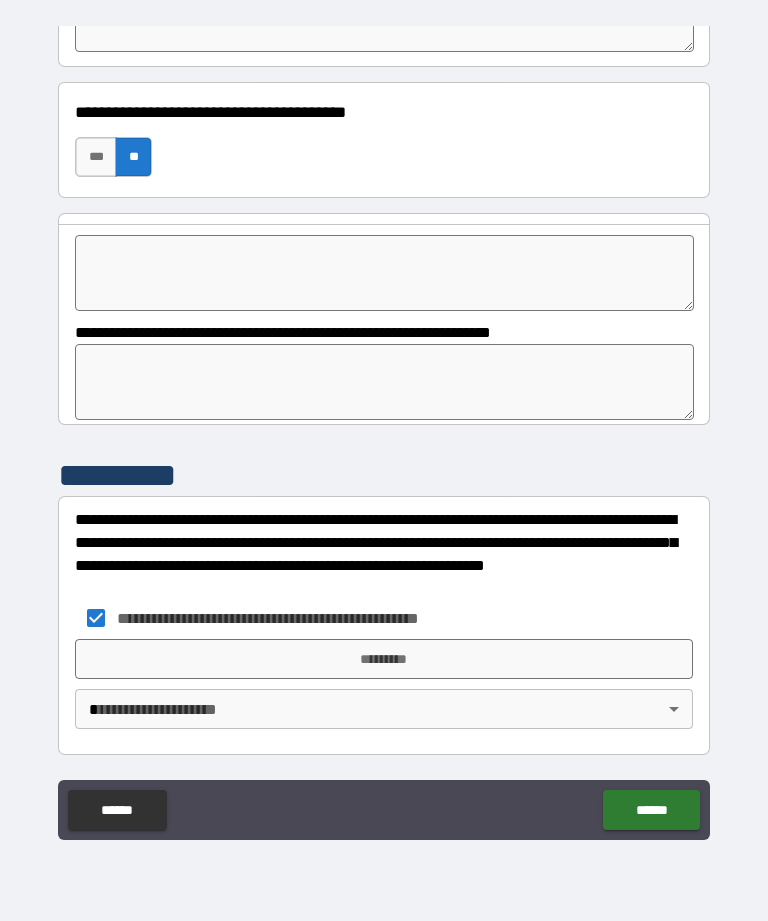 scroll, scrollTop: 1611, scrollLeft: 0, axis: vertical 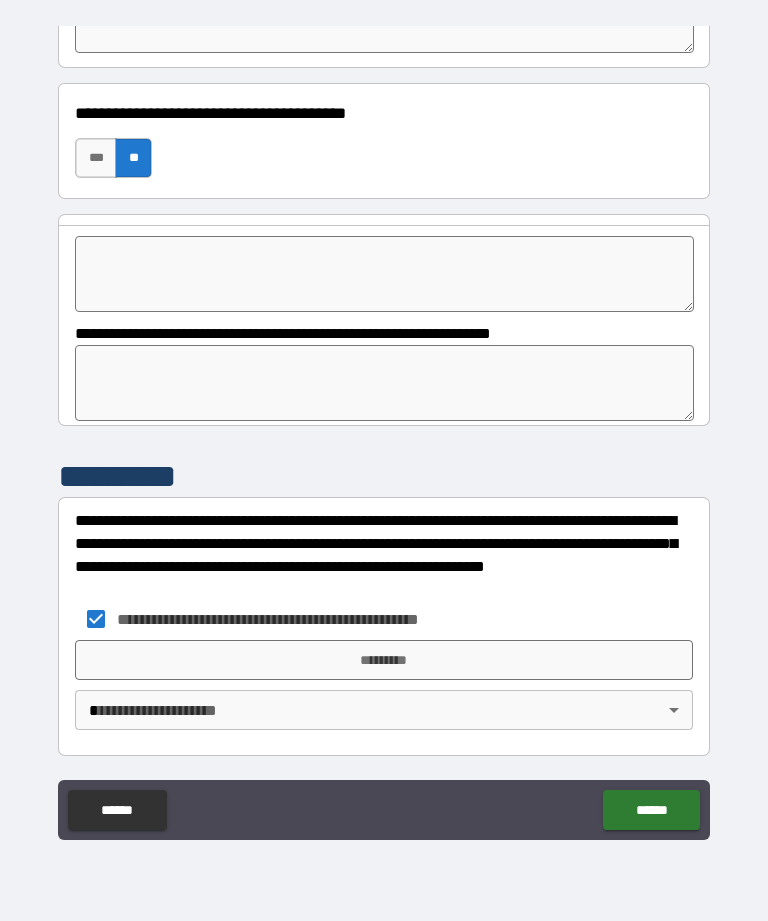 click on "*********" at bounding box center [384, 660] 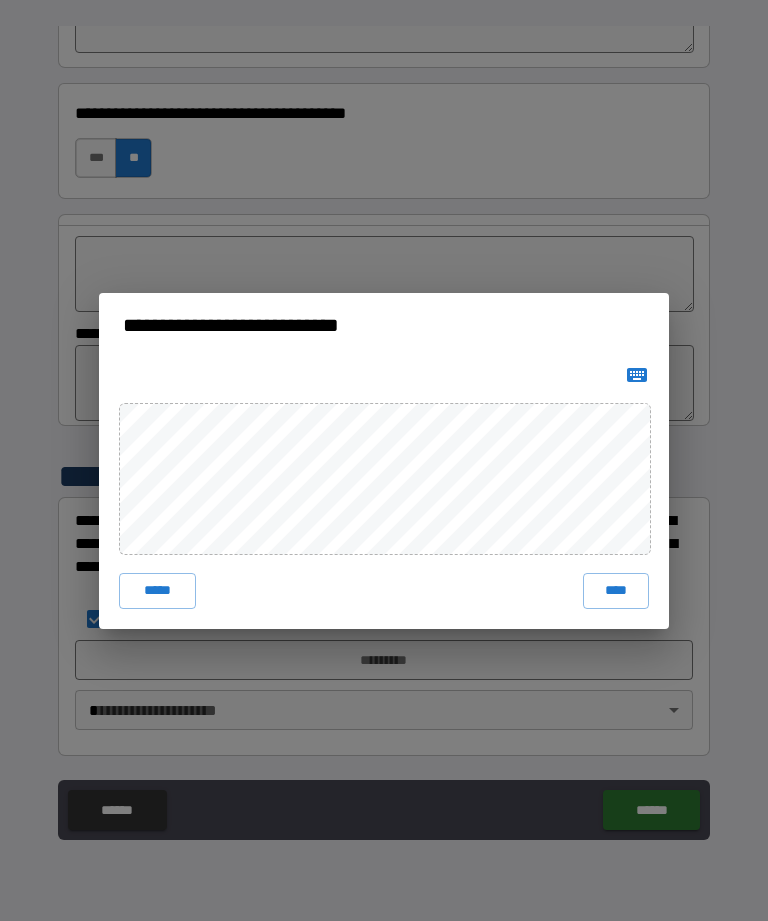 click on "****" at bounding box center [616, 591] 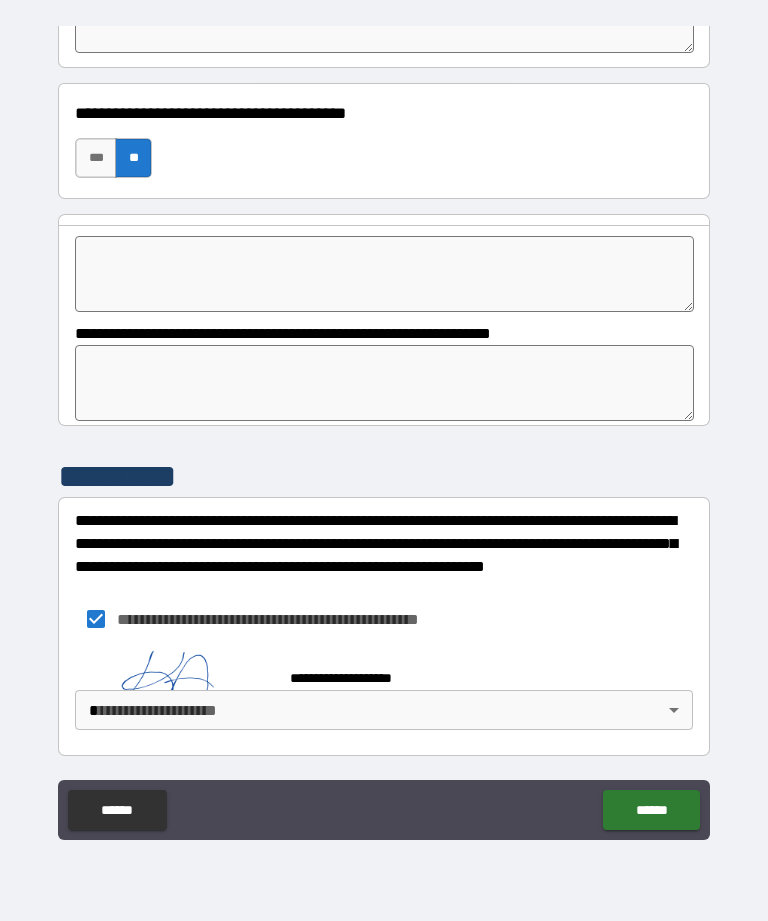 scroll, scrollTop: 1601, scrollLeft: 0, axis: vertical 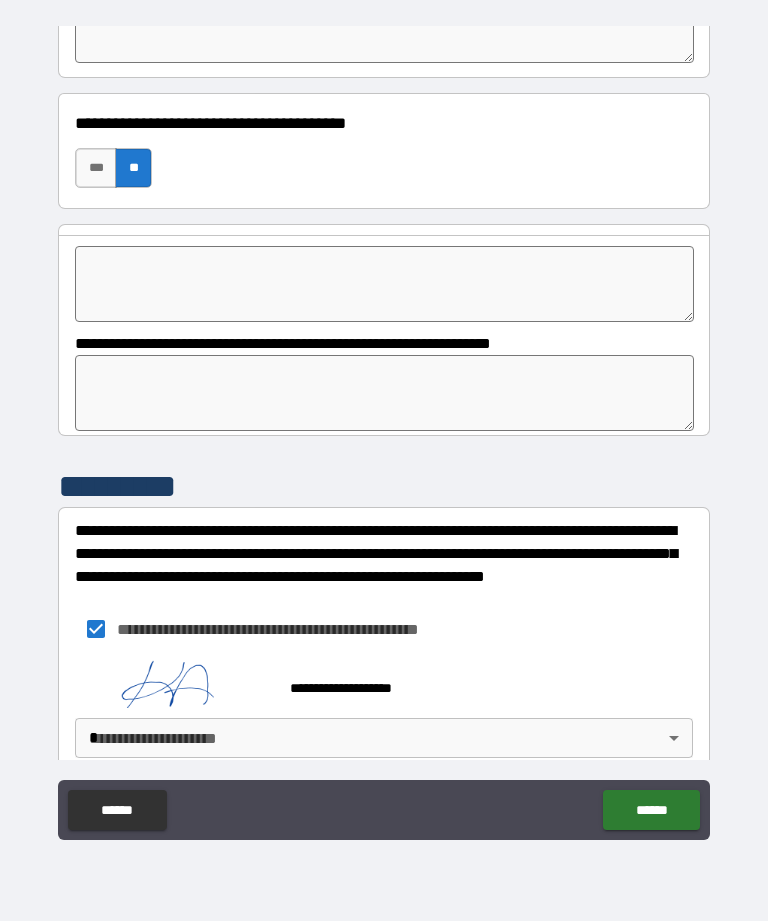 click on "******" at bounding box center (651, 810) 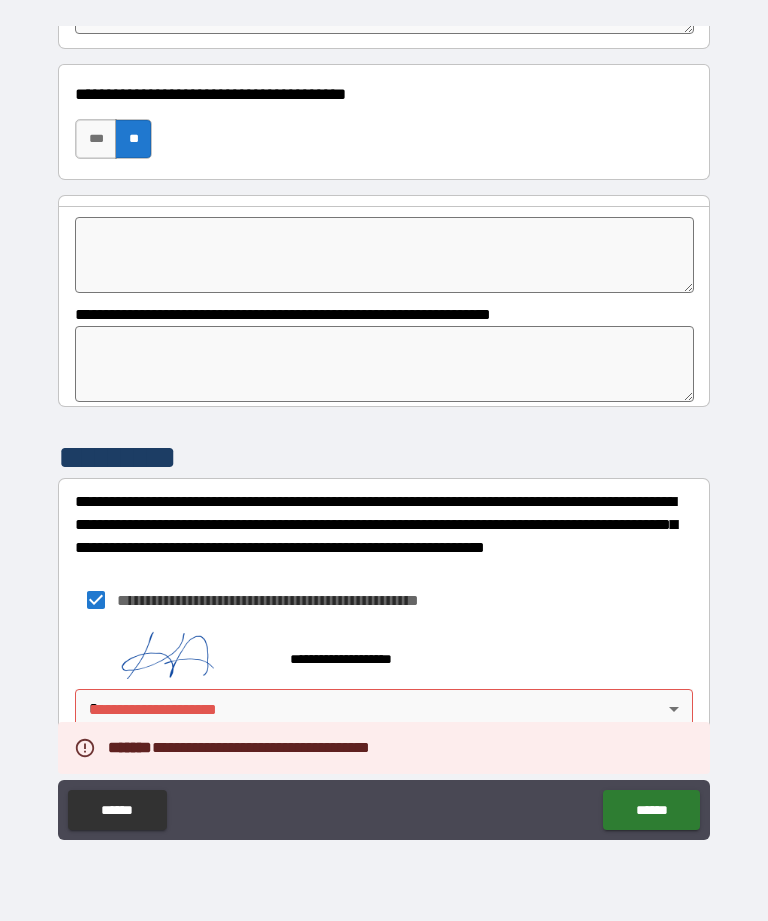 scroll, scrollTop: 1628, scrollLeft: 0, axis: vertical 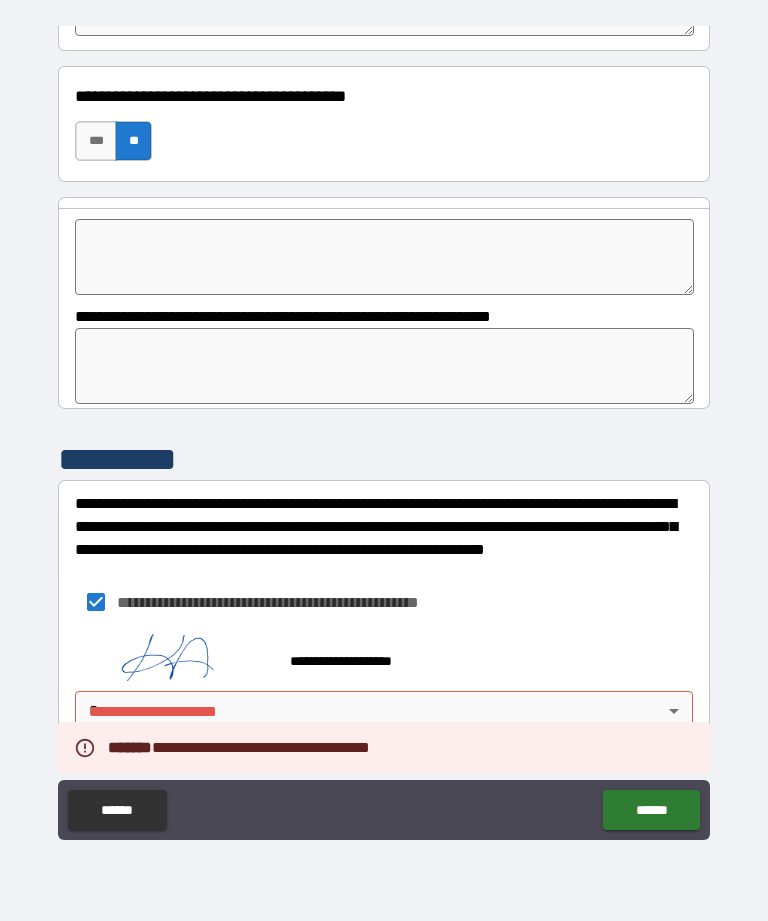 click on "**********" at bounding box center (384, 428) 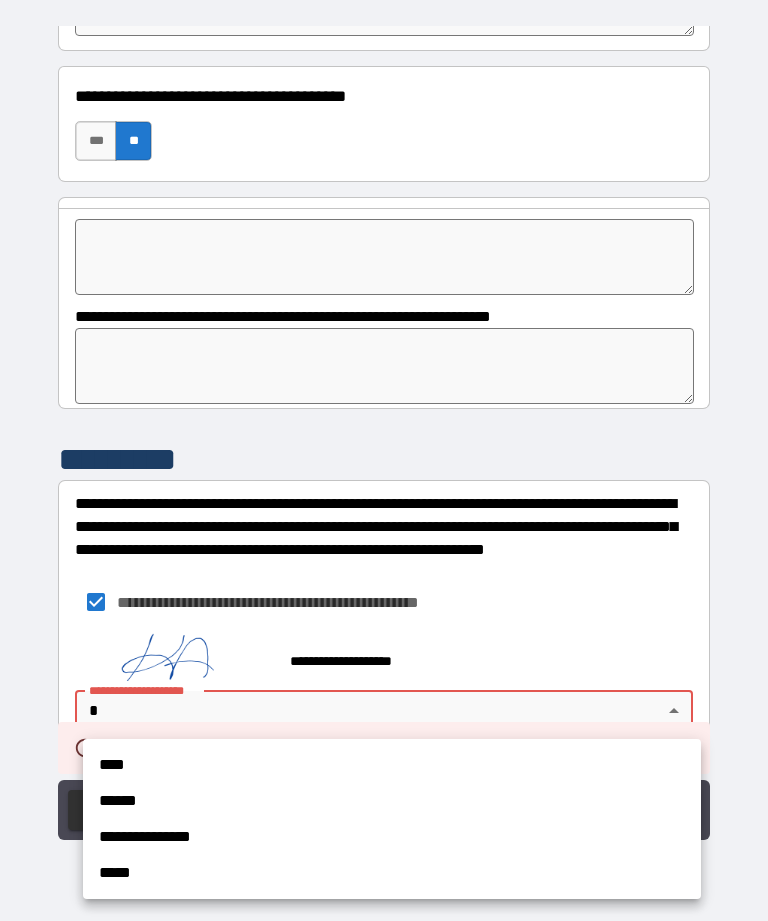 click on "****" at bounding box center [392, 765] 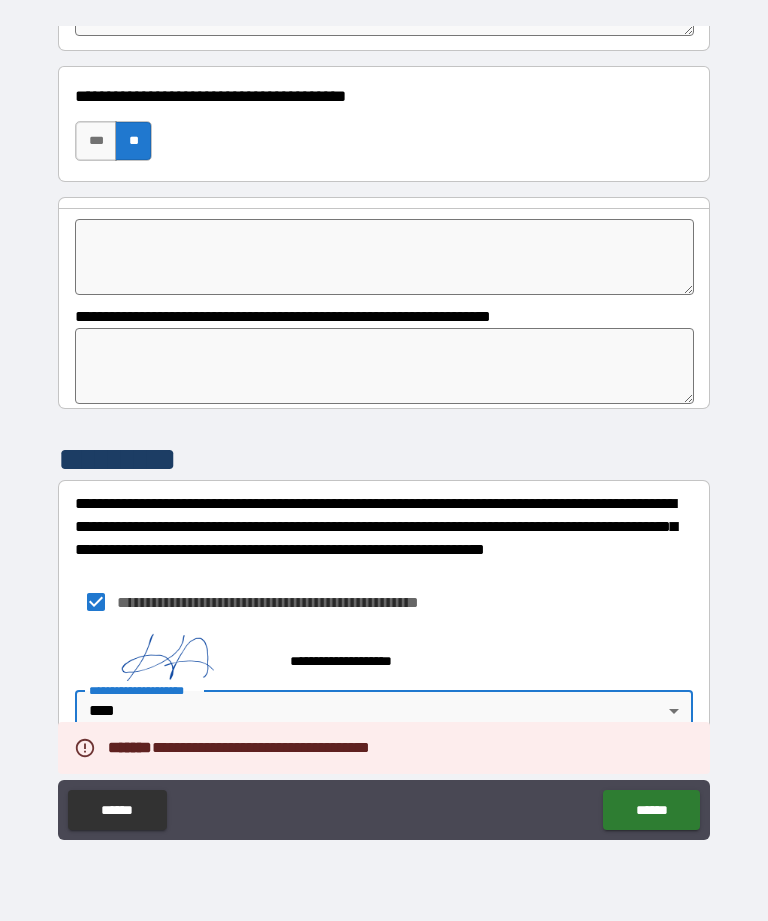click on "******" at bounding box center (651, 810) 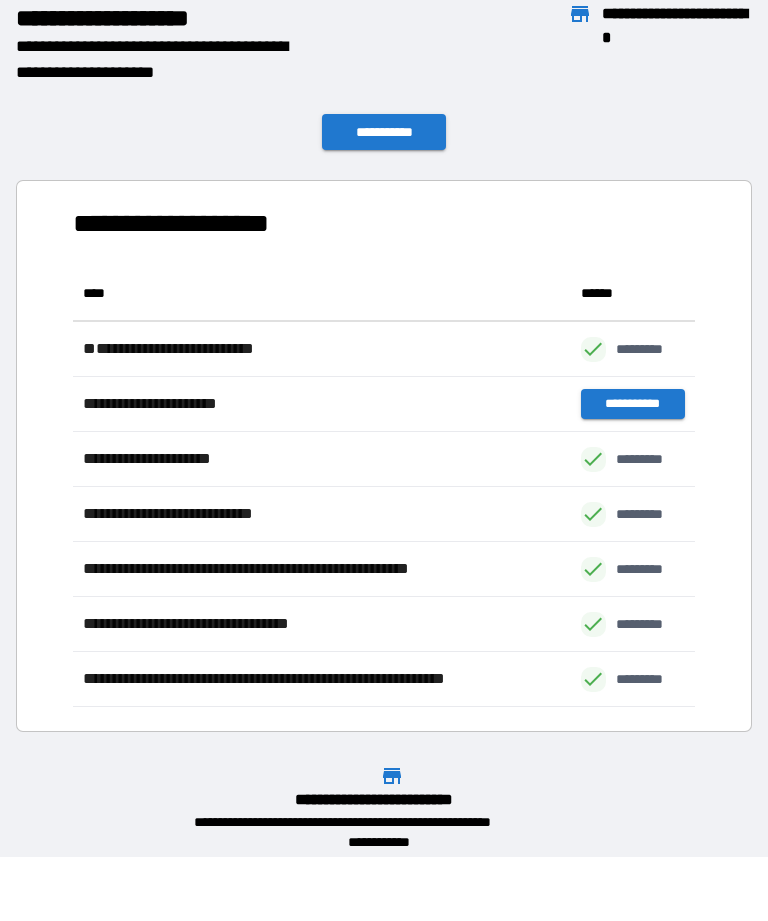 scroll, scrollTop: 441, scrollLeft: 622, axis: both 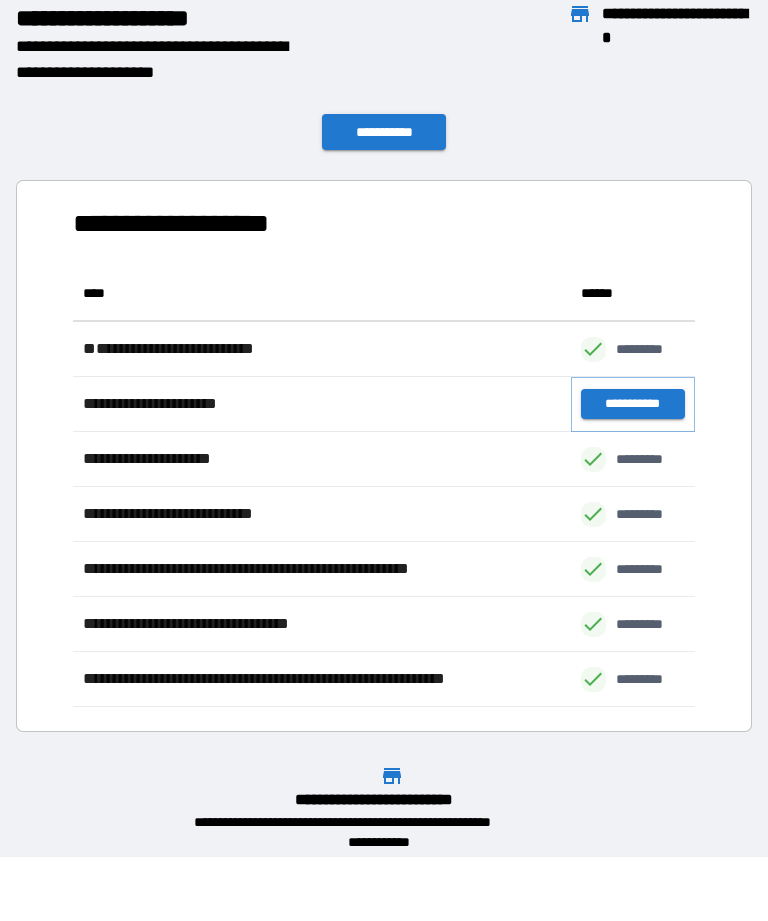 click on "**********" at bounding box center (633, 404) 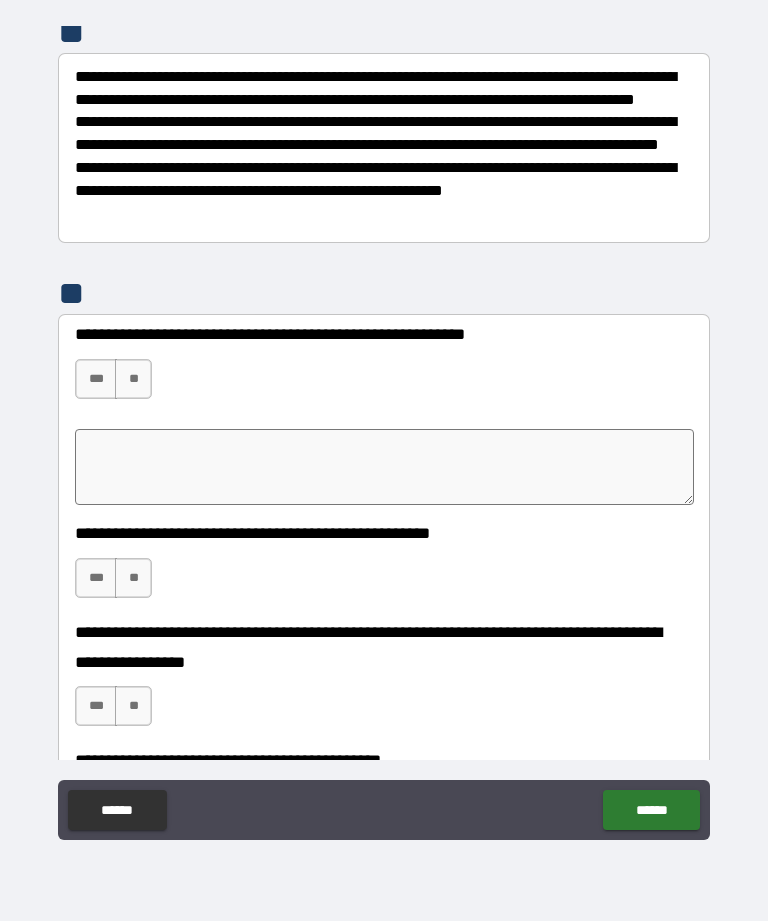 scroll, scrollTop: 293, scrollLeft: 0, axis: vertical 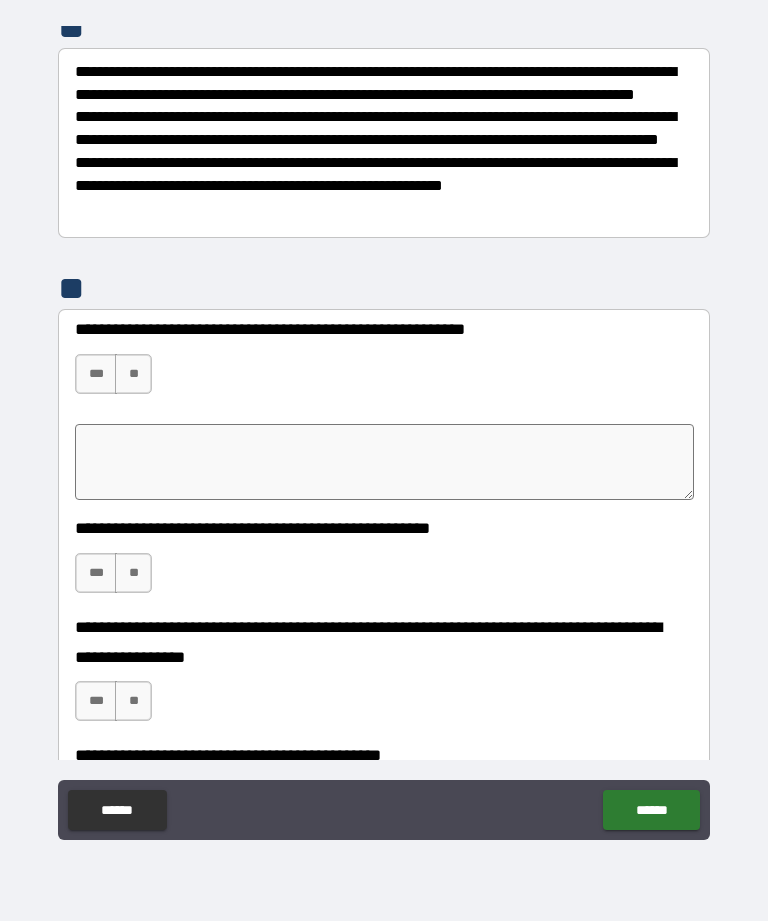 click on "***" at bounding box center (96, 374) 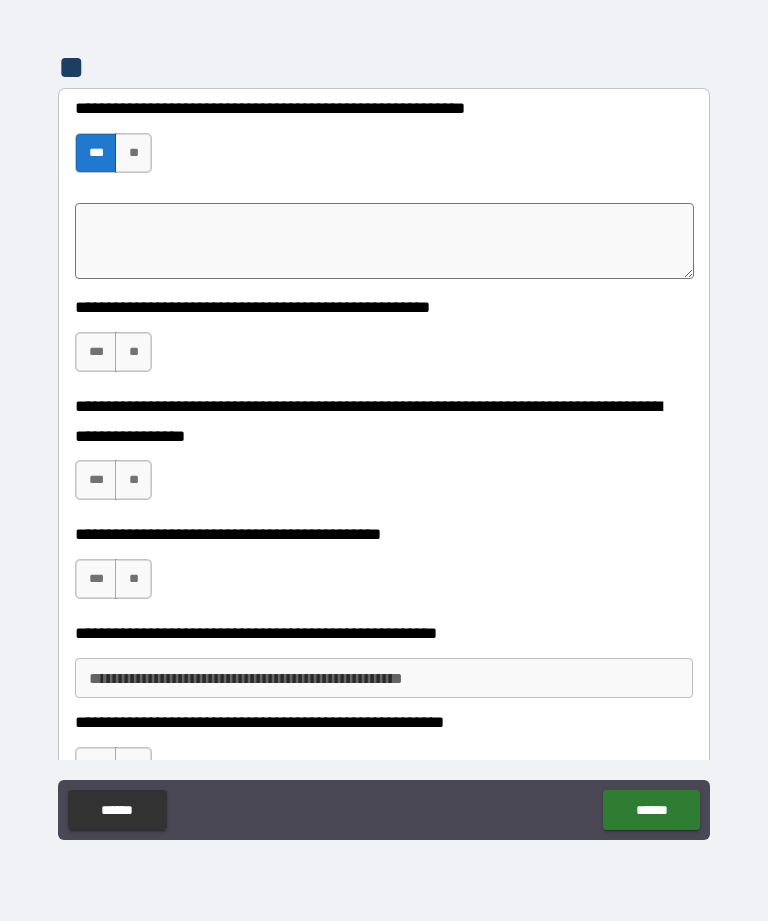 scroll, scrollTop: 521, scrollLeft: 0, axis: vertical 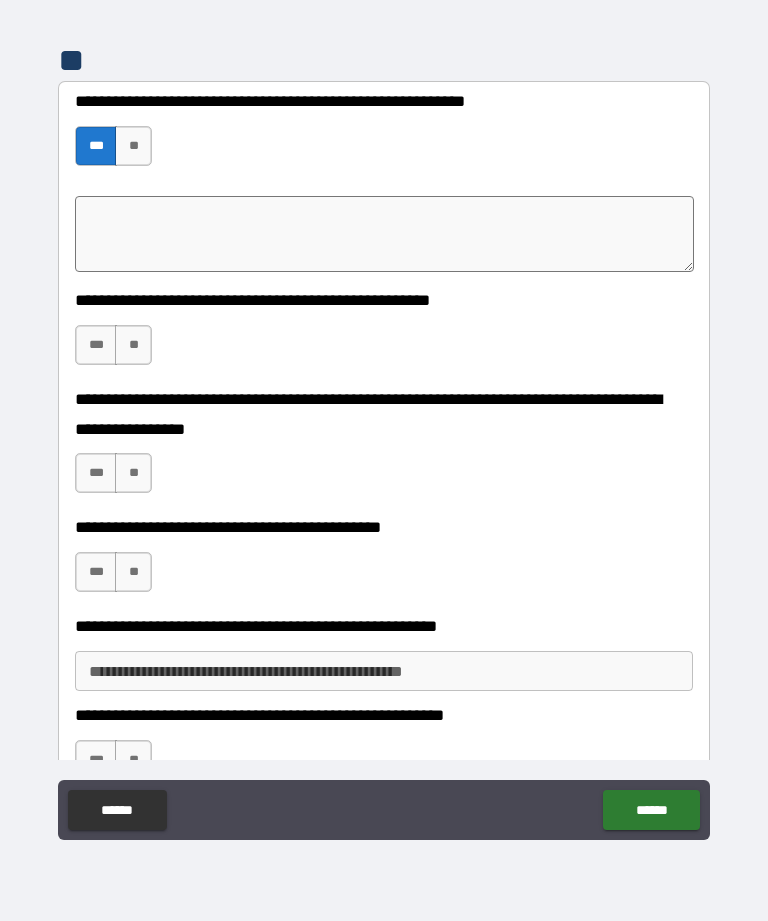 click on "**" at bounding box center [133, 345] 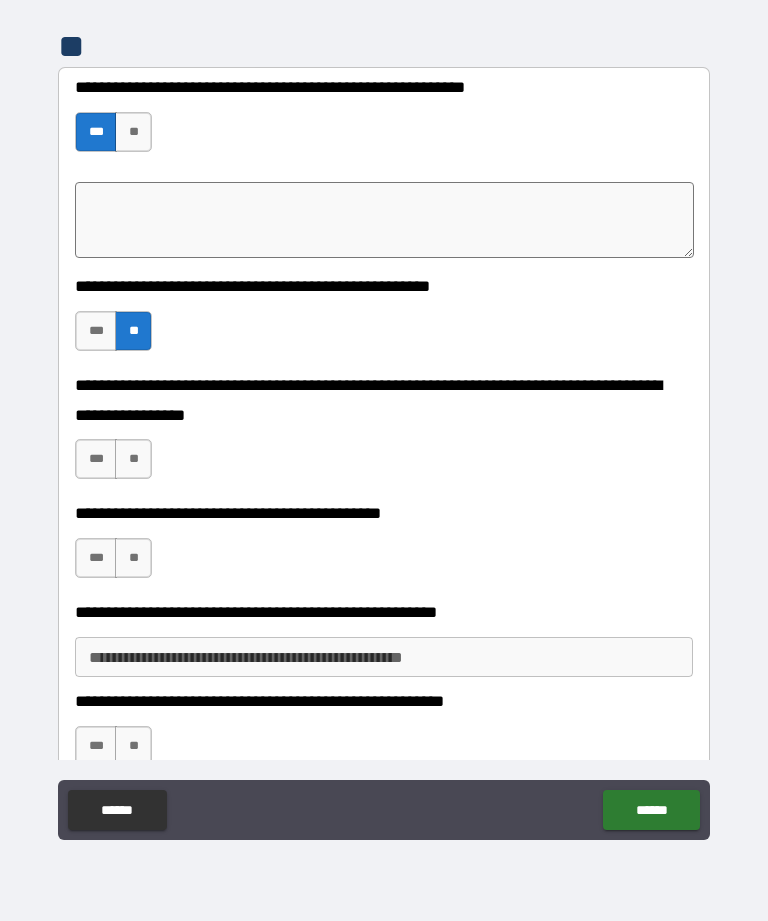 scroll, scrollTop: 536, scrollLeft: 0, axis: vertical 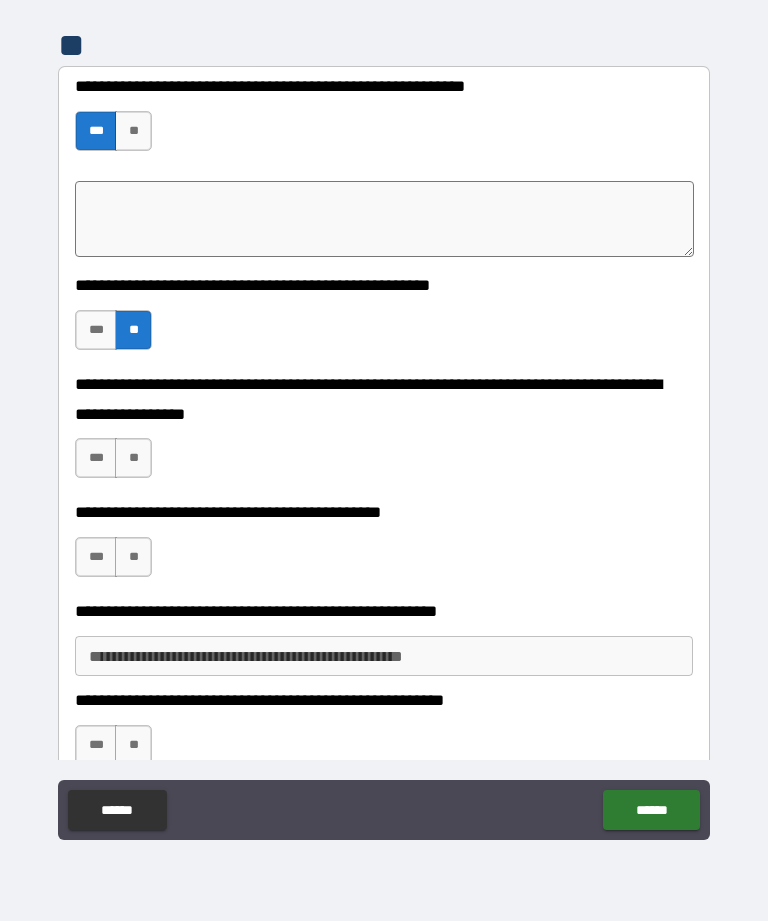click on "***" at bounding box center (96, 458) 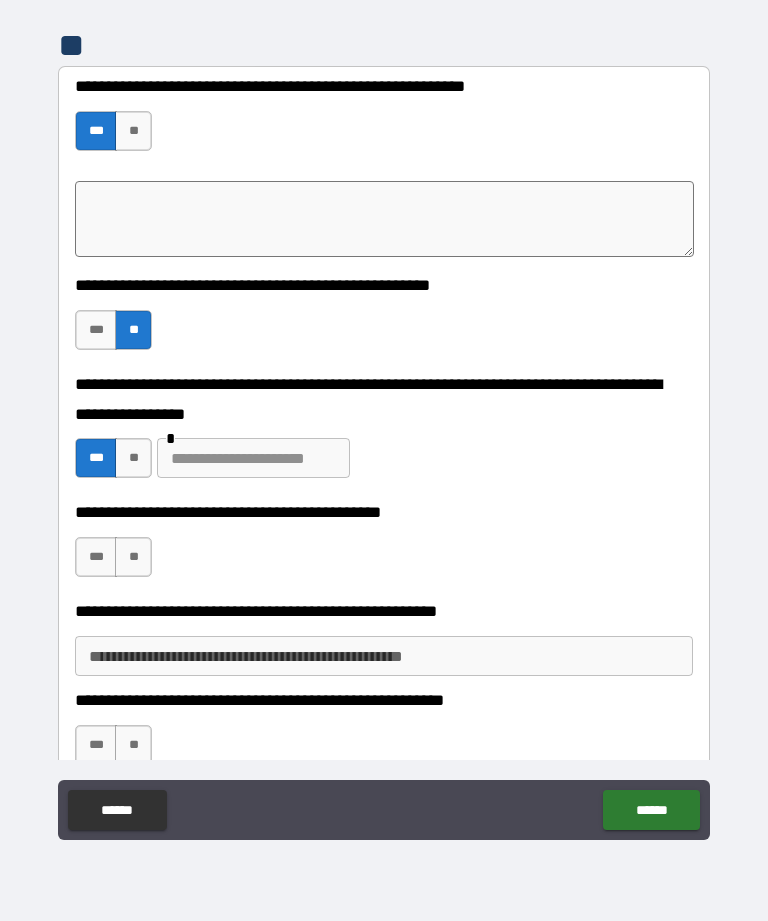 click at bounding box center [253, 458] 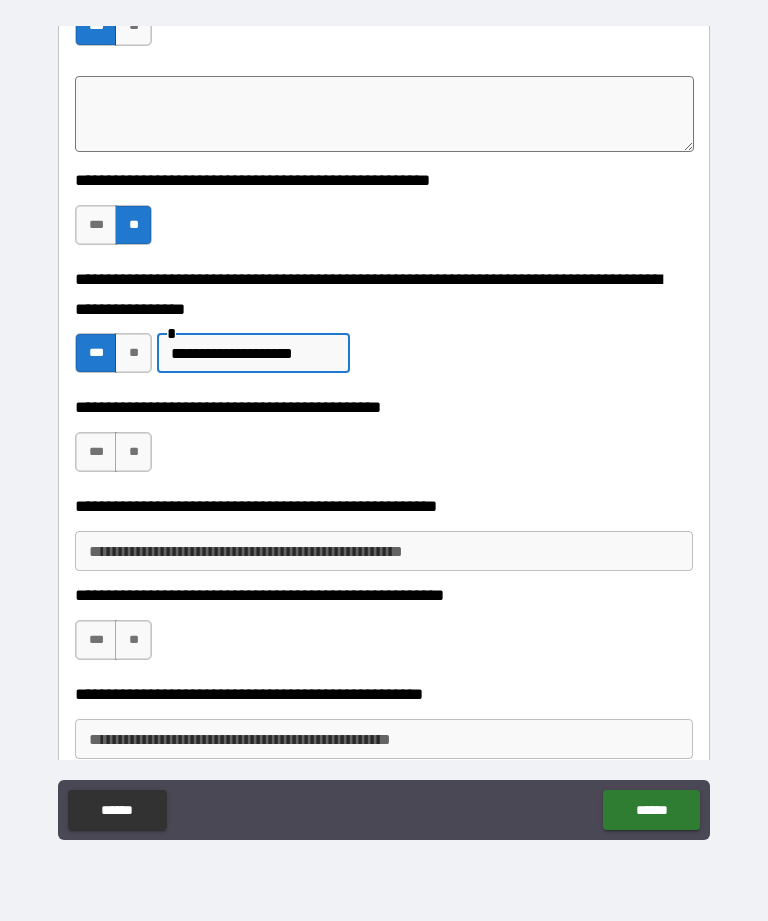 scroll, scrollTop: 650, scrollLeft: 0, axis: vertical 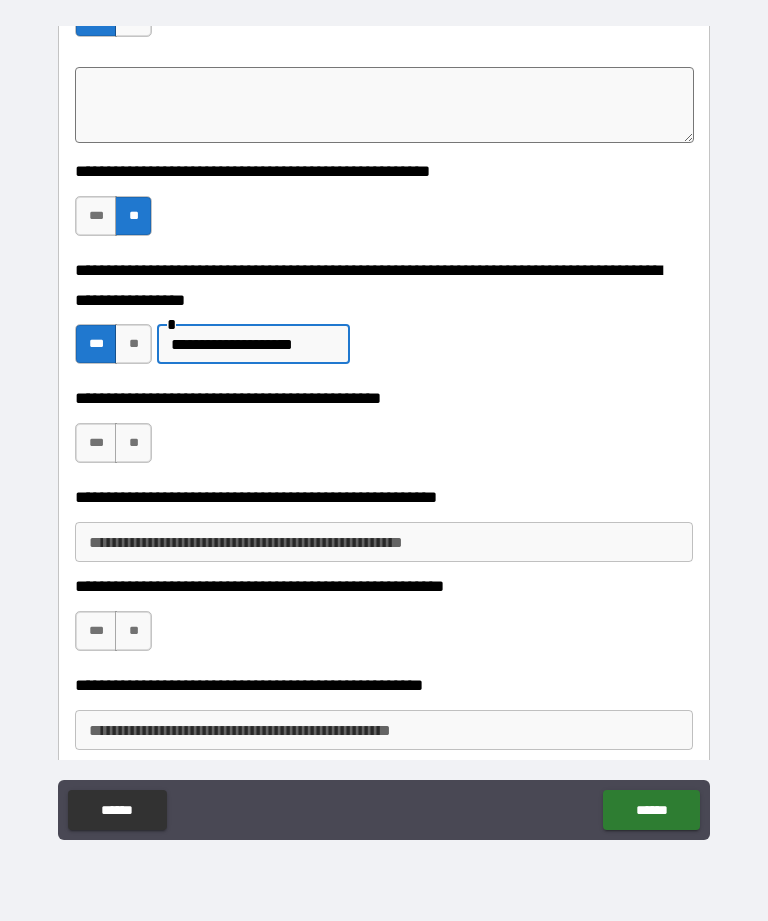 click on "**" at bounding box center (133, 443) 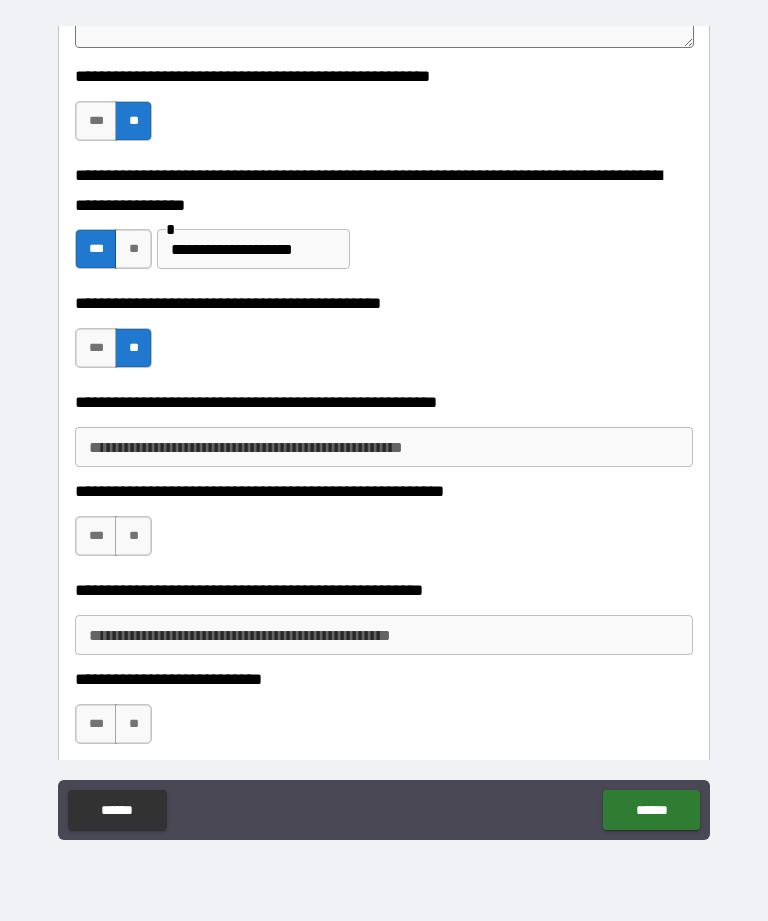 scroll, scrollTop: 744, scrollLeft: 0, axis: vertical 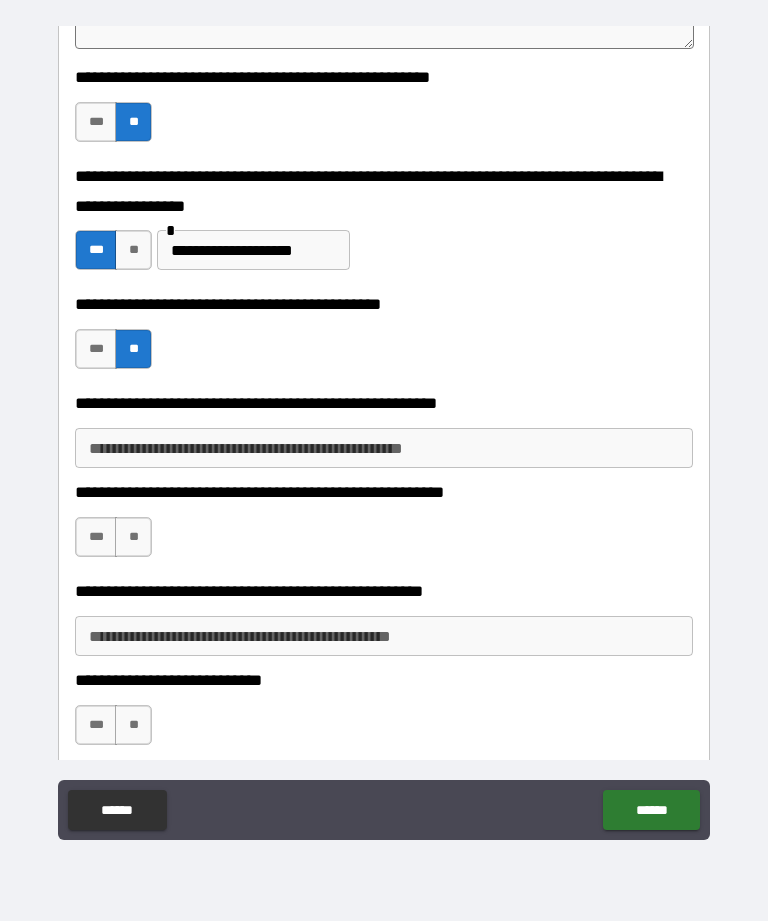 click on "**********" at bounding box center (384, 448) 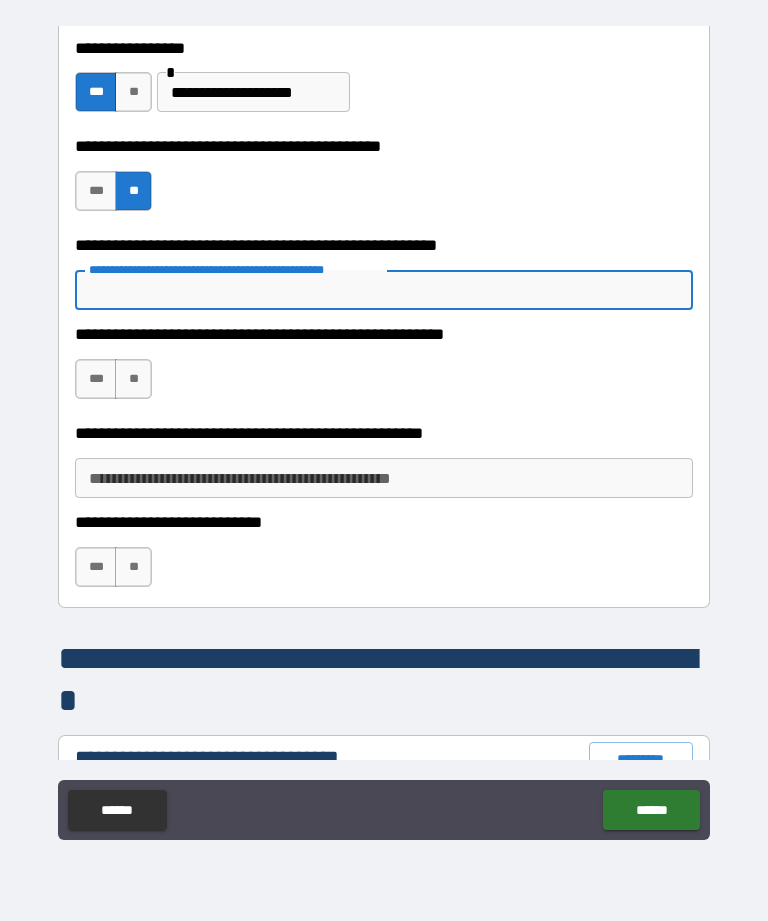 scroll, scrollTop: 905, scrollLeft: 0, axis: vertical 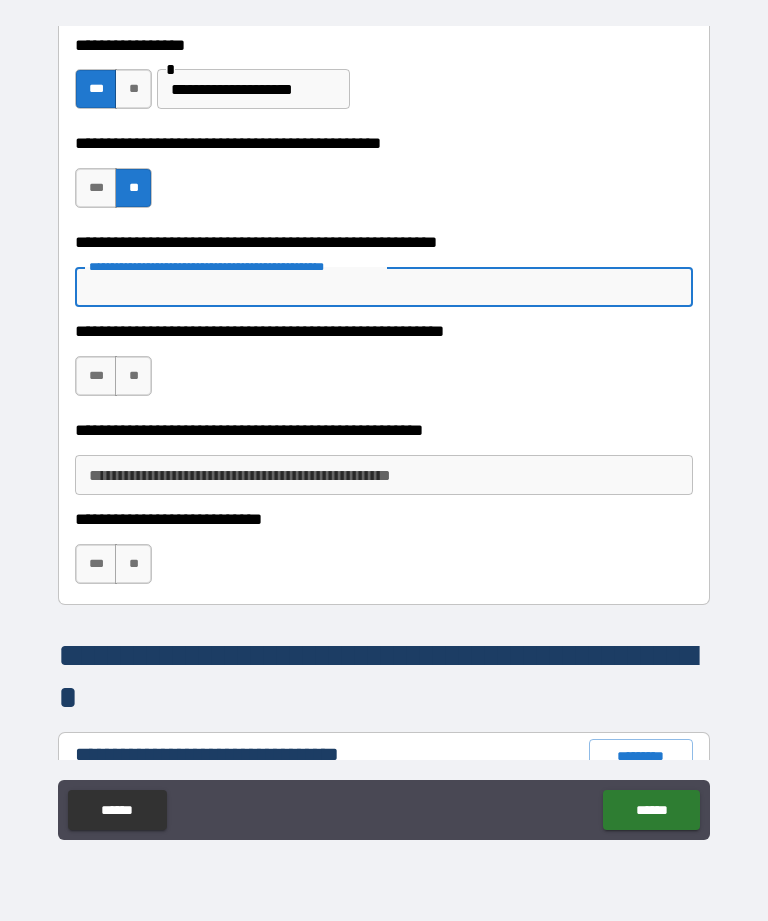 click on "**" at bounding box center (133, 376) 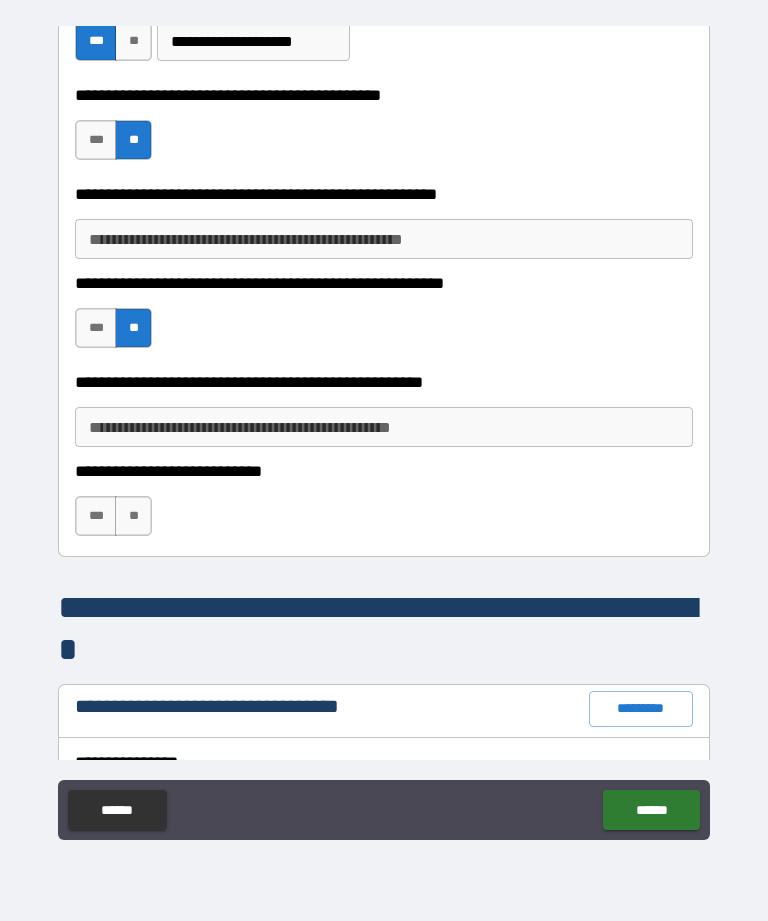 scroll, scrollTop: 954, scrollLeft: 0, axis: vertical 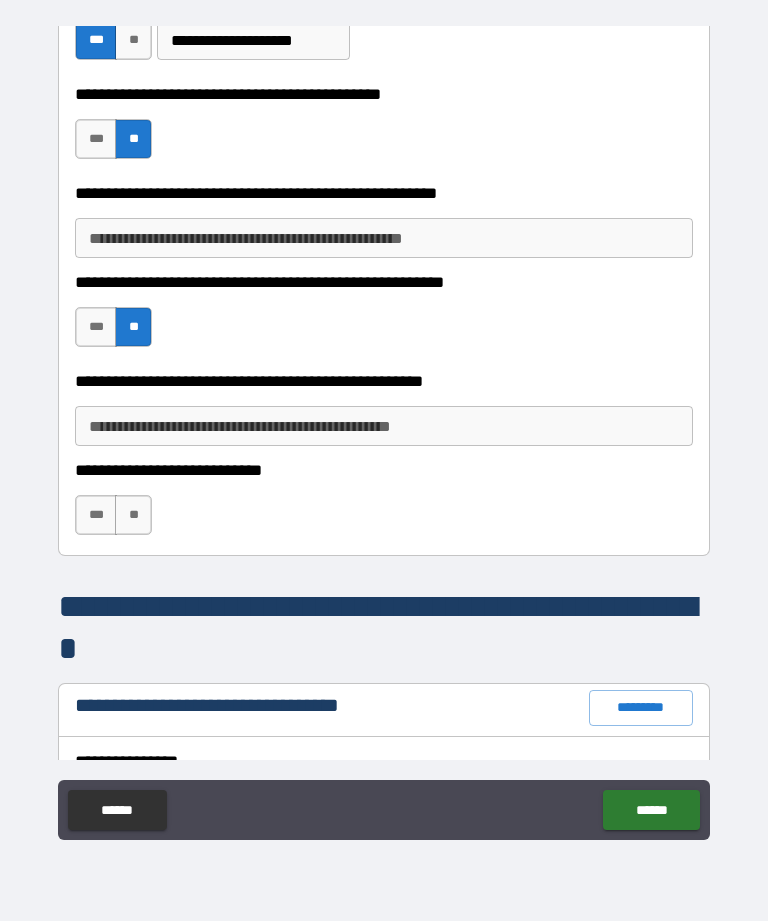 click on "**********" at bounding box center [384, 426] 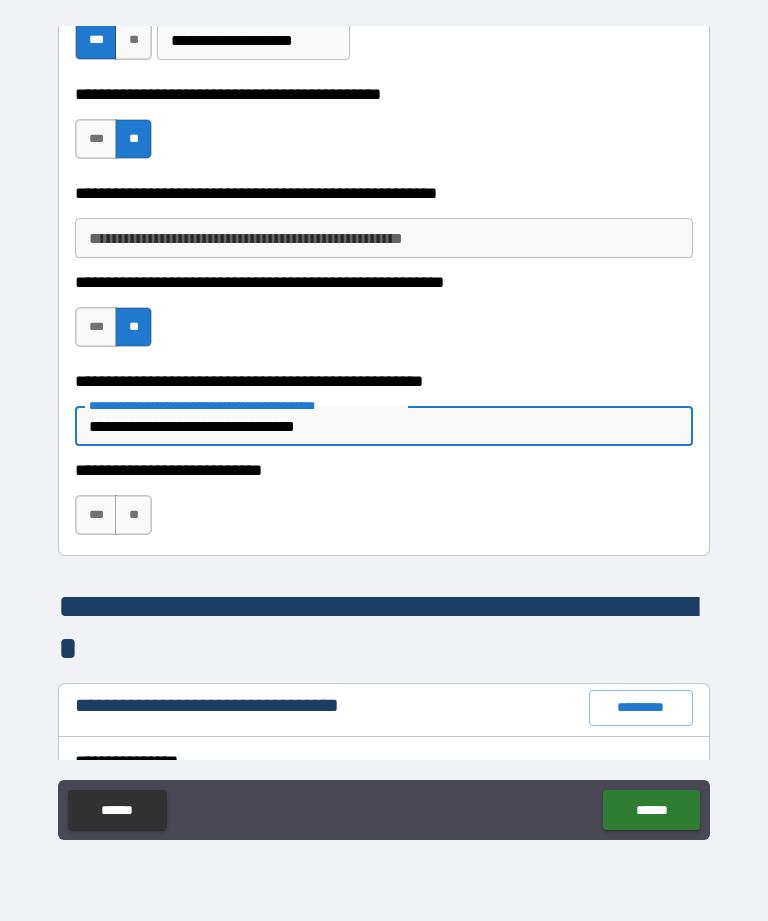 click on "***" at bounding box center (96, 515) 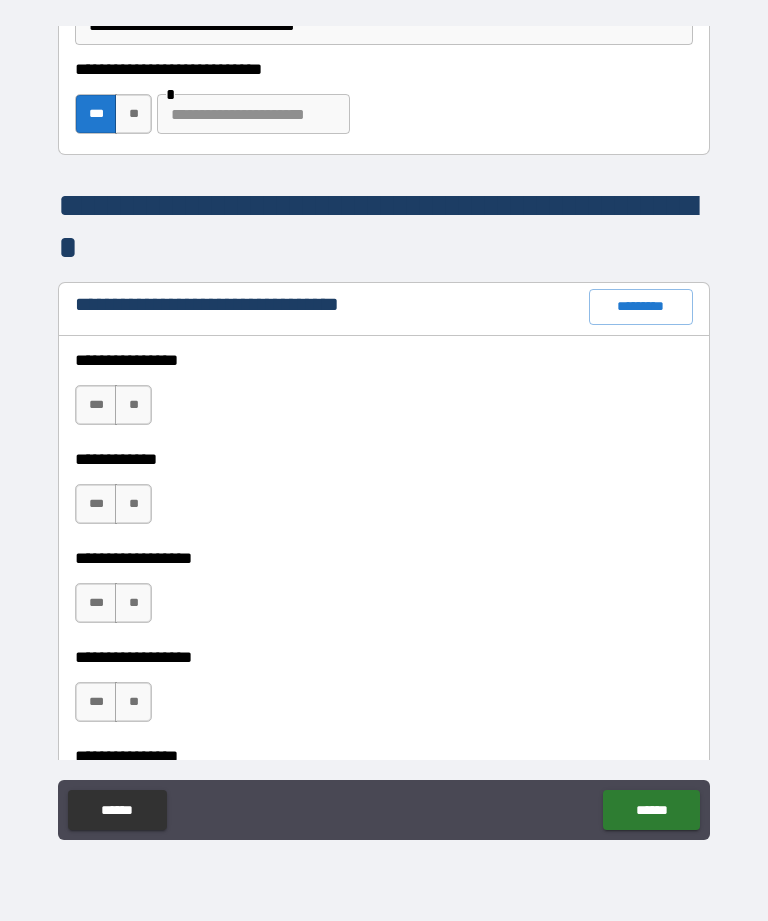 scroll, scrollTop: 1371, scrollLeft: 0, axis: vertical 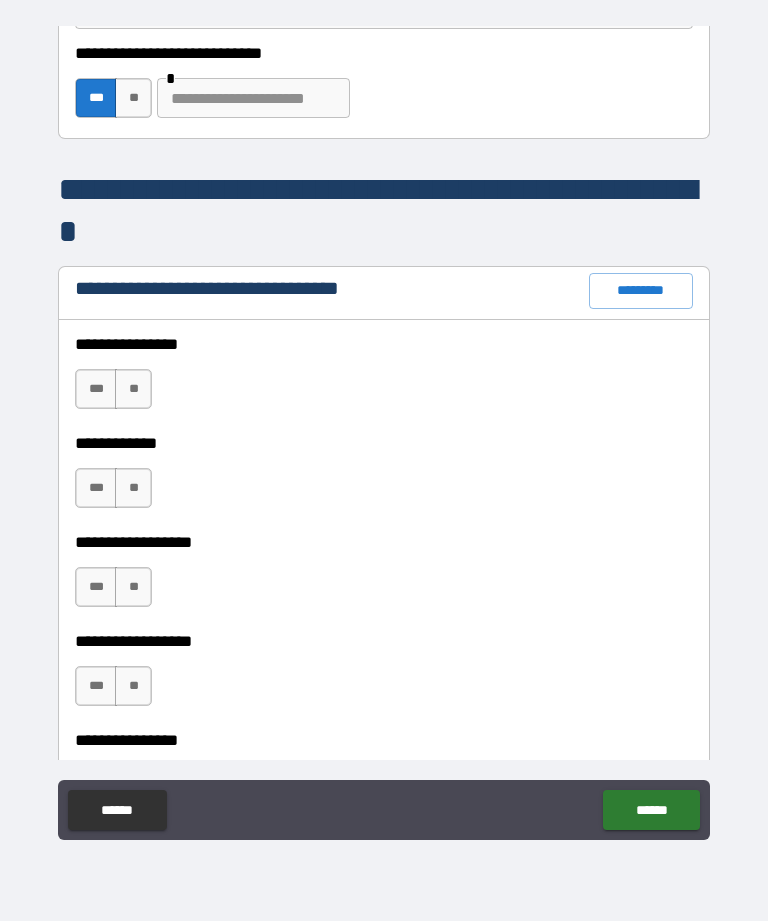 click on "**" at bounding box center (133, 389) 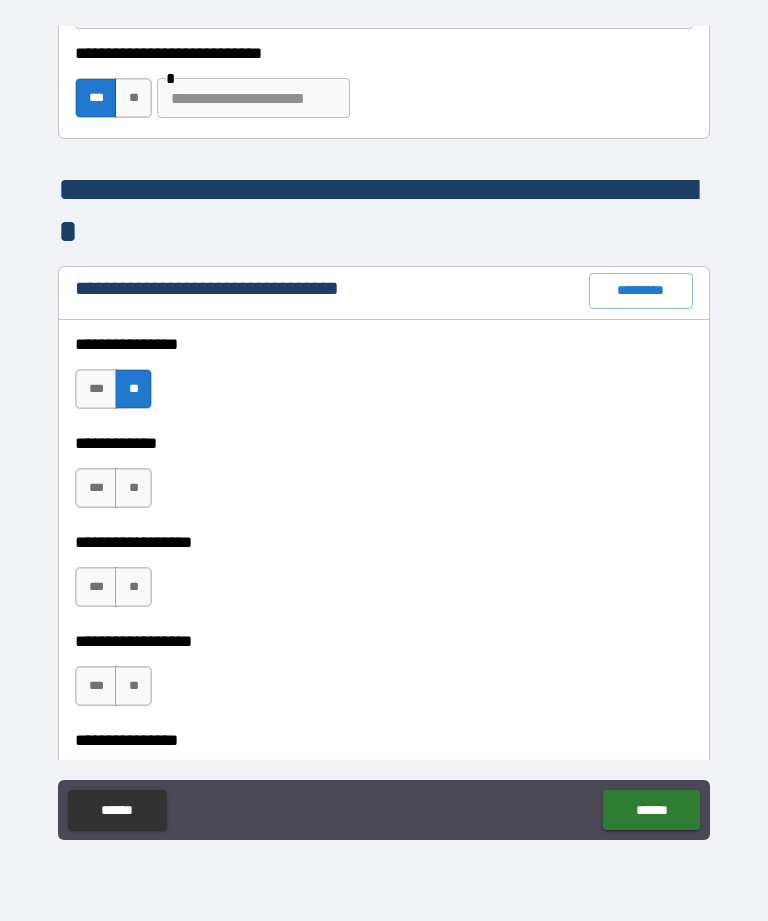 click on "**" at bounding box center (133, 488) 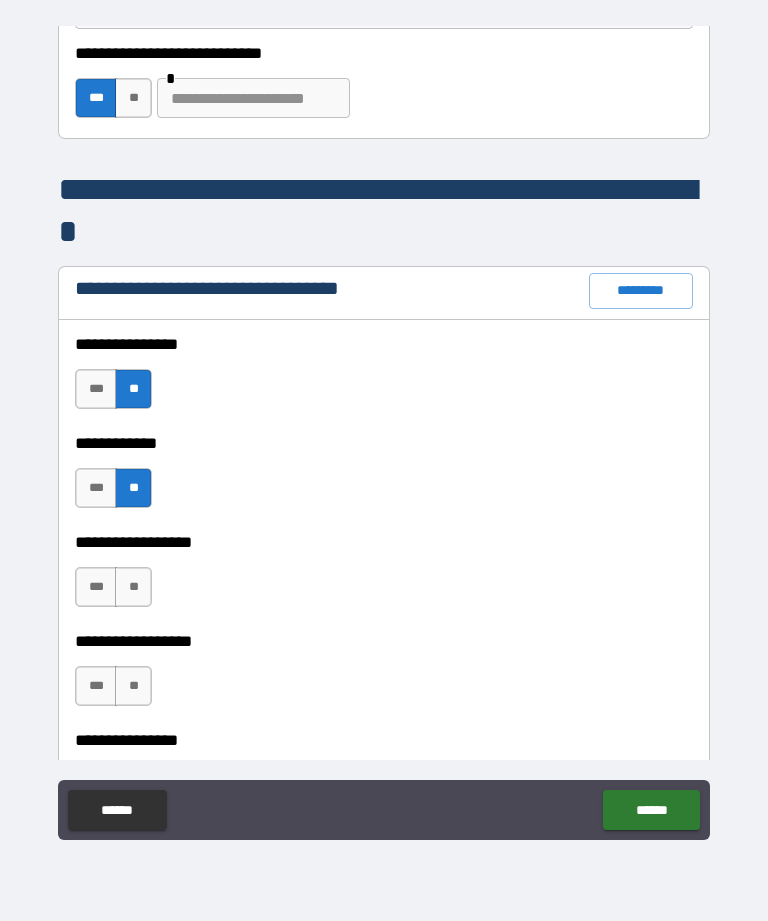 click on "**" at bounding box center [133, 587] 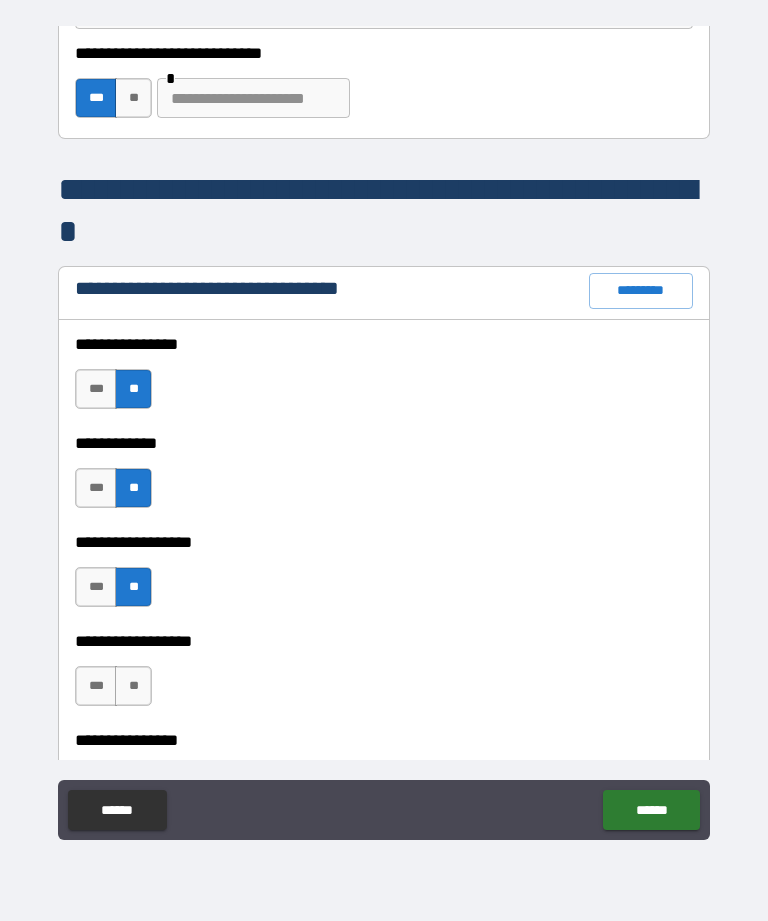 click on "**" at bounding box center [133, 686] 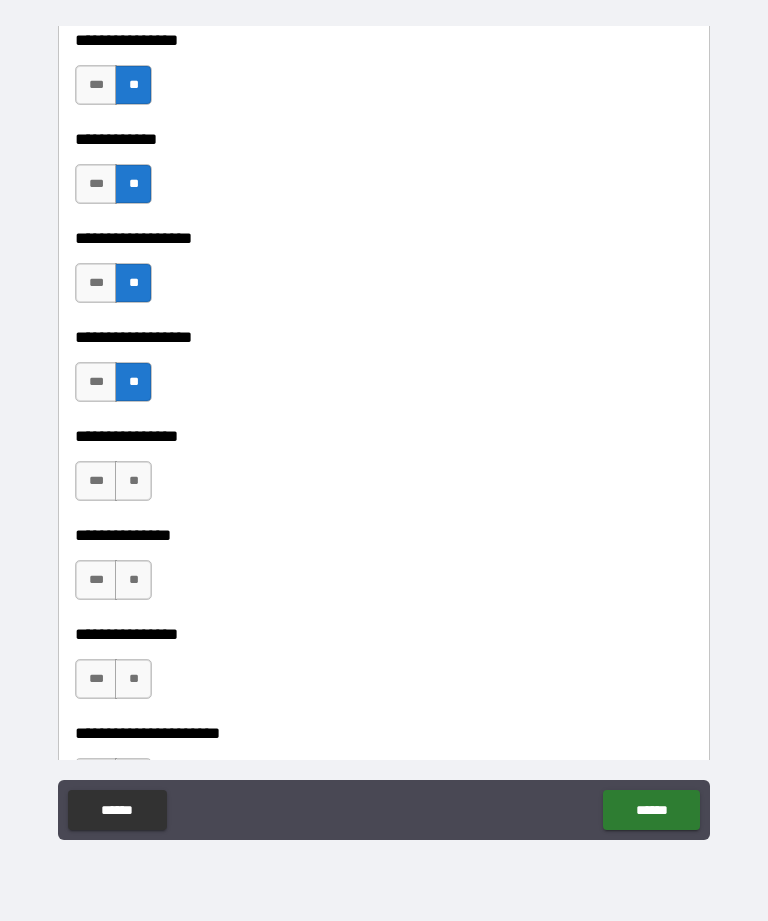 scroll, scrollTop: 1676, scrollLeft: 0, axis: vertical 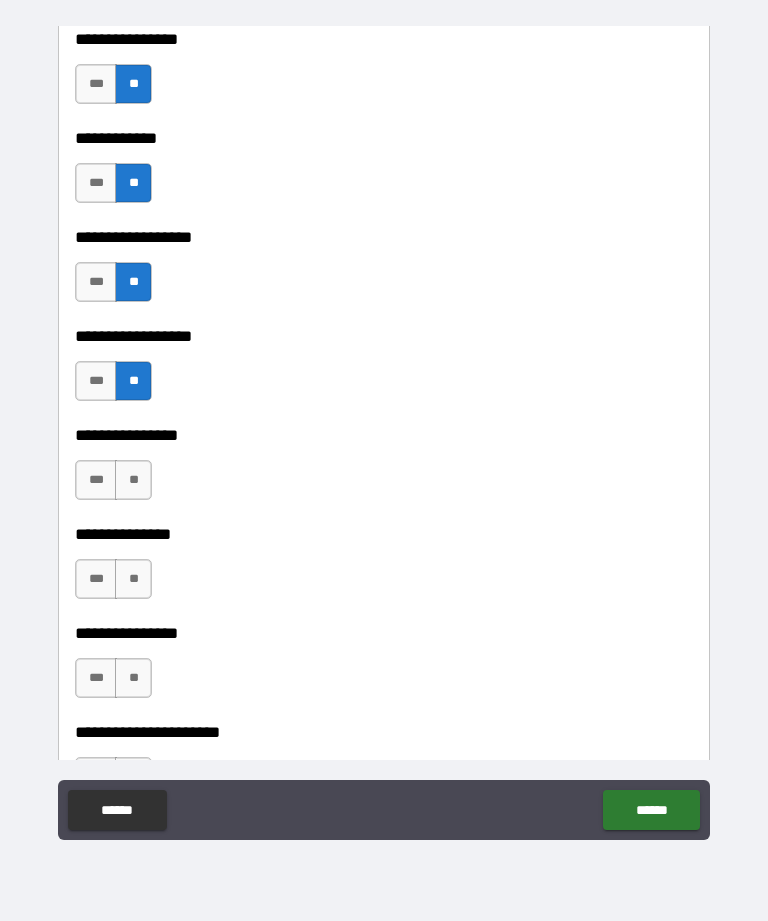 click on "**" at bounding box center [133, 480] 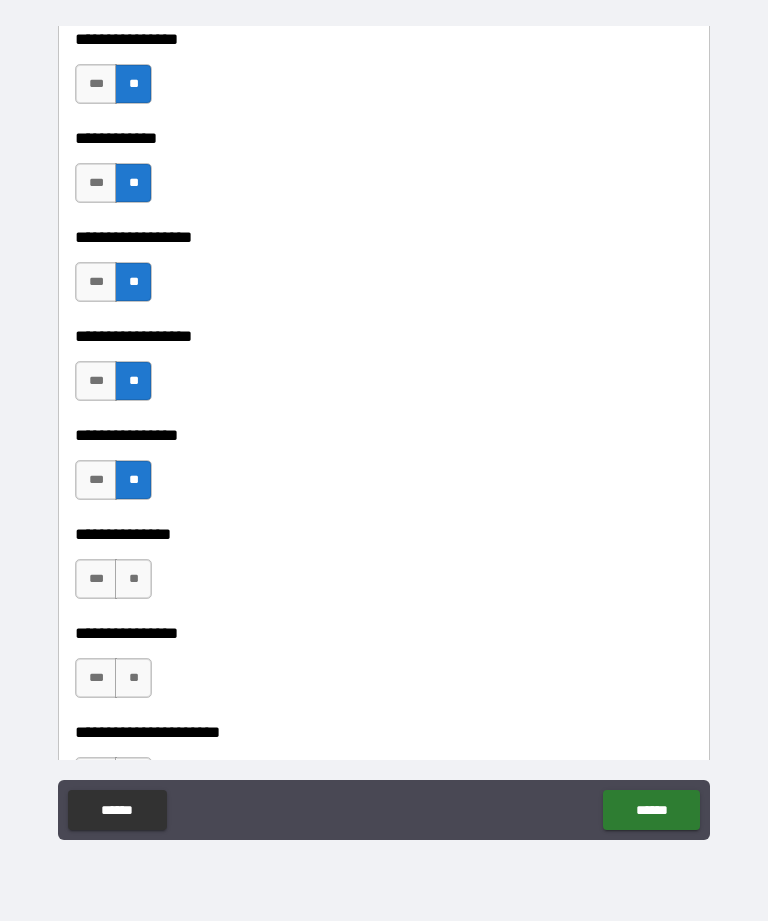 click on "**" at bounding box center [133, 579] 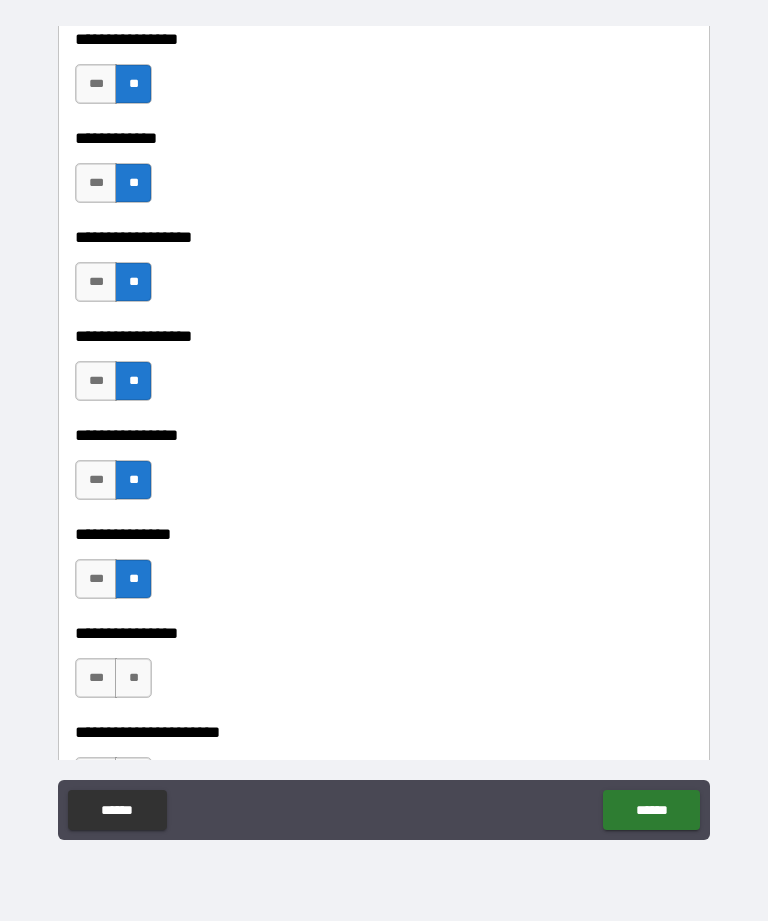 click on "**" at bounding box center [133, 678] 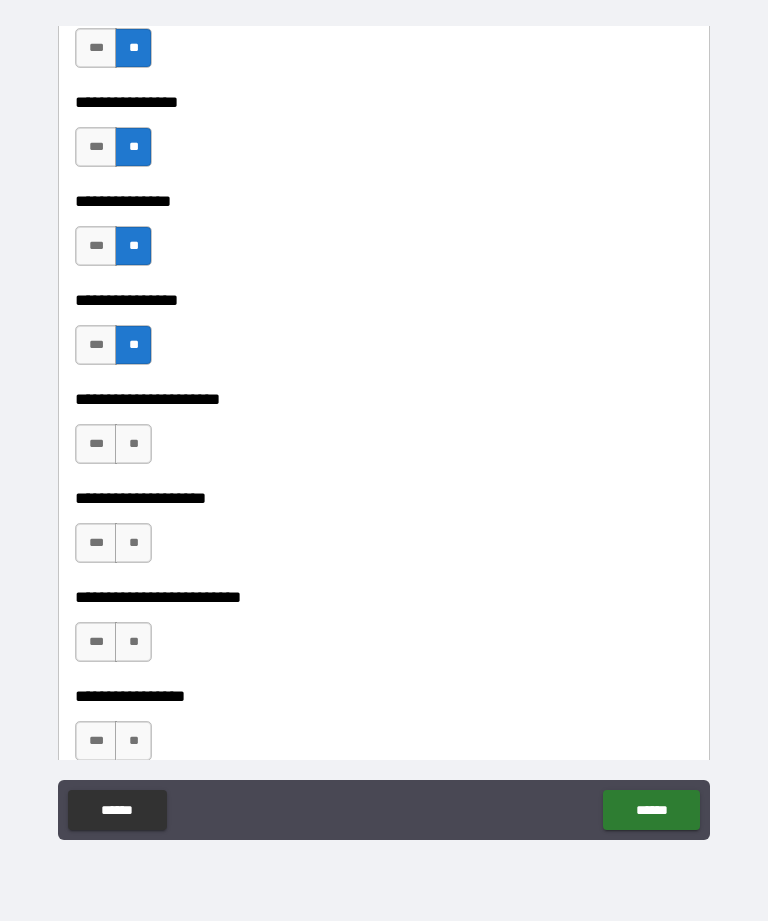scroll, scrollTop: 2006, scrollLeft: 0, axis: vertical 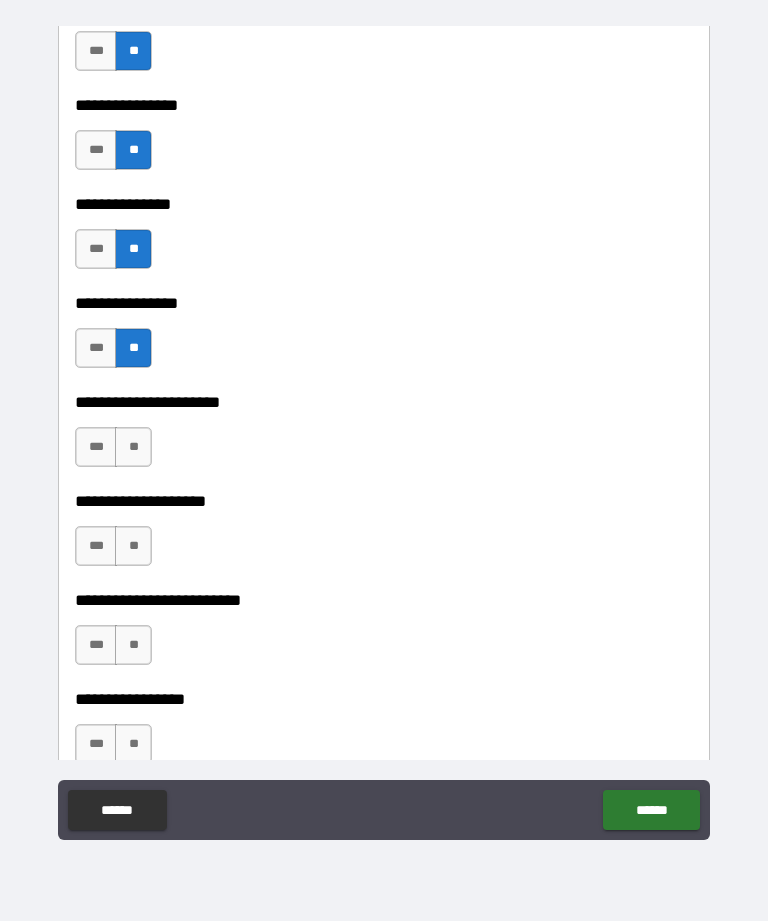 click on "**" at bounding box center [133, 447] 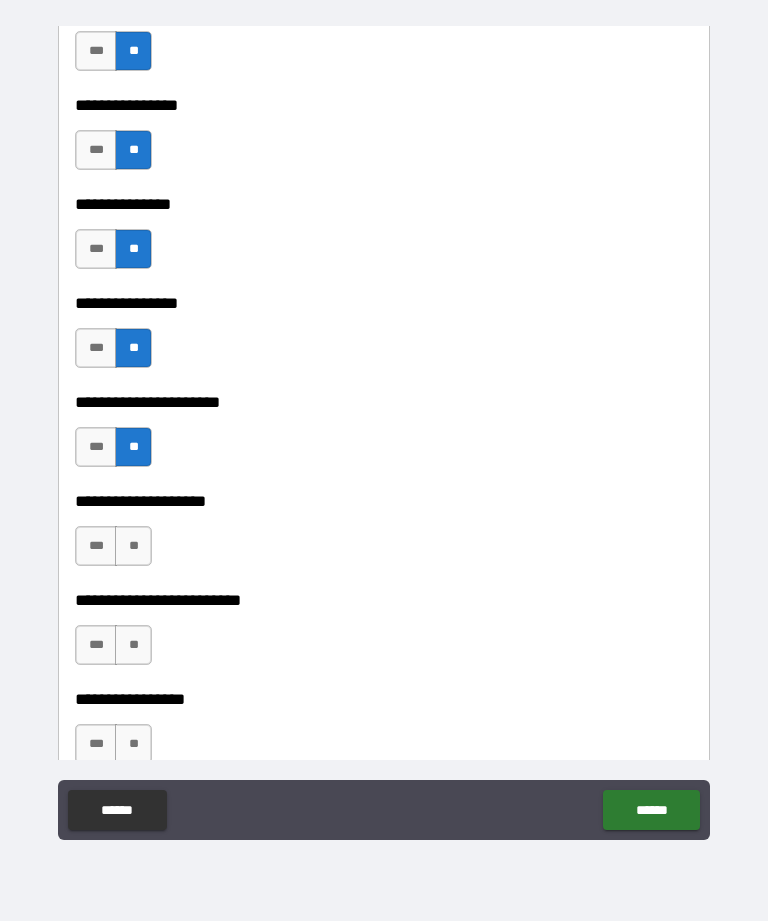 click on "**" at bounding box center (133, 546) 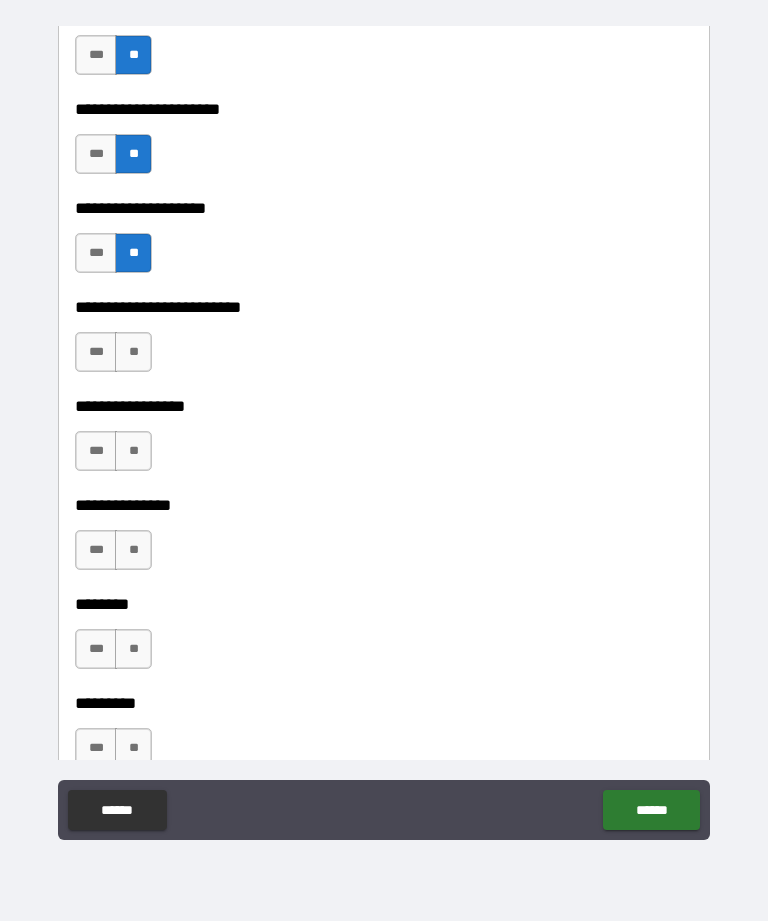 scroll, scrollTop: 2298, scrollLeft: 0, axis: vertical 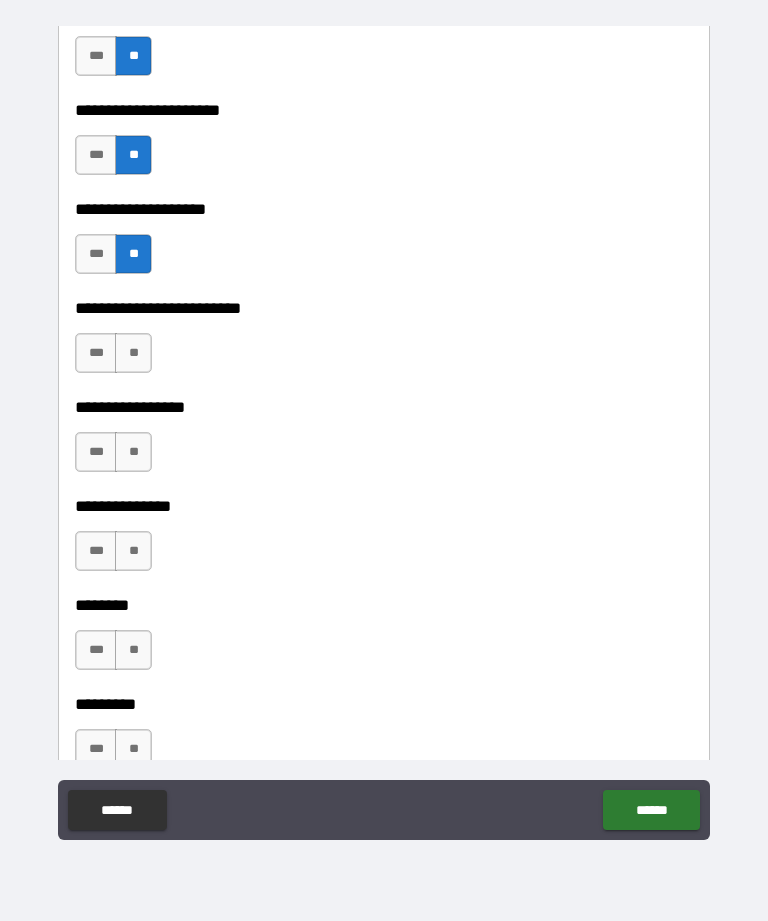 click on "**" at bounding box center [133, 353] 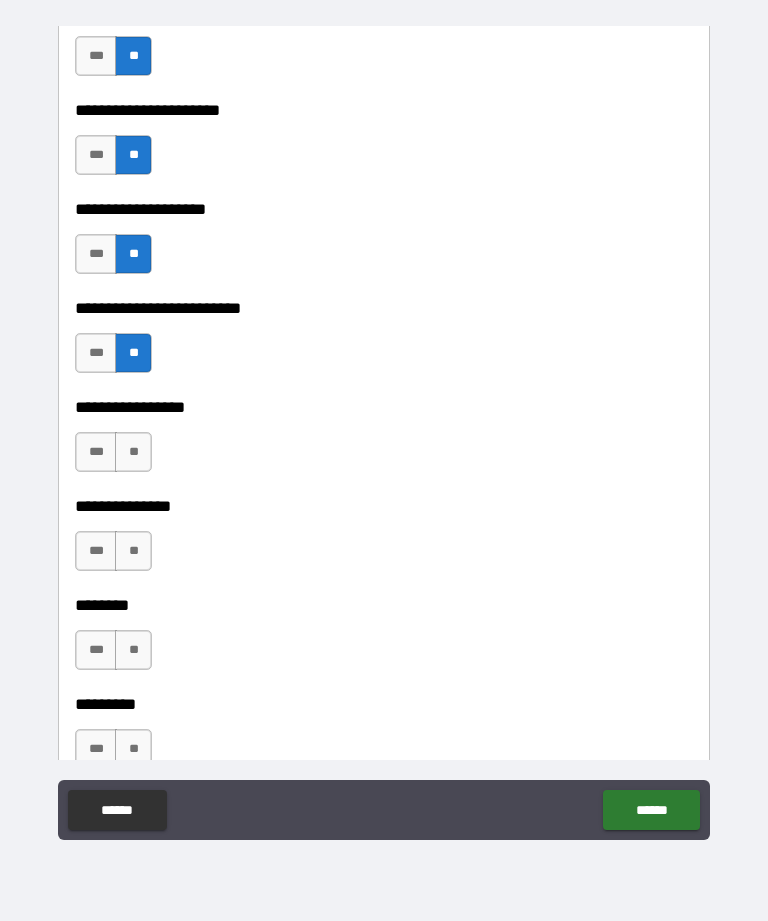 click on "**" at bounding box center [133, 452] 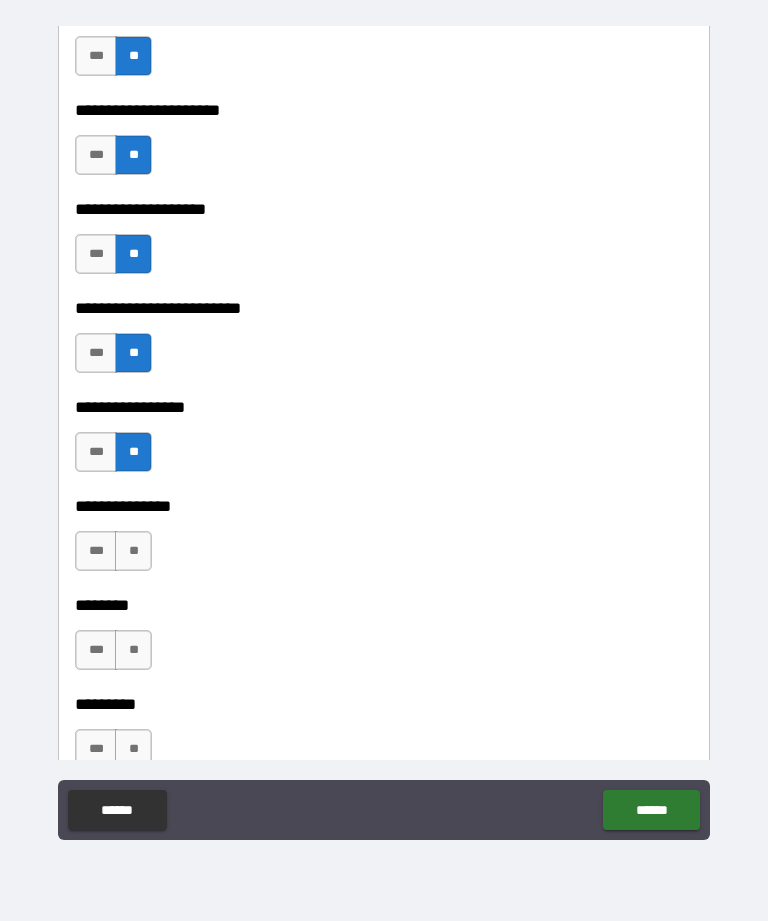 scroll, scrollTop: 2296, scrollLeft: 0, axis: vertical 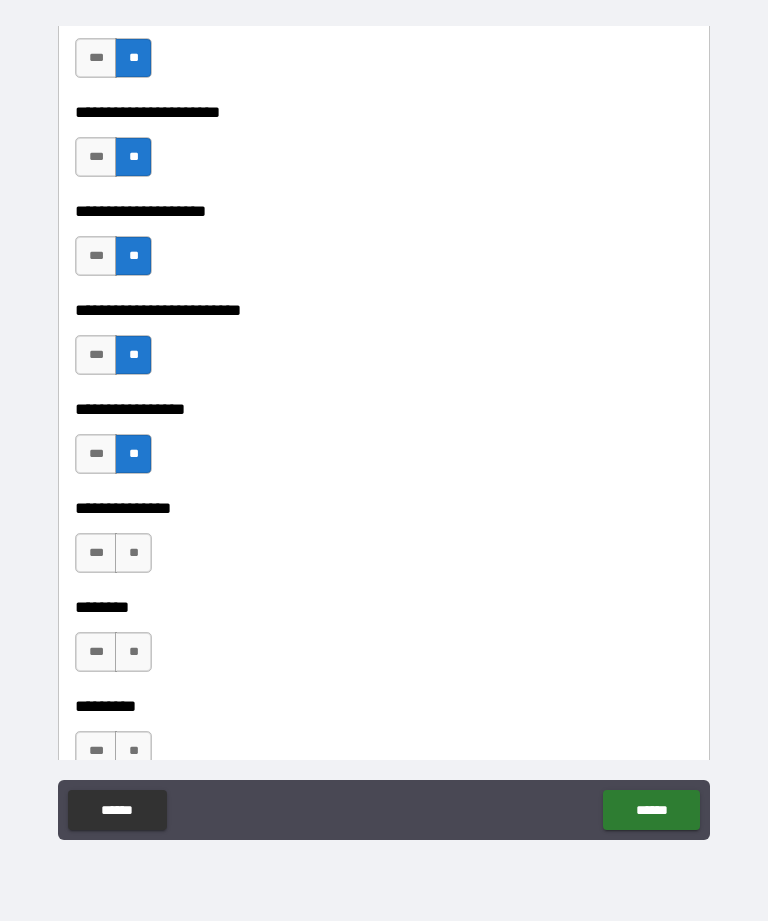 click on "**" at bounding box center [133, 553] 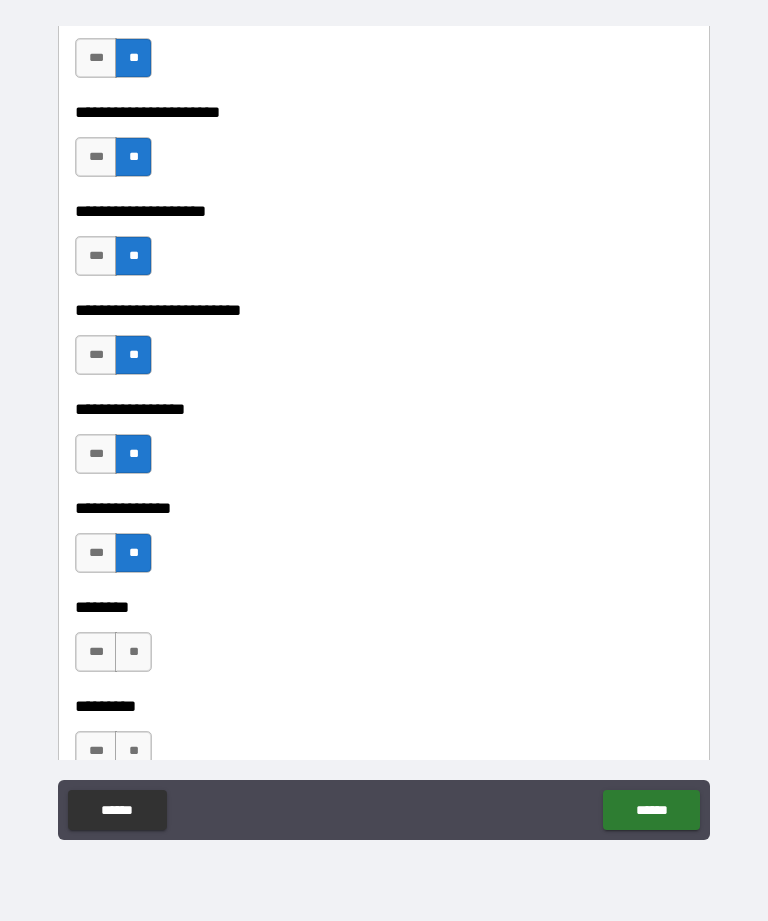 click on "**" at bounding box center [133, 652] 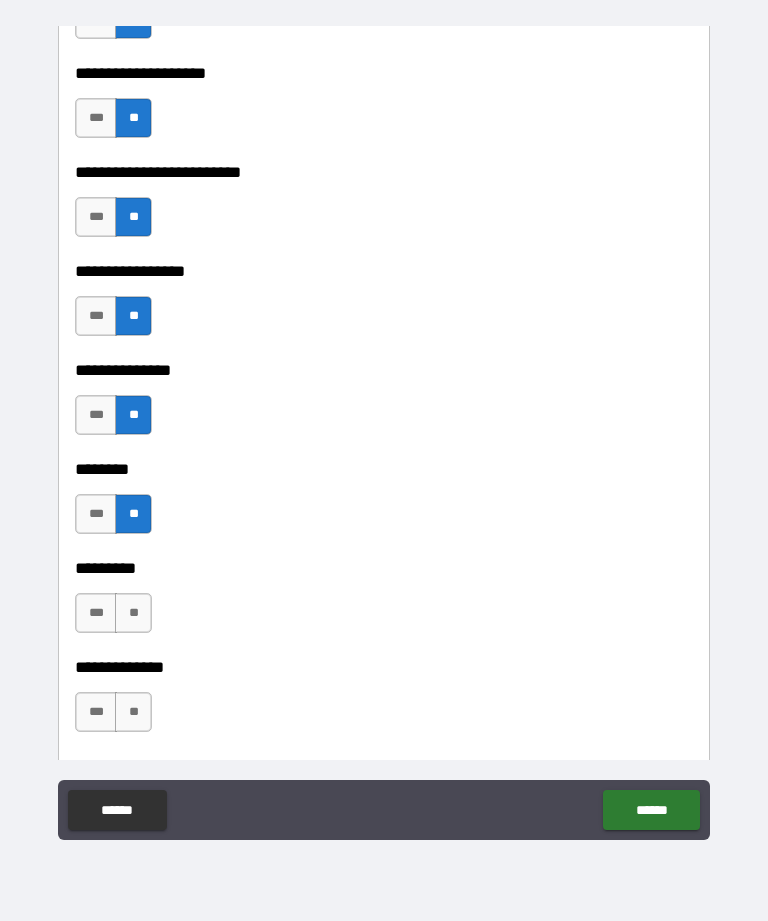 scroll, scrollTop: 2431, scrollLeft: 0, axis: vertical 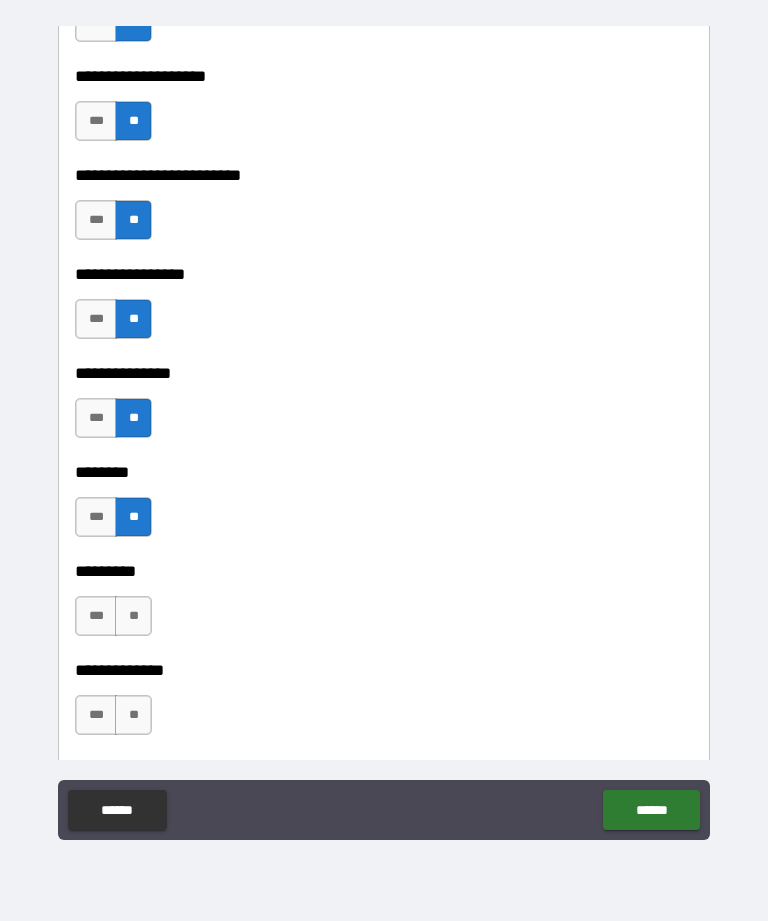 click on "**" at bounding box center (133, 616) 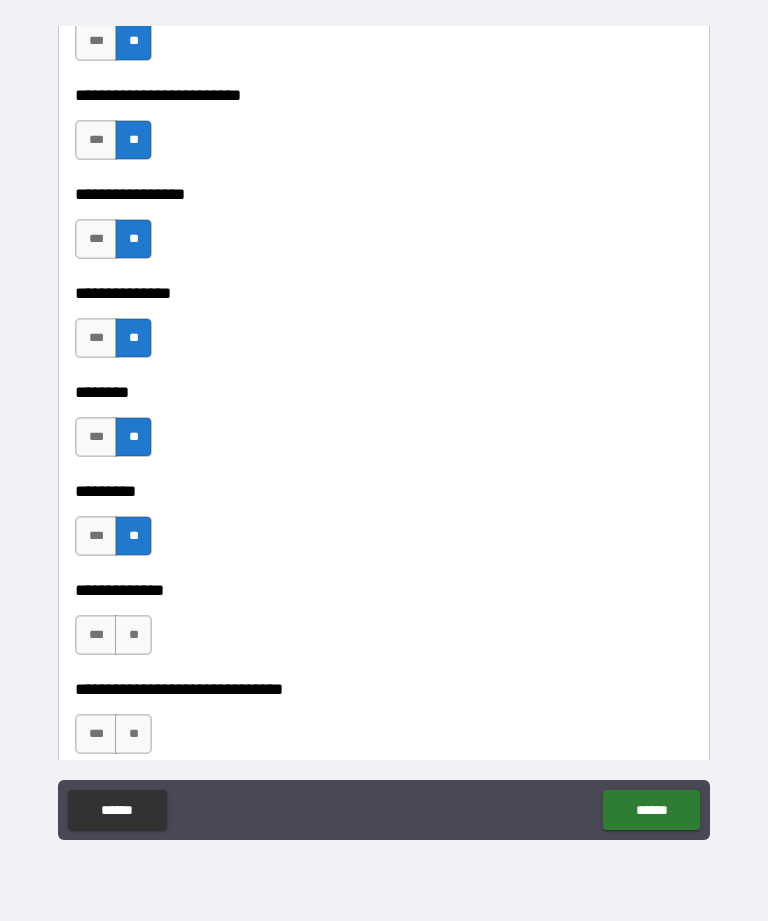 scroll, scrollTop: 2512, scrollLeft: 0, axis: vertical 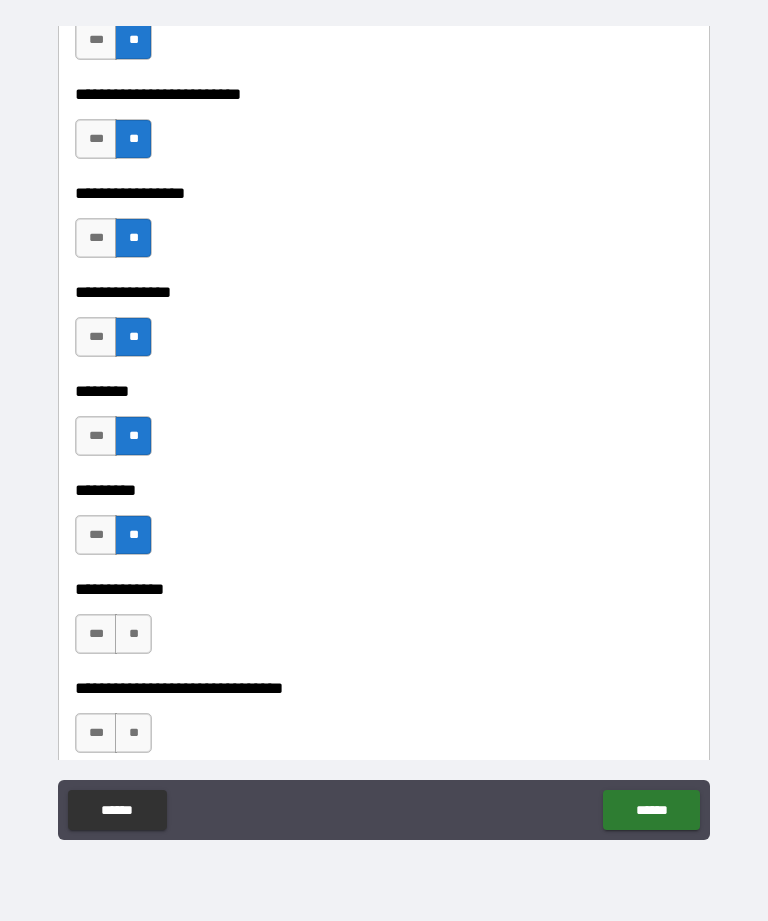 click on "***" at bounding box center (96, 535) 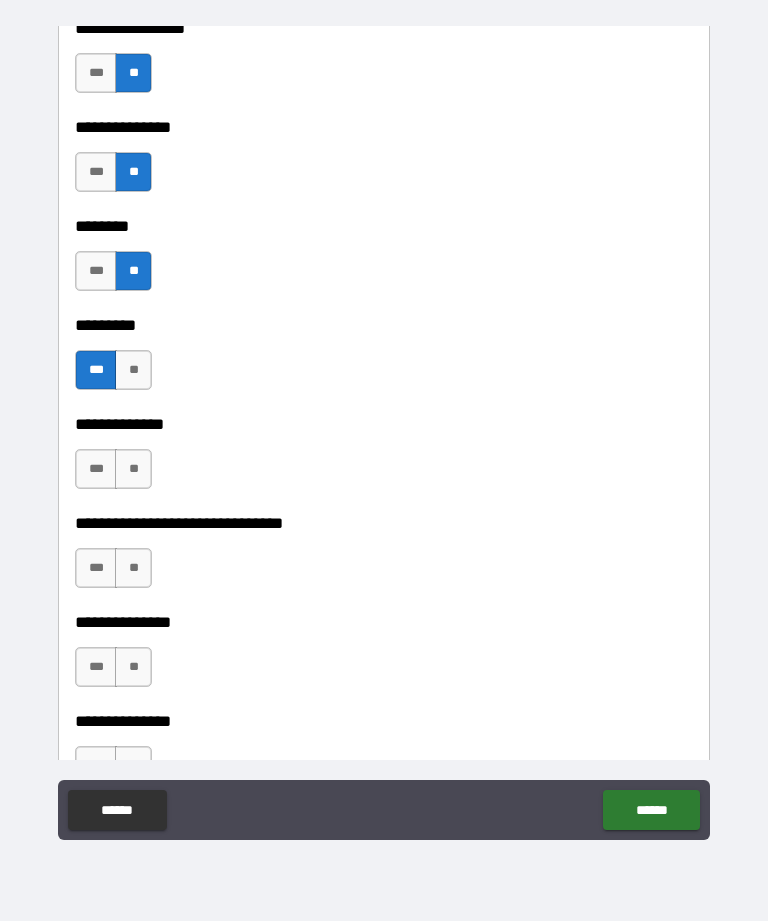 scroll, scrollTop: 2678, scrollLeft: 0, axis: vertical 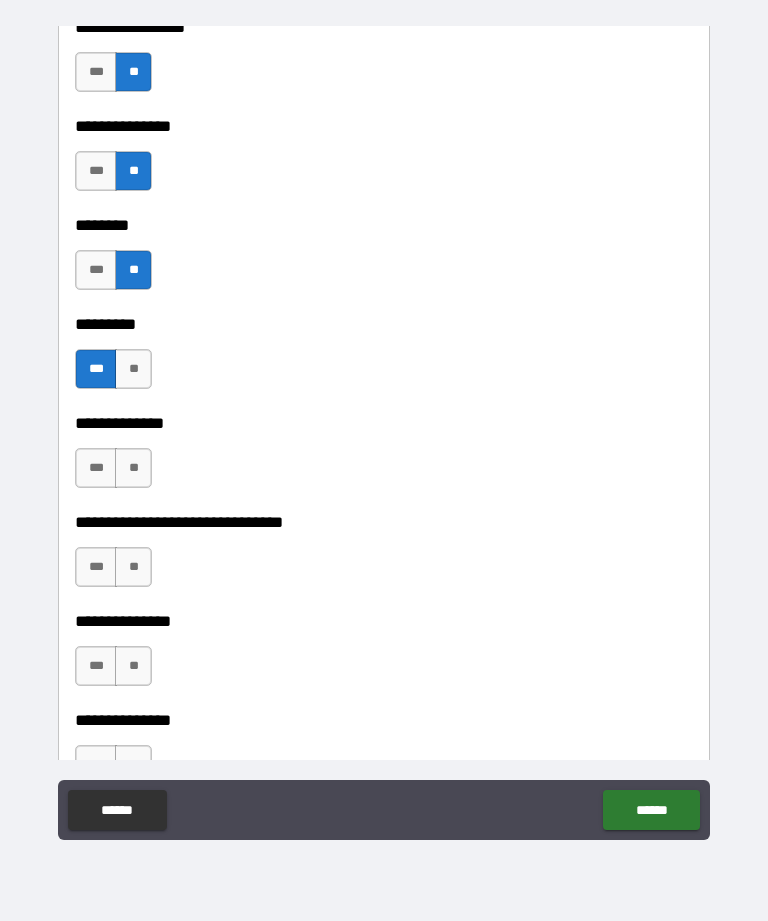 click on "**" at bounding box center (133, 468) 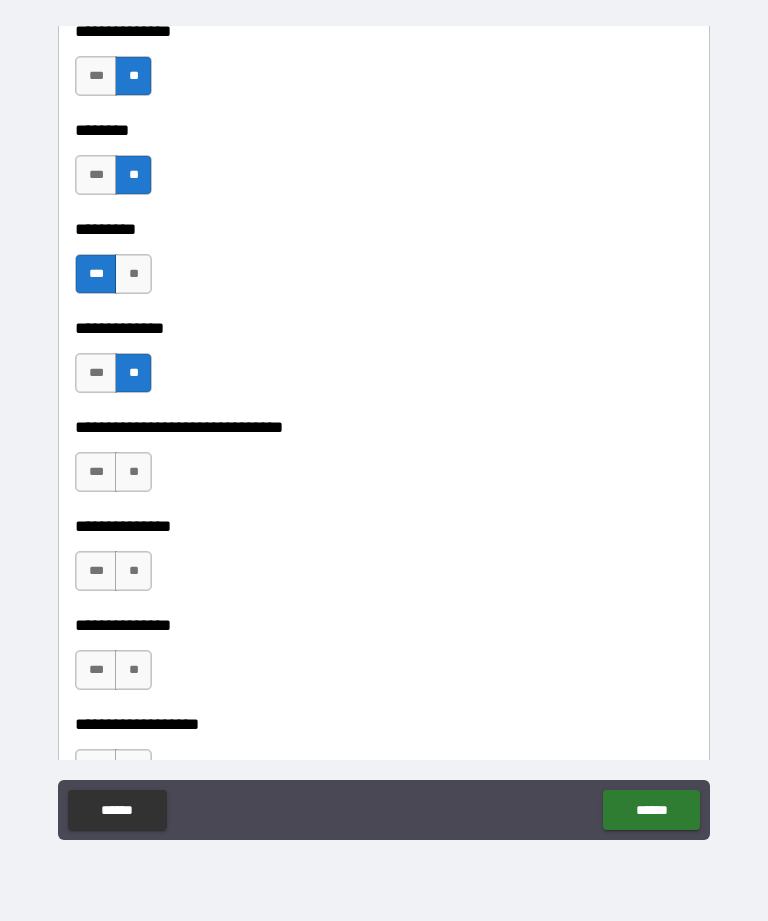 scroll, scrollTop: 2777, scrollLeft: 0, axis: vertical 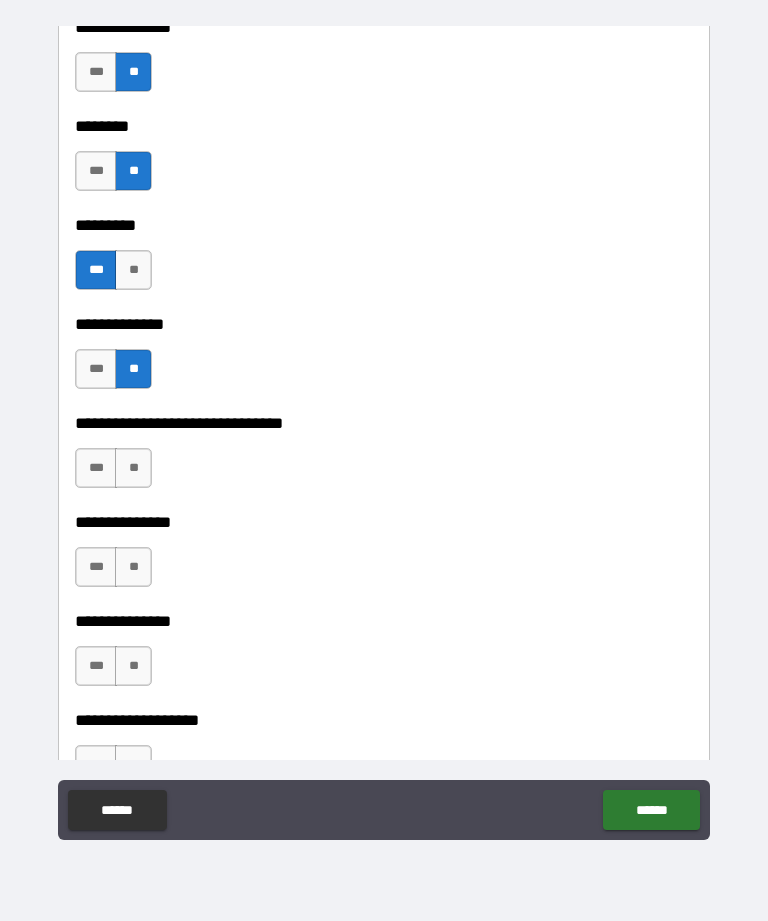 click on "**" at bounding box center [133, 468] 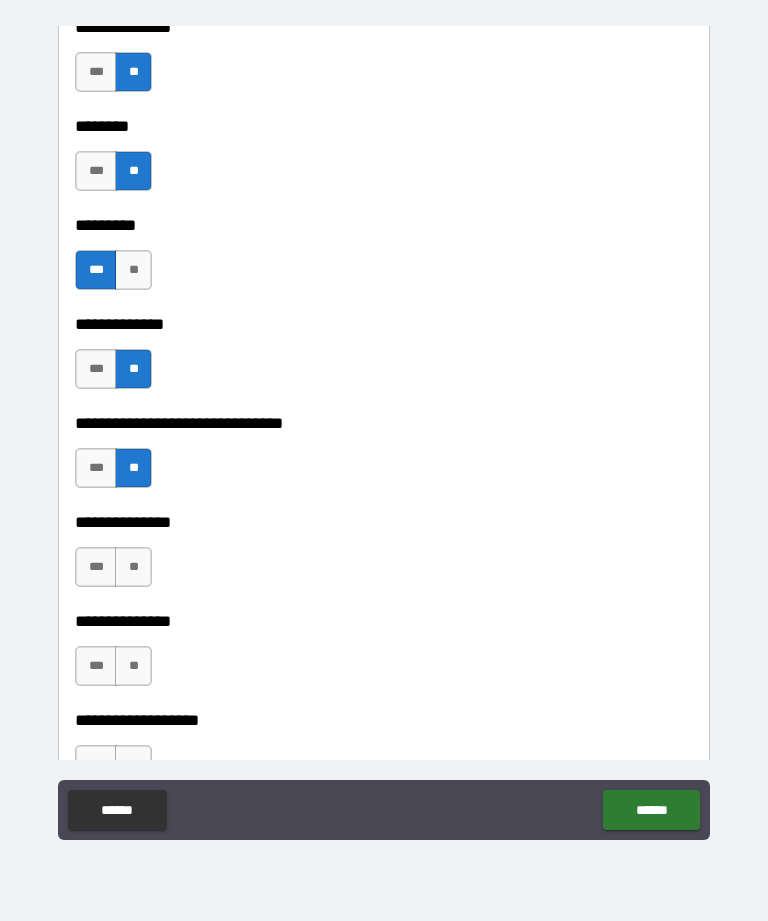 click on "**" at bounding box center (133, 567) 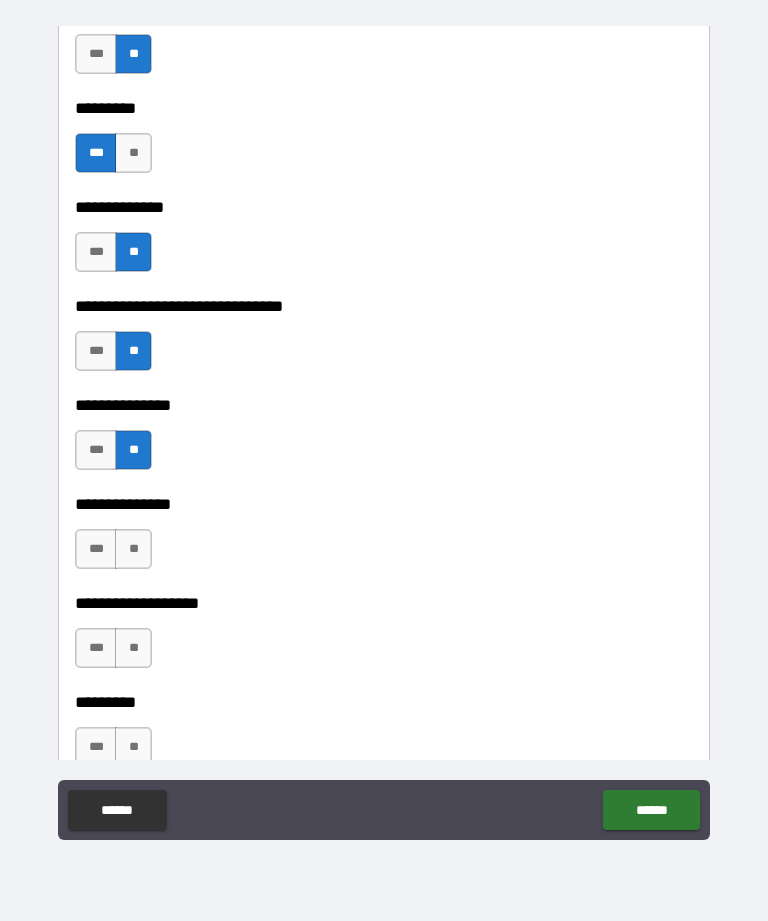 scroll, scrollTop: 2943, scrollLeft: 0, axis: vertical 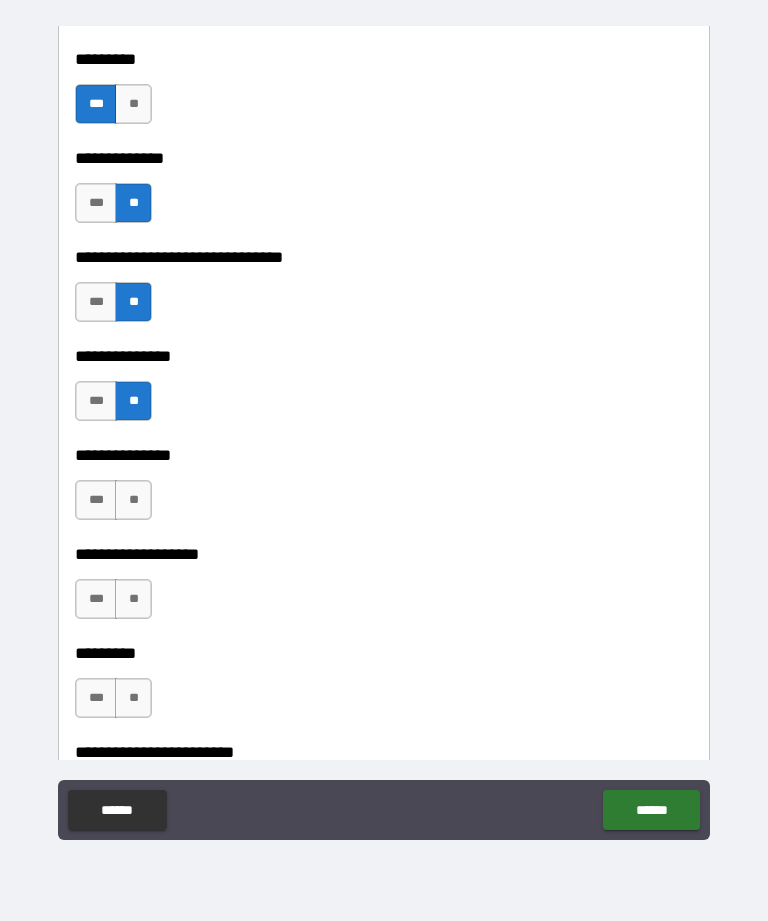 click on "**" at bounding box center (133, 500) 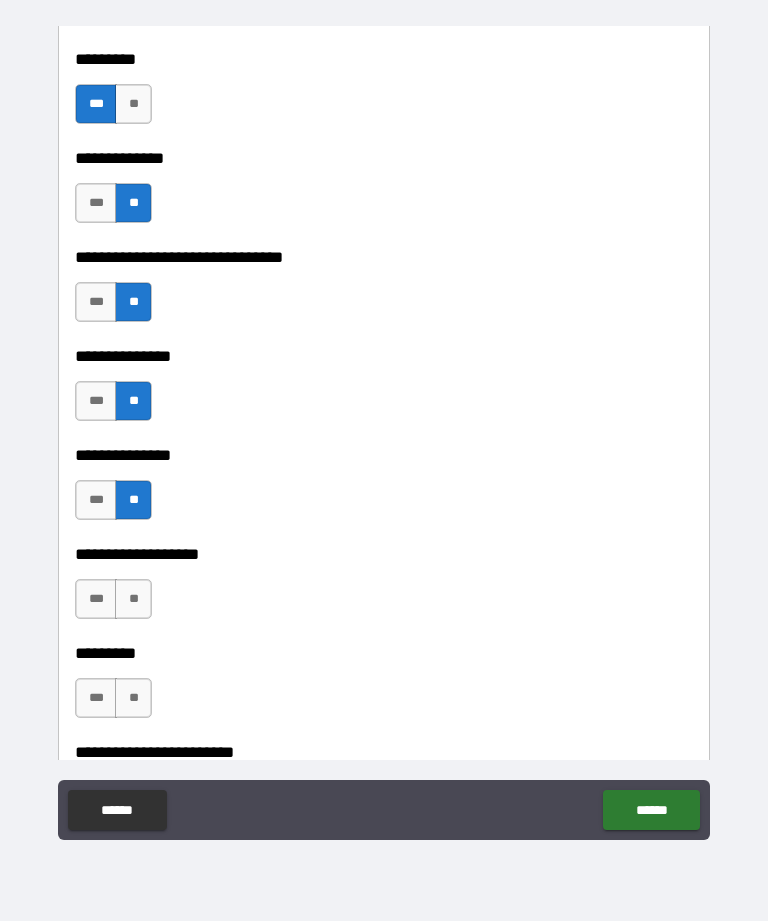 click on "**" at bounding box center [133, 599] 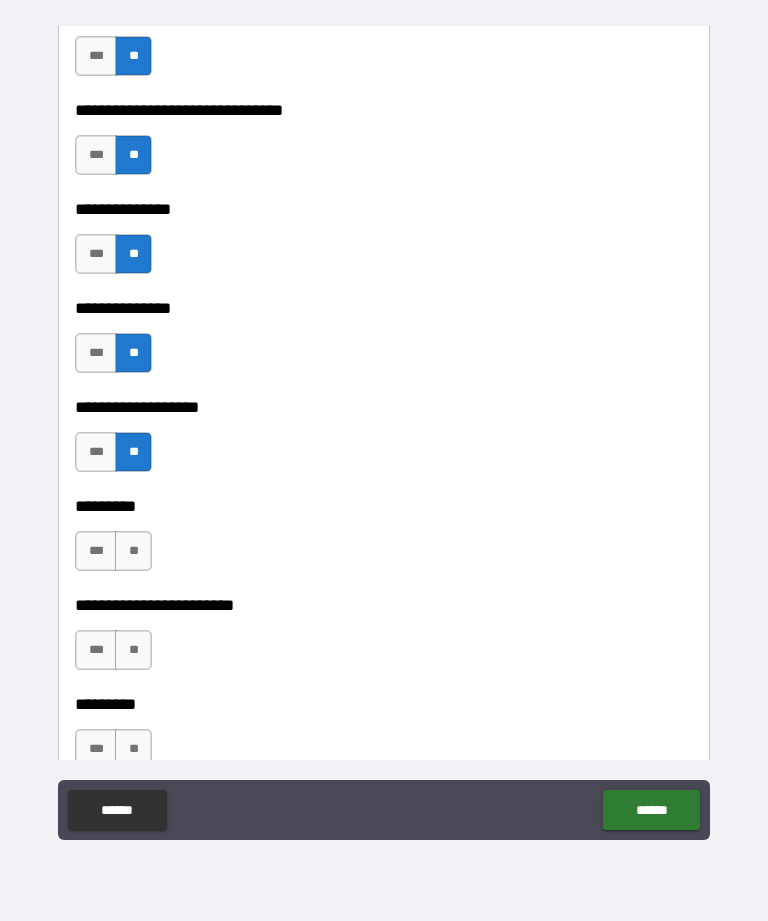 scroll, scrollTop: 3118, scrollLeft: 0, axis: vertical 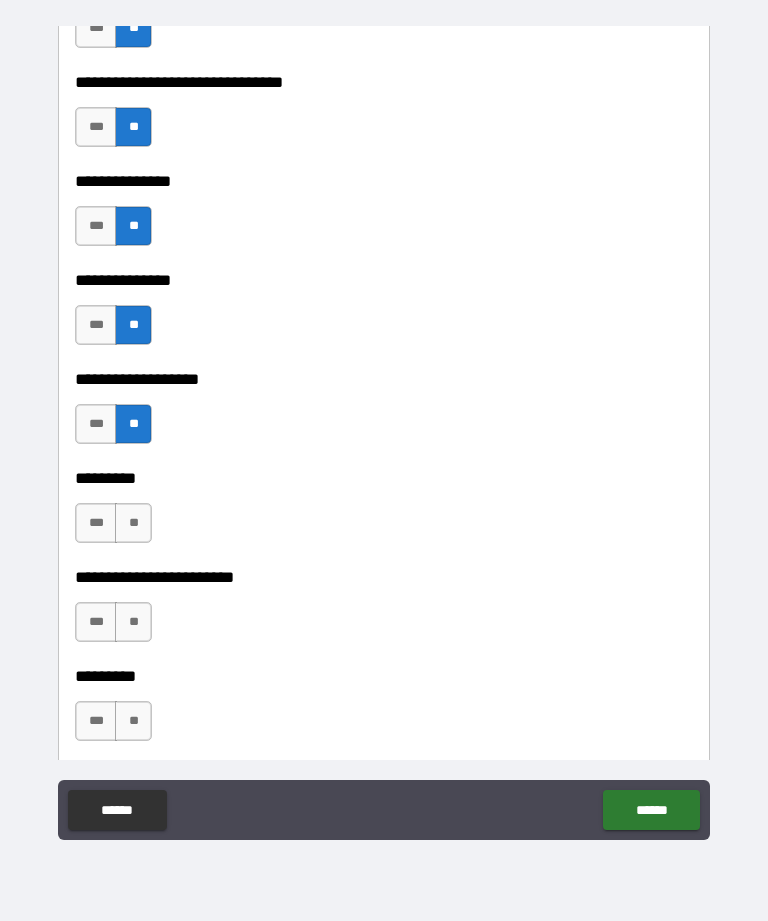 click on "**" at bounding box center (133, 523) 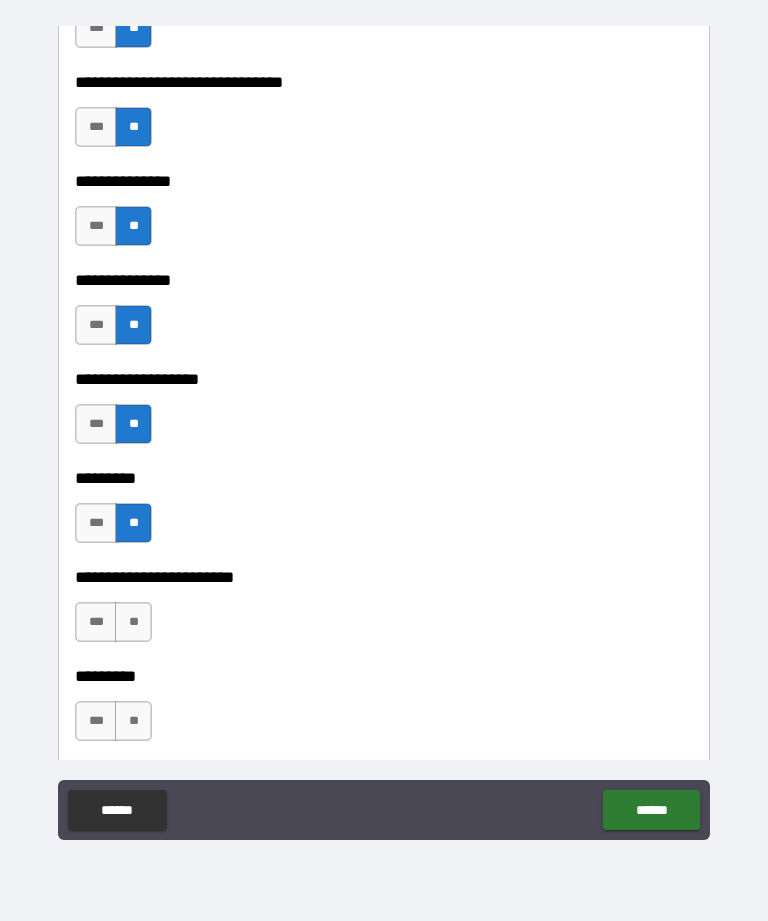 click on "***" at bounding box center [96, 523] 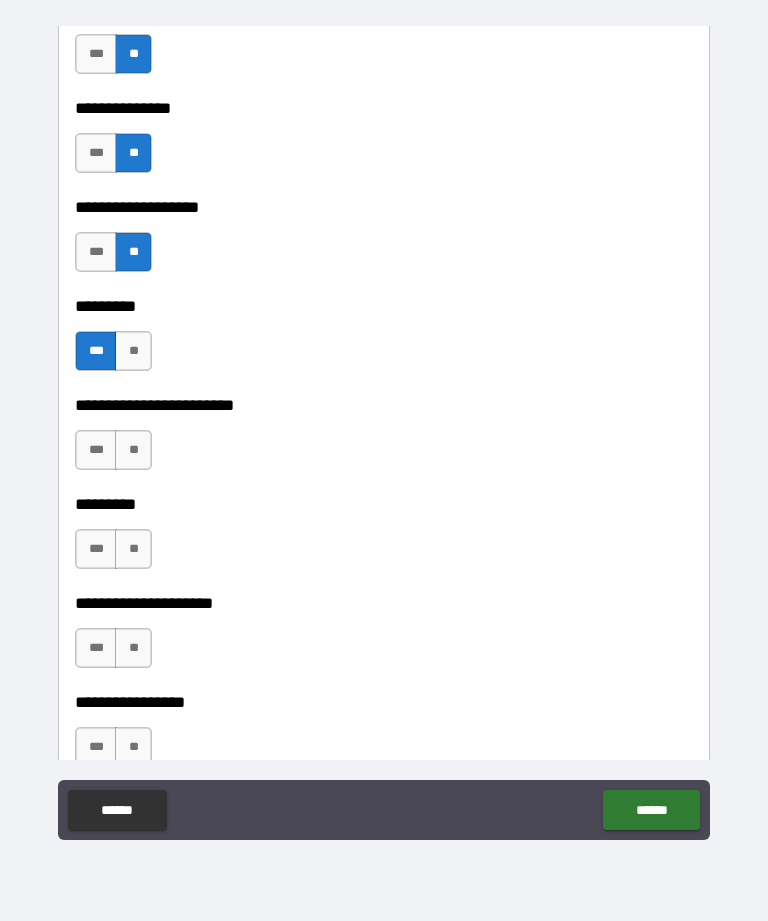 scroll, scrollTop: 3293, scrollLeft: 0, axis: vertical 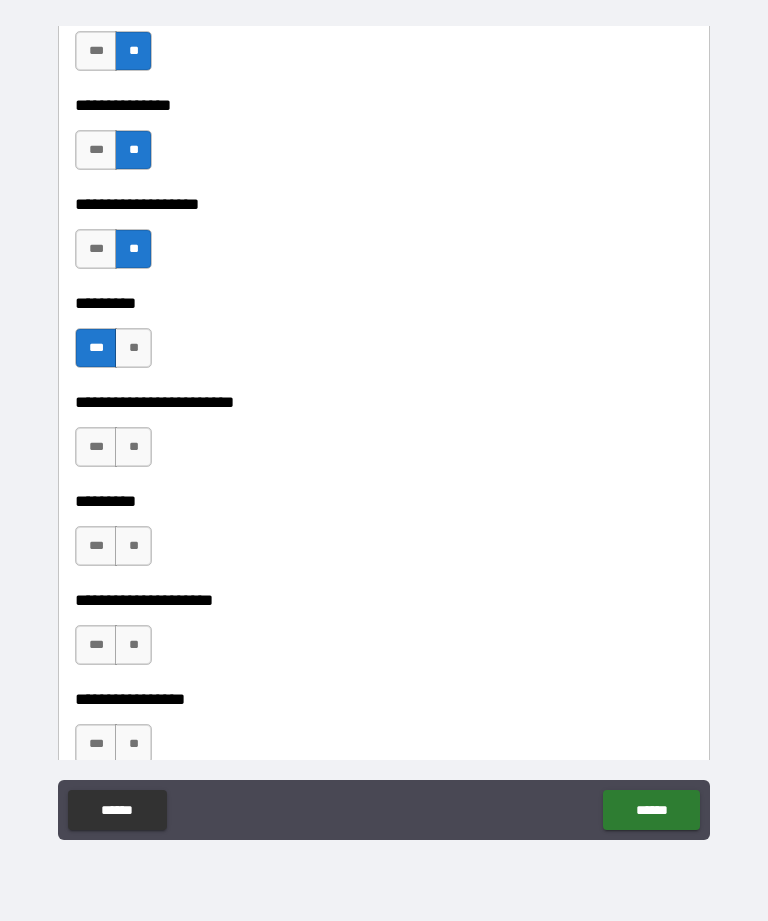 click on "**" at bounding box center [133, 447] 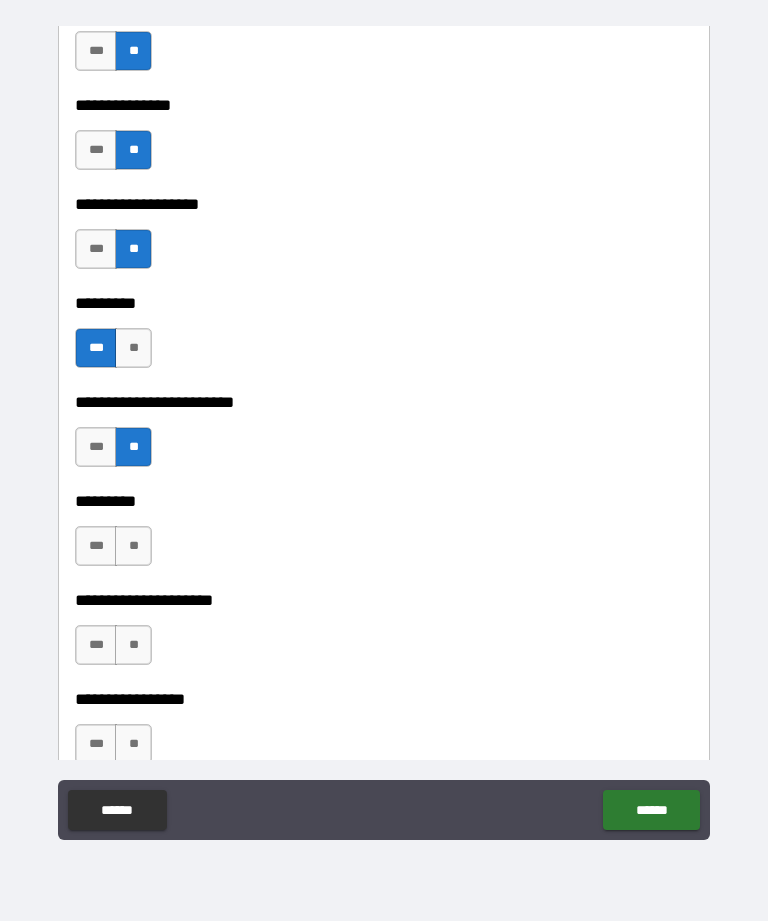 click on "**" at bounding box center [133, 546] 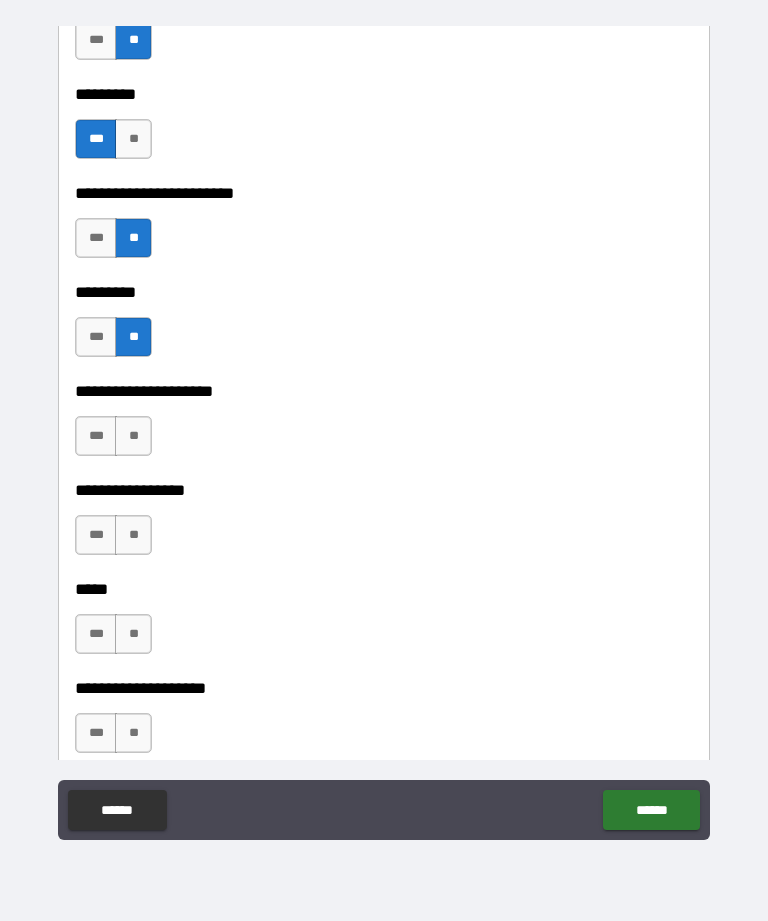 scroll, scrollTop: 3510, scrollLeft: 0, axis: vertical 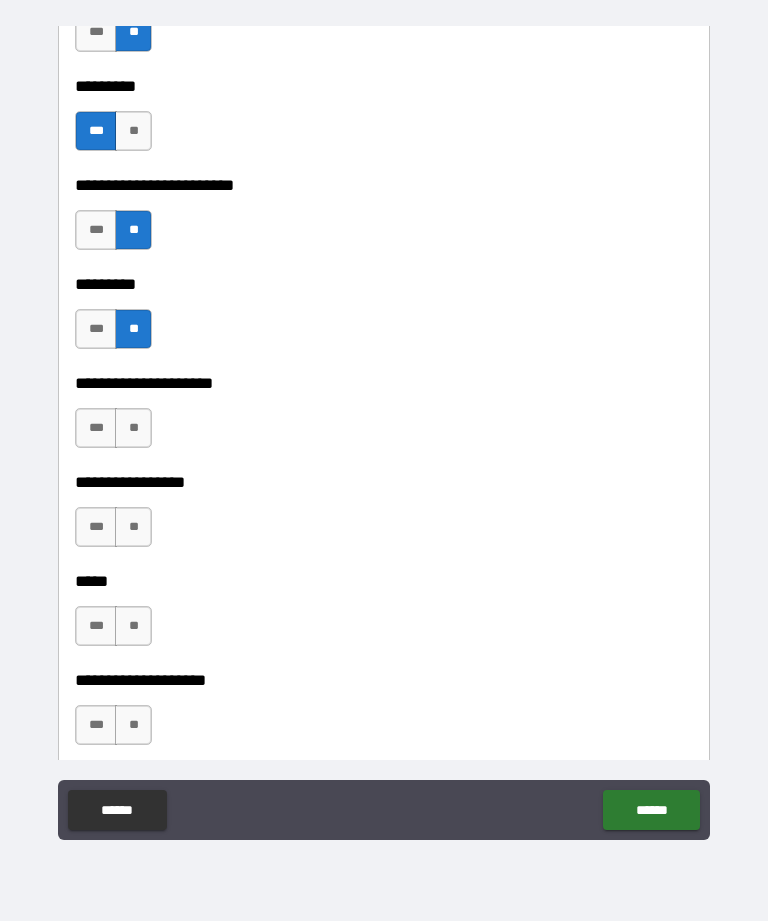 click on "**" at bounding box center (133, 428) 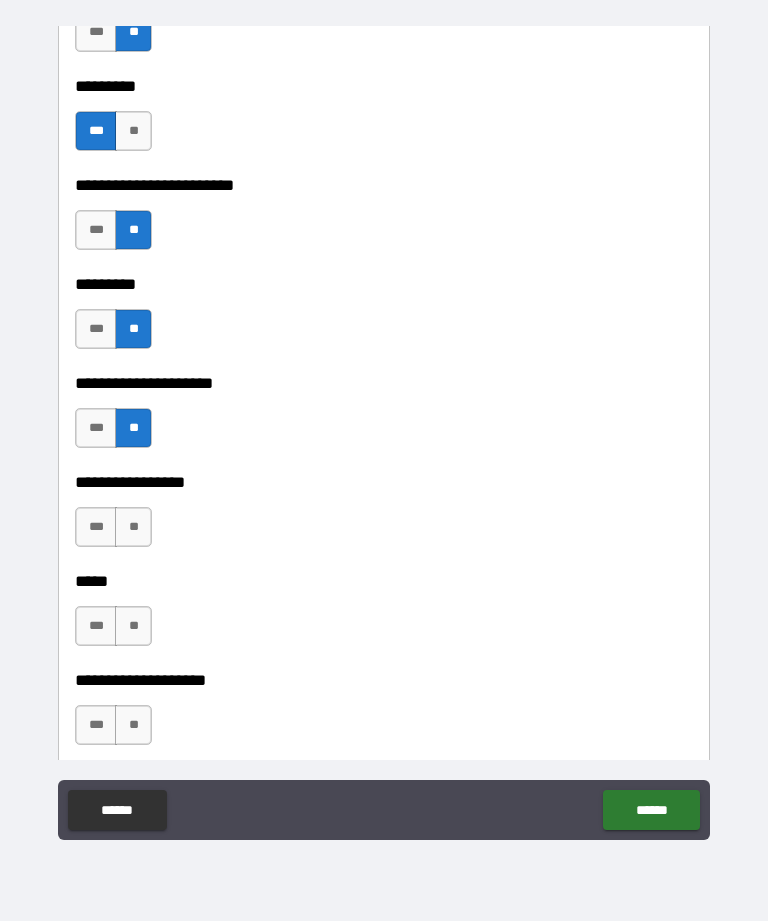 click on "**" at bounding box center (133, 527) 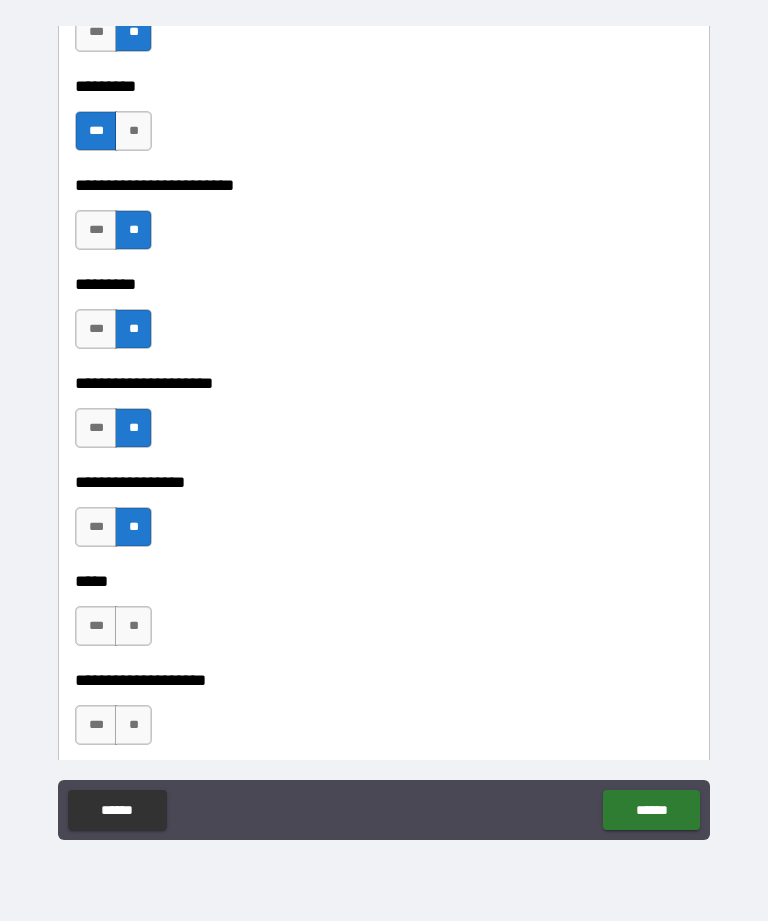 click on "**" at bounding box center [133, 626] 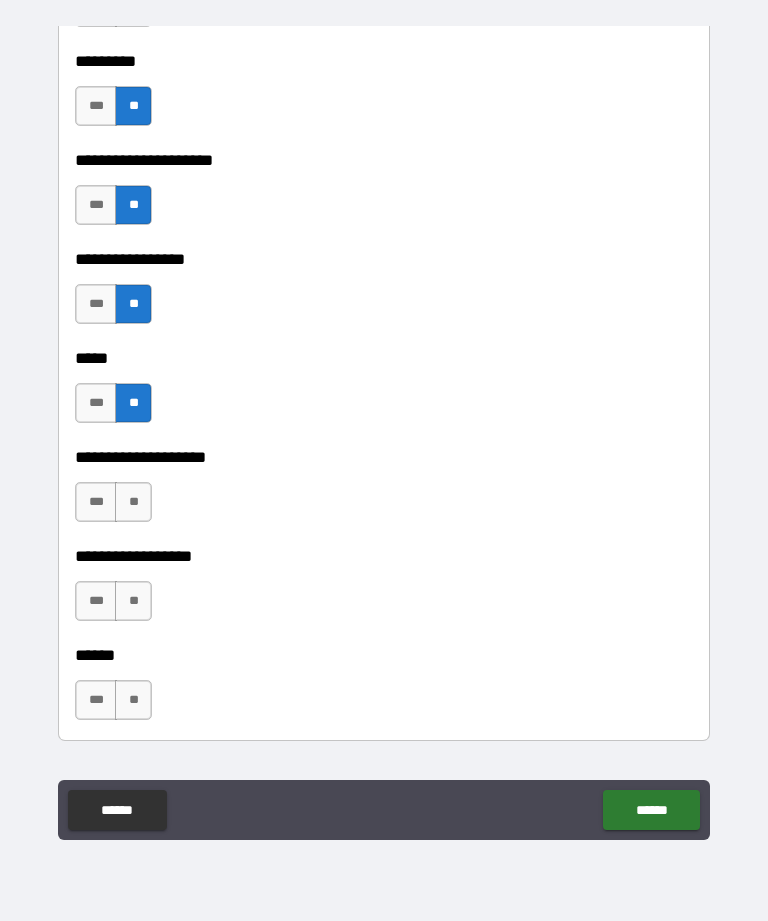 scroll, scrollTop: 3751, scrollLeft: 0, axis: vertical 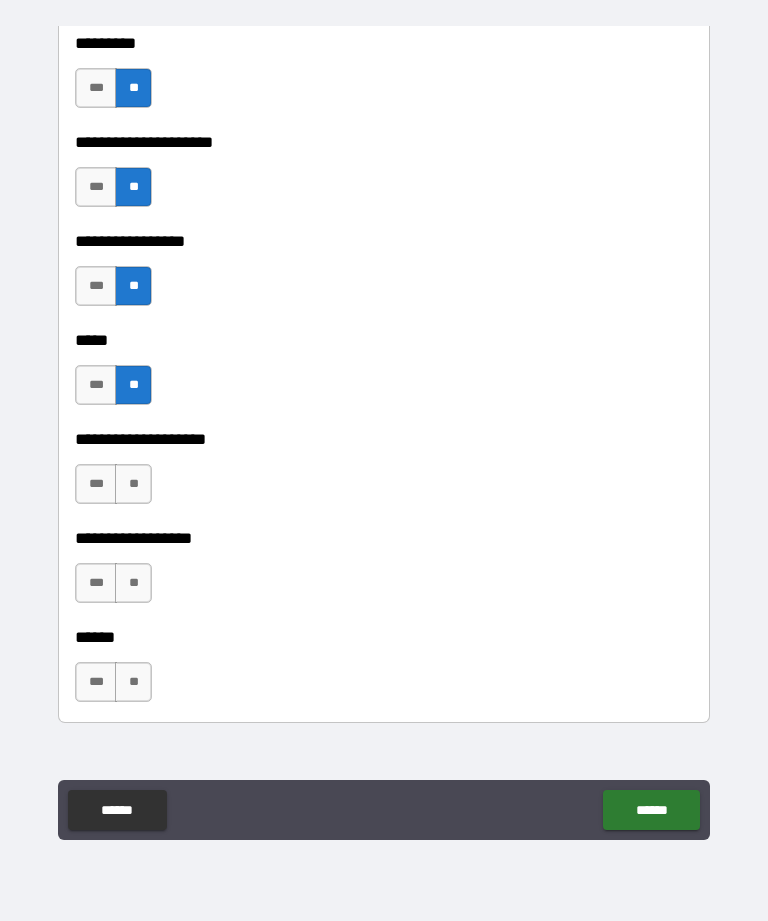 click on "**" at bounding box center (133, 484) 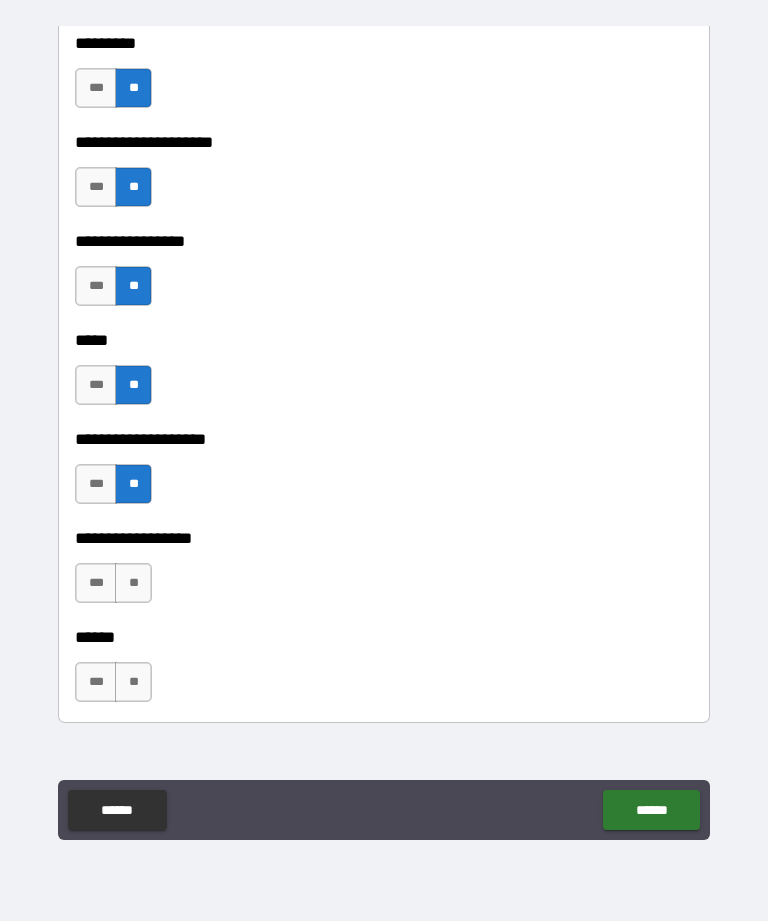 click on "**" at bounding box center [133, 583] 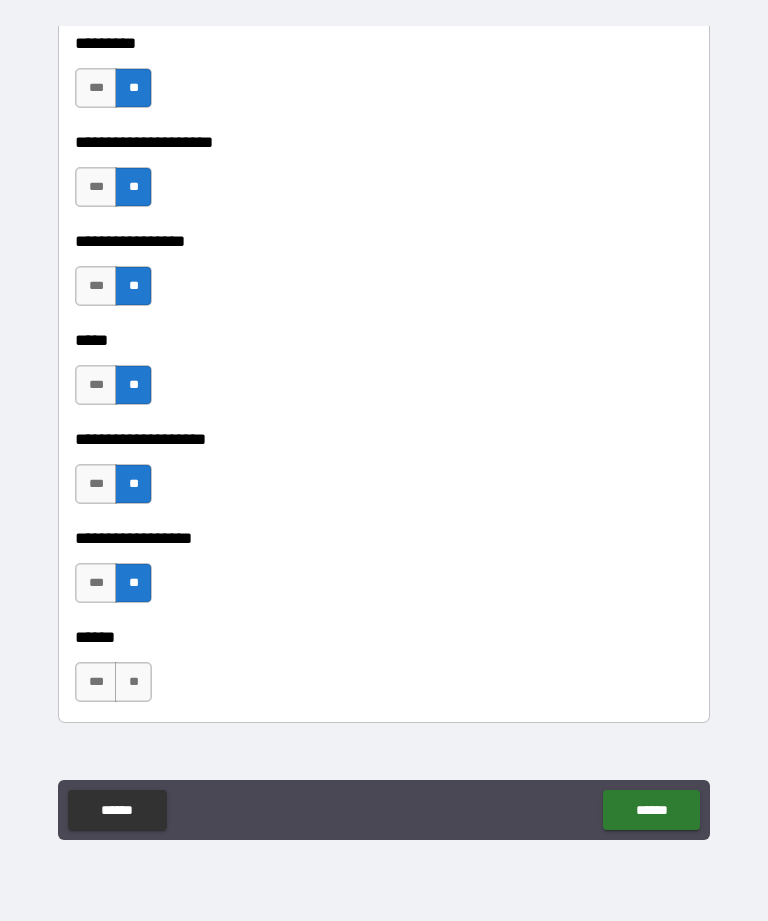 click on "**" at bounding box center (133, 682) 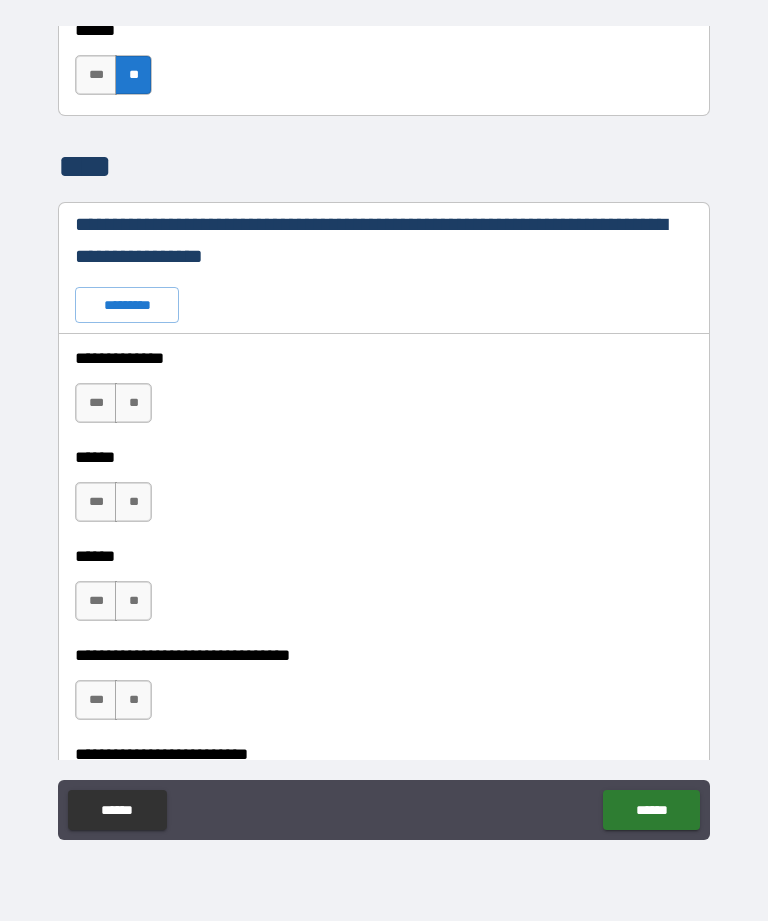 scroll, scrollTop: 4362, scrollLeft: 0, axis: vertical 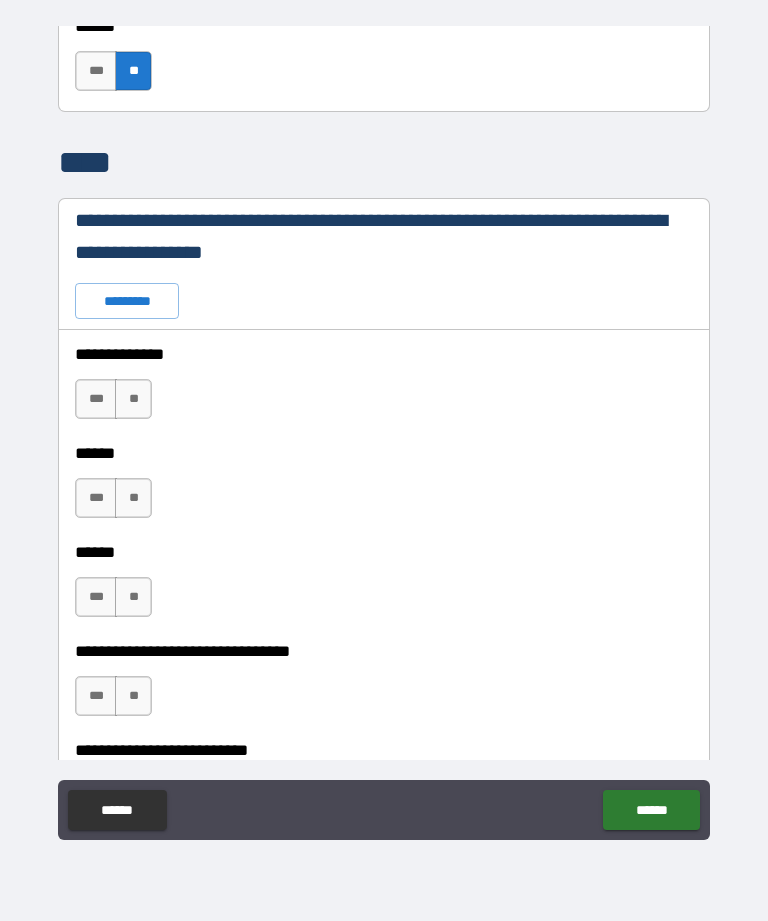 click on "**" at bounding box center [133, 399] 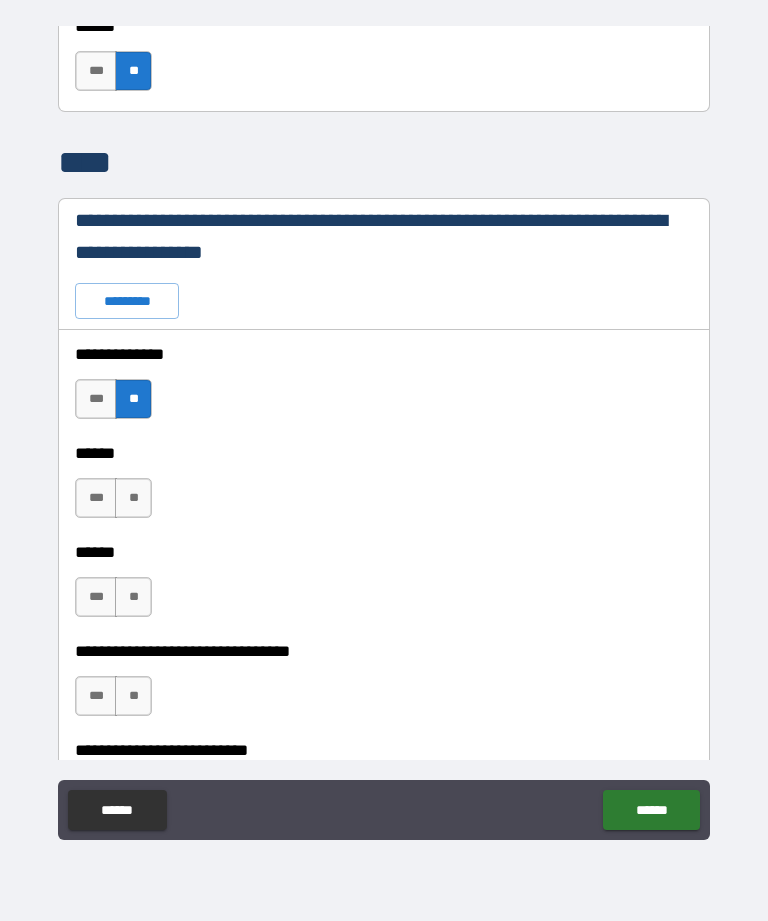 click on "**" at bounding box center (133, 498) 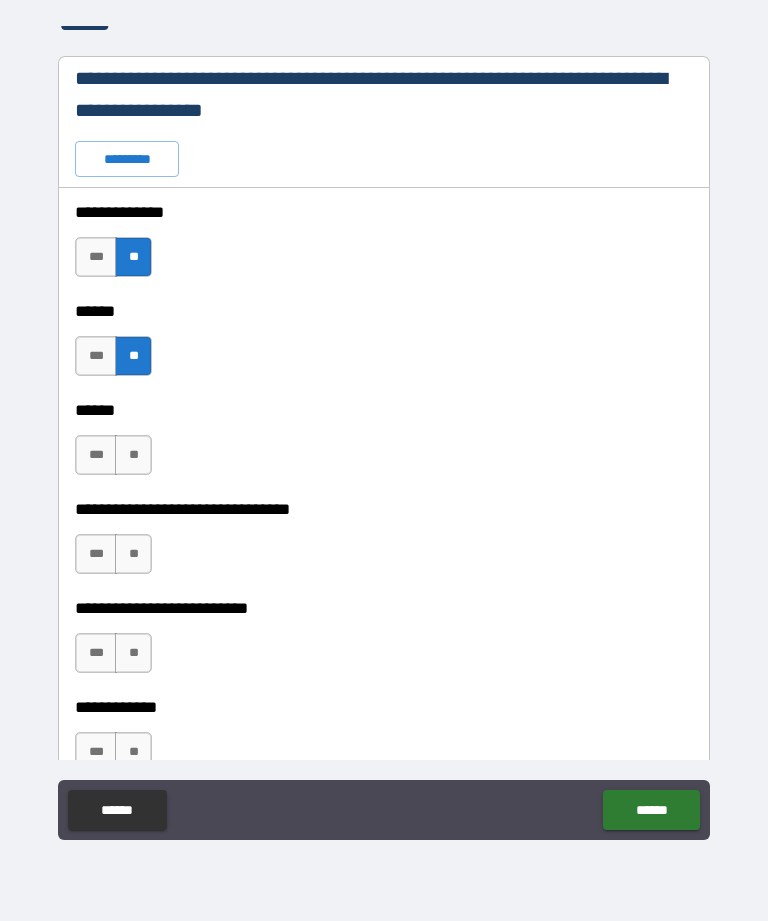 scroll, scrollTop: 4510, scrollLeft: 0, axis: vertical 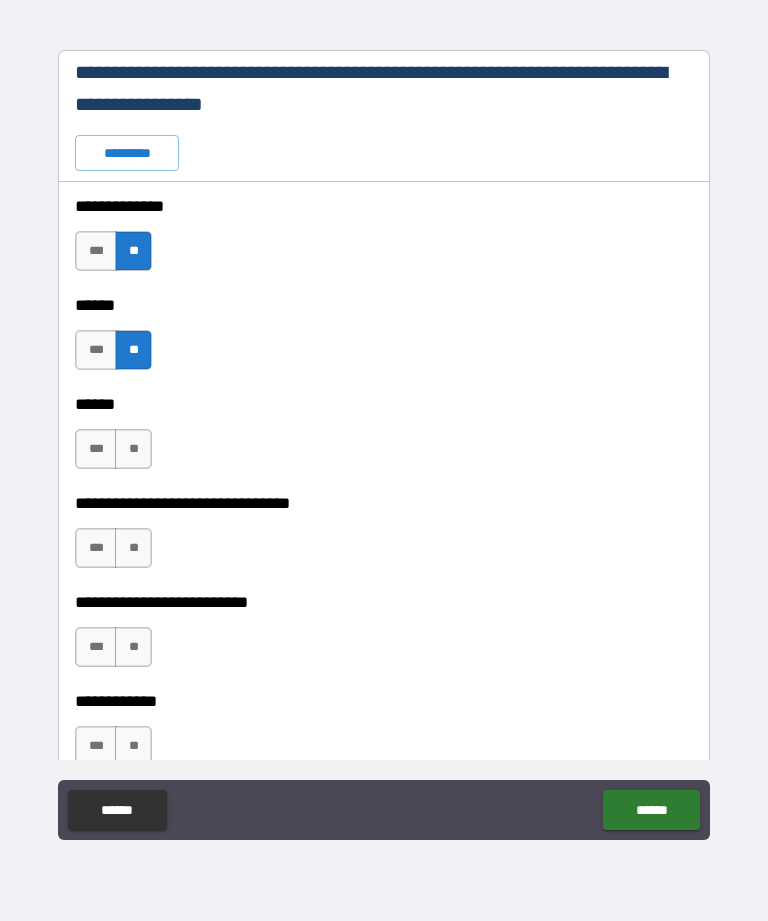 click on "**" at bounding box center (133, 449) 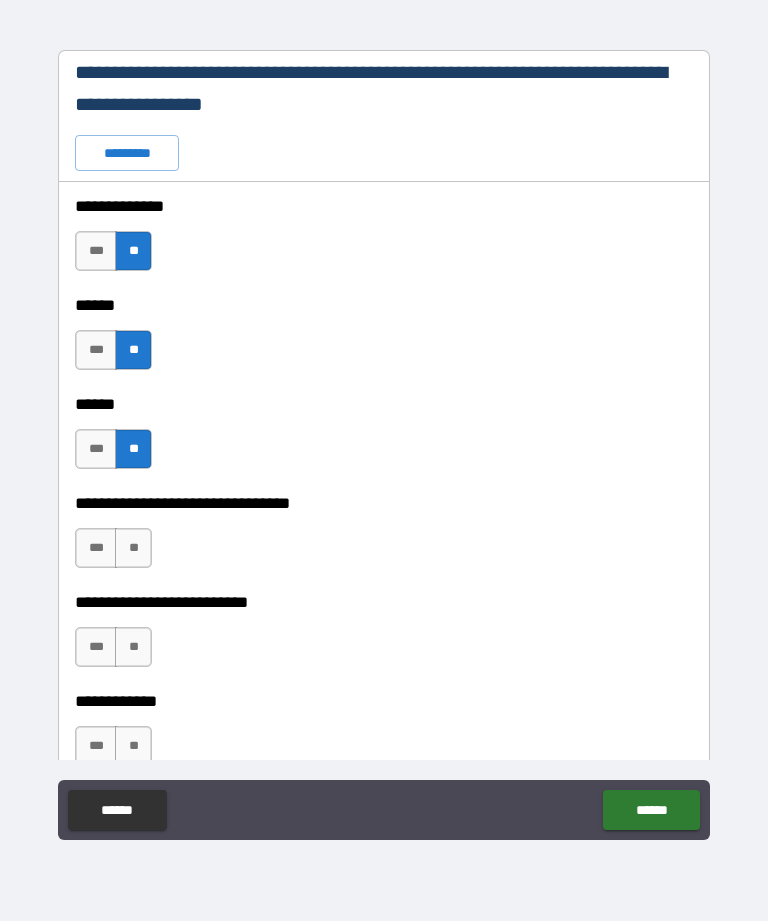 click on "**" at bounding box center (133, 548) 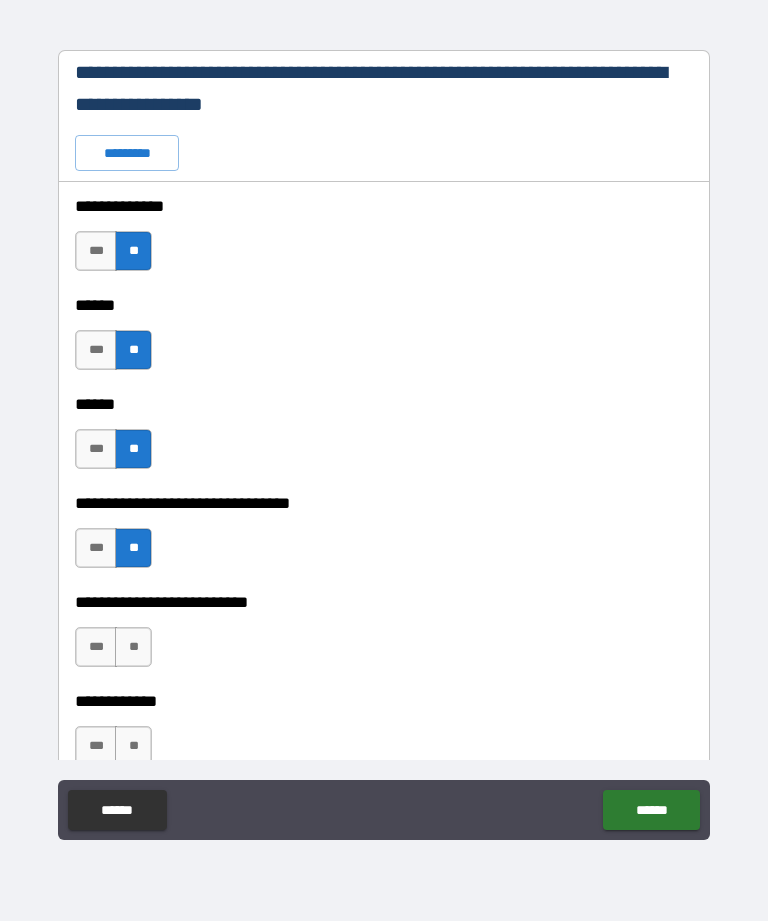 click on "**" at bounding box center [133, 647] 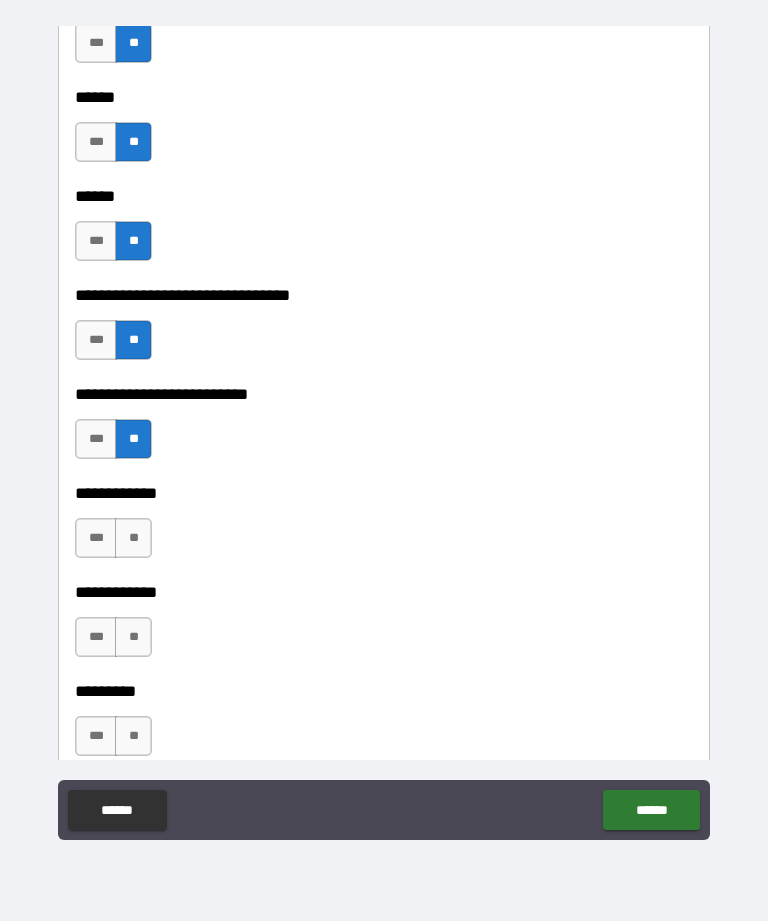 scroll, scrollTop: 4861, scrollLeft: 0, axis: vertical 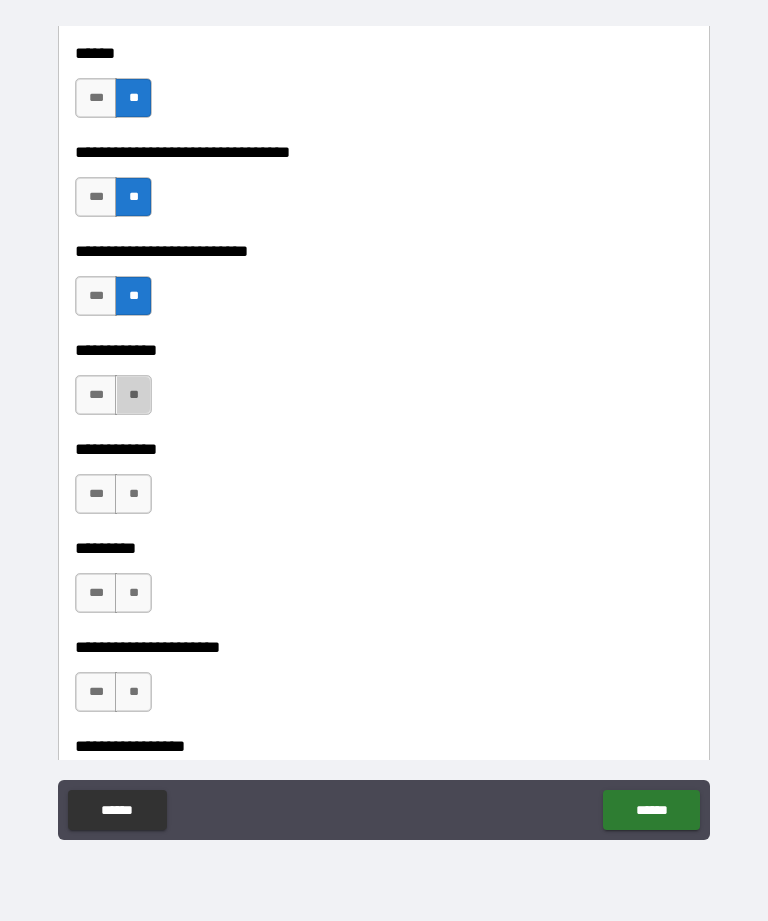 click on "**" at bounding box center [133, 395] 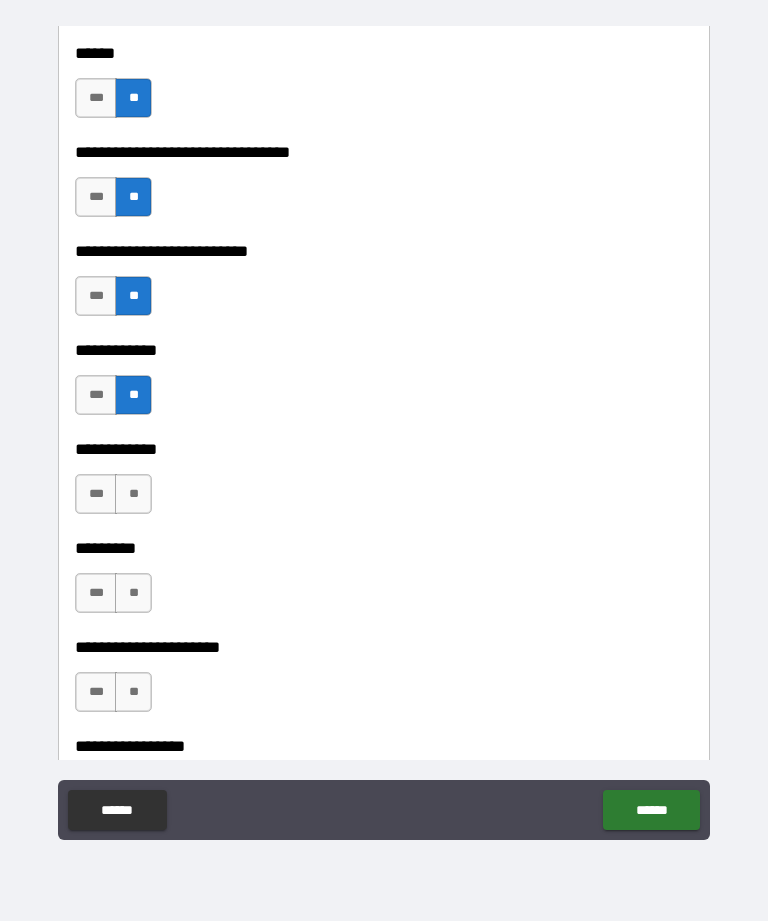 click on "**" at bounding box center (133, 494) 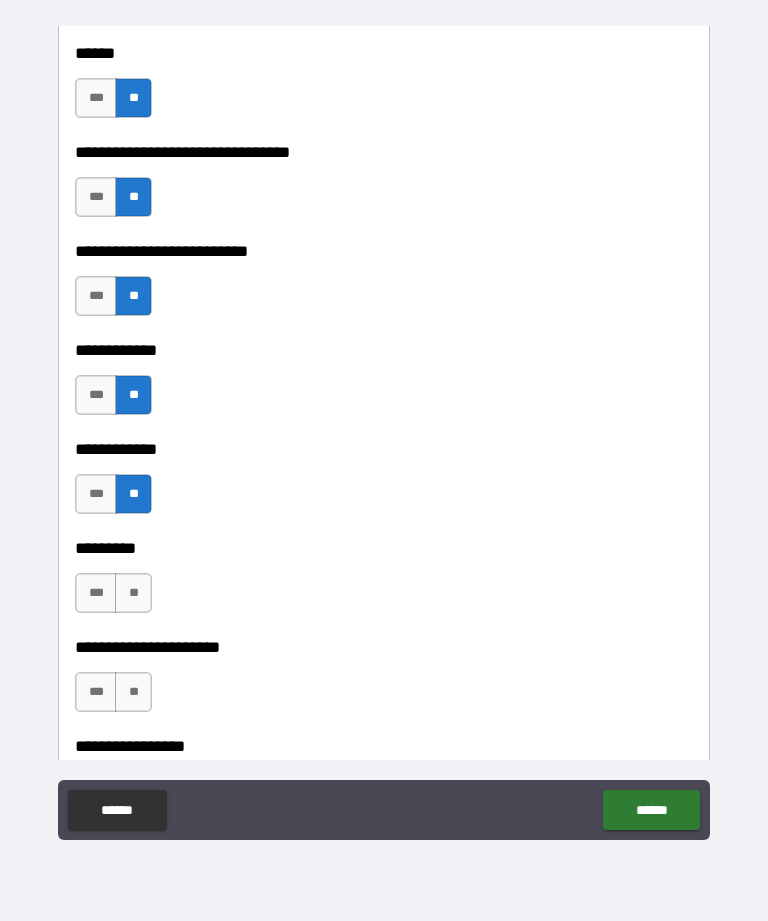 click on "**" at bounding box center (133, 593) 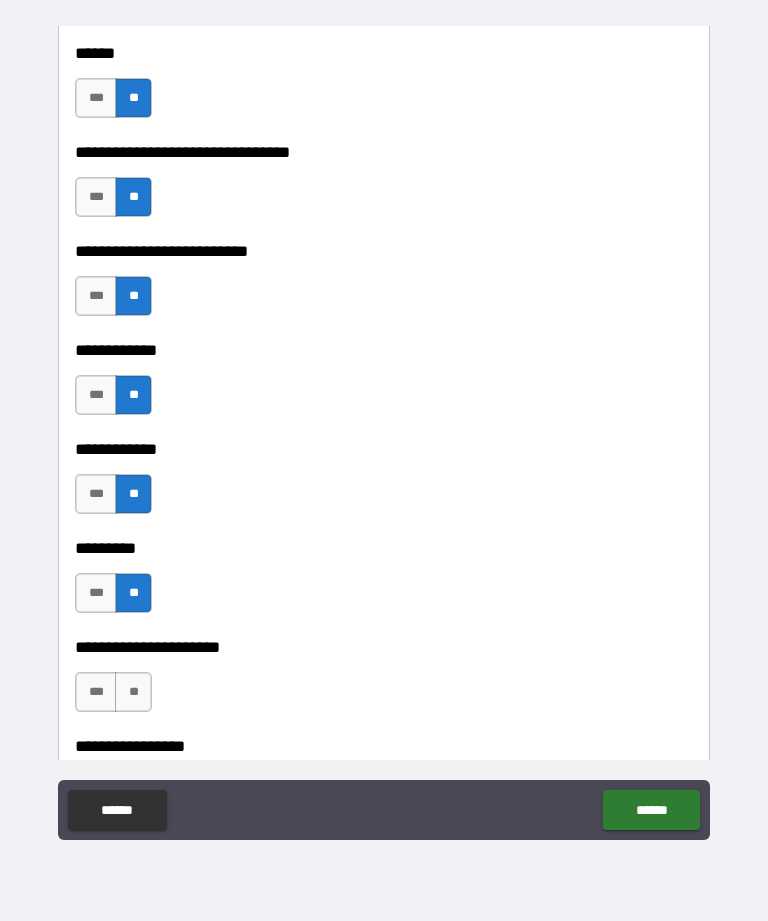 click on "**" at bounding box center [133, 692] 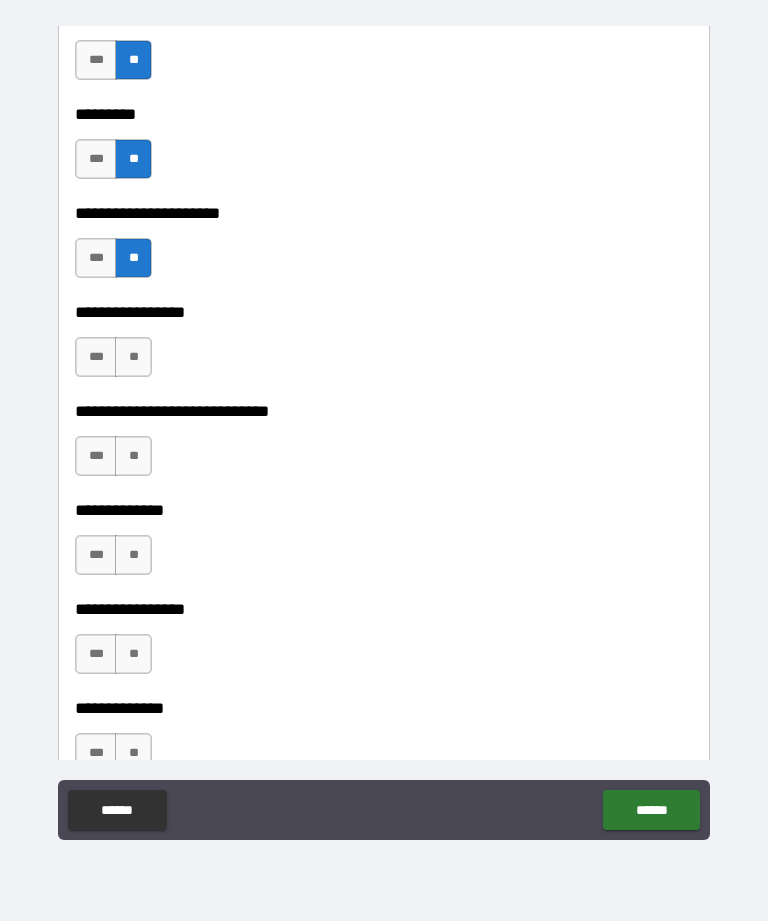 scroll, scrollTop: 5297, scrollLeft: 0, axis: vertical 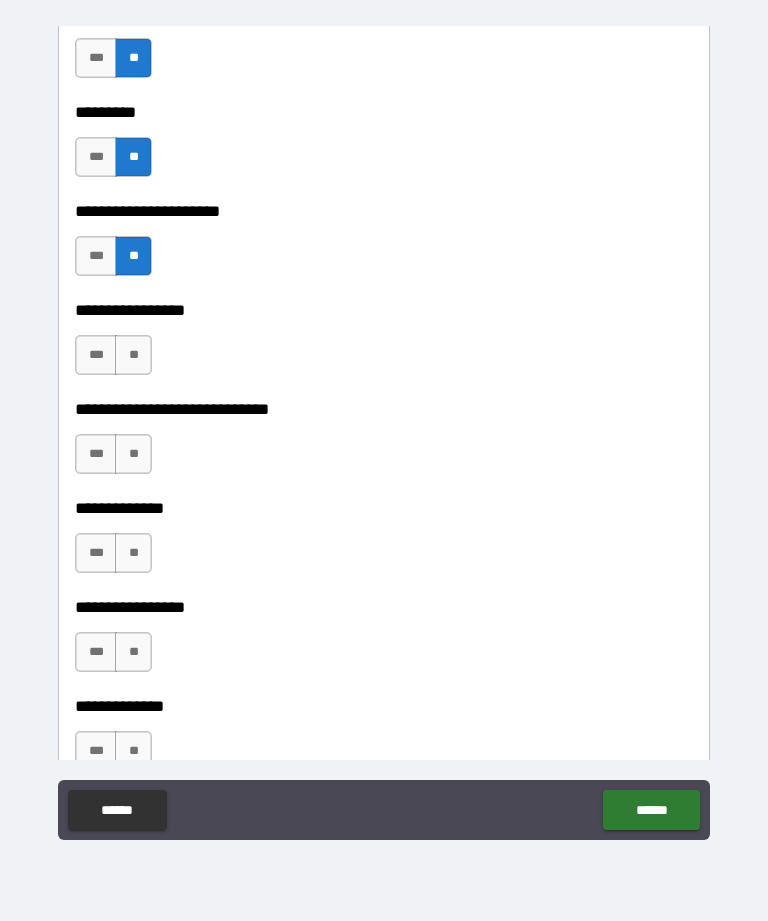 click on "**" at bounding box center [133, 355] 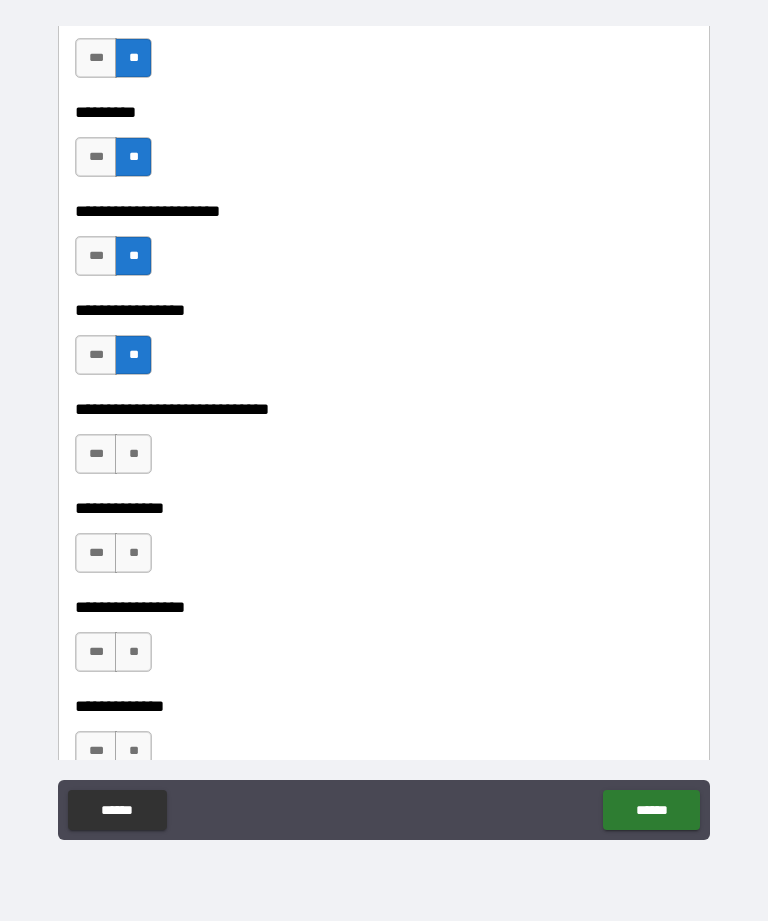 click on "**" at bounding box center (133, 454) 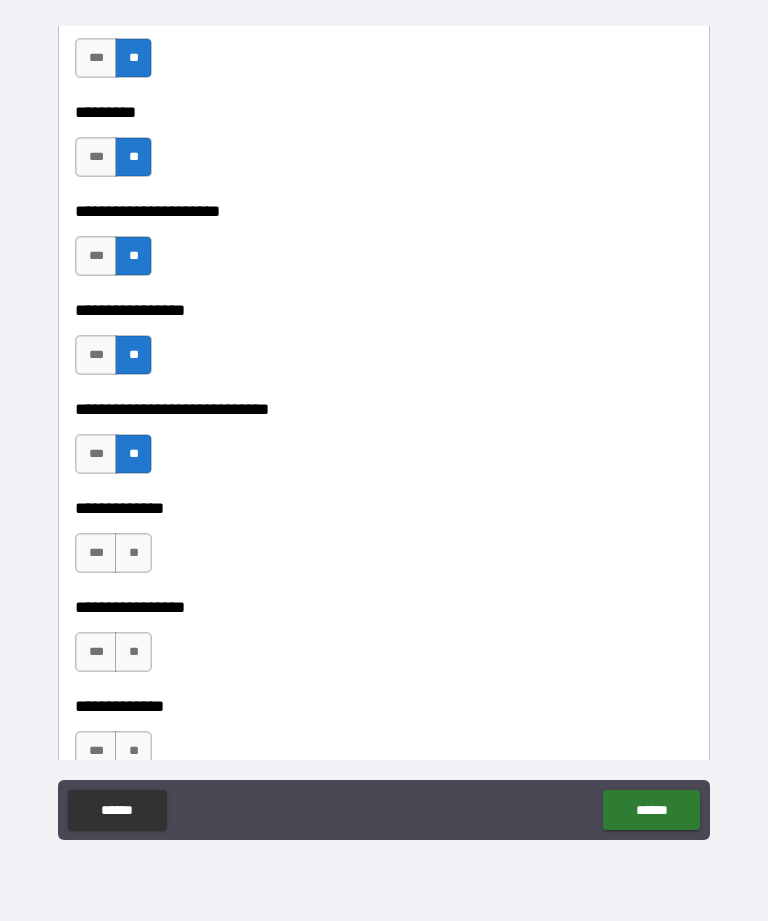 click on "**" at bounding box center [133, 553] 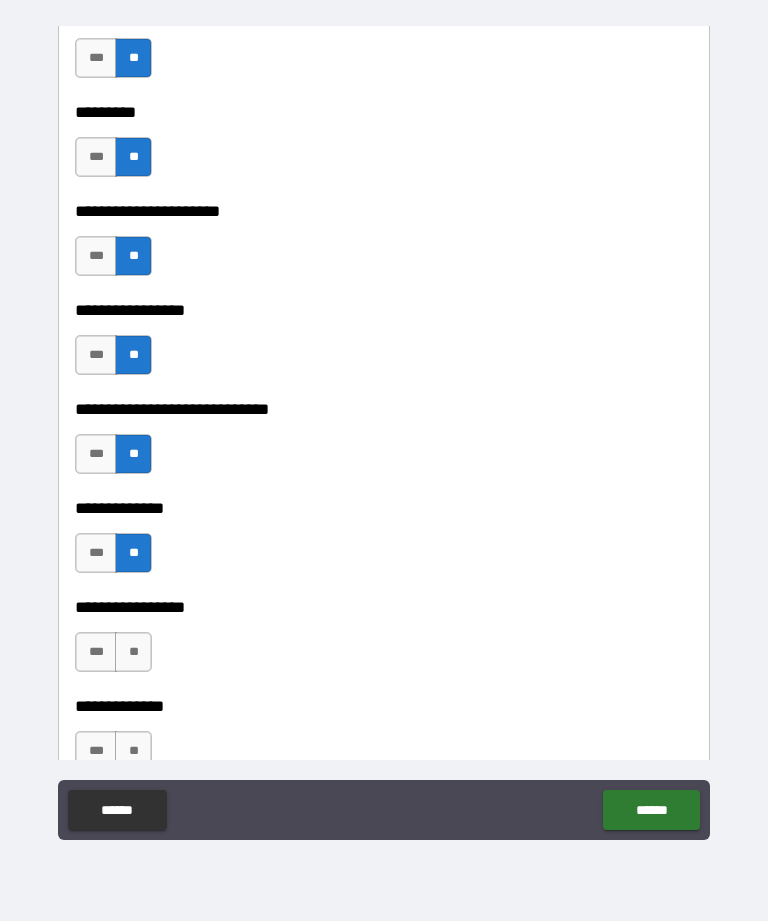 click on "**" at bounding box center [133, 652] 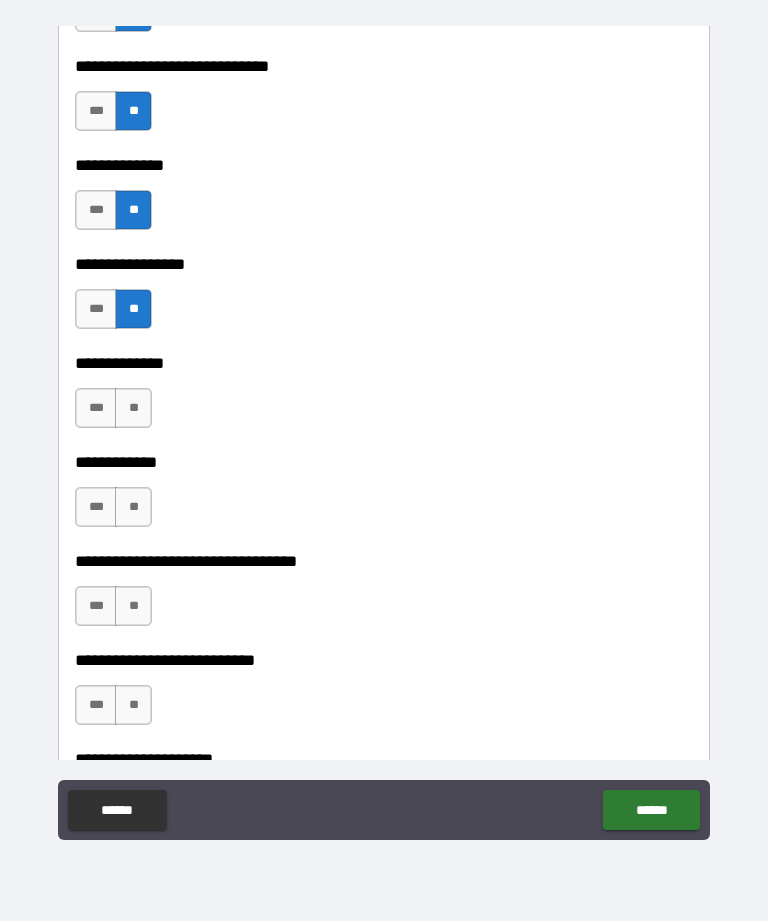 scroll, scrollTop: 5640, scrollLeft: 0, axis: vertical 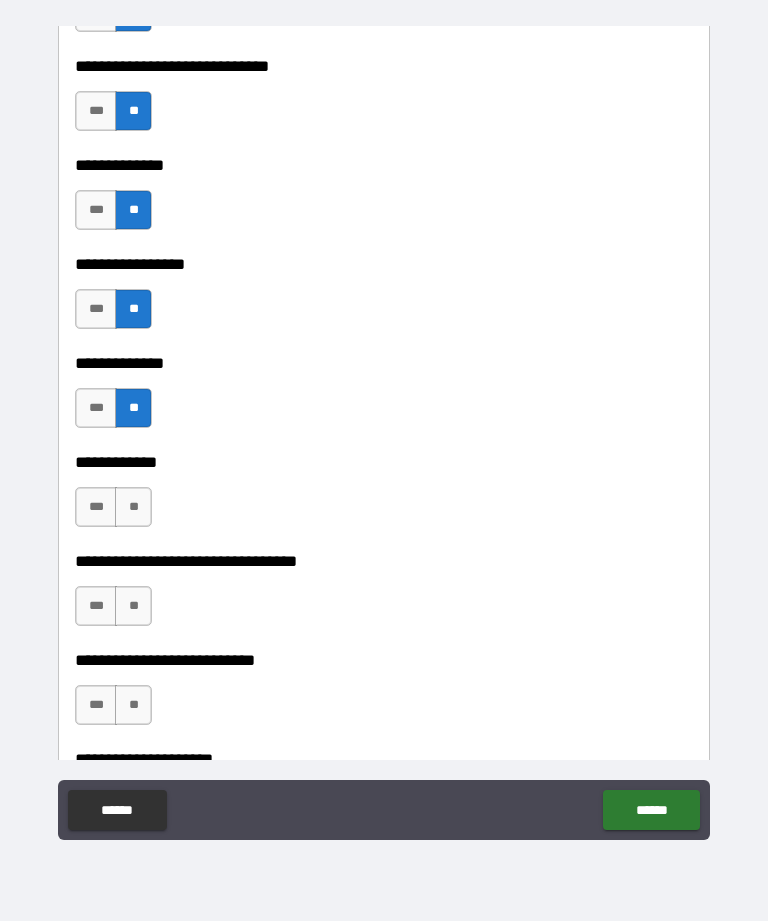 click on "**" at bounding box center (133, 507) 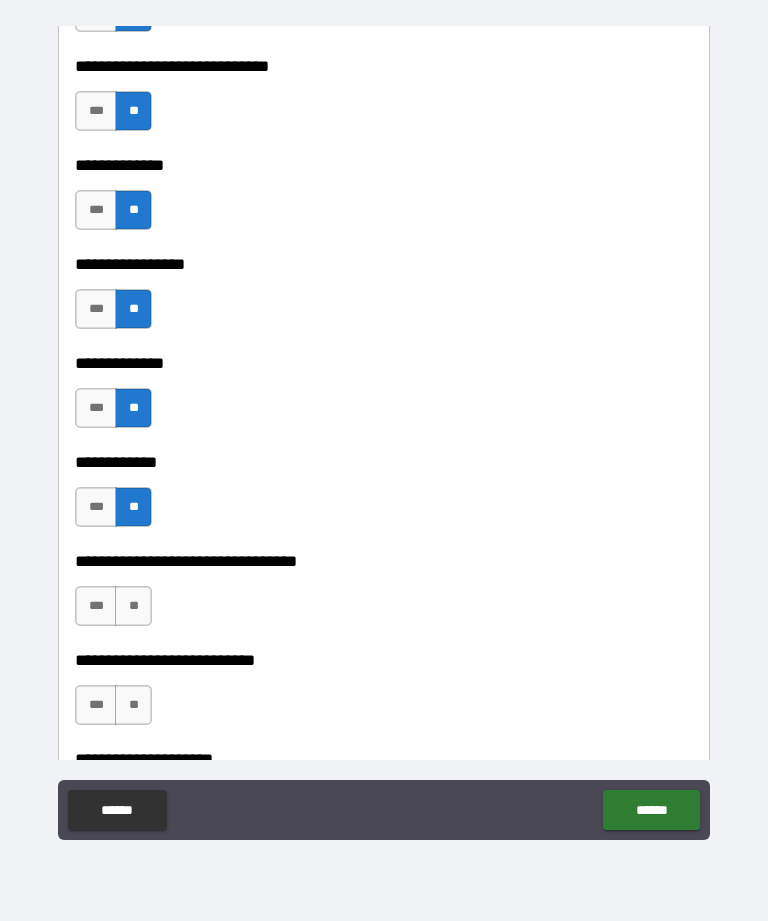 click on "**" at bounding box center (133, 606) 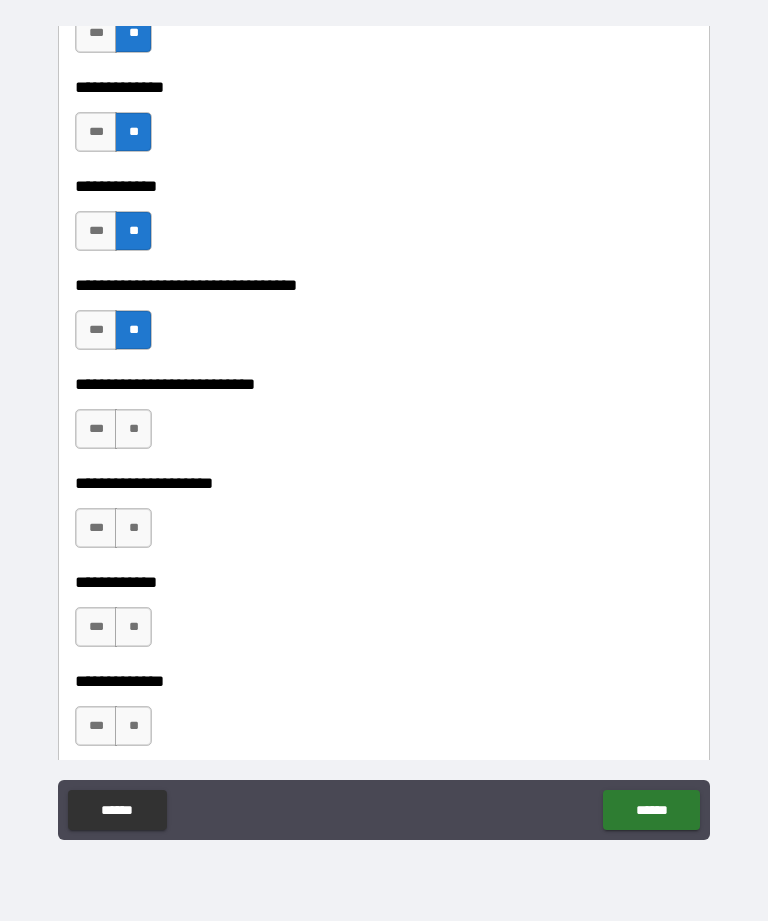 scroll, scrollTop: 5918, scrollLeft: 0, axis: vertical 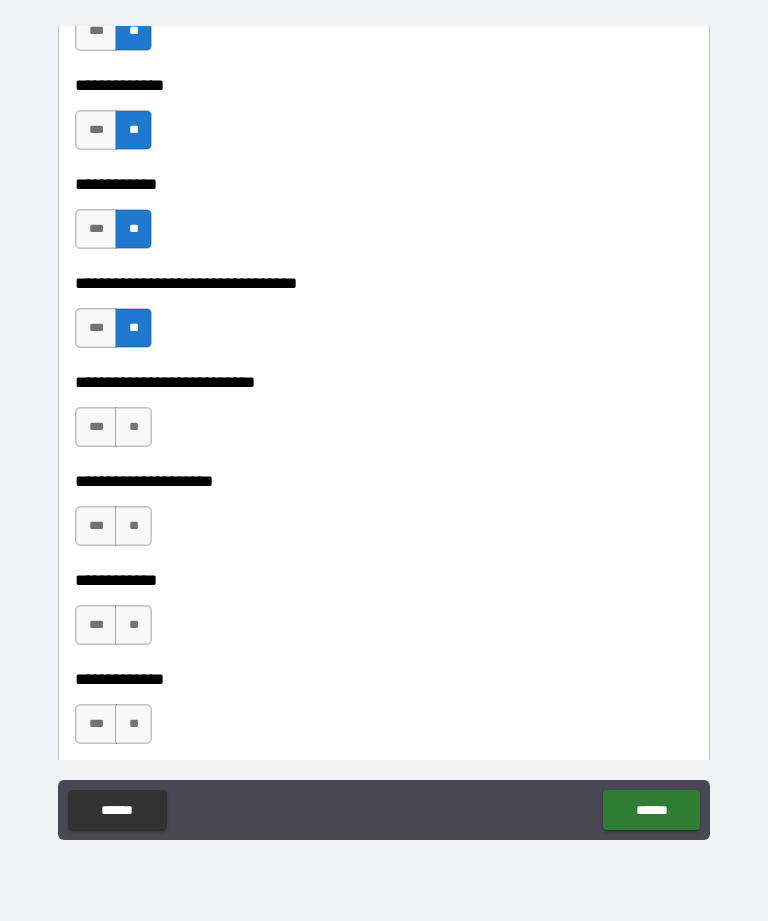 click on "**" at bounding box center (133, 427) 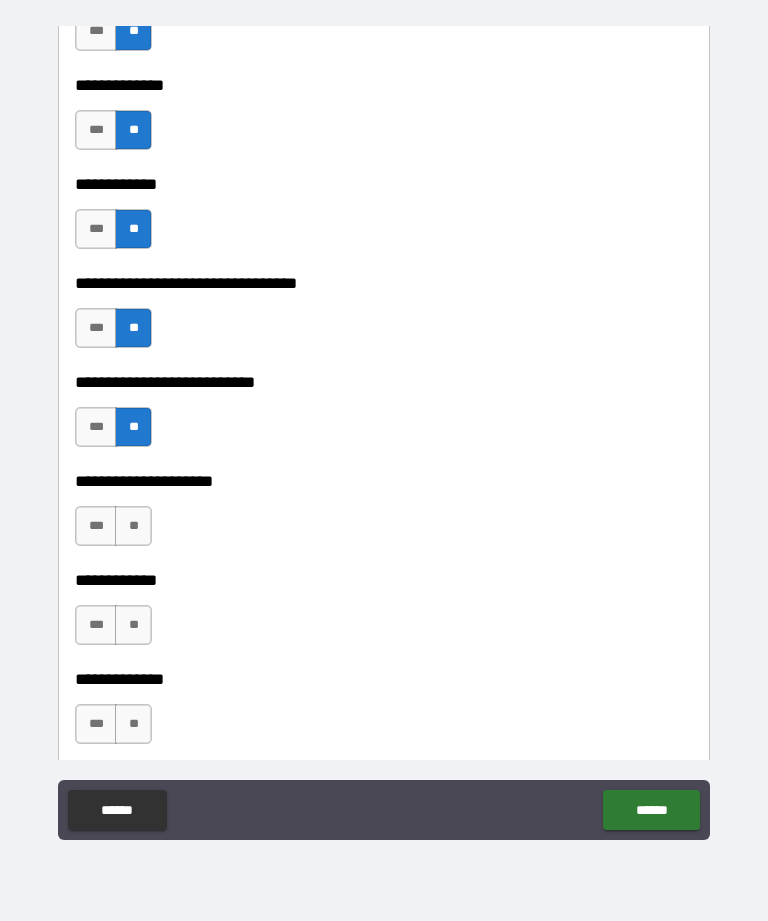 click on "**" at bounding box center [133, 526] 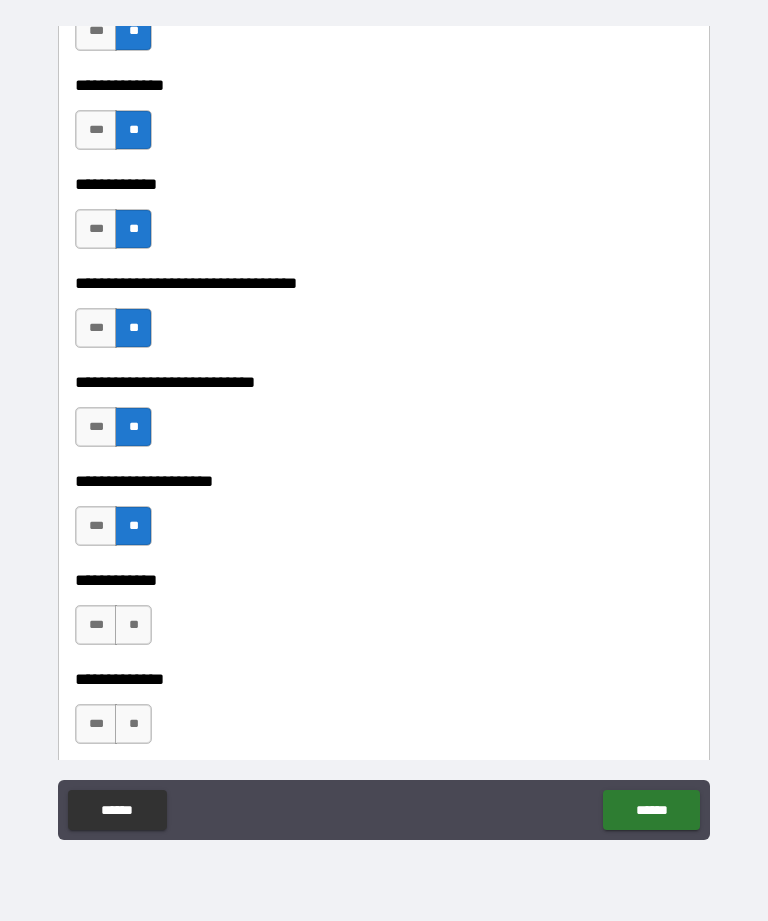 click on "**" at bounding box center [133, 625] 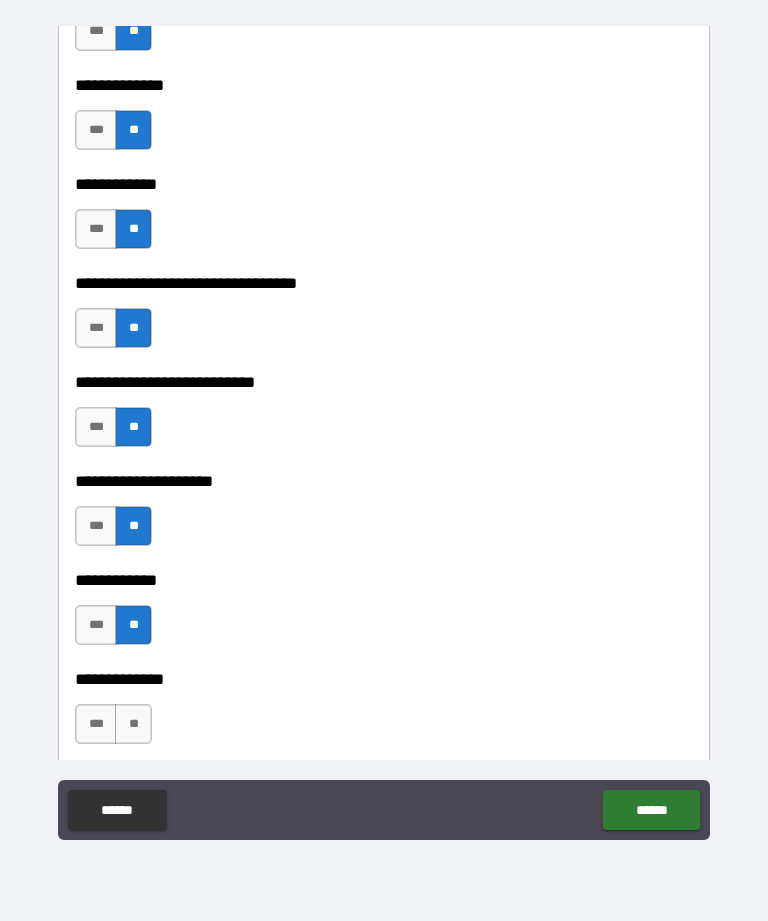 click on "**" at bounding box center (133, 724) 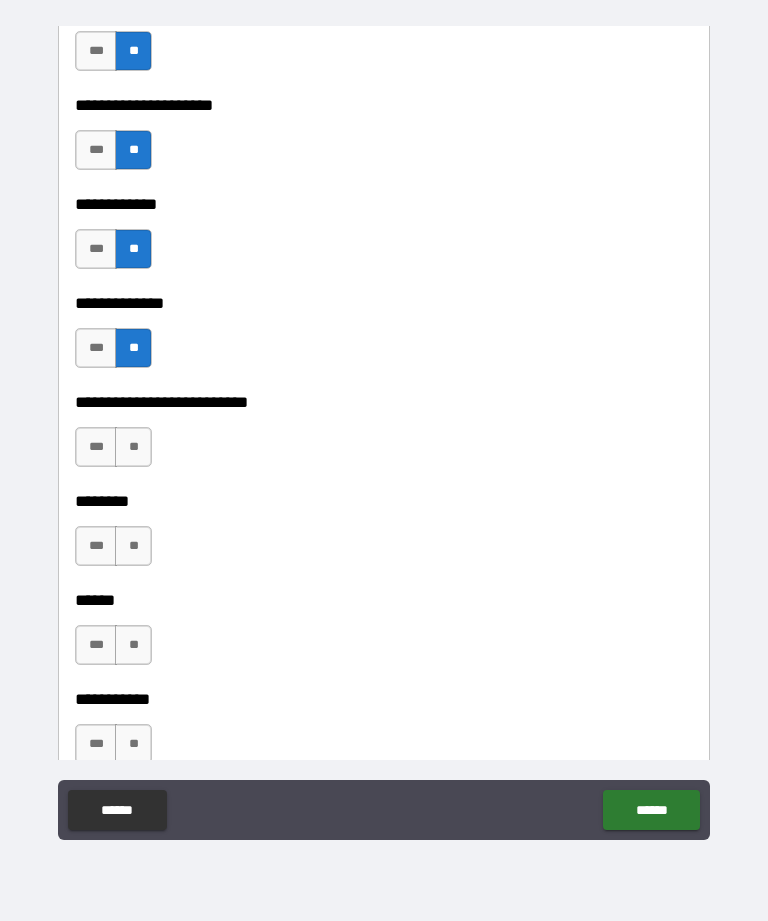 scroll, scrollTop: 6297, scrollLeft: 0, axis: vertical 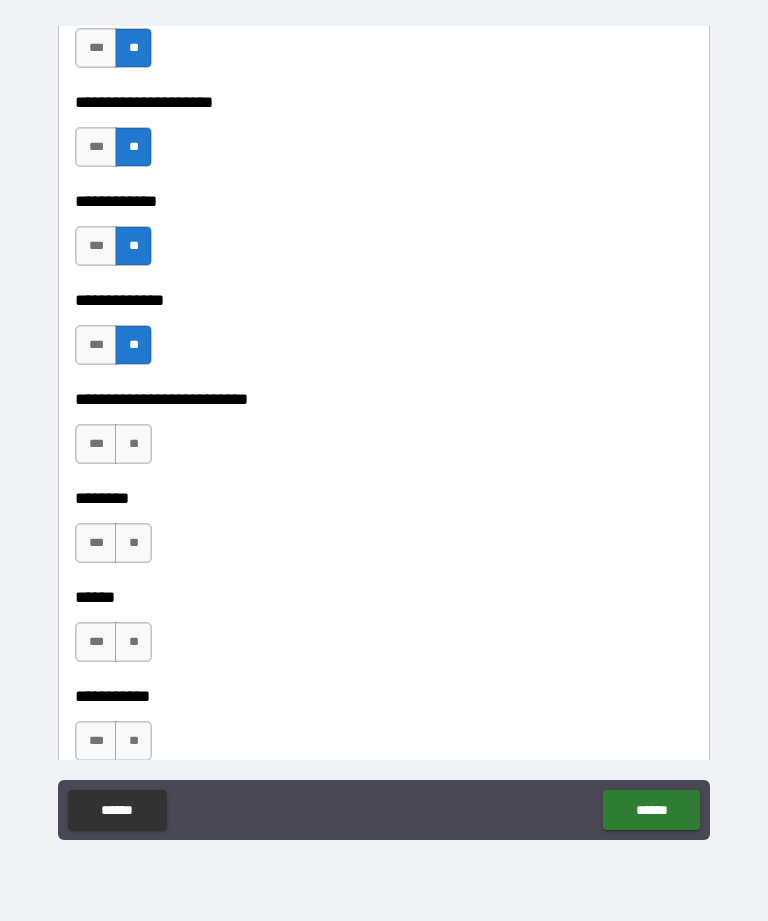 click on "**" at bounding box center (133, 444) 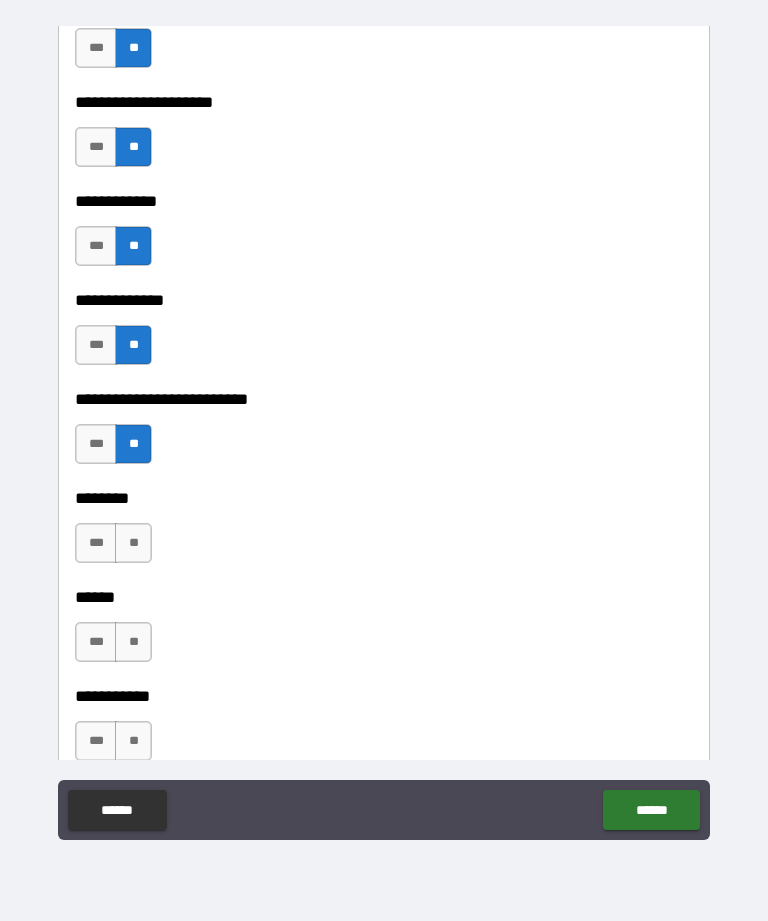 click on "**" at bounding box center (133, 543) 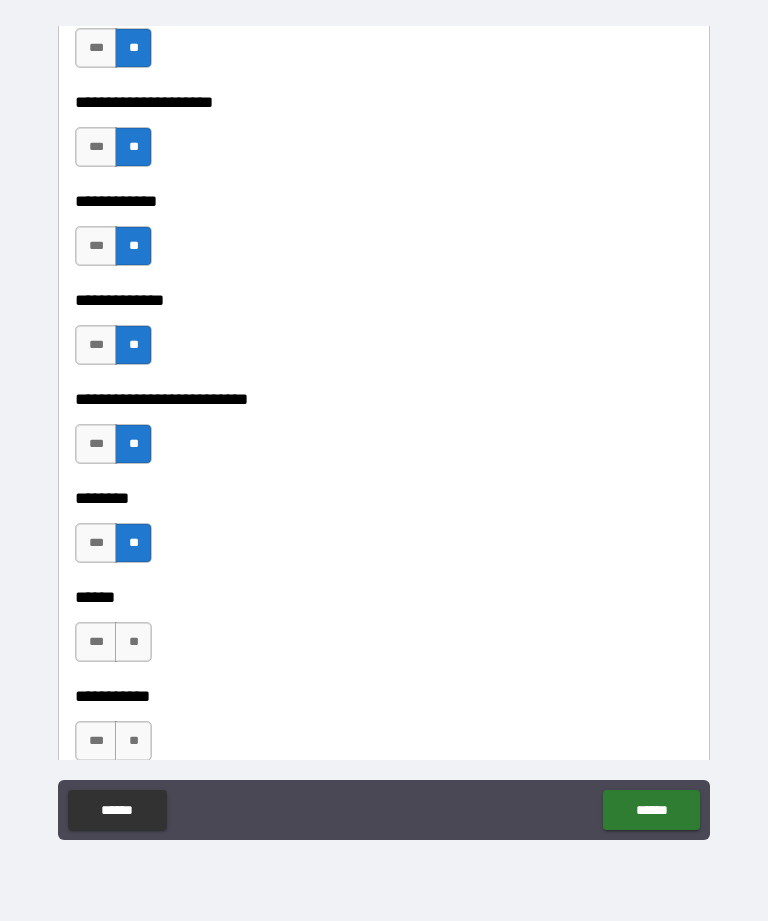 click on "**" at bounding box center (133, 642) 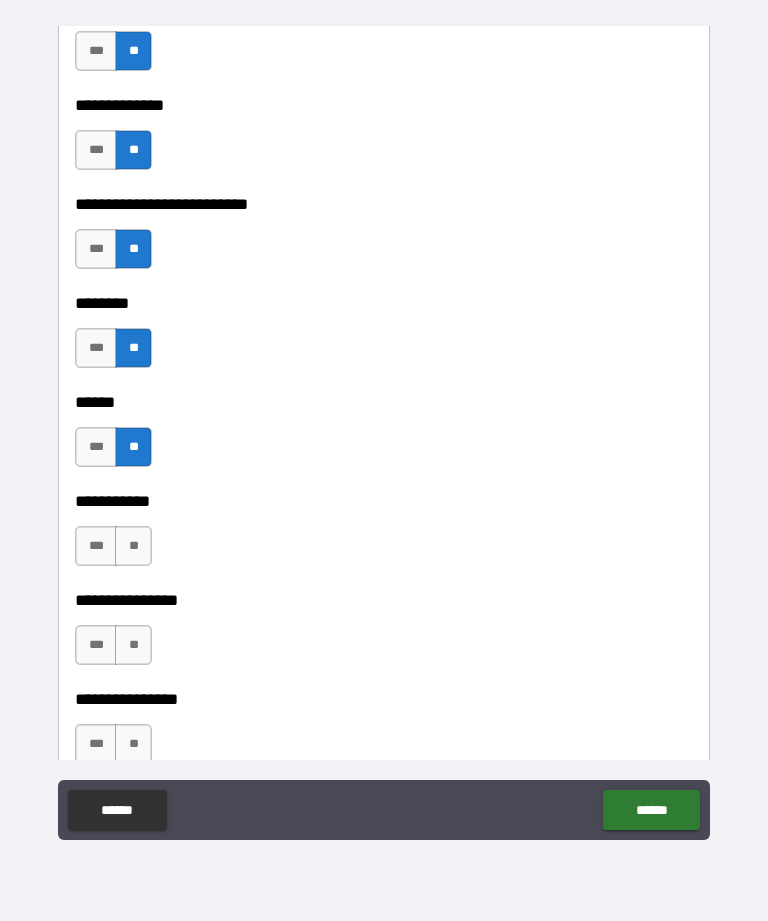 scroll, scrollTop: 6583, scrollLeft: 0, axis: vertical 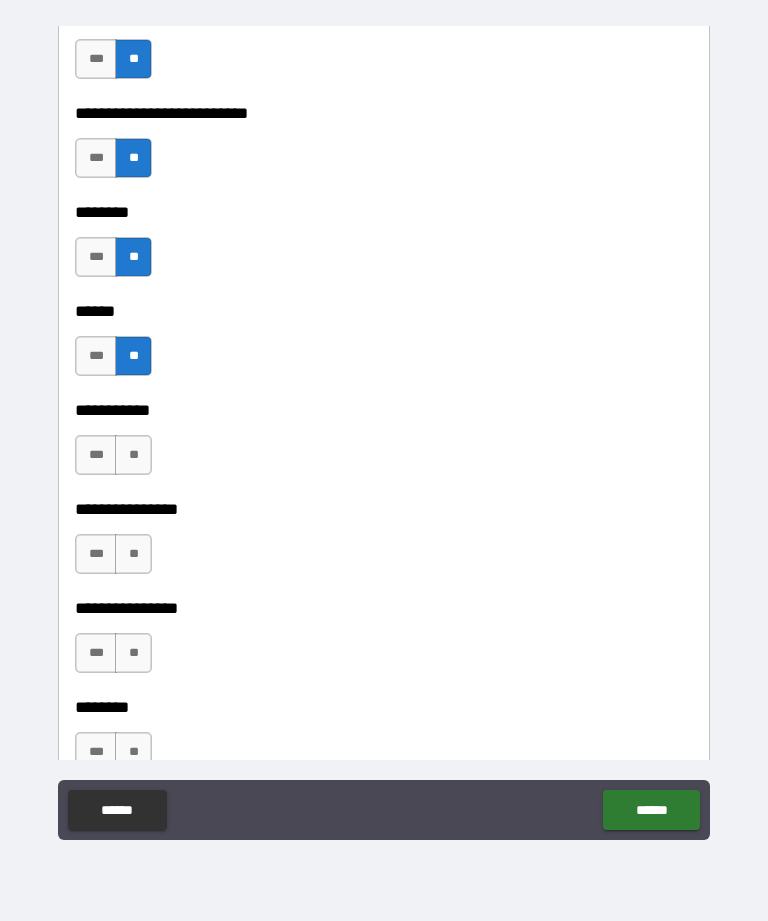 click on "**" at bounding box center [133, 455] 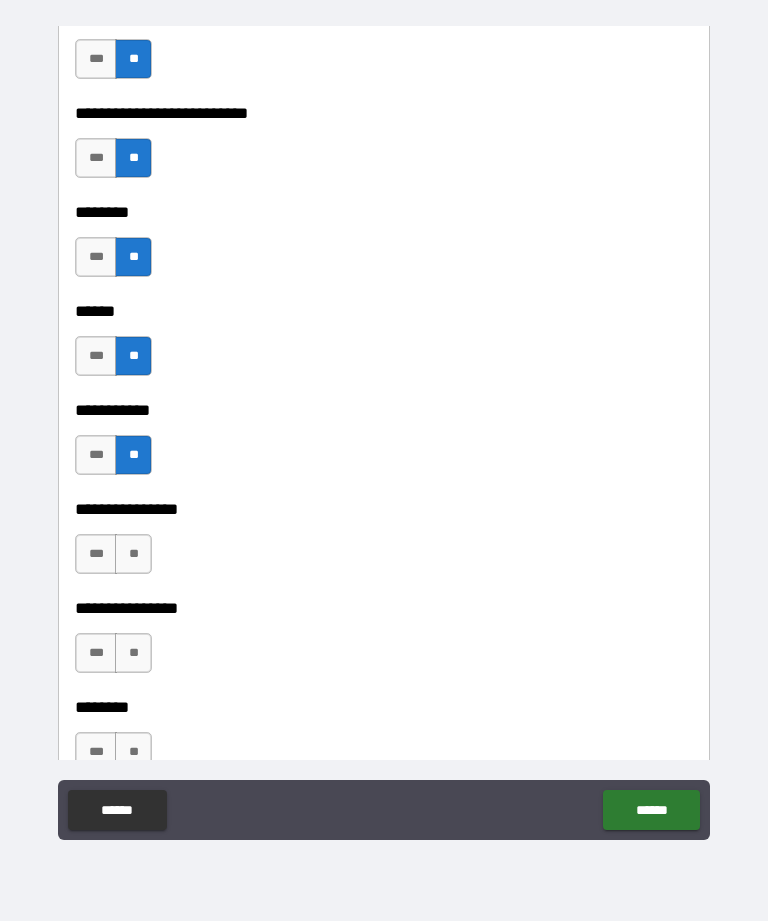 click on "**" at bounding box center [133, 554] 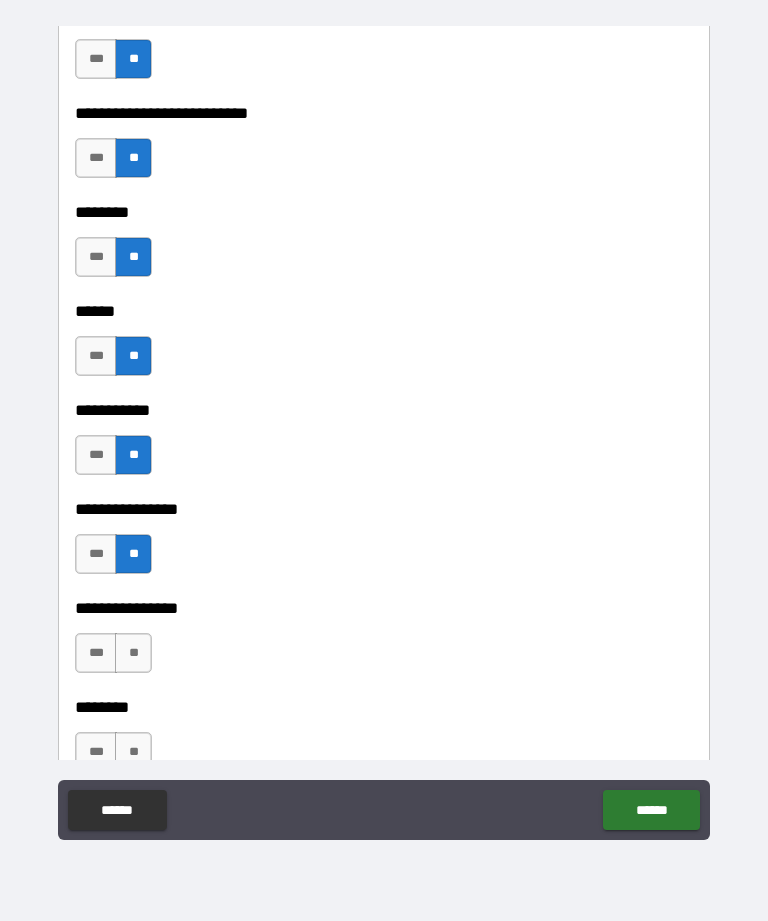 click on "**" at bounding box center [133, 653] 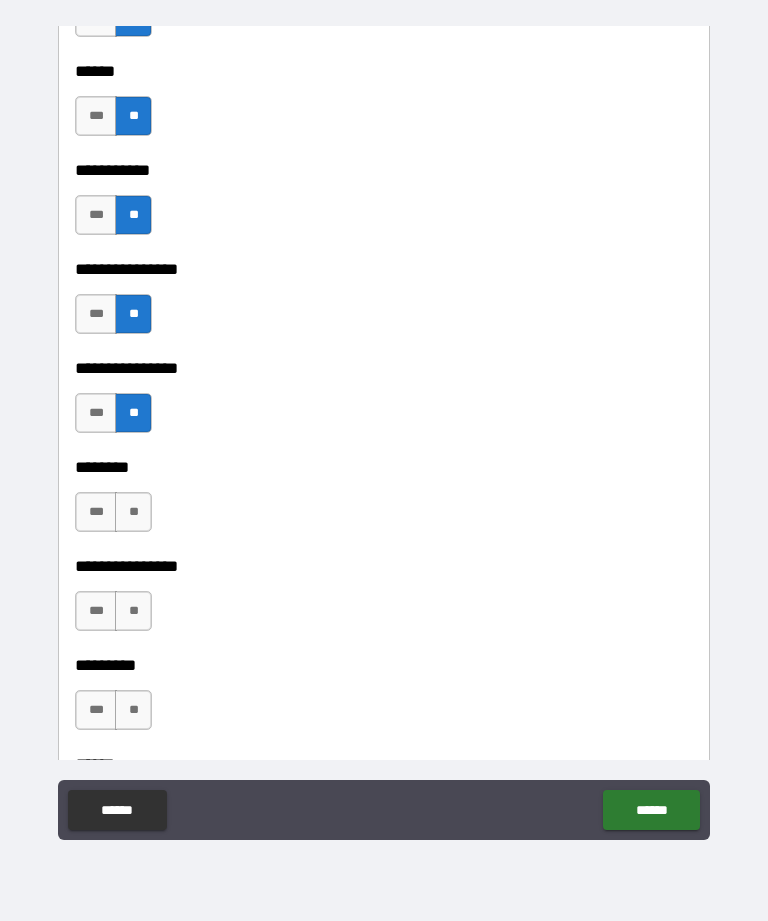 scroll, scrollTop: 6855, scrollLeft: 0, axis: vertical 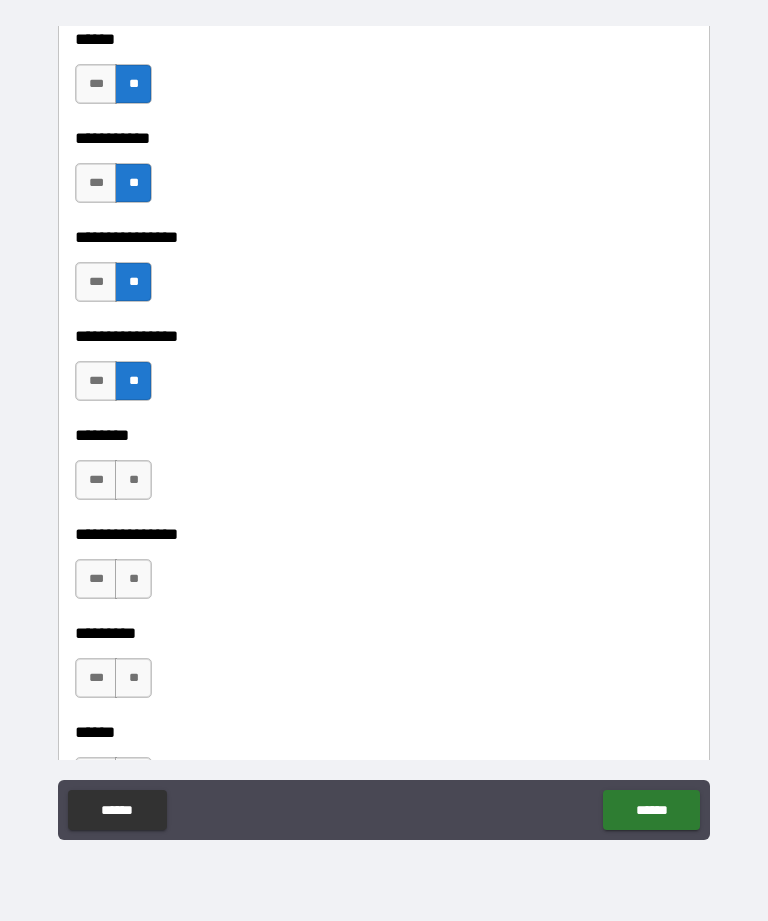 click on "**" at bounding box center [133, 480] 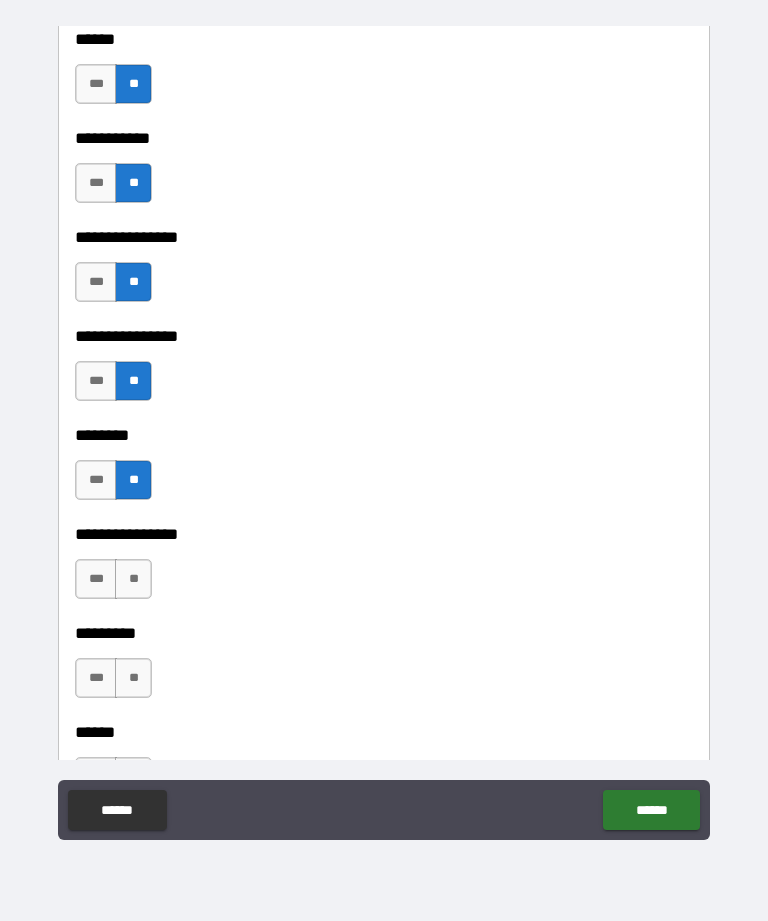 click on "**" at bounding box center (133, 579) 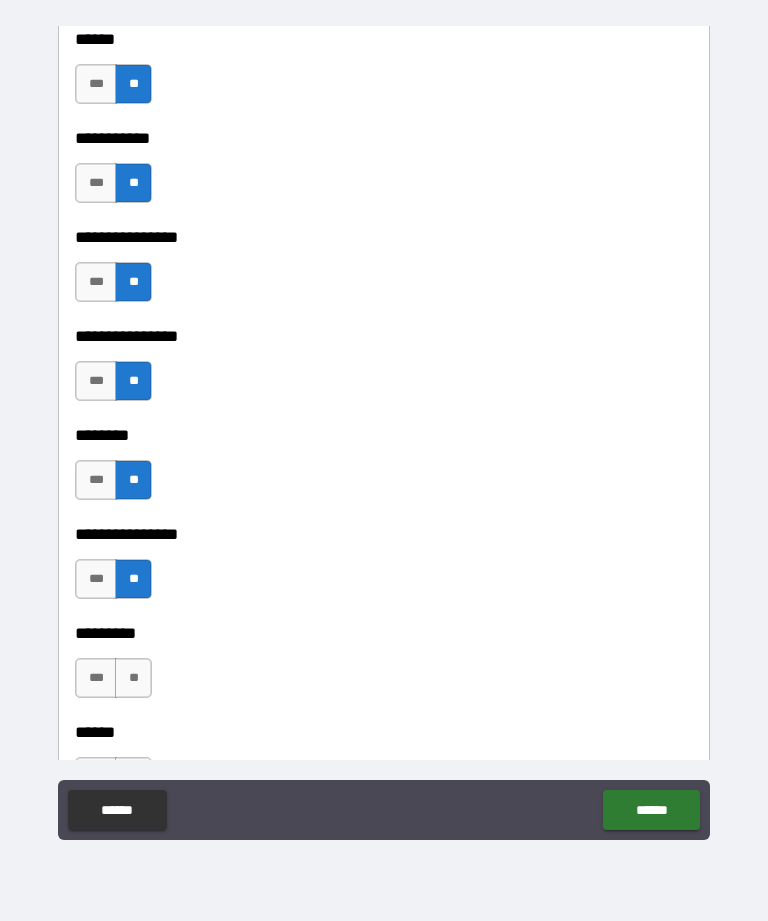 click on "**" at bounding box center [133, 678] 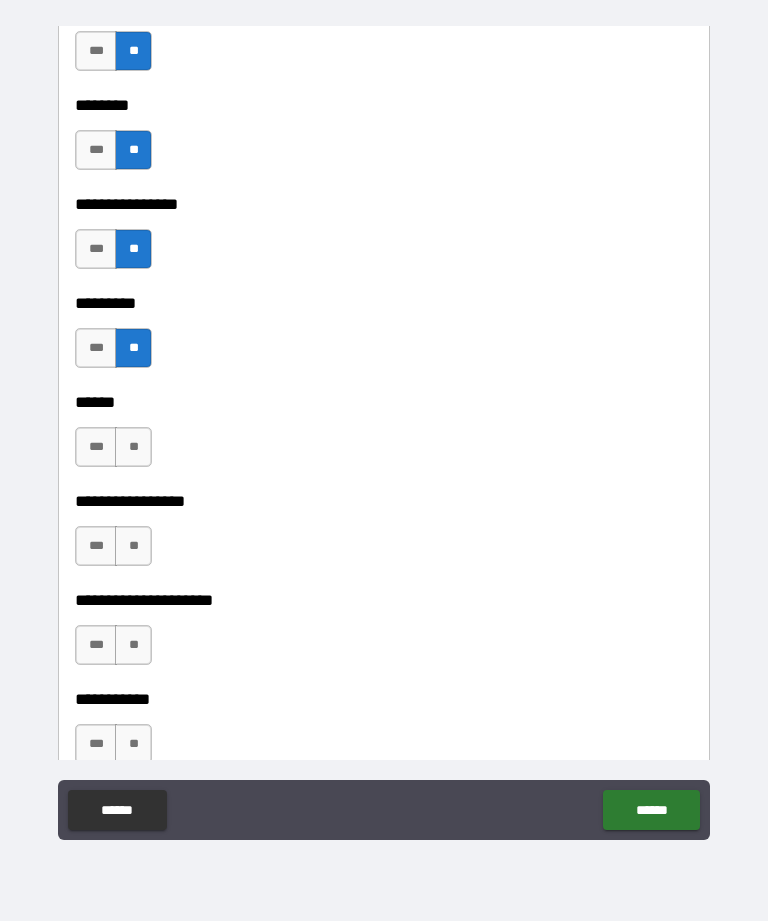 scroll, scrollTop: 7184, scrollLeft: 0, axis: vertical 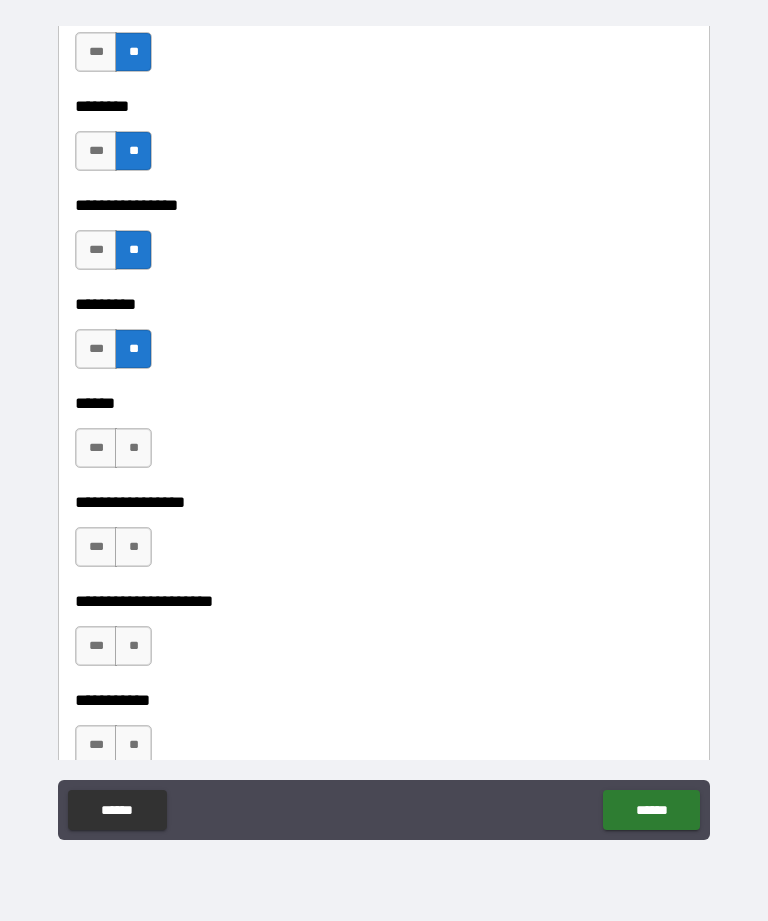 click on "**" at bounding box center [133, 448] 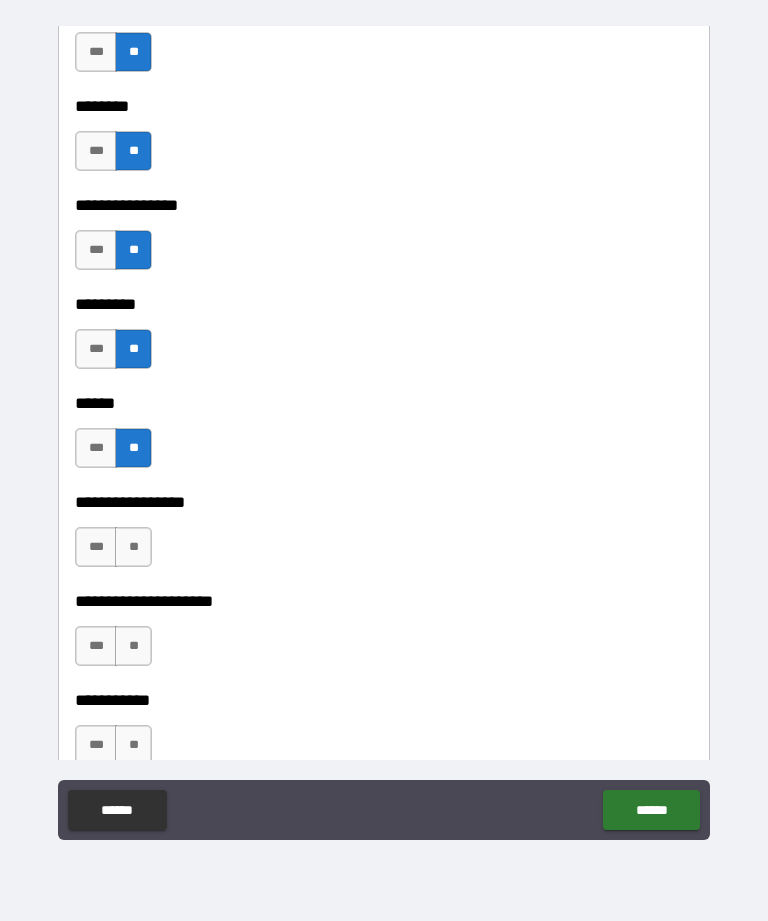 click on "**" at bounding box center (133, 547) 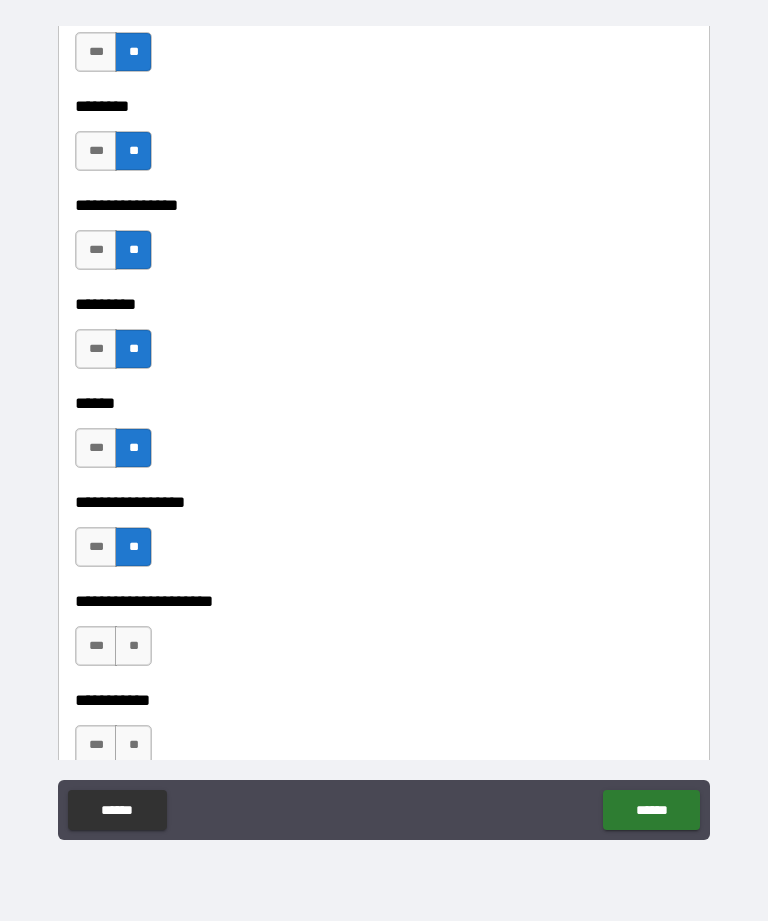click on "**" at bounding box center (133, 646) 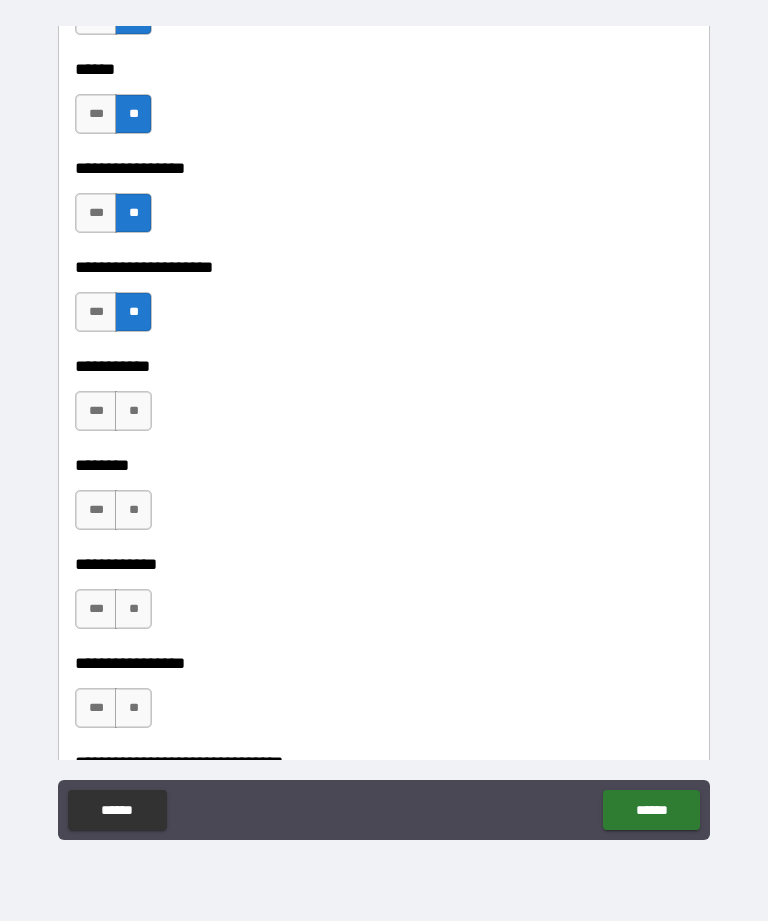 scroll, scrollTop: 7513, scrollLeft: 0, axis: vertical 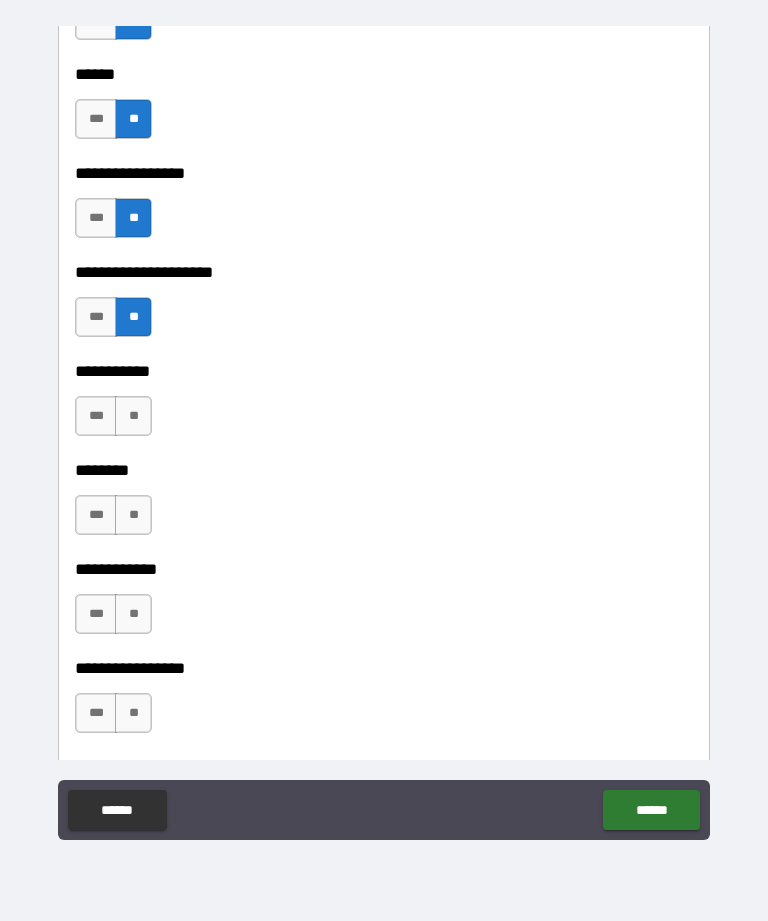 click on "**" at bounding box center (133, 416) 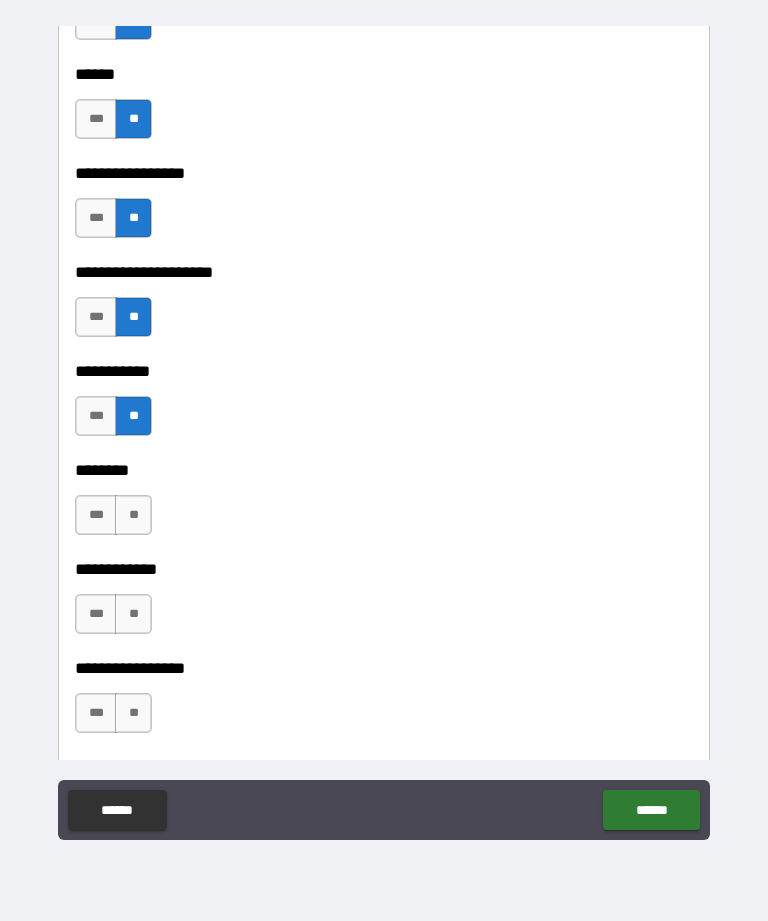 click on "**" at bounding box center (133, 515) 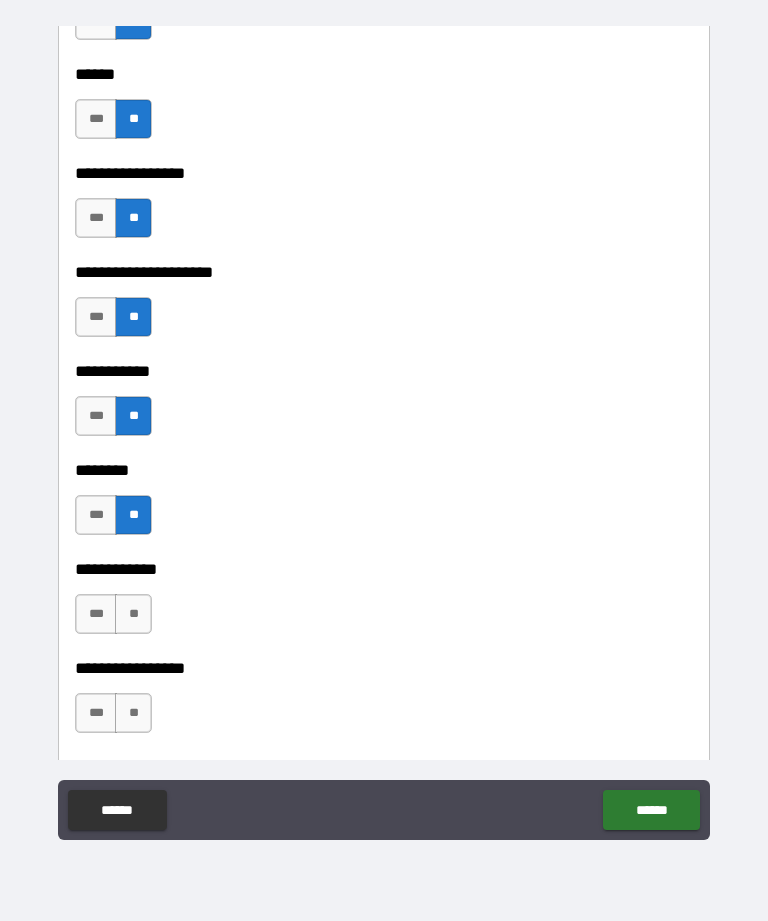 click on "**" at bounding box center (133, 614) 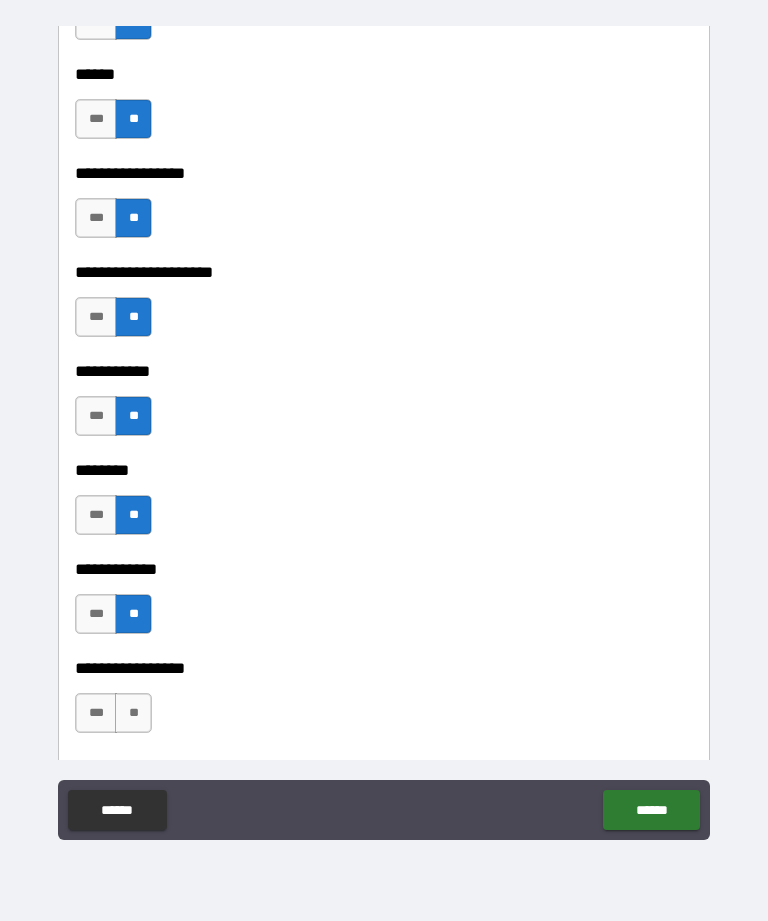 click on "**" at bounding box center [133, 713] 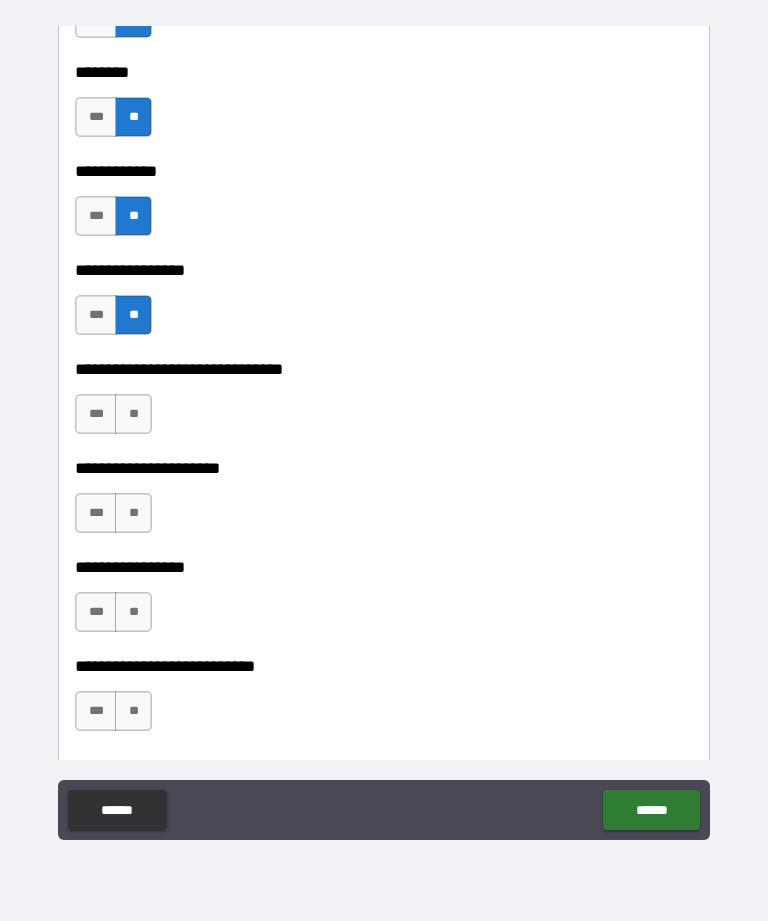 scroll, scrollTop: 7905, scrollLeft: 0, axis: vertical 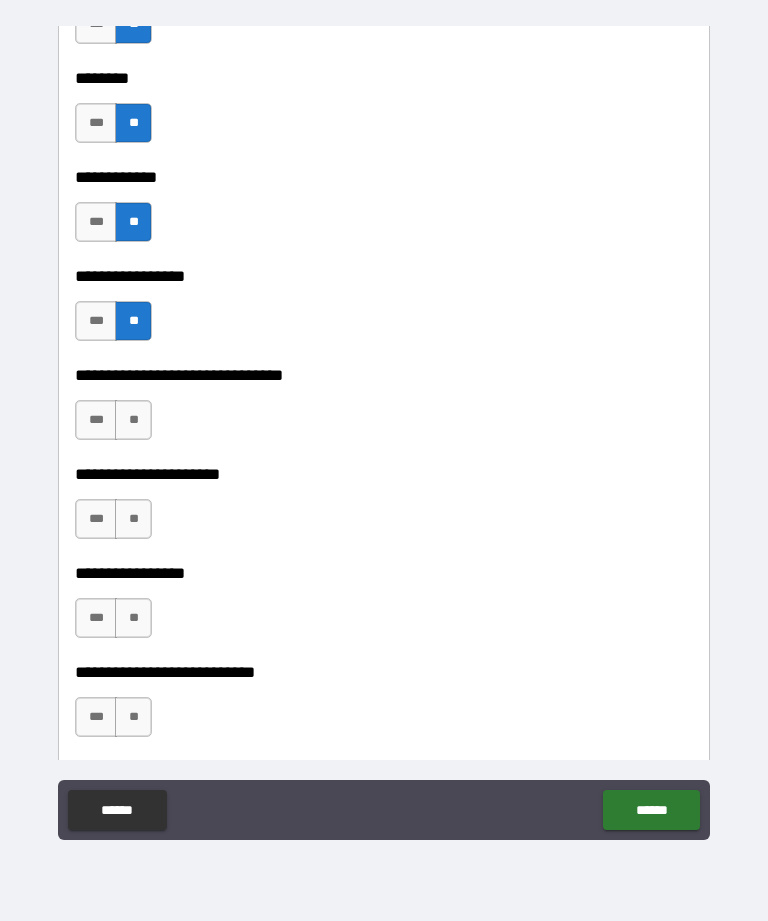click on "**" at bounding box center [133, 420] 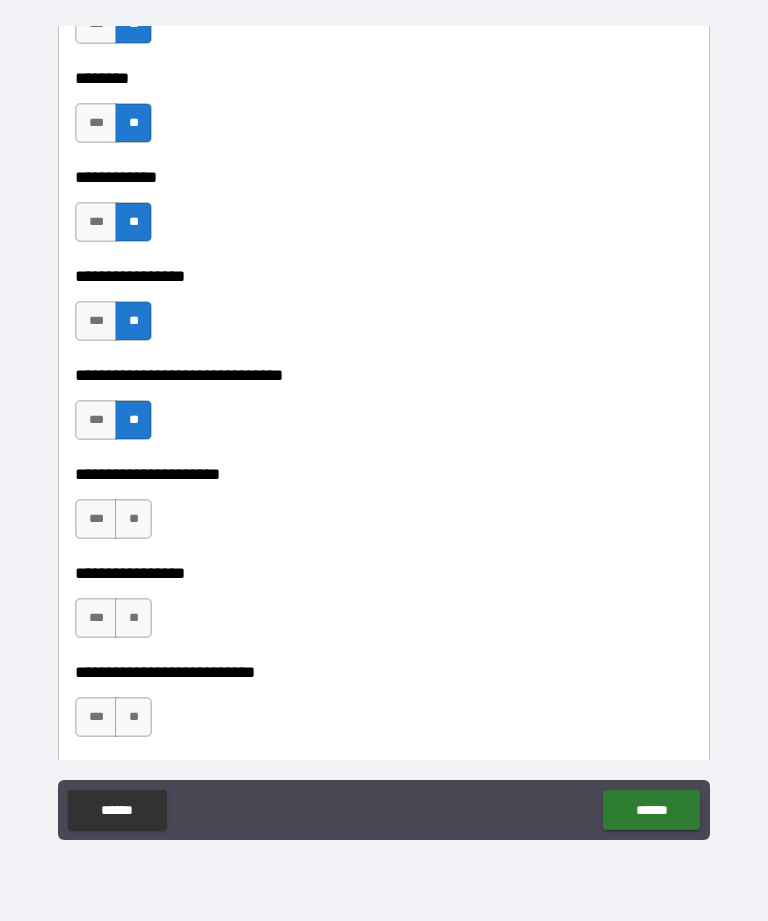 click on "**" at bounding box center (133, 519) 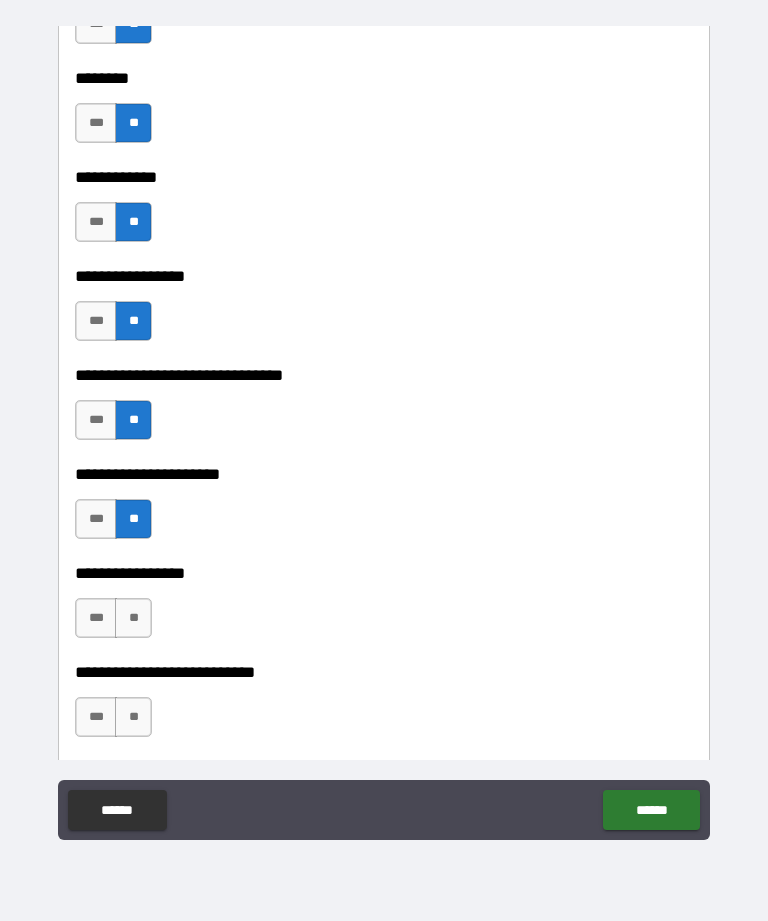 click on "**" at bounding box center [133, 618] 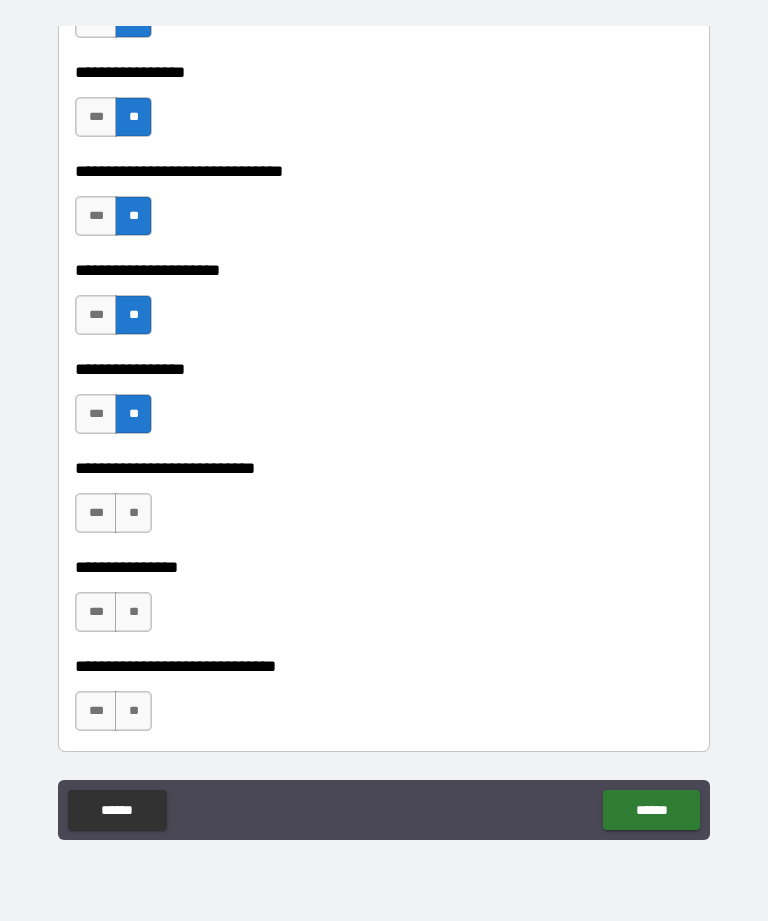 scroll, scrollTop: 8134, scrollLeft: 0, axis: vertical 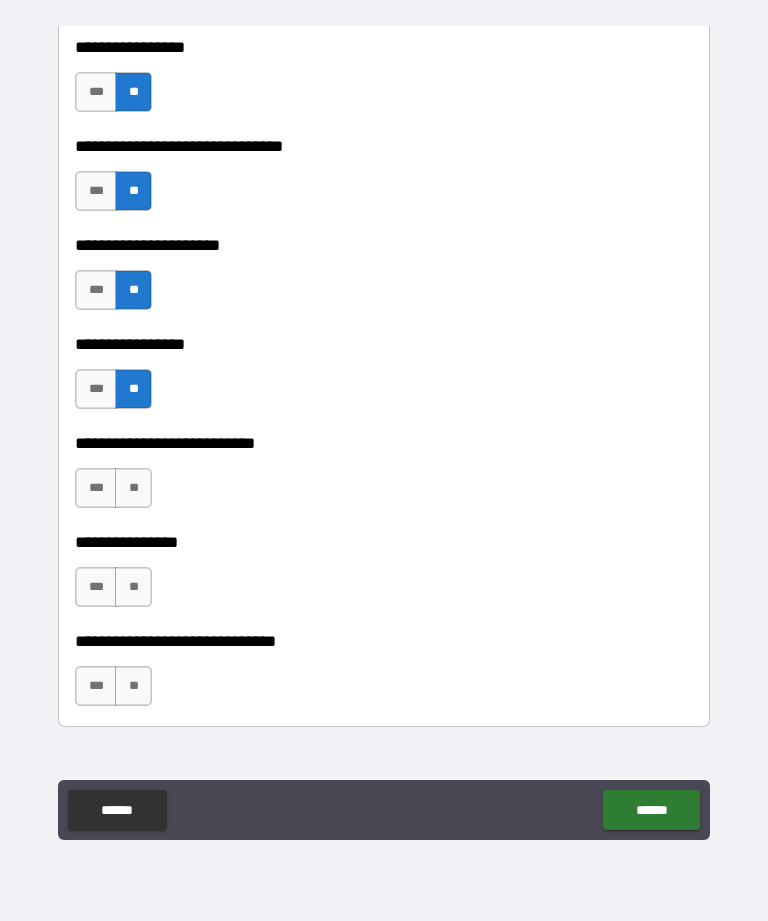 click on "**" at bounding box center (133, 488) 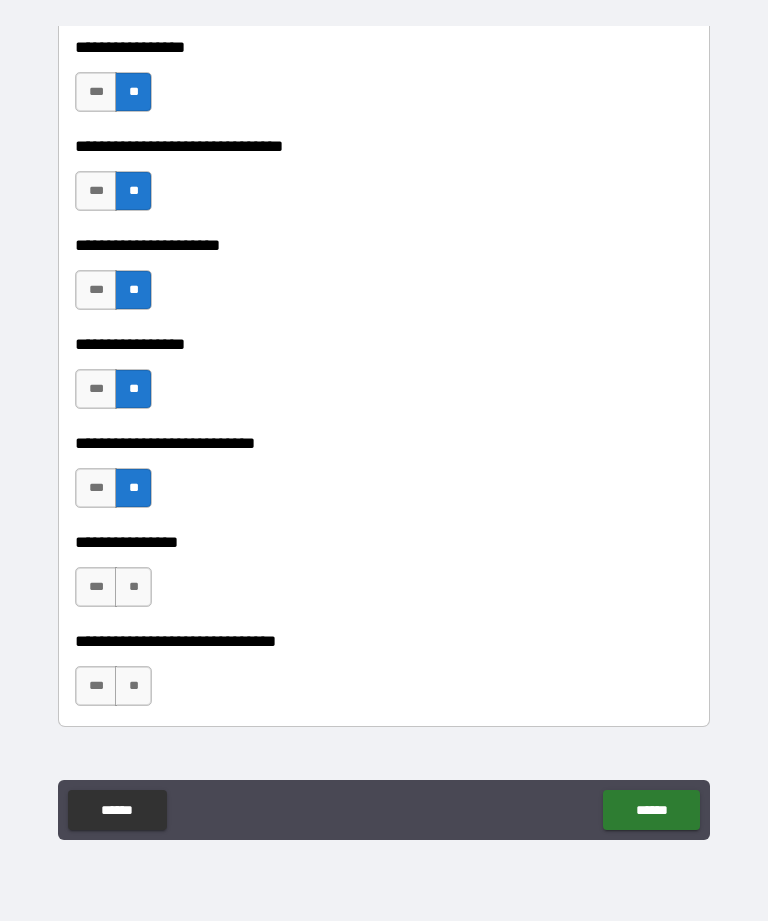 click on "**" at bounding box center [133, 587] 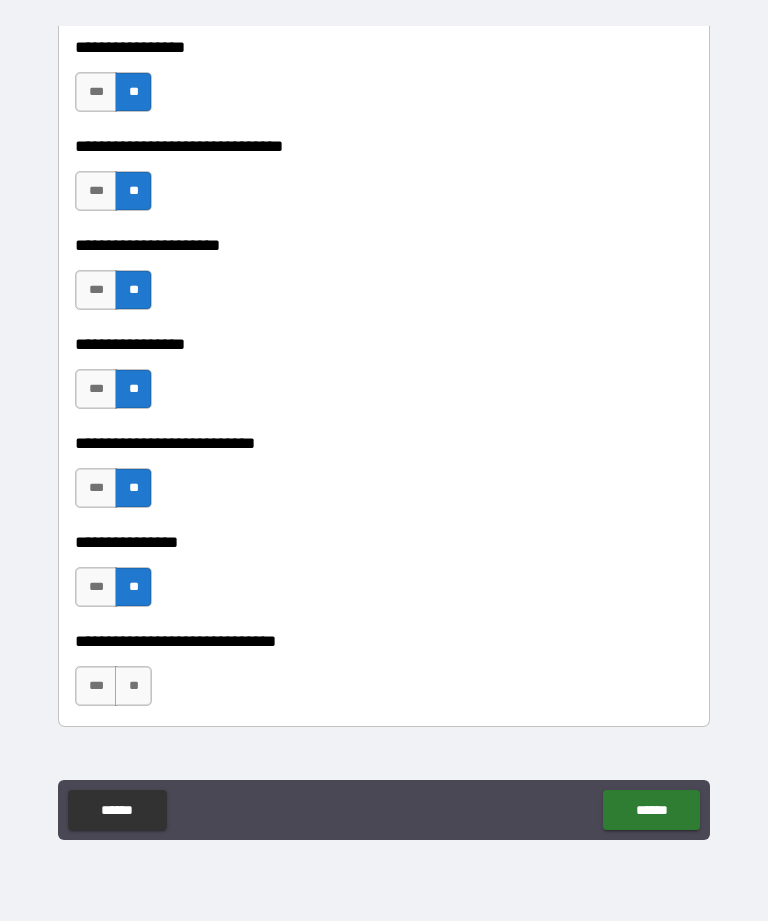 click on "**" at bounding box center (133, 686) 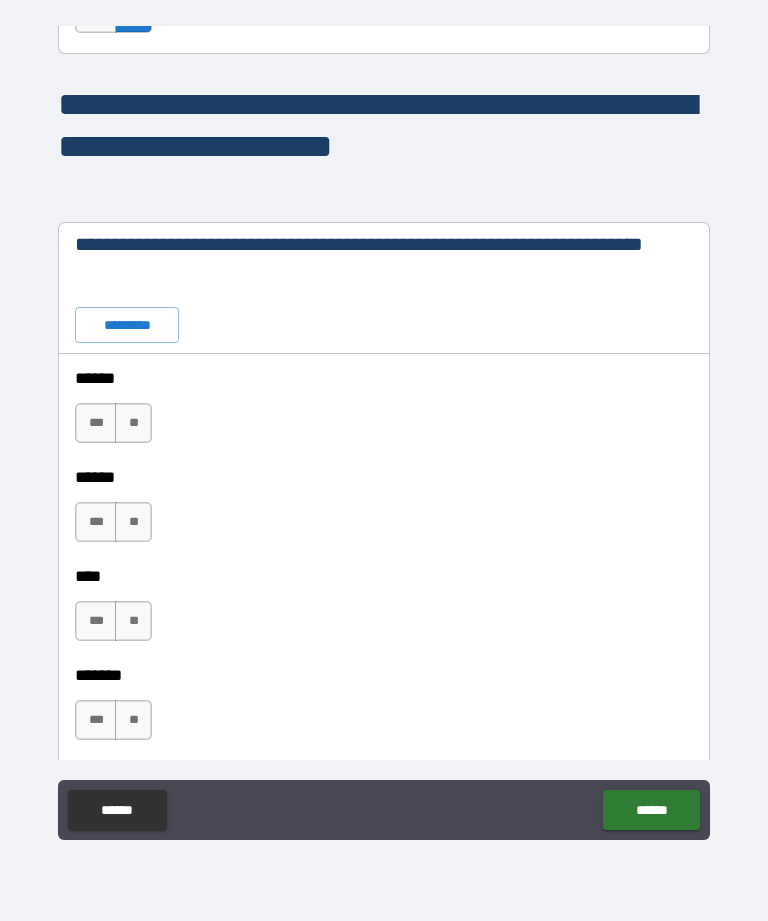 scroll, scrollTop: 8810, scrollLeft: 0, axis: vertical 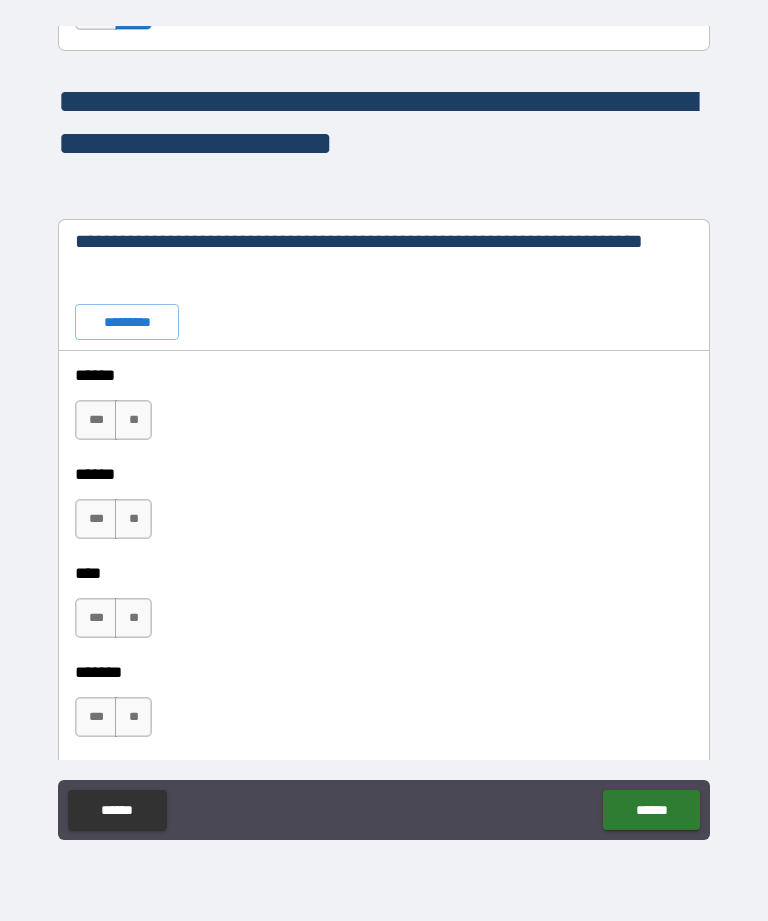 click on "*********" at bounding box center (127, 322) 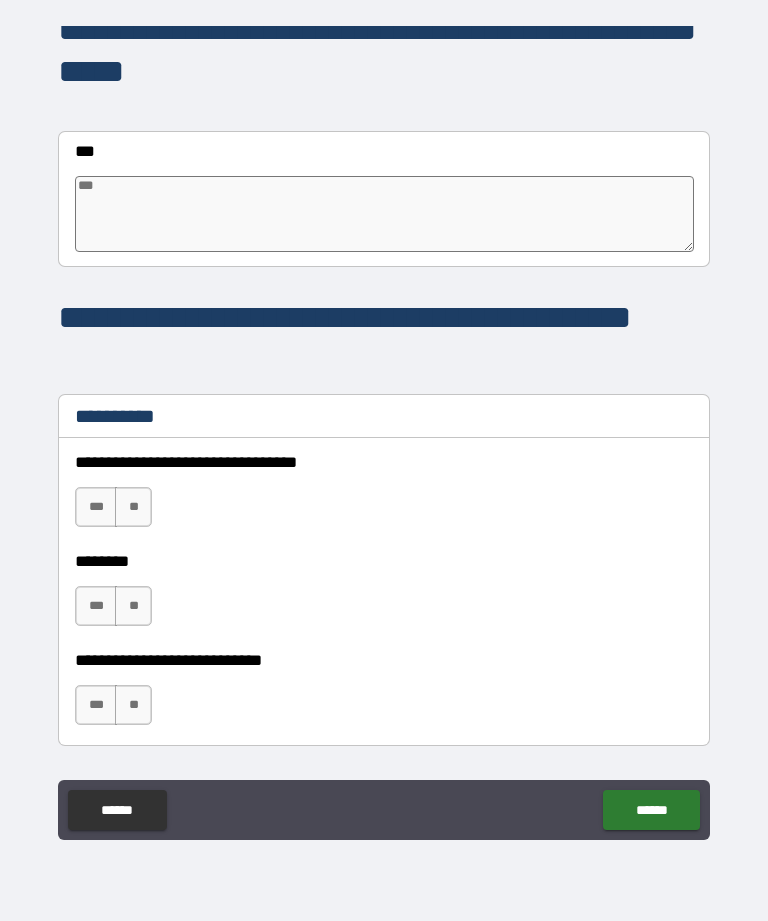 scroll, scrollTop: 11741, scrollLeft: 0, axis: vertical 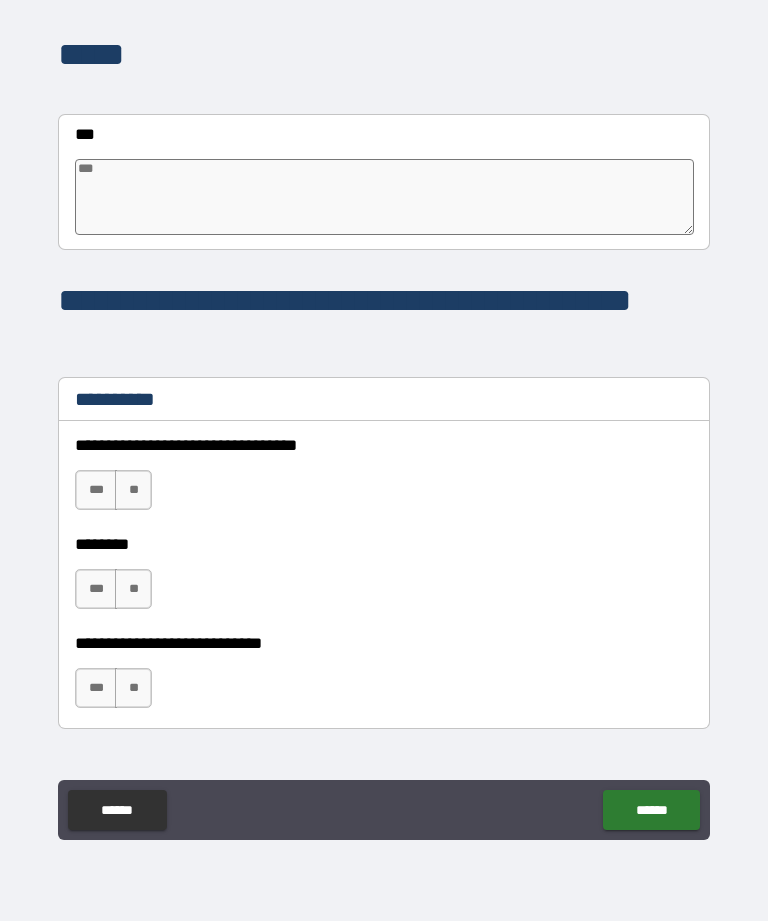 click on "**" at bounding box center [133, 490] 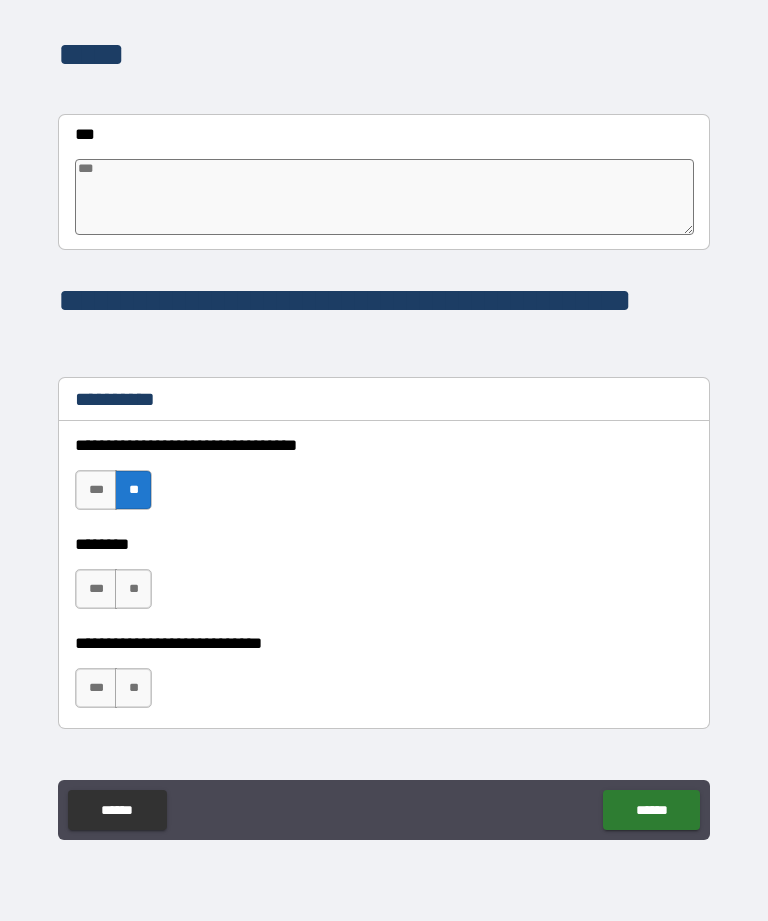 click on "**" at bounding box center (133, 589) 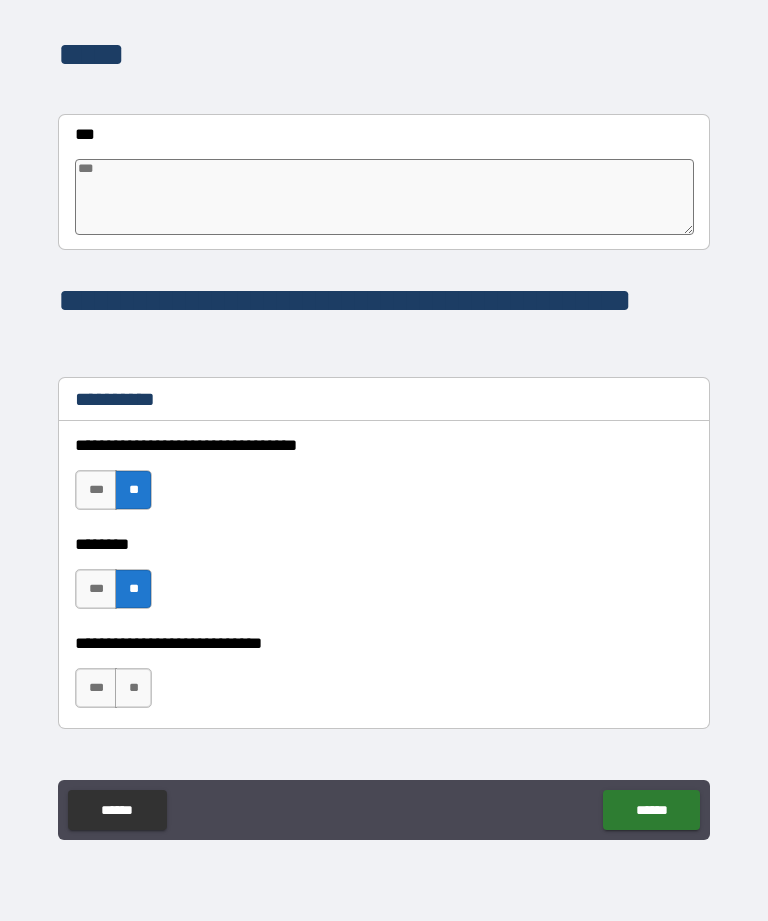 click on "**" at bounding box center (133, 688) 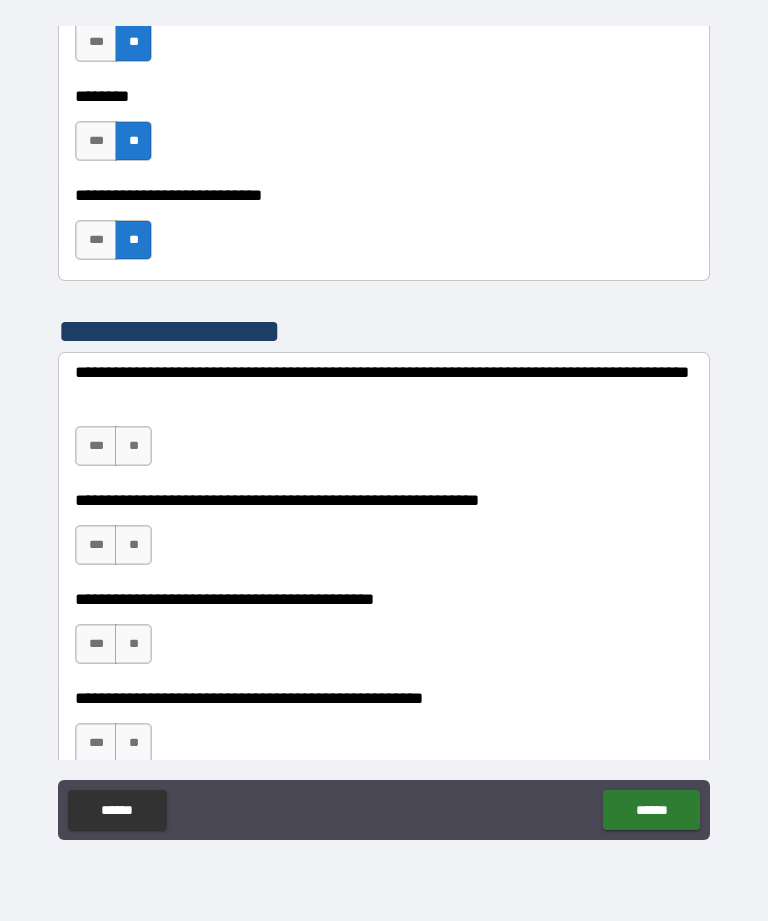 scroll, scrollTop: 12190, scrollLeft: 0, axis: vertical 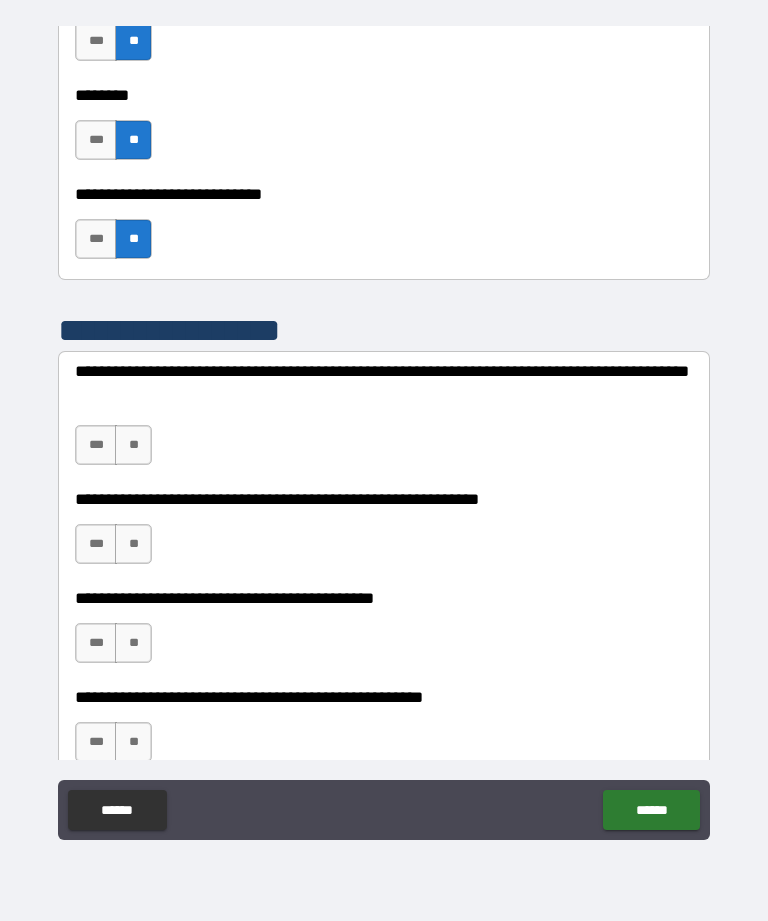 click on "**" at bounding box center [133, 445] 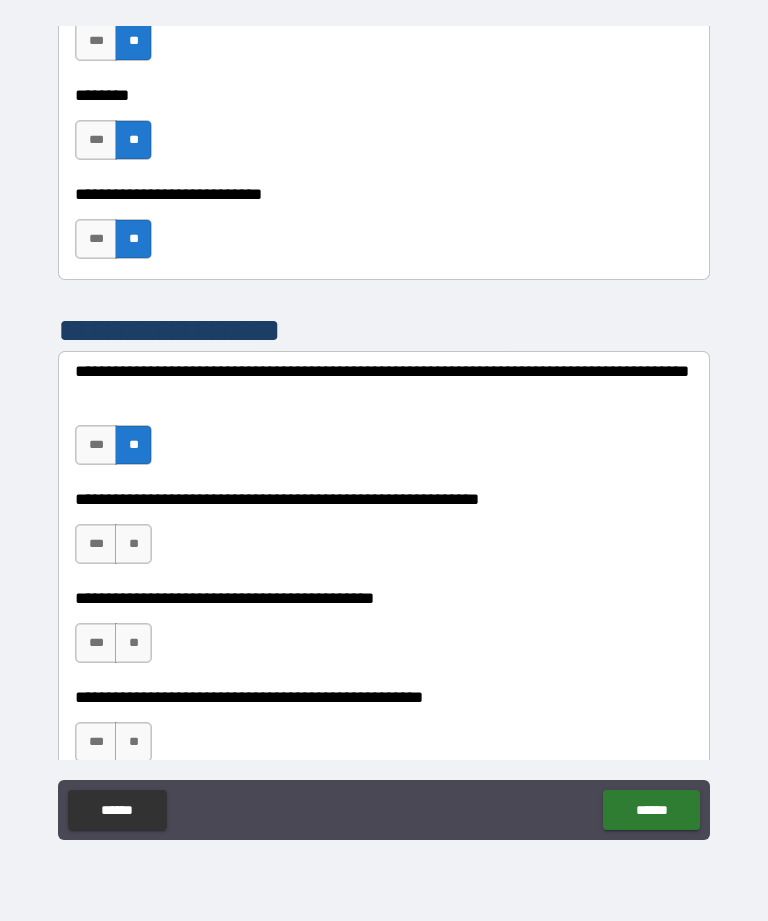 click on "**" at bounding box center (133, 544) 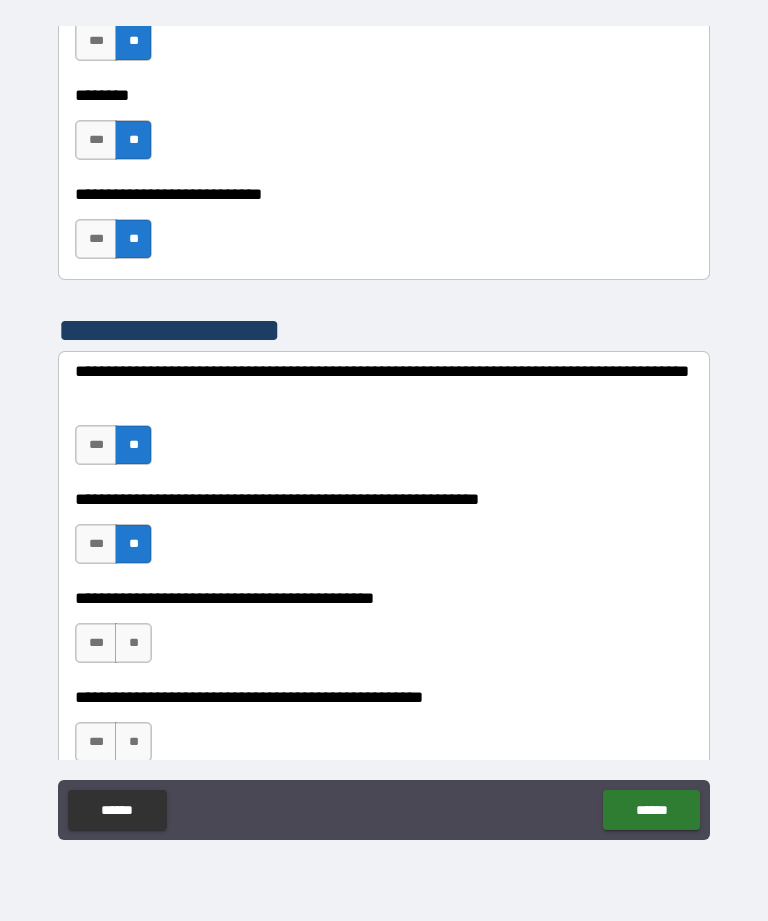 click on "**" at bounding box center (133, 643) 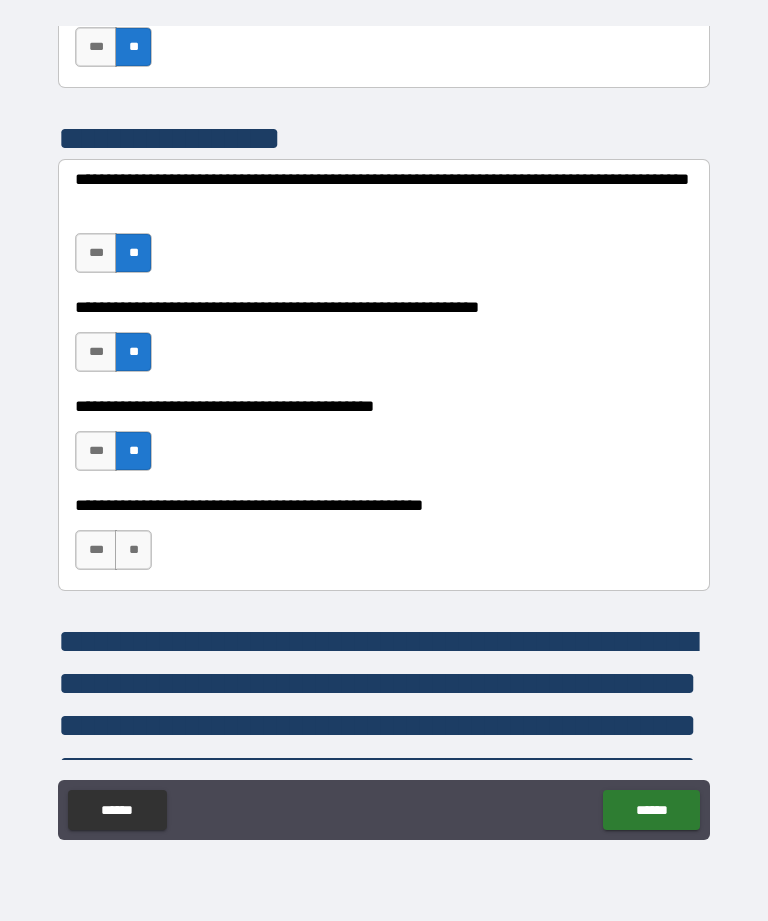 scroll, scrollTop: 12392, scrollLeft: 0, axis: vertical 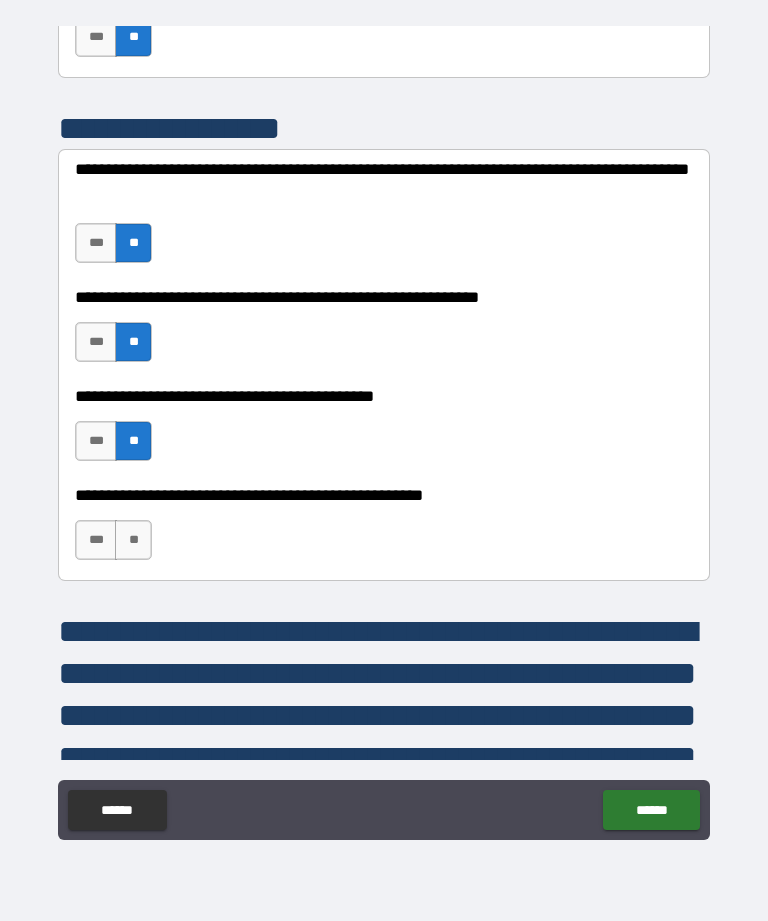 click on "**" at bounding box center [133, 540] 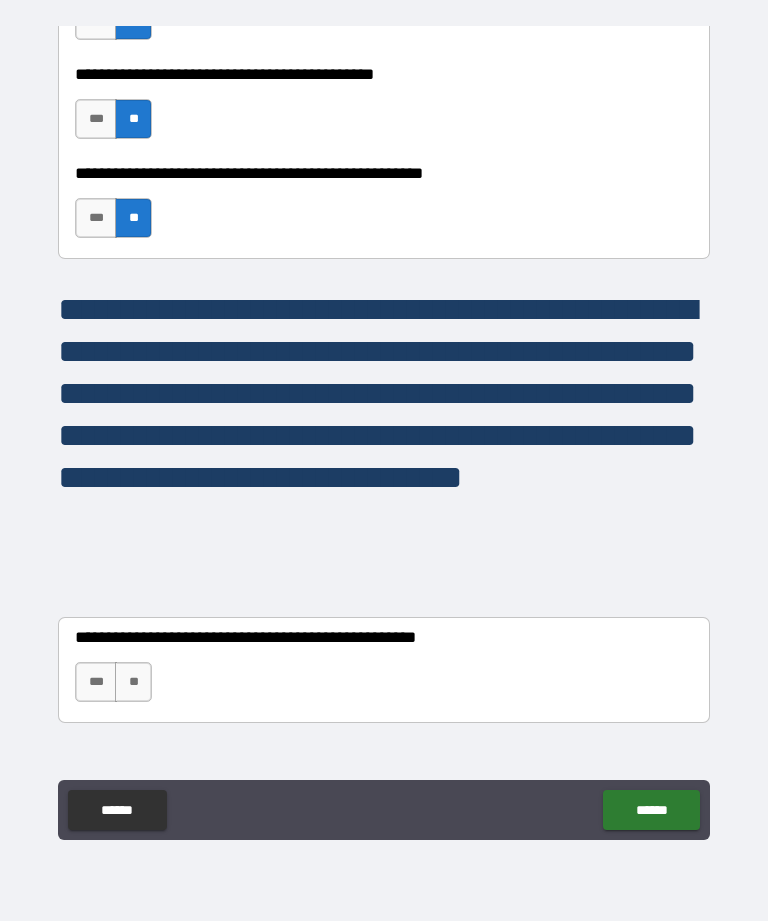 scroll, scrollTop: 12721, scrollLeft: 0, axis: vertical 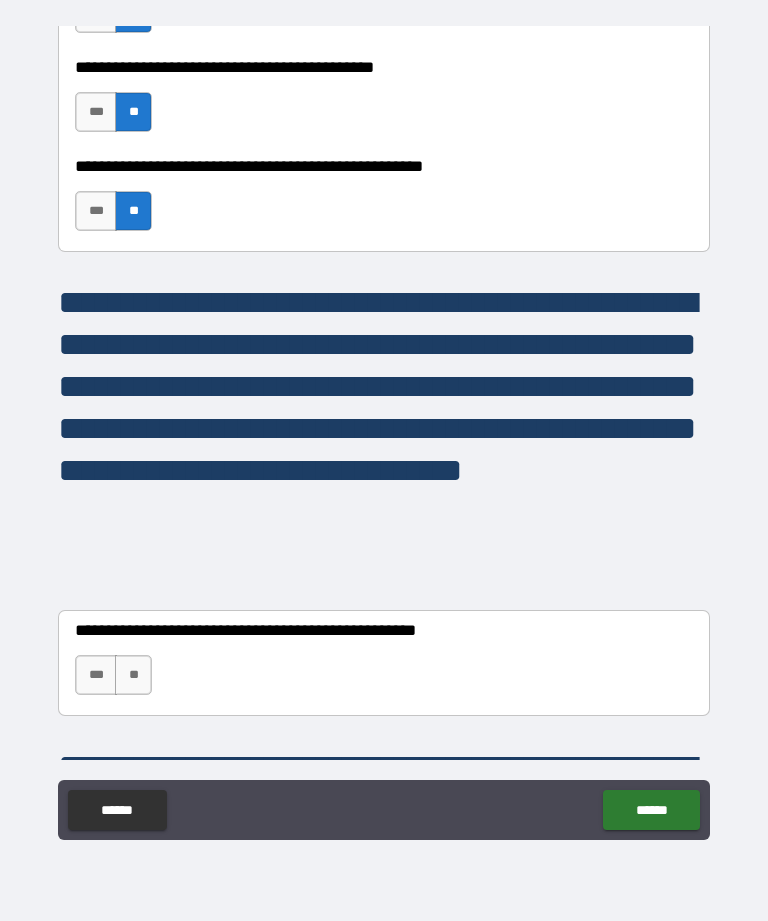 click on "**" at bounding box center (133, 675) 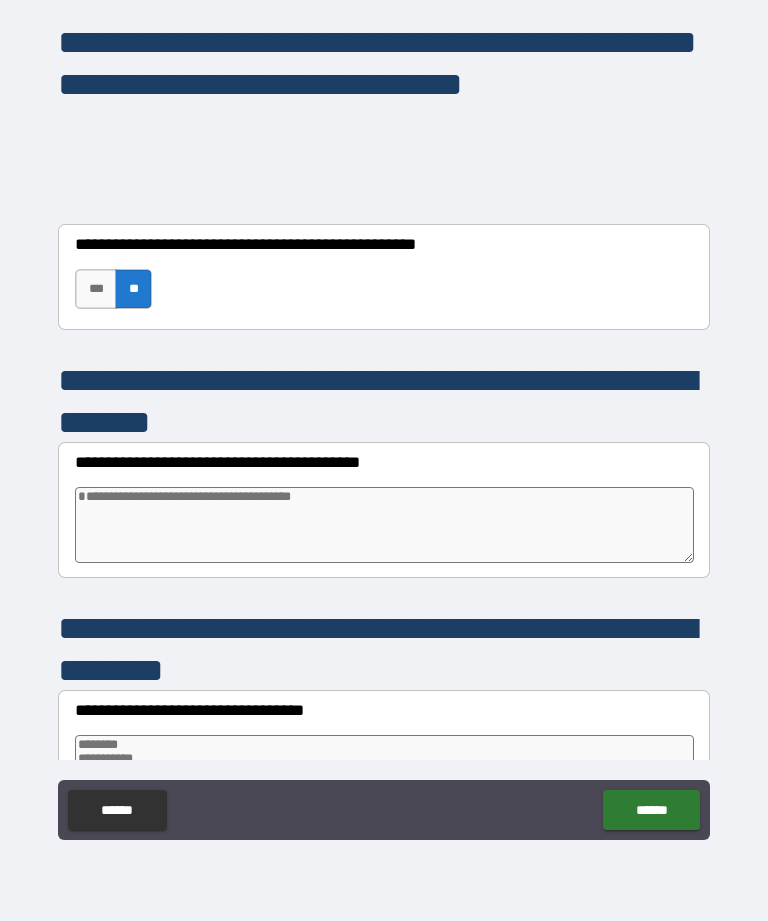 scroll, scrollTop: 13105, scrollLeft: 0, axis: vertical 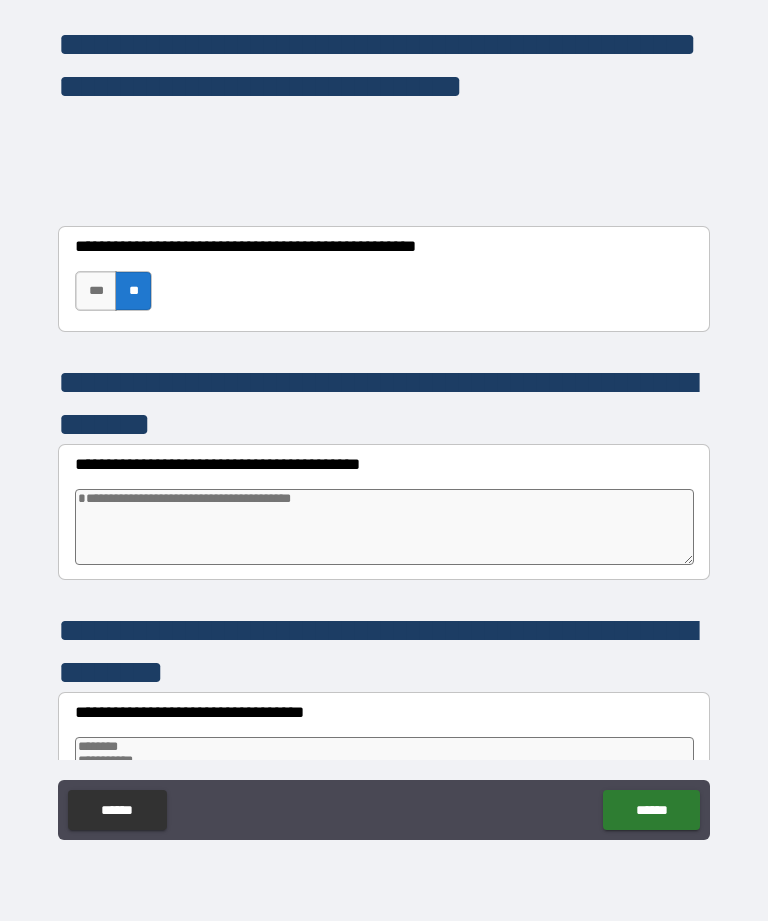 click on "***" at bounding box center (96, 291) 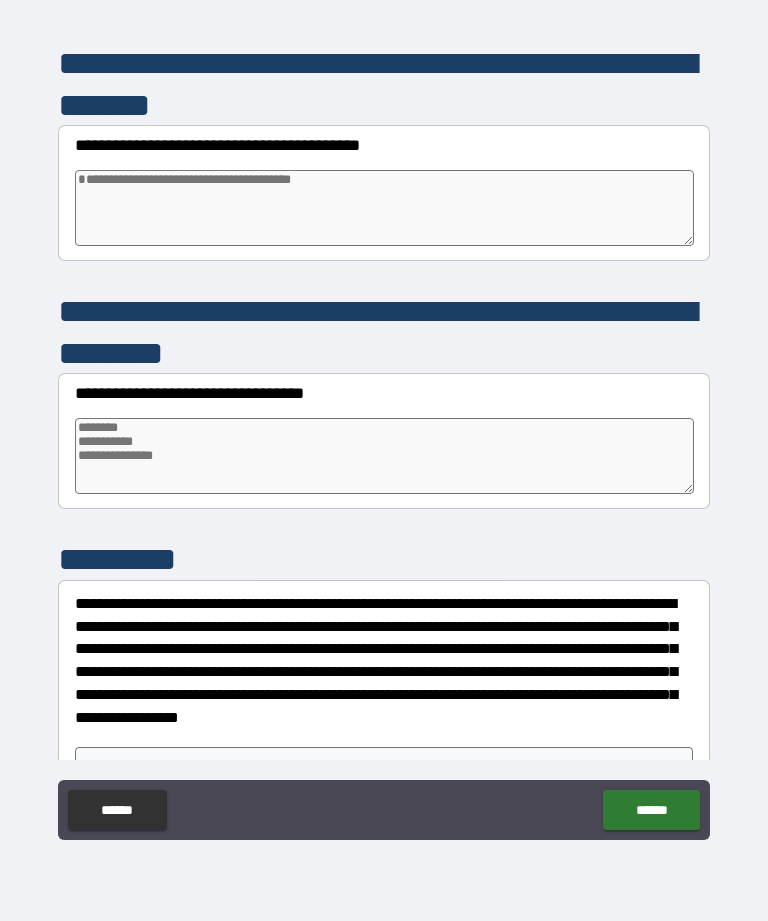 scroll, scrollTop: 13411, scrollLeft: 0, axis: vertical 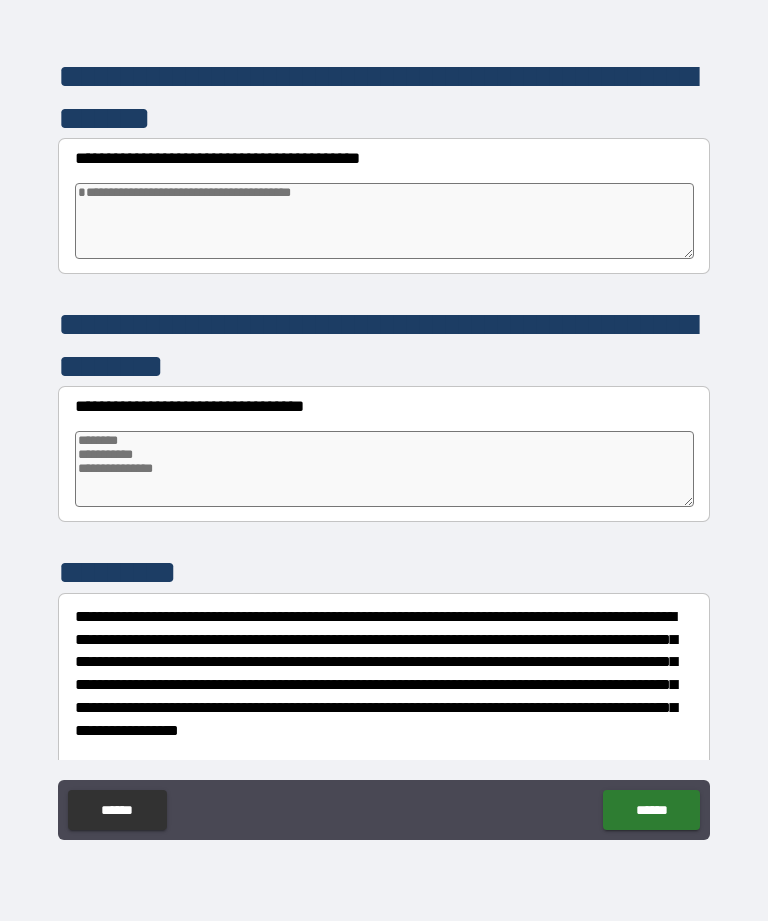 click at bounding box center [384, 469] 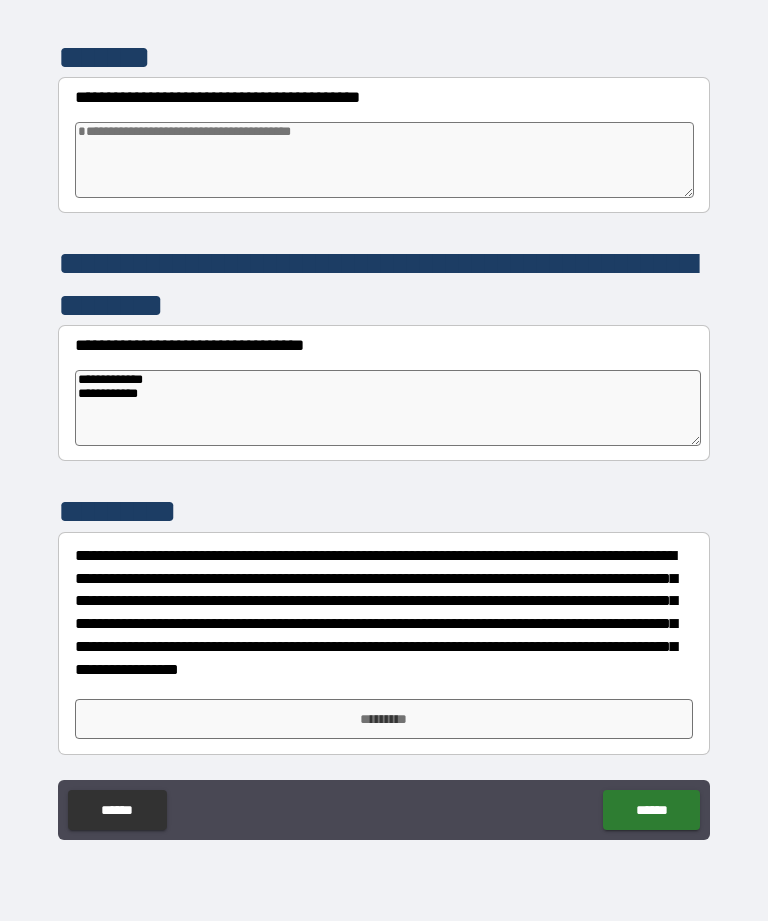 scroll, scrollTop: 13472, scrollLeft: 0, axis: vertical 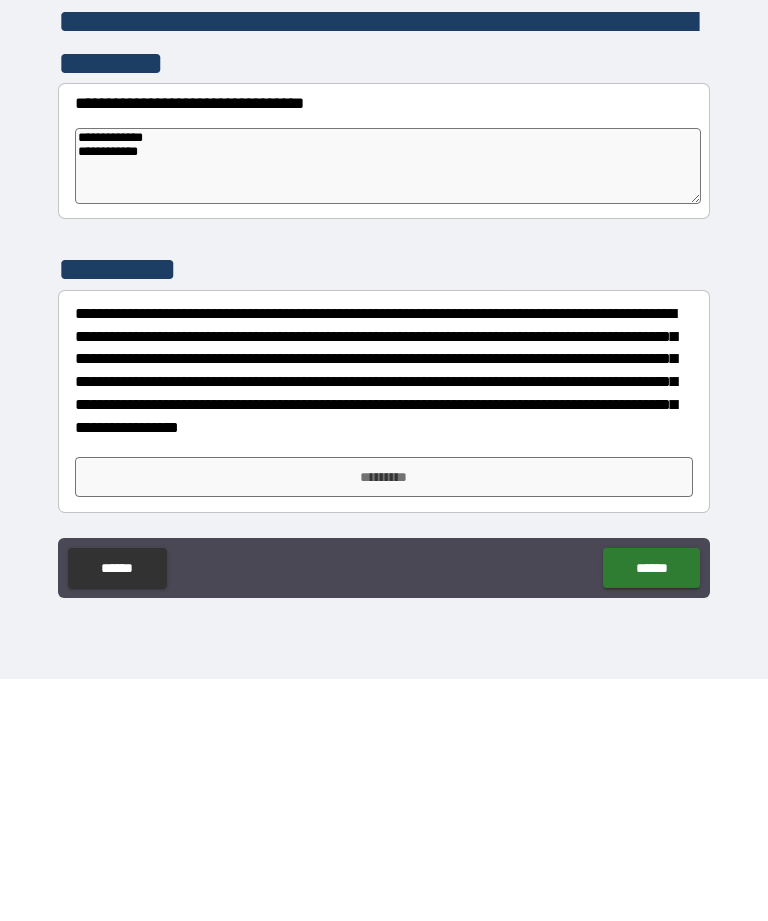 click on "*********" at bounding box center (384, 719) 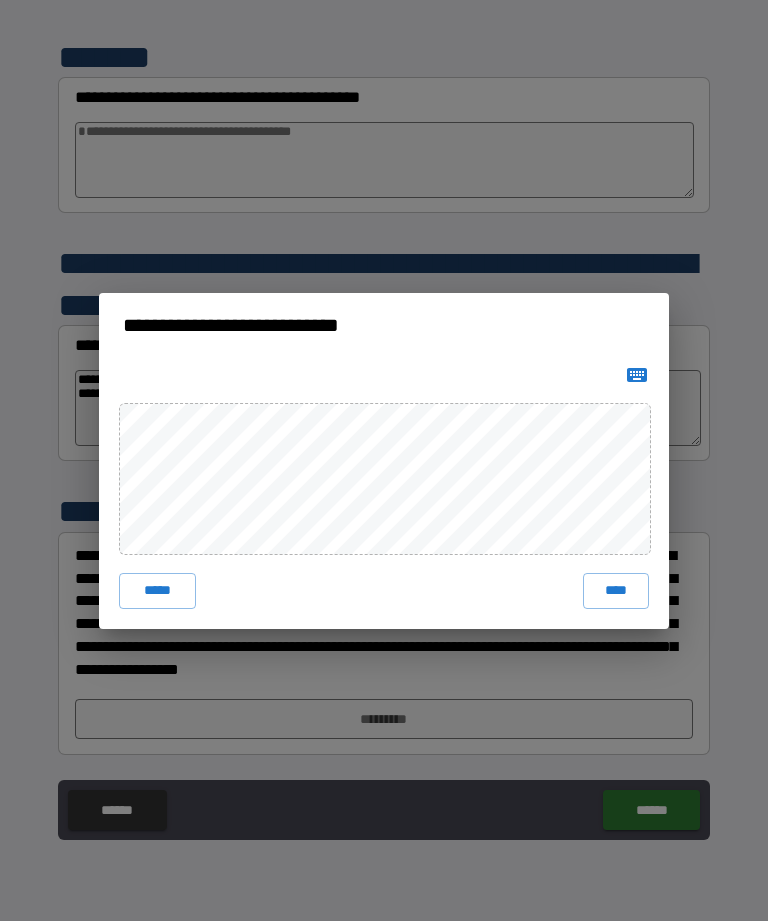 click on "****" at bounding box center [616, 591] 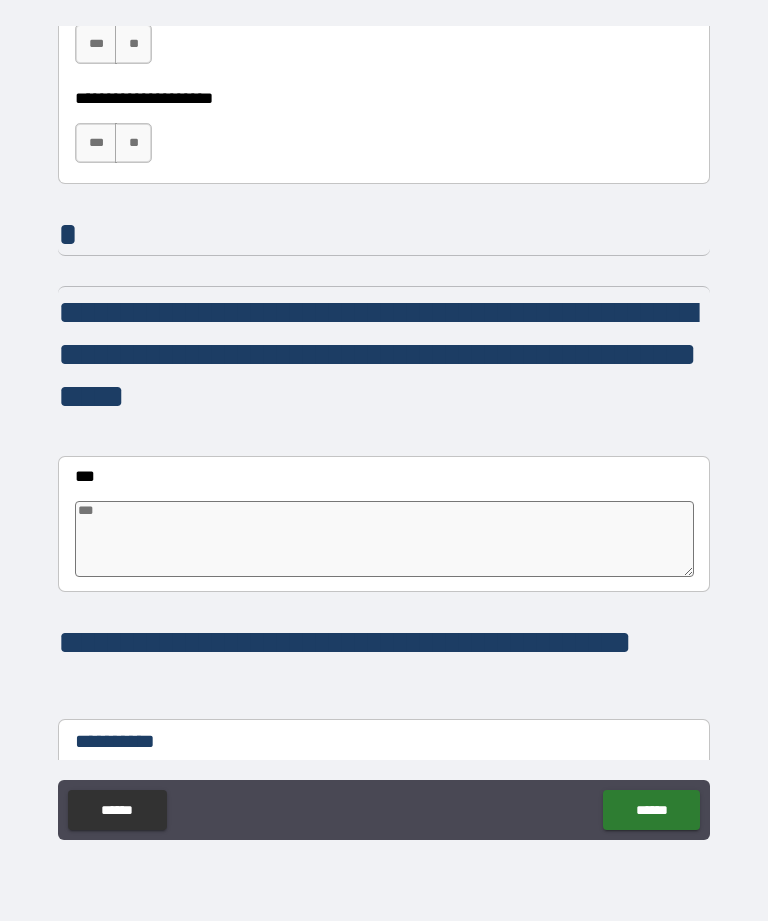 scroll, scrollTop: 11420, scrollLeft: 0, axis: vertical 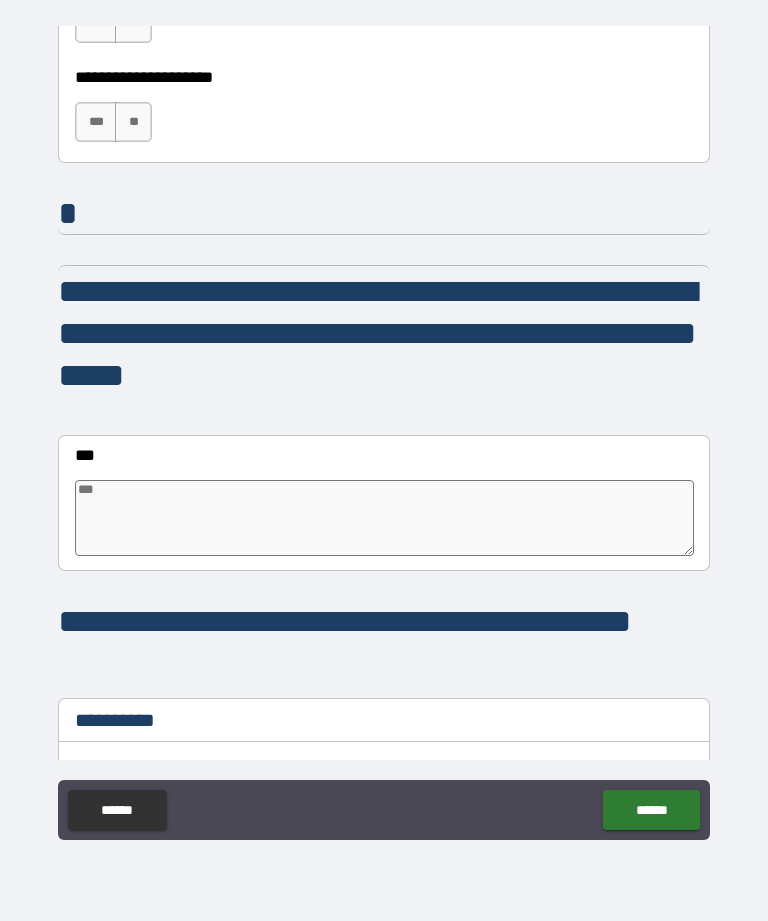 click at bounding box center [384, 518] 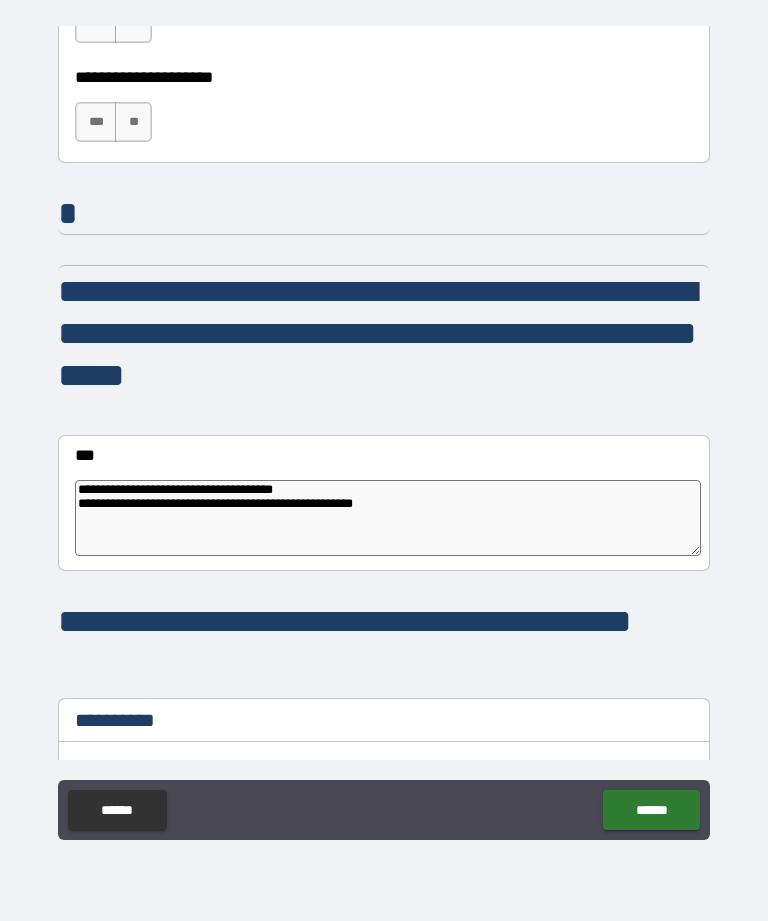 click on "**********" at bounding box center [388, 518] 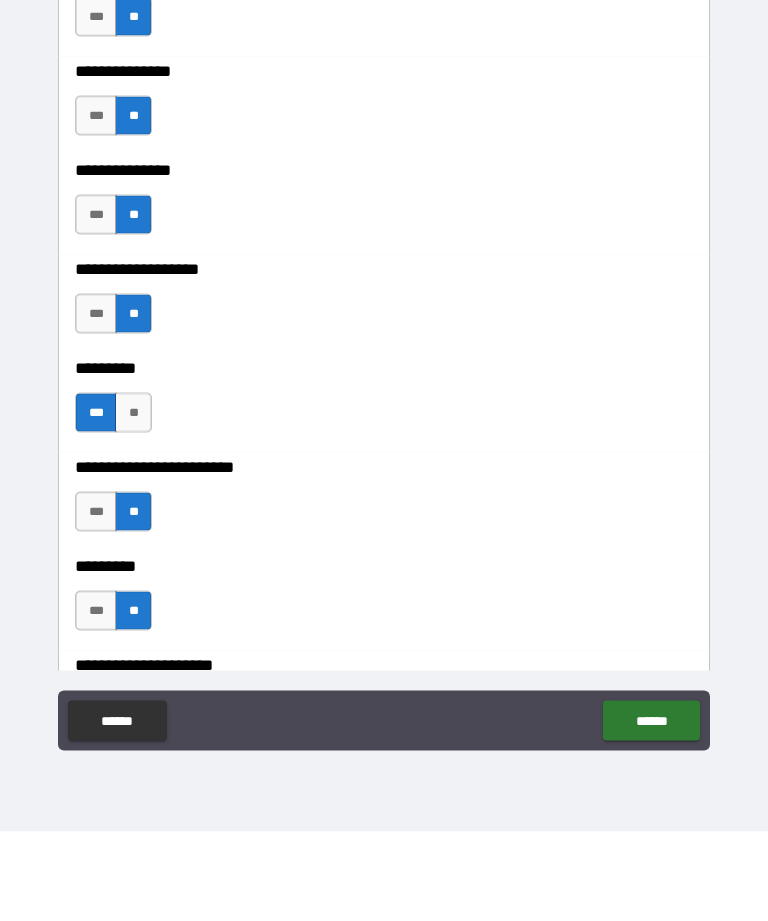 scroll, scrollTop: 3135, scrollLeft: 0, axis: vertical 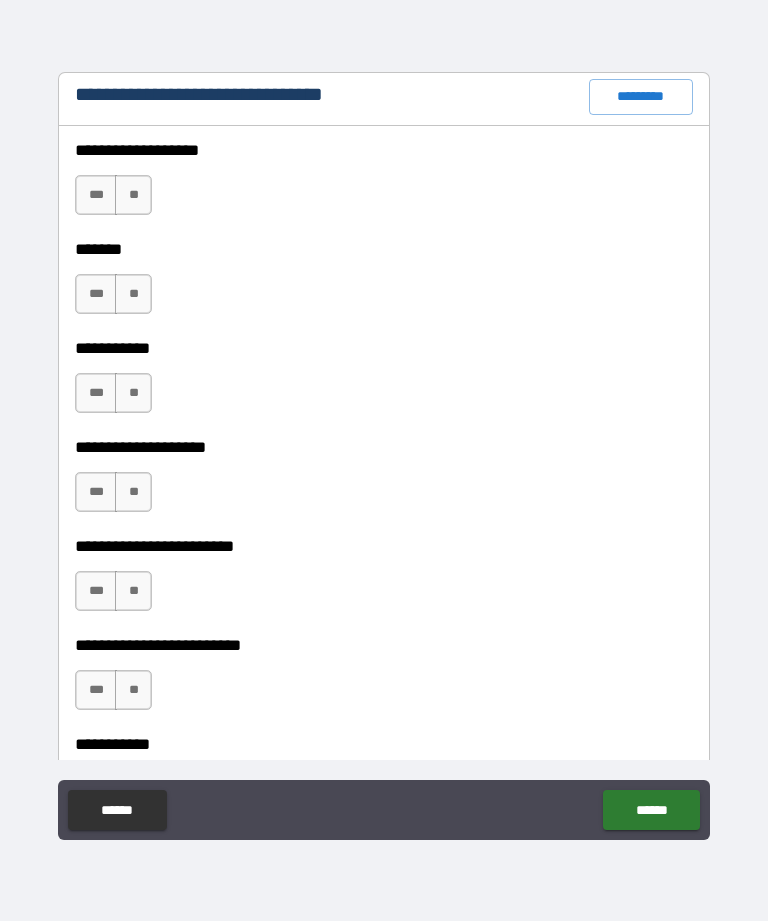 click on "***" at bounding box center (96, 195) 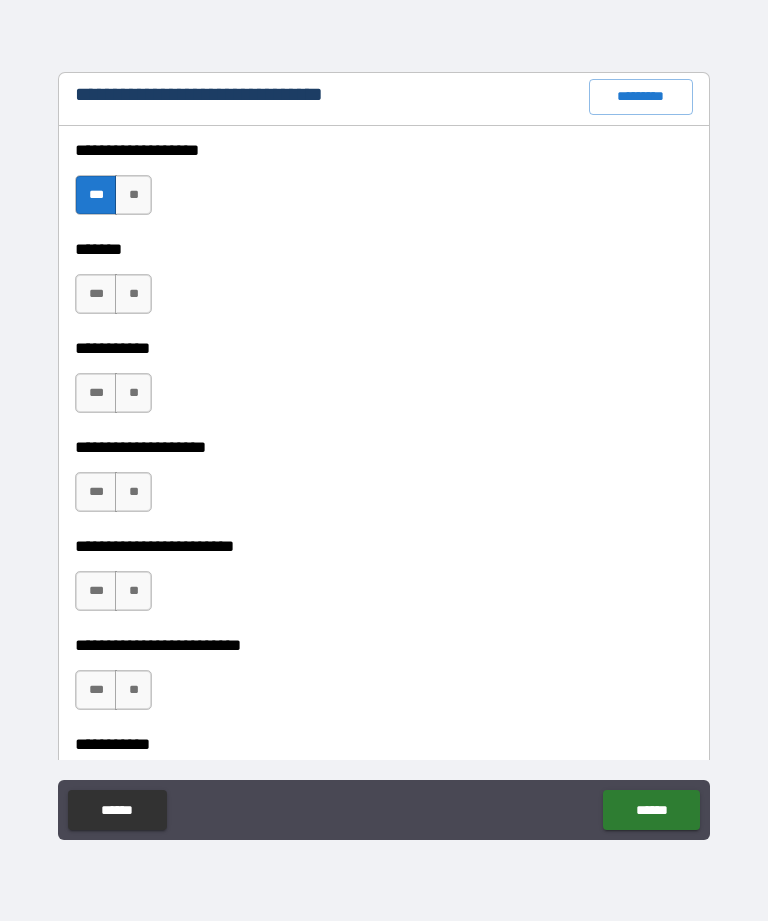 click on "***" at bounding box center (96, 195) 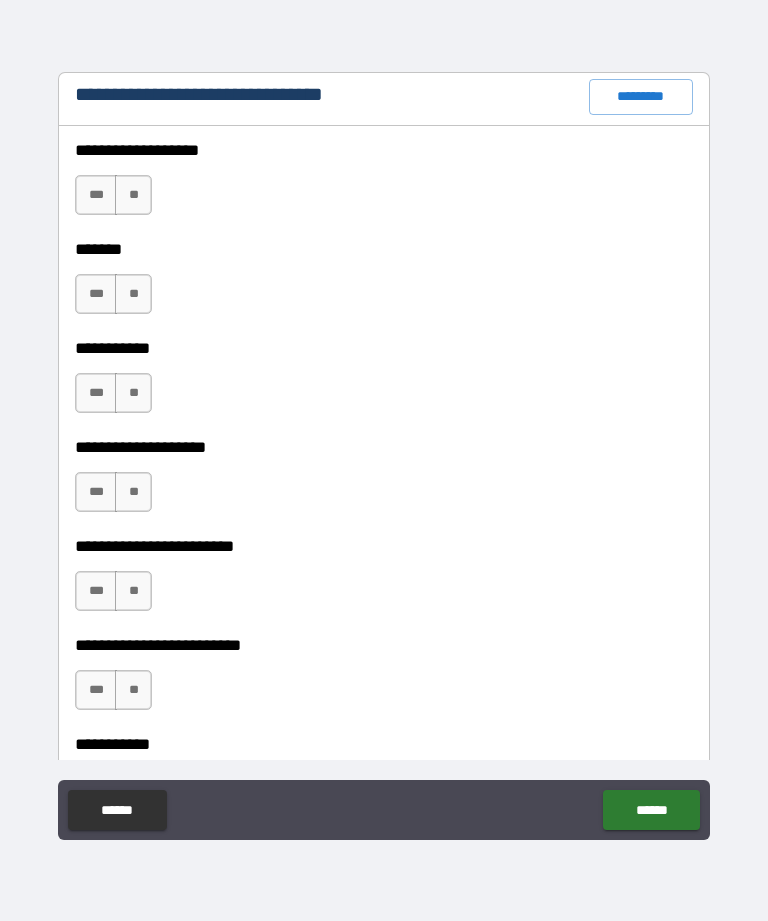 click on "**" at bounding box center (133, 294) 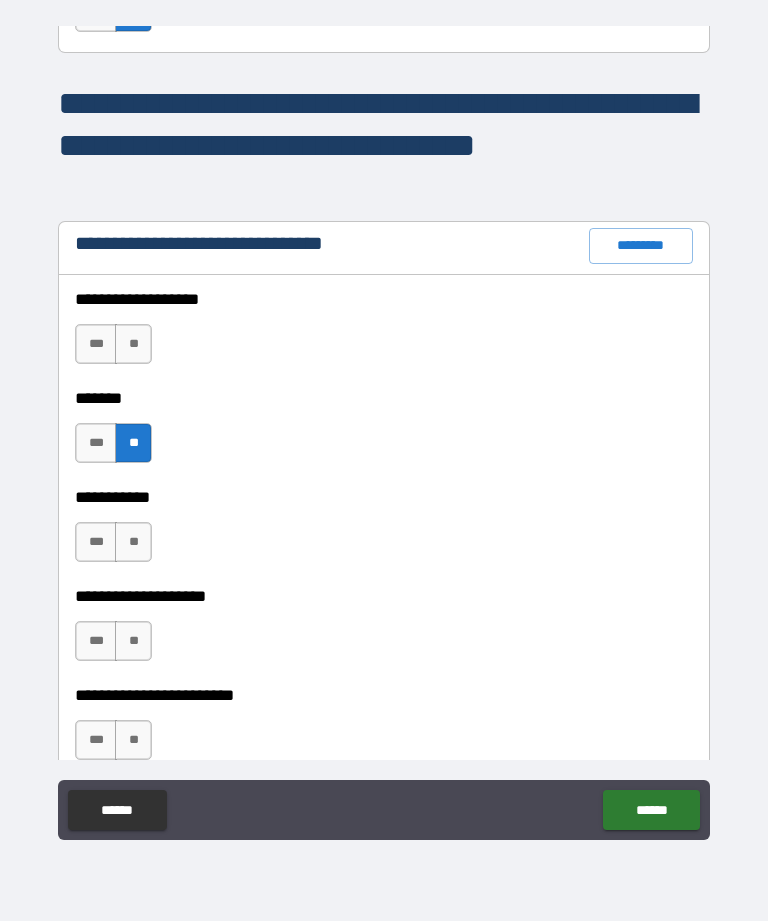 scroll, scrollTop: 10106, scrollLeft: 0, axis: vertical 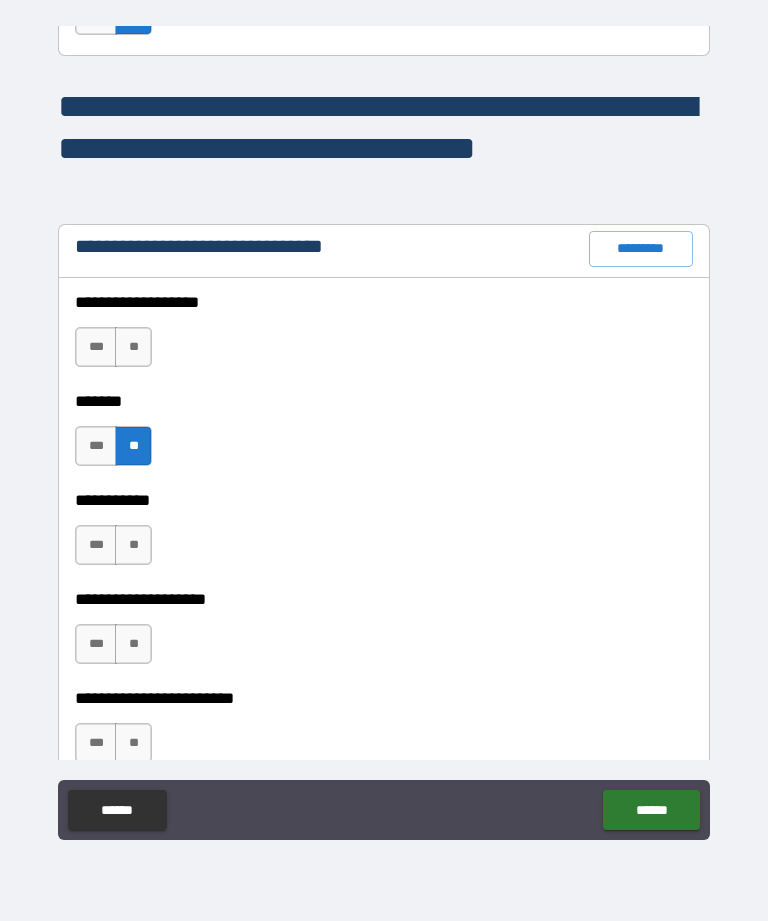 click on "***" at bounding box center [96, 347] 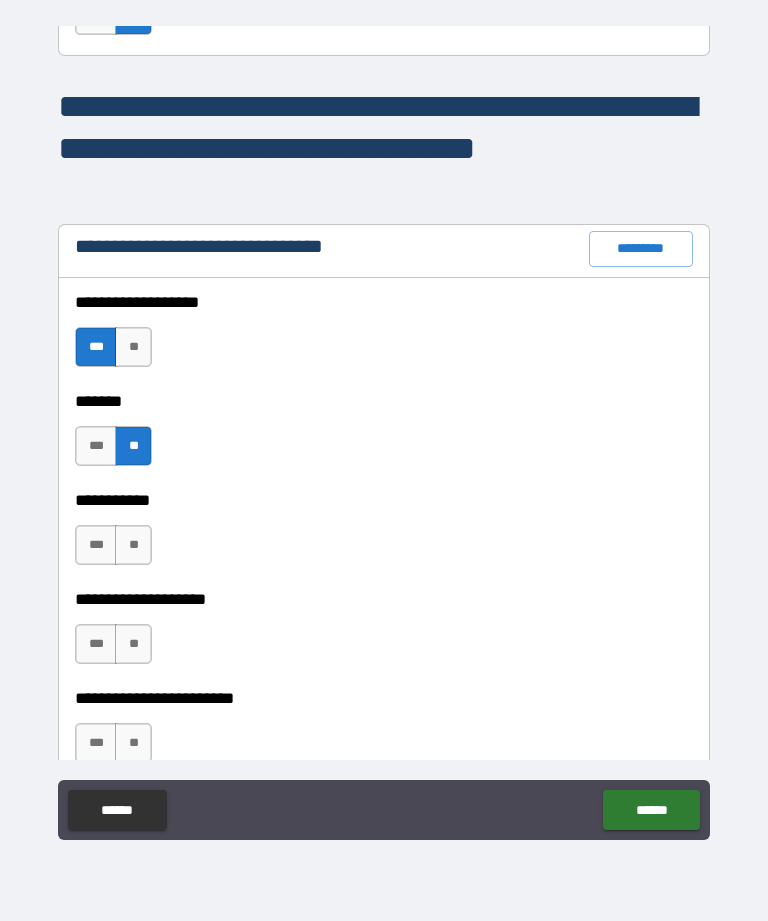 click on "***" at bounding box center (96, 446) 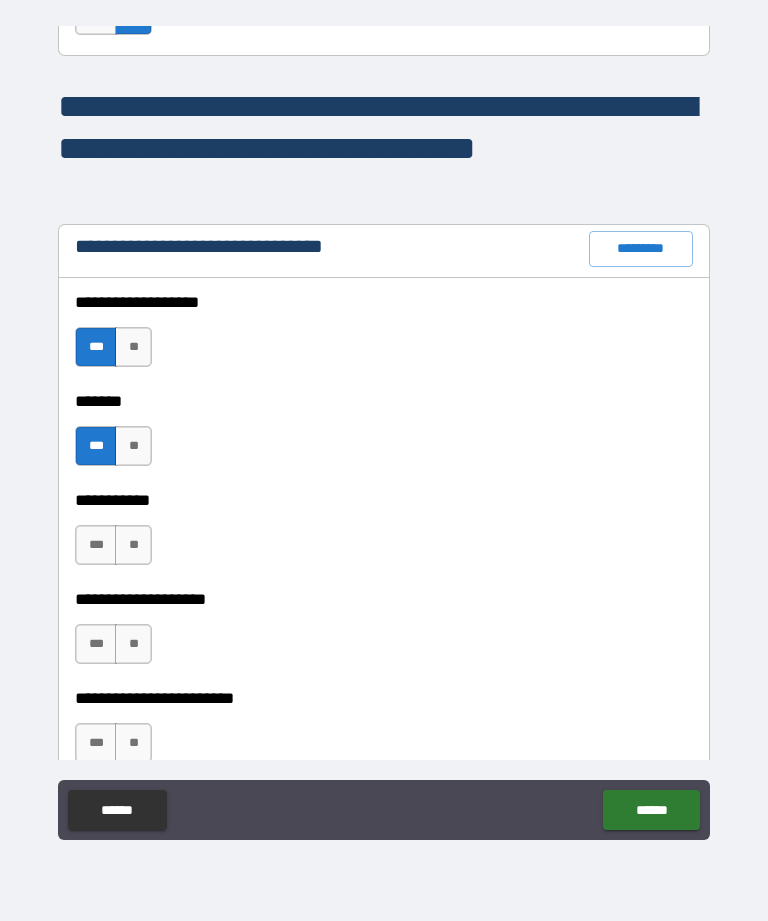 click on "***" at bounding box center [96, 545] 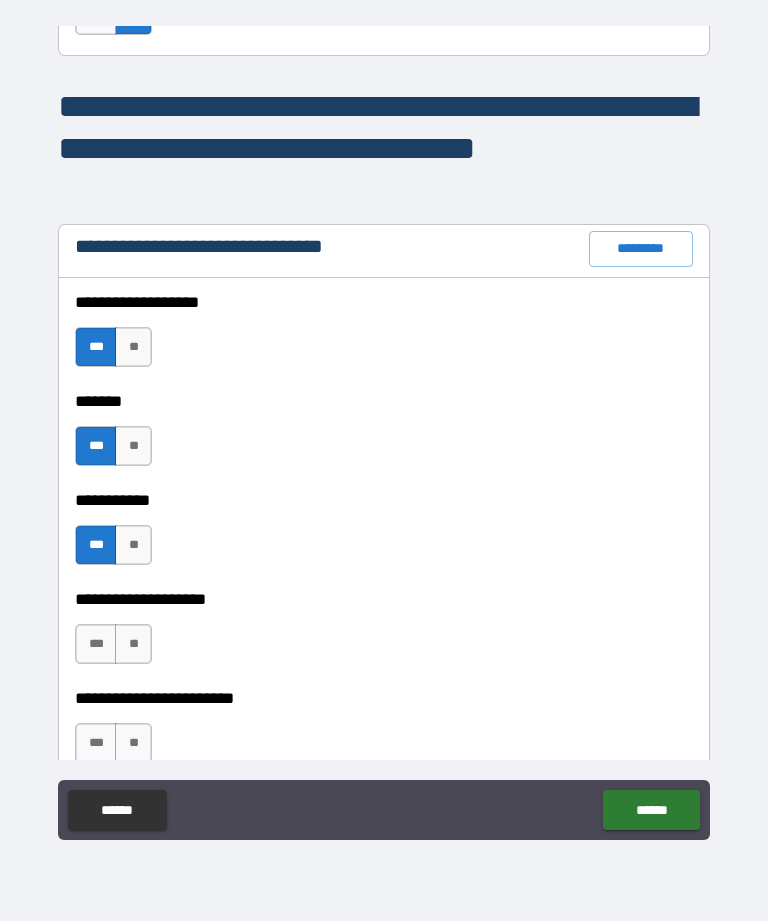 click on "***" at bounding box center (96, 644) 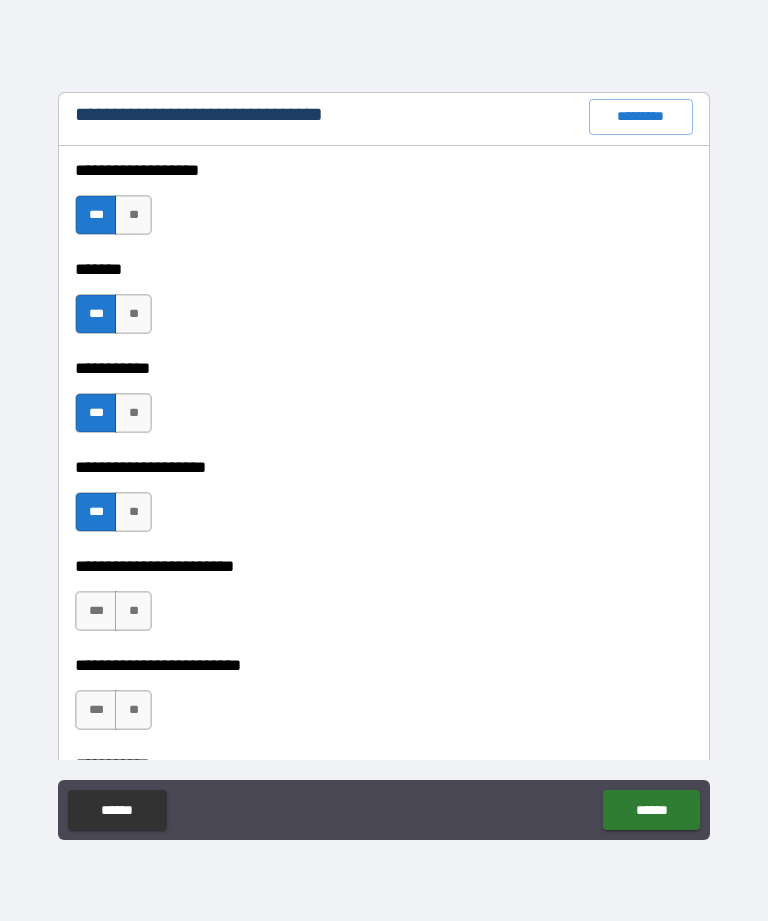 scroll, scrollTop: 10239, scrollLeft: 0, axis: vertical 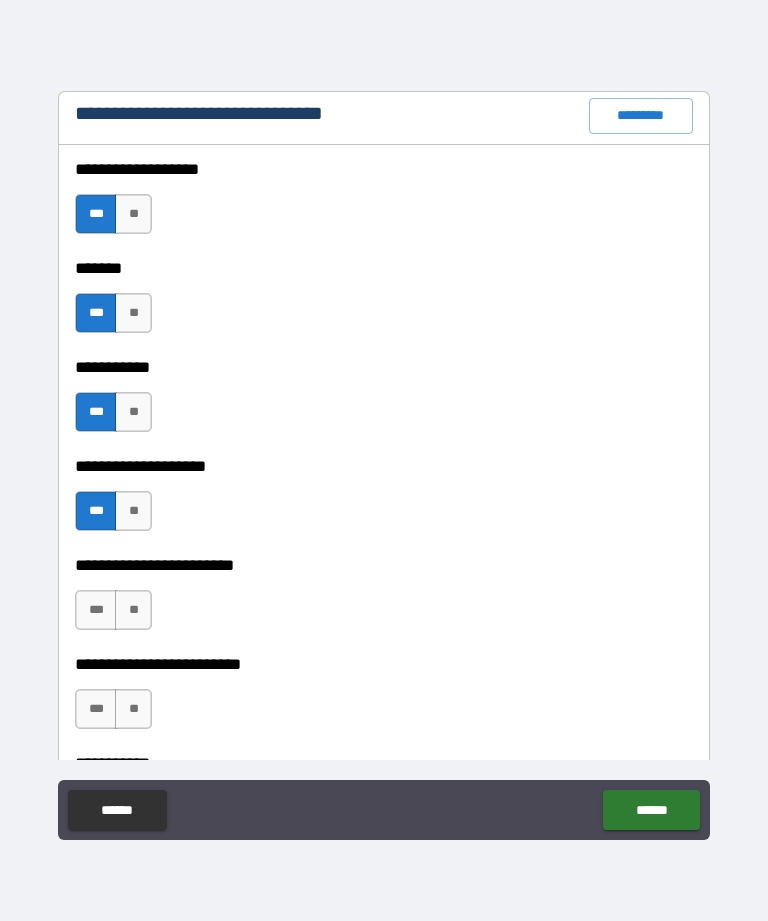 click on "**" at bounding box center [133, 610] 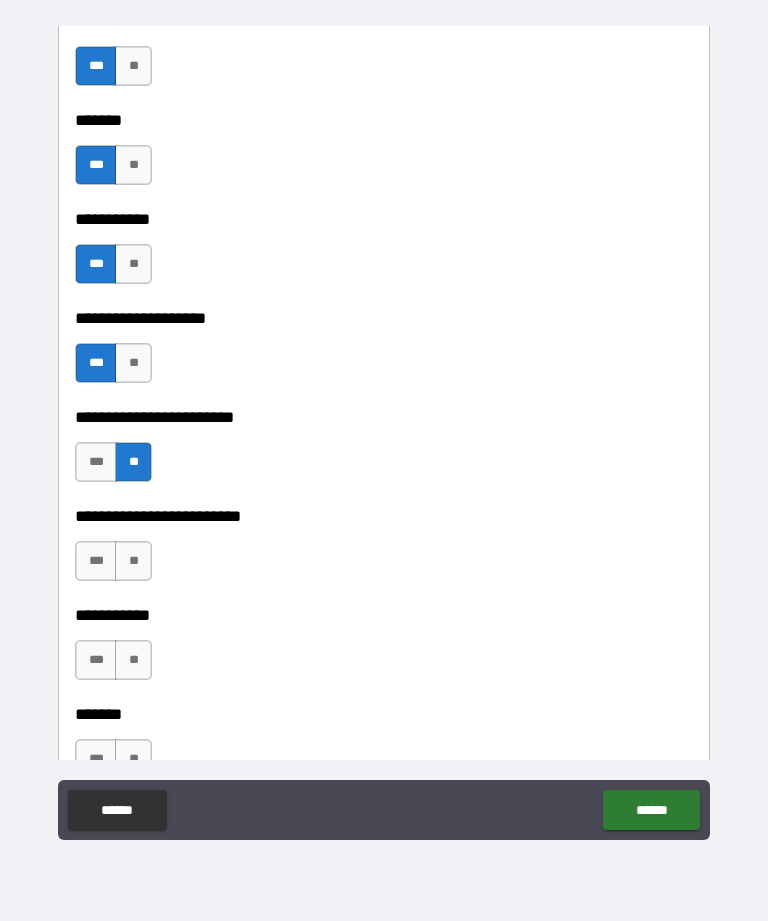 scroll, scrollTop: 10389, scrollLeft: 0, axis: vertical 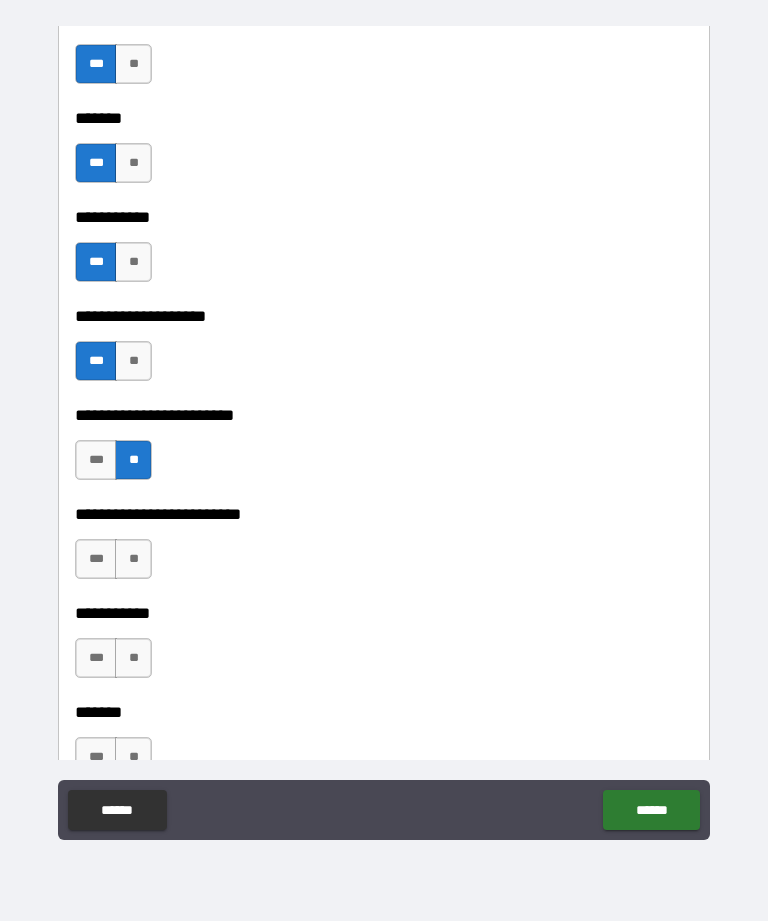 click on "**" at bounding box center [133, 559] 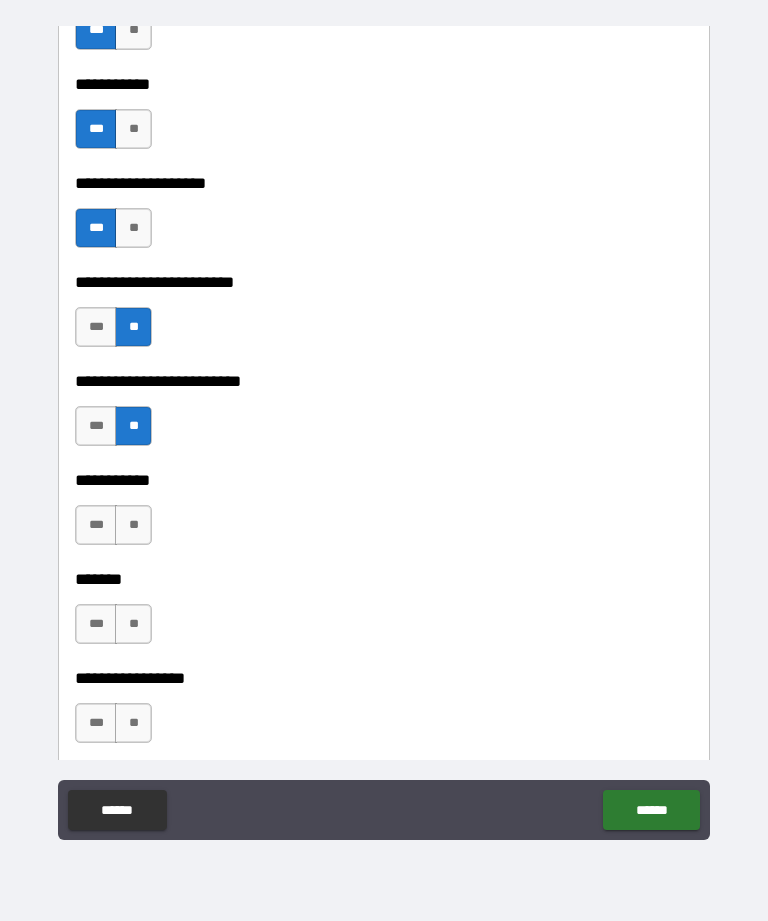 scroll, scrollTop: 10539, scrollLeft: 0, axis: vertical 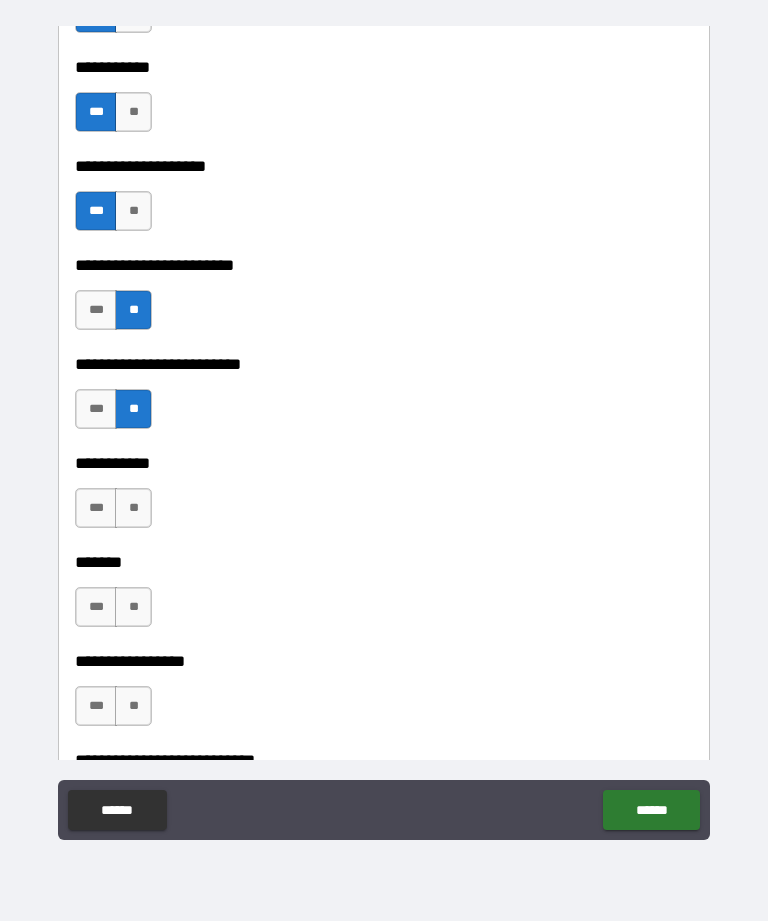 click on "***" at bounding box center (96, 508) 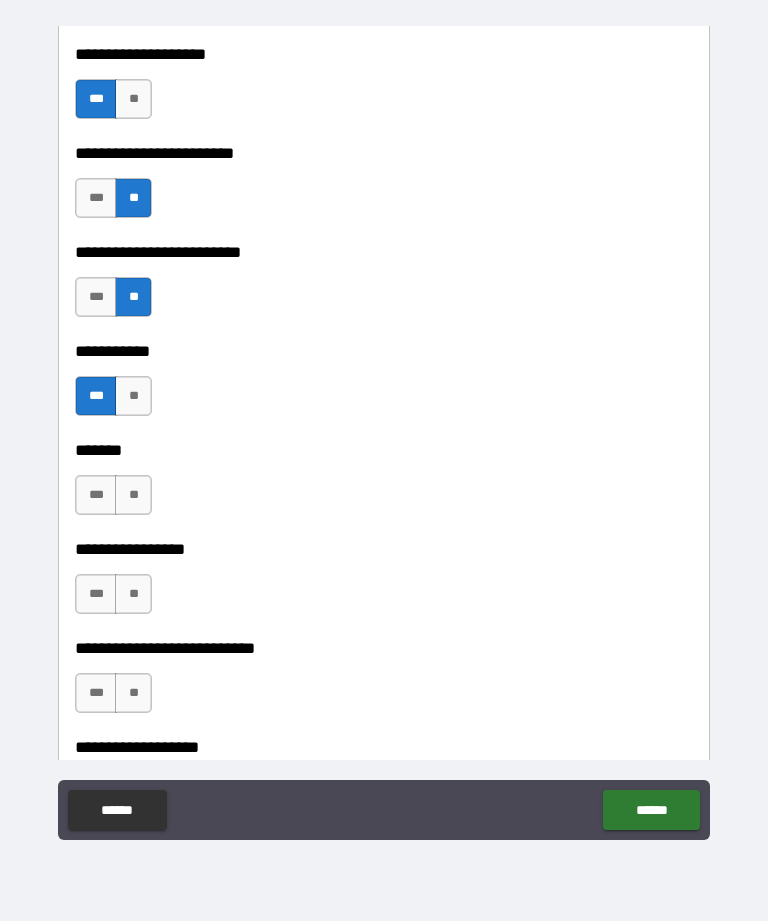 click on "***" at bounding box center (96, 495) 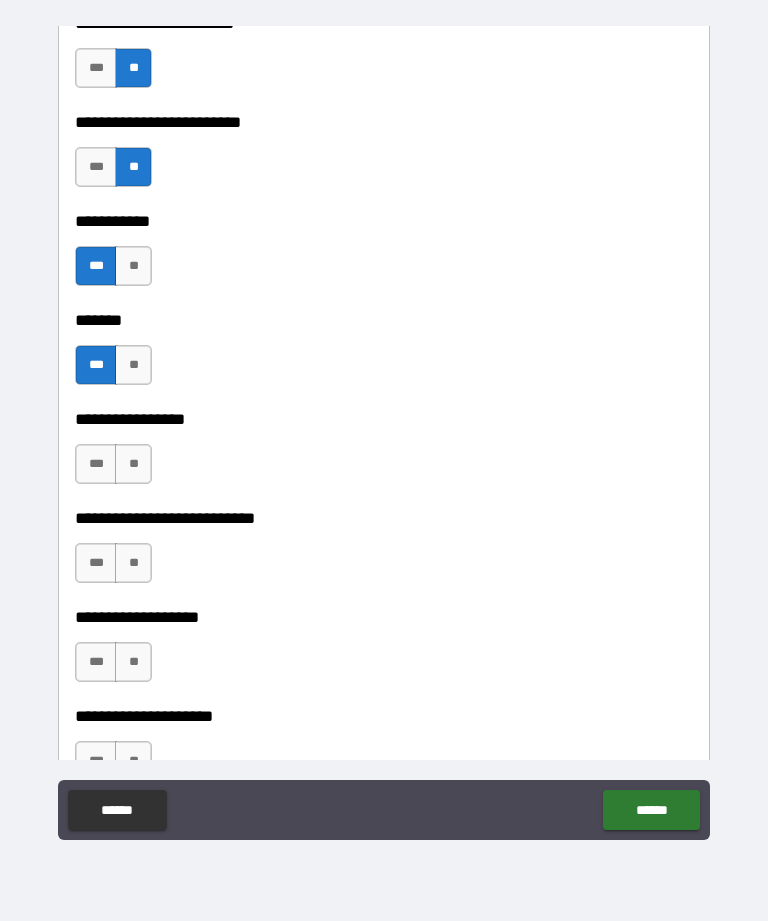 scroll, scrollTop: 10785, scrollLeft: 0, axis: vertical 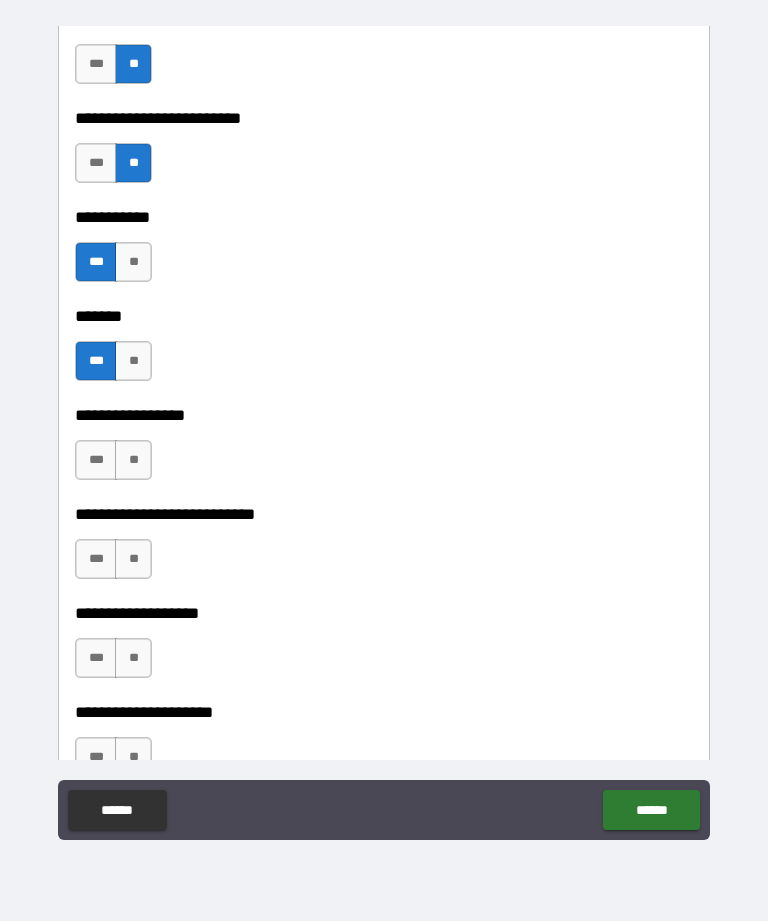 click on "**" at bounding box center (133, 460) 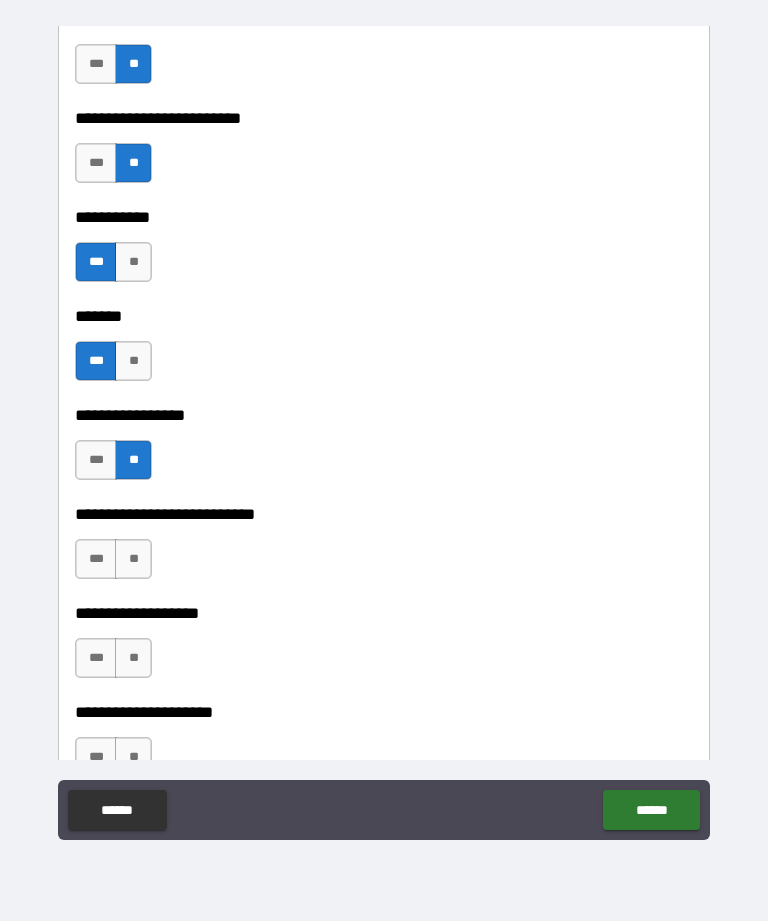 click on "***" at bounding box center (96, 559) 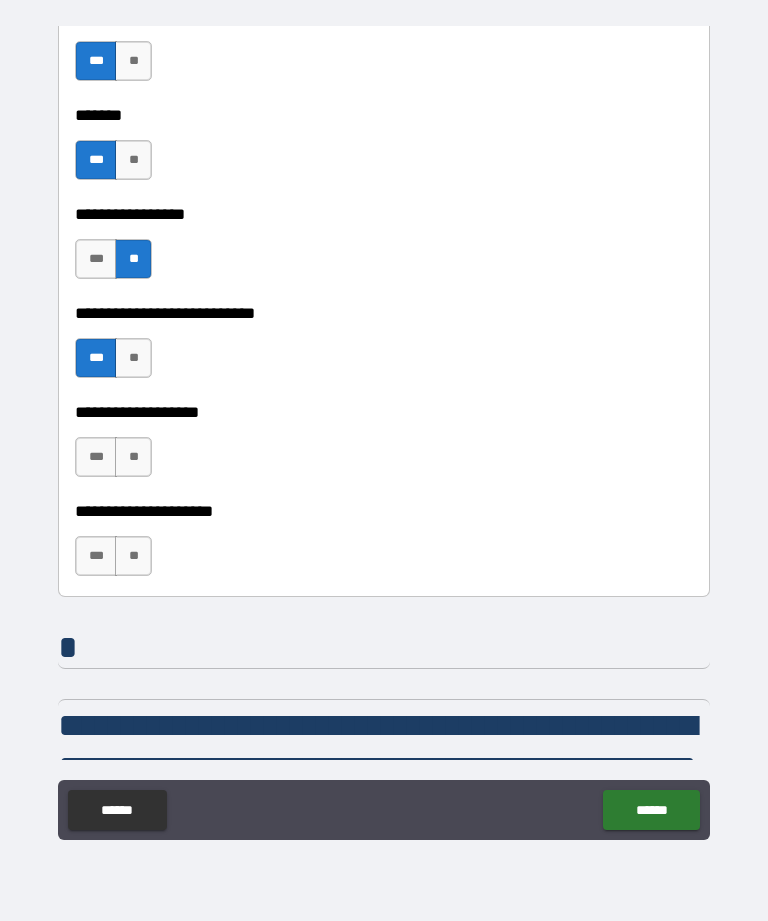 scroll, scrollTop: 10989, scrollLeft: 0, axis: vertical 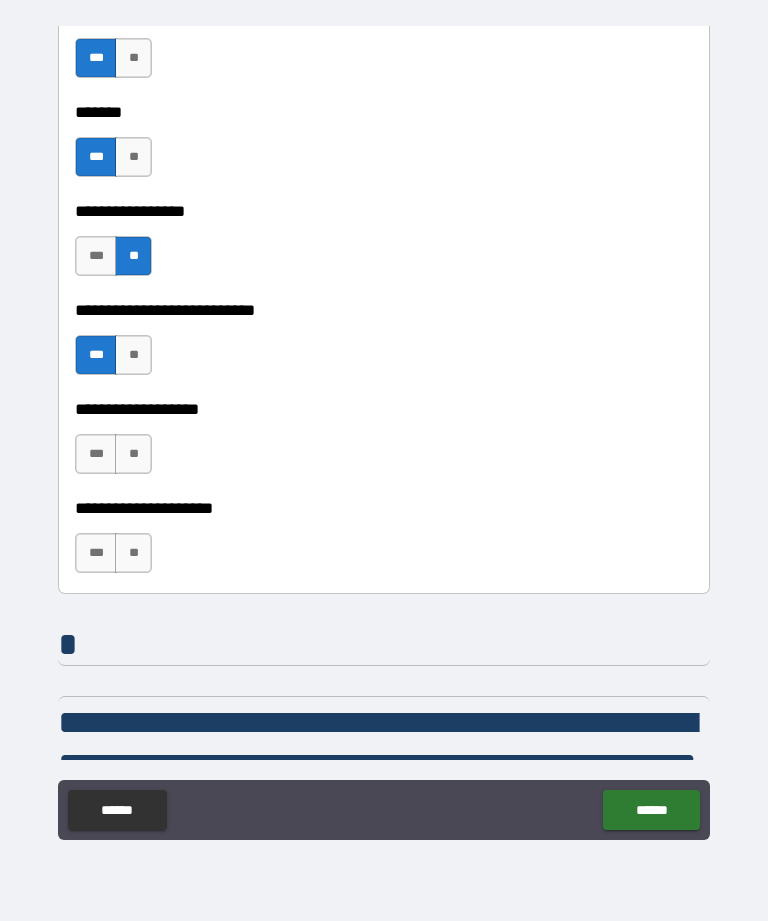 click on "**" at bounding box center [133, 454] 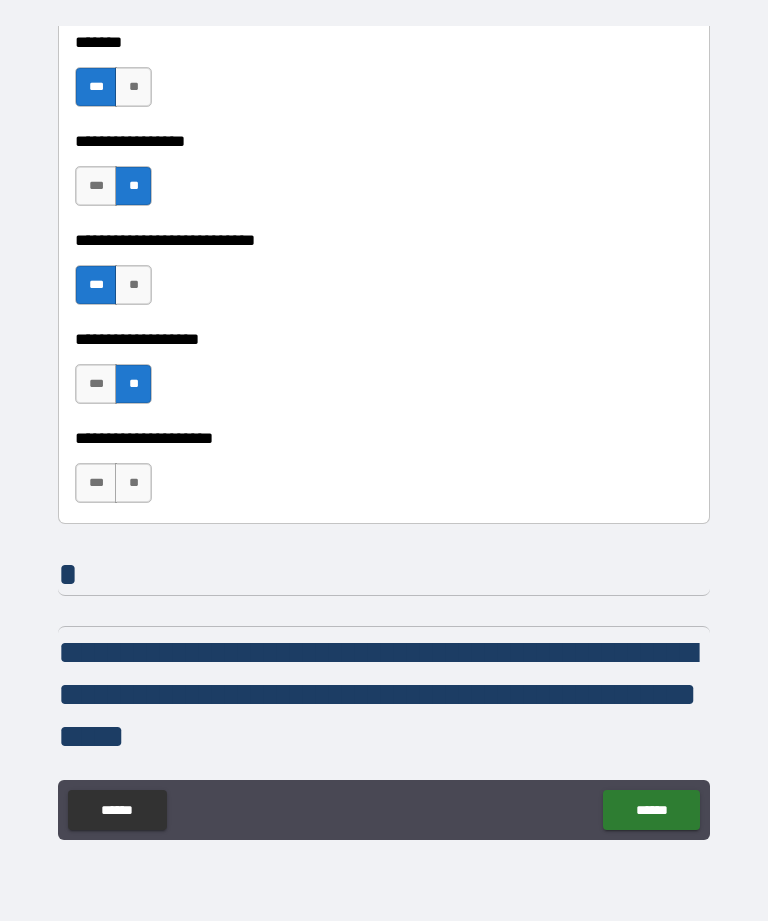 scroll, scrollTop: 11129, scrollLeft: 0, axis: vertical 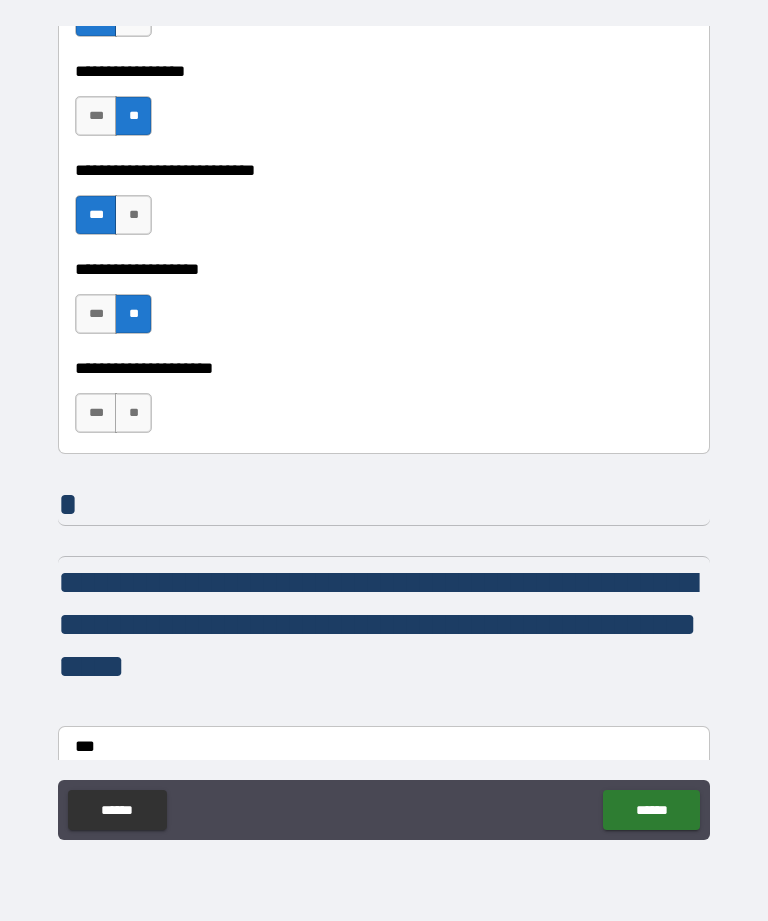 click on "**" at bounding box center [133, 413] 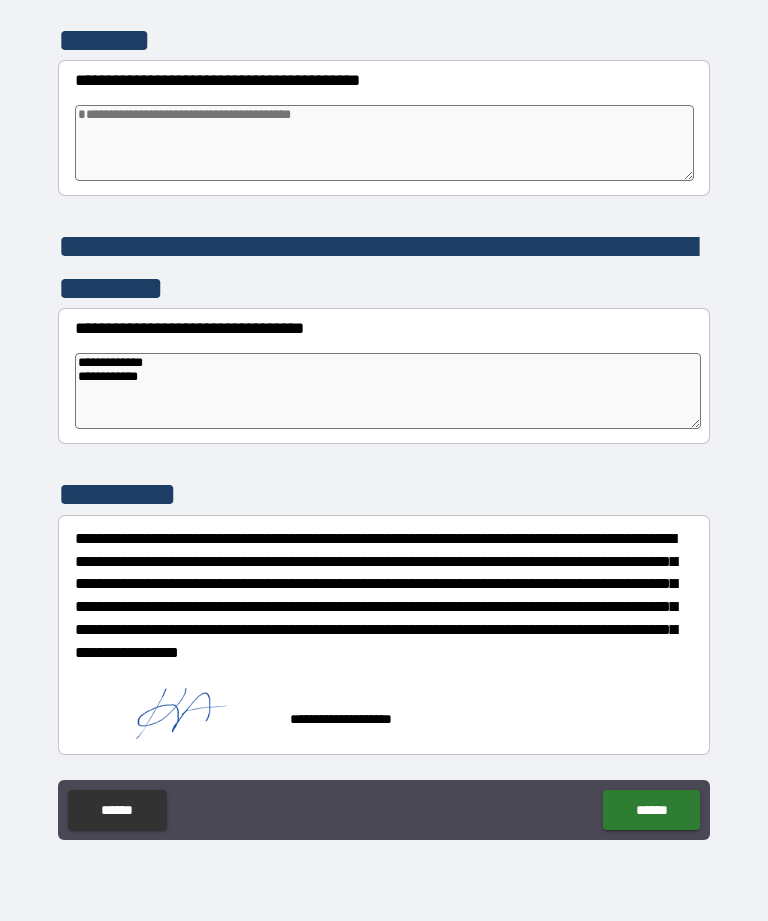 scroll, scrollTop: 13489, scrollLeft: 0, axis: vertical 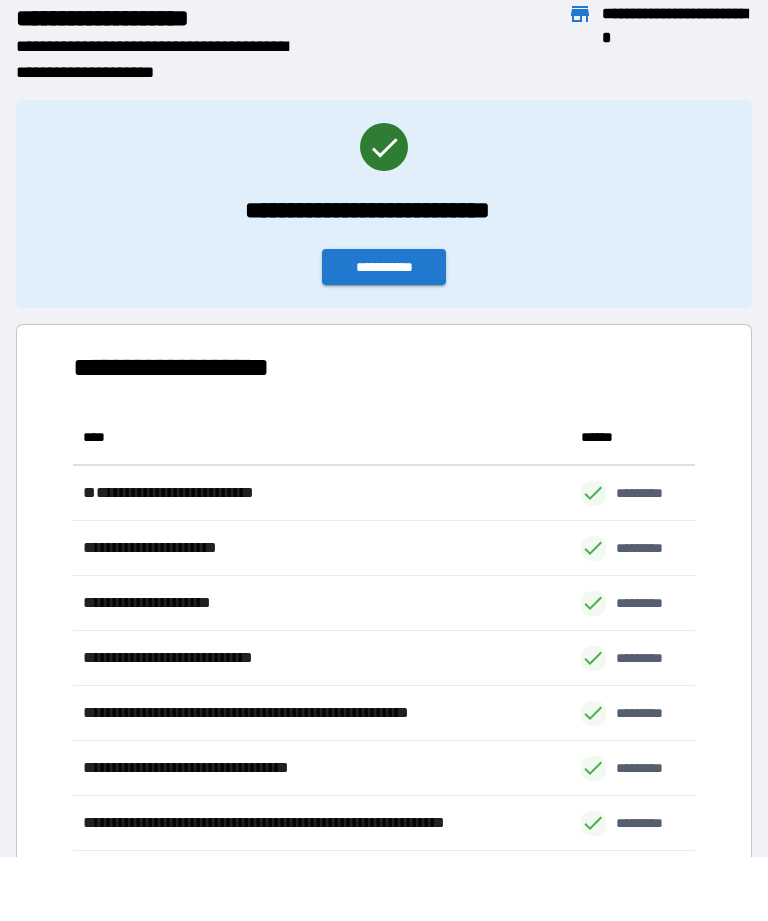click on "**********" at bounding box center (384, 267) 